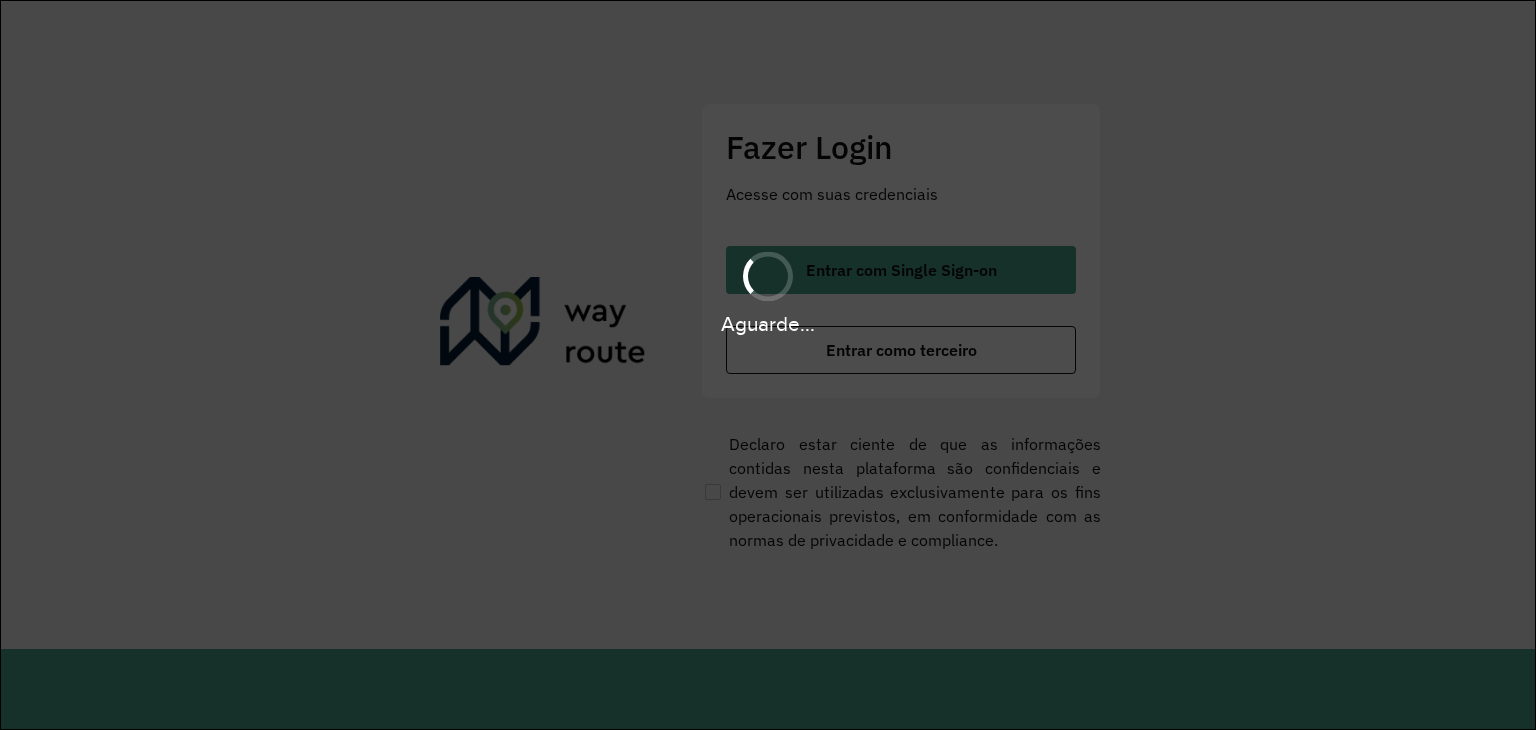 scroll, scrollTop: 0, scrollLeft: 0, axis: both 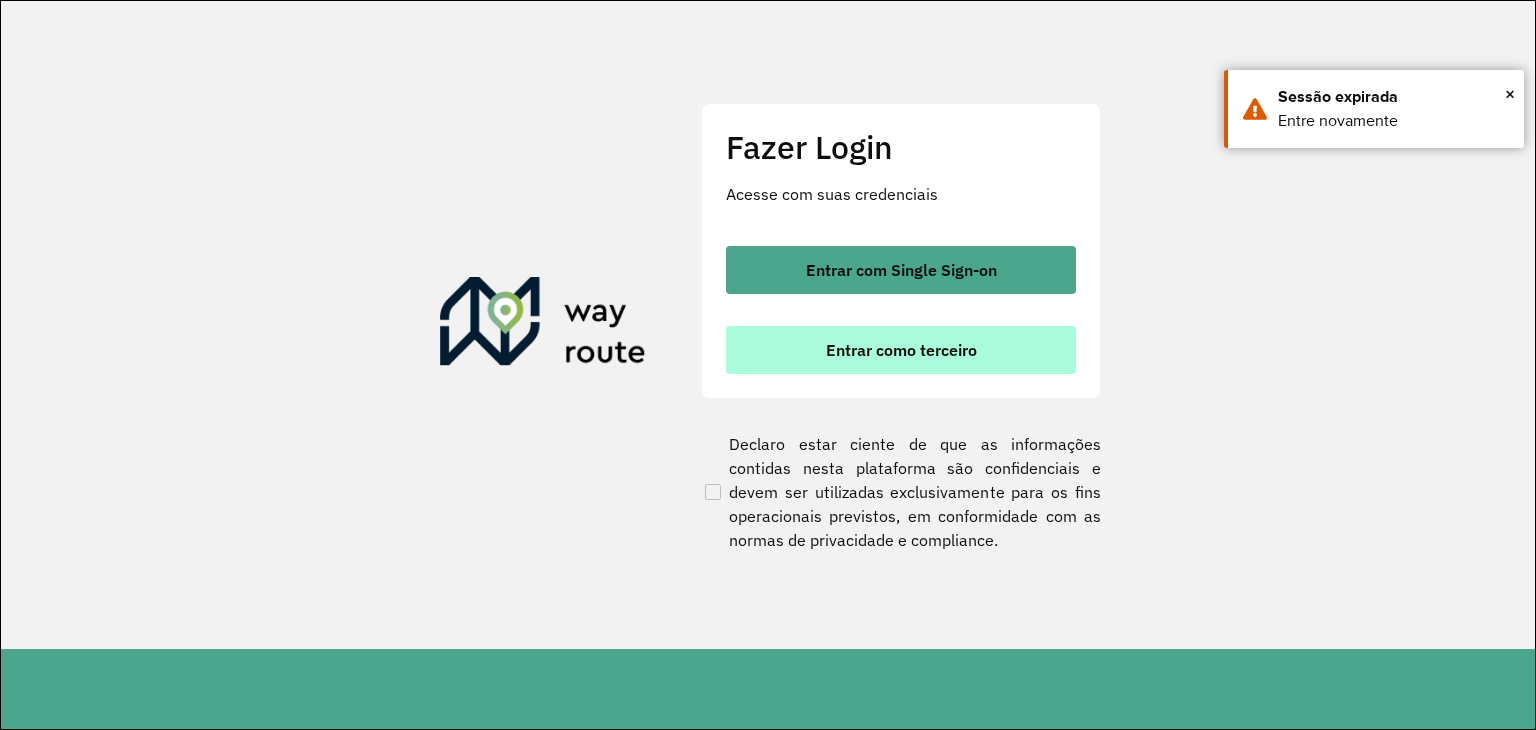 click on "Entrar como terceiro" at bounding box center [901, 350] 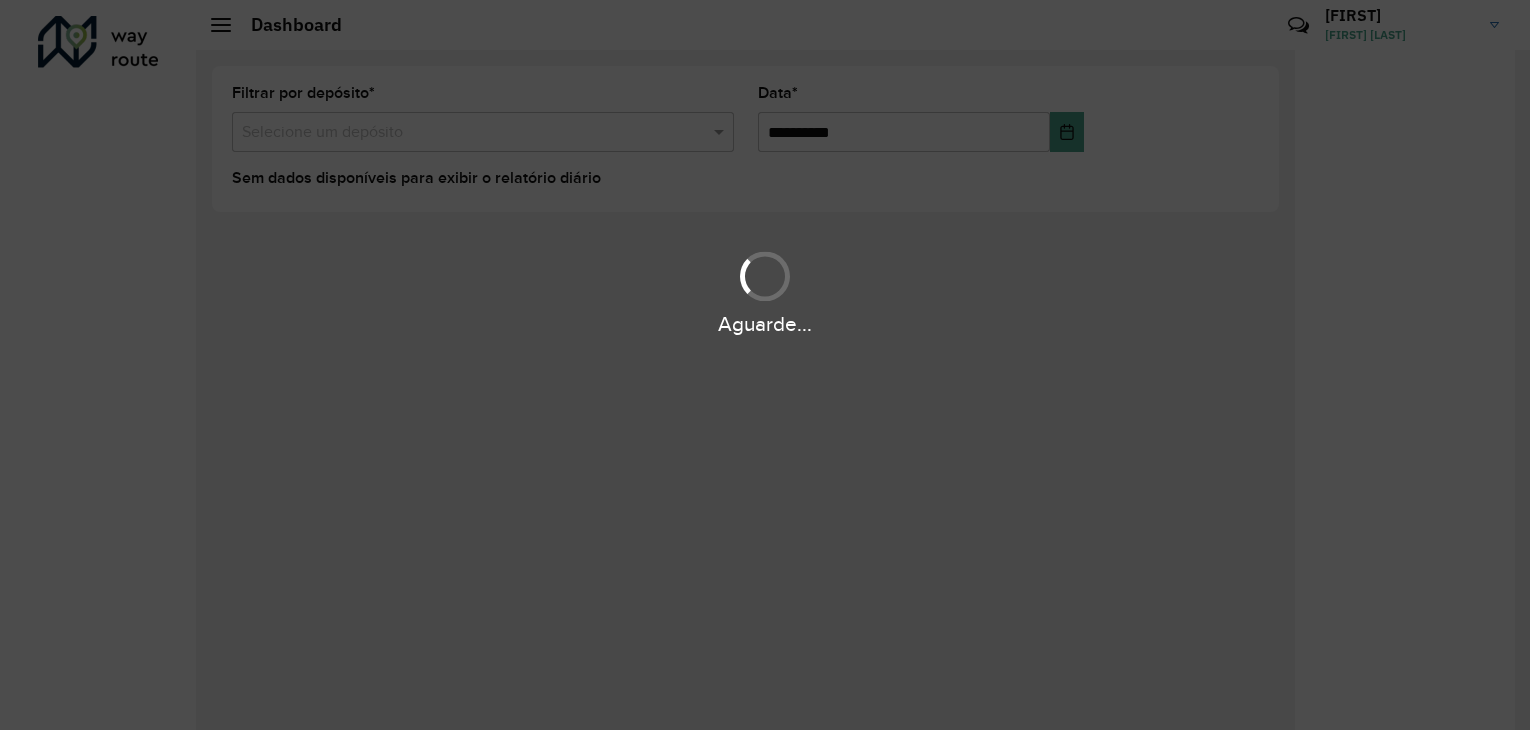 scroll, scrollTop: 0, scrollLeft: 0, axis: both 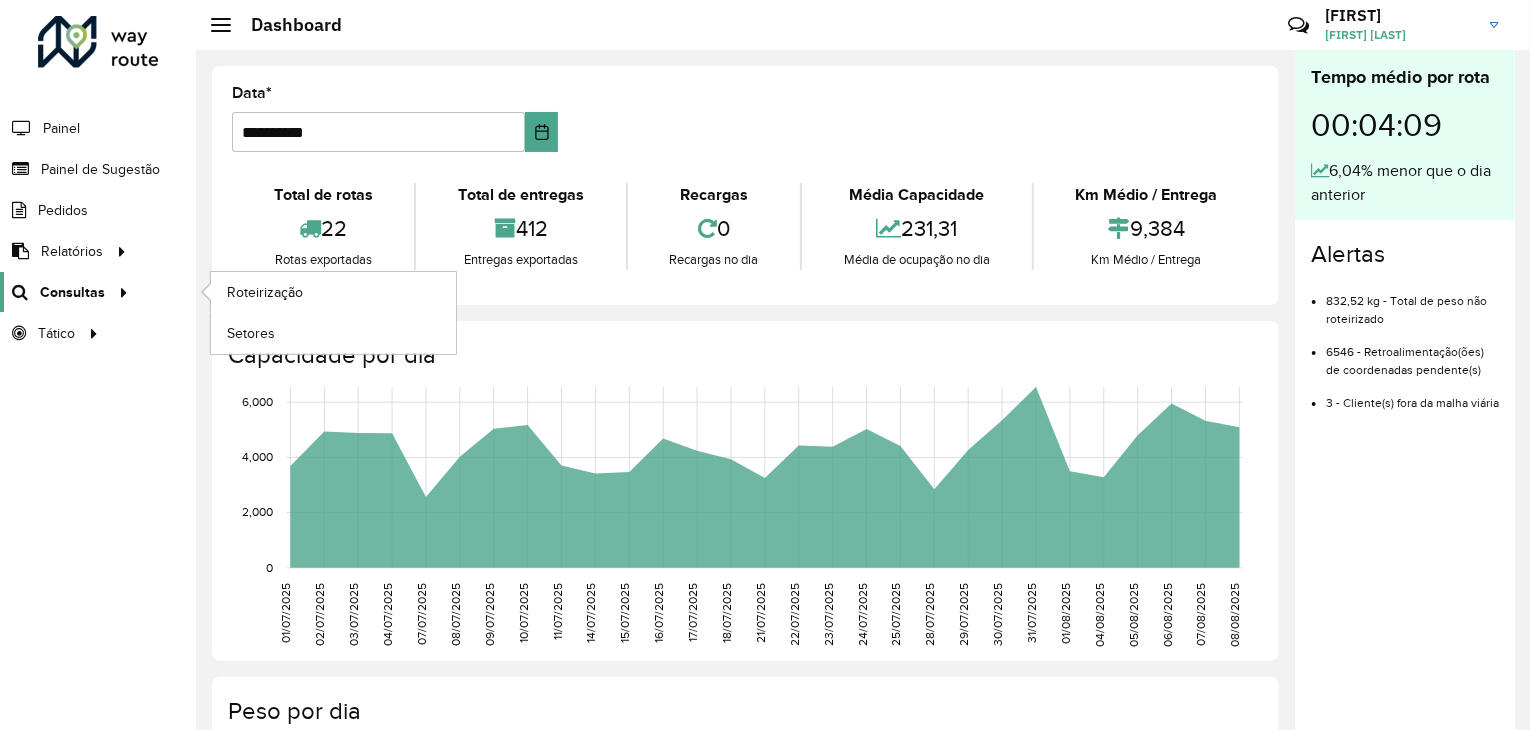 click on "Consultas" 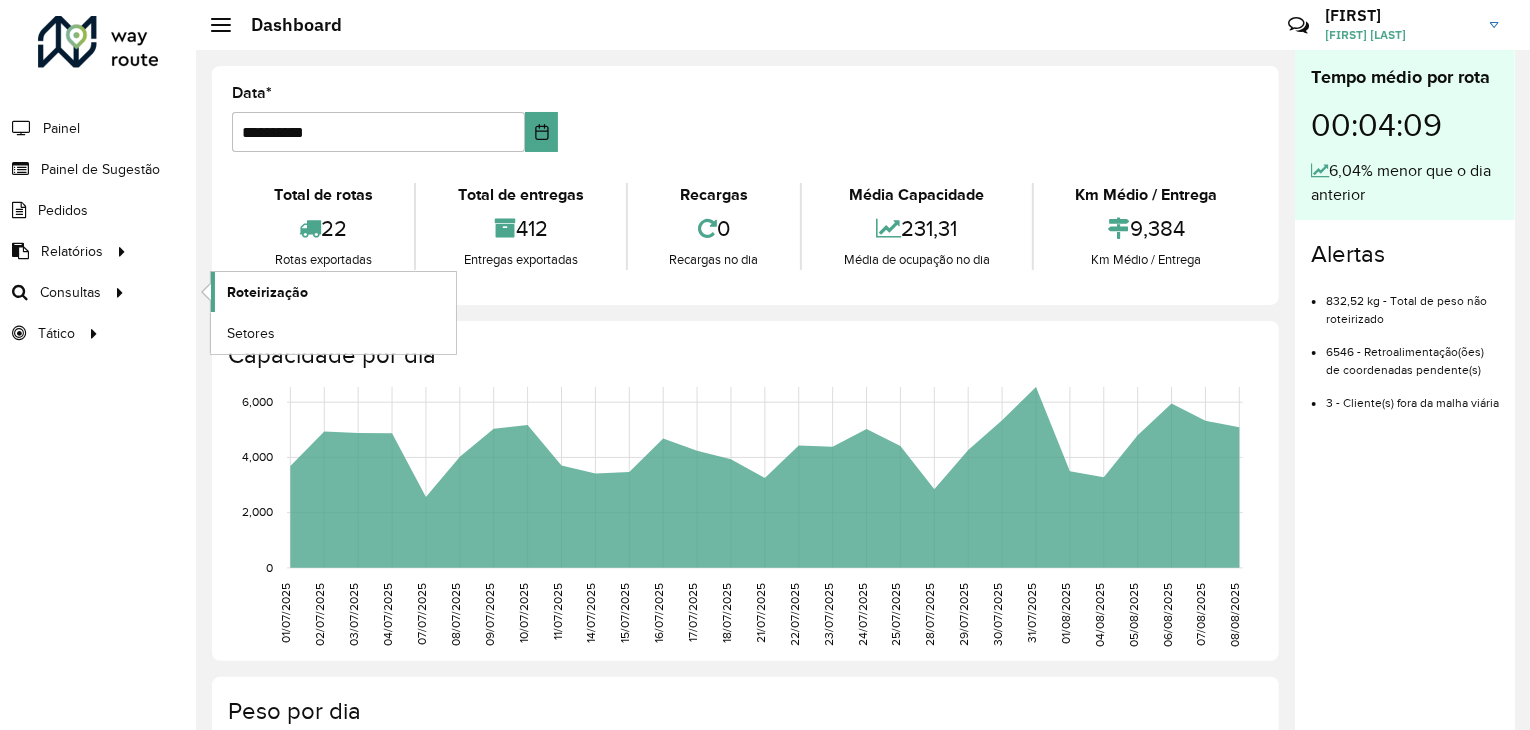 click on "Roteirização" 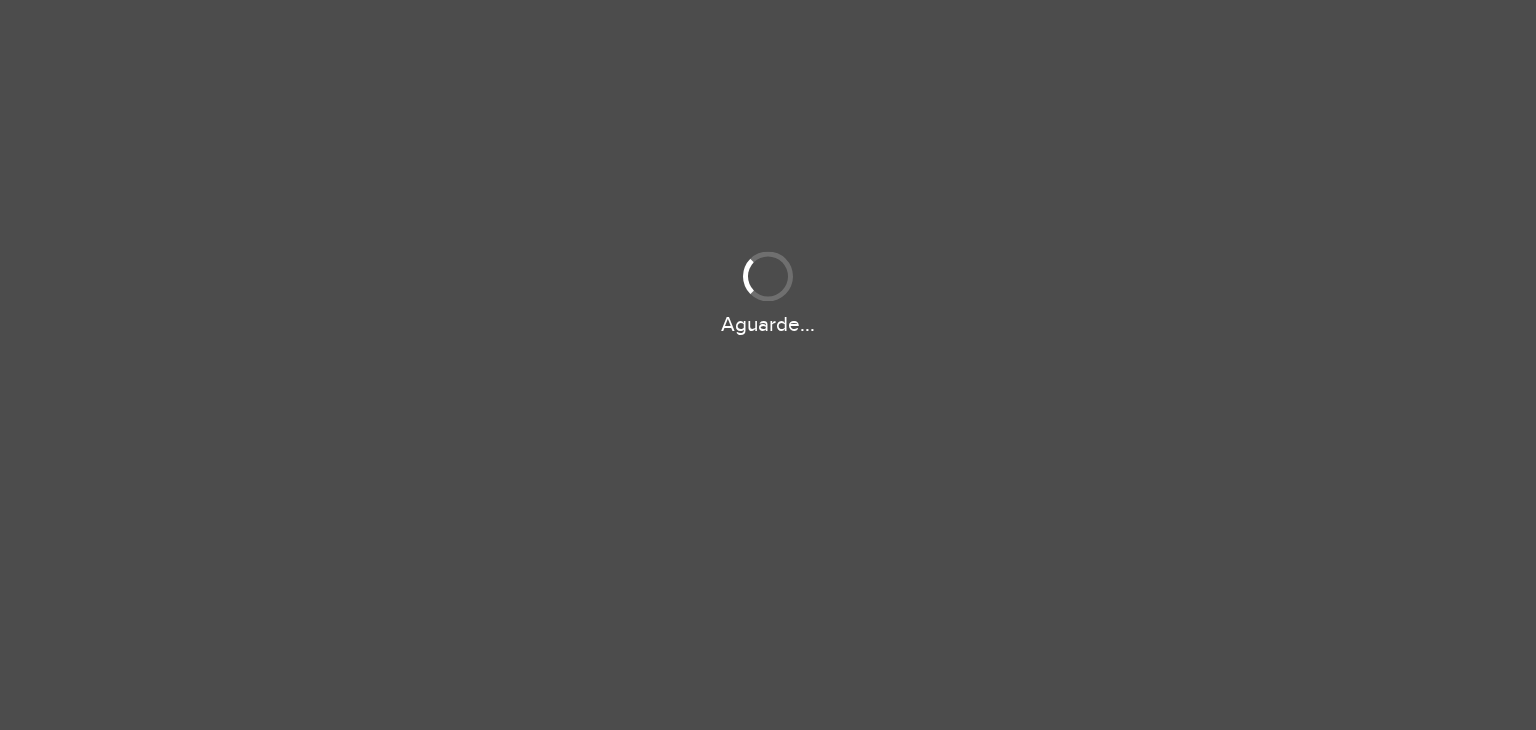 scroll, scrollTop: 0, scrollLeft: 0, axis: both 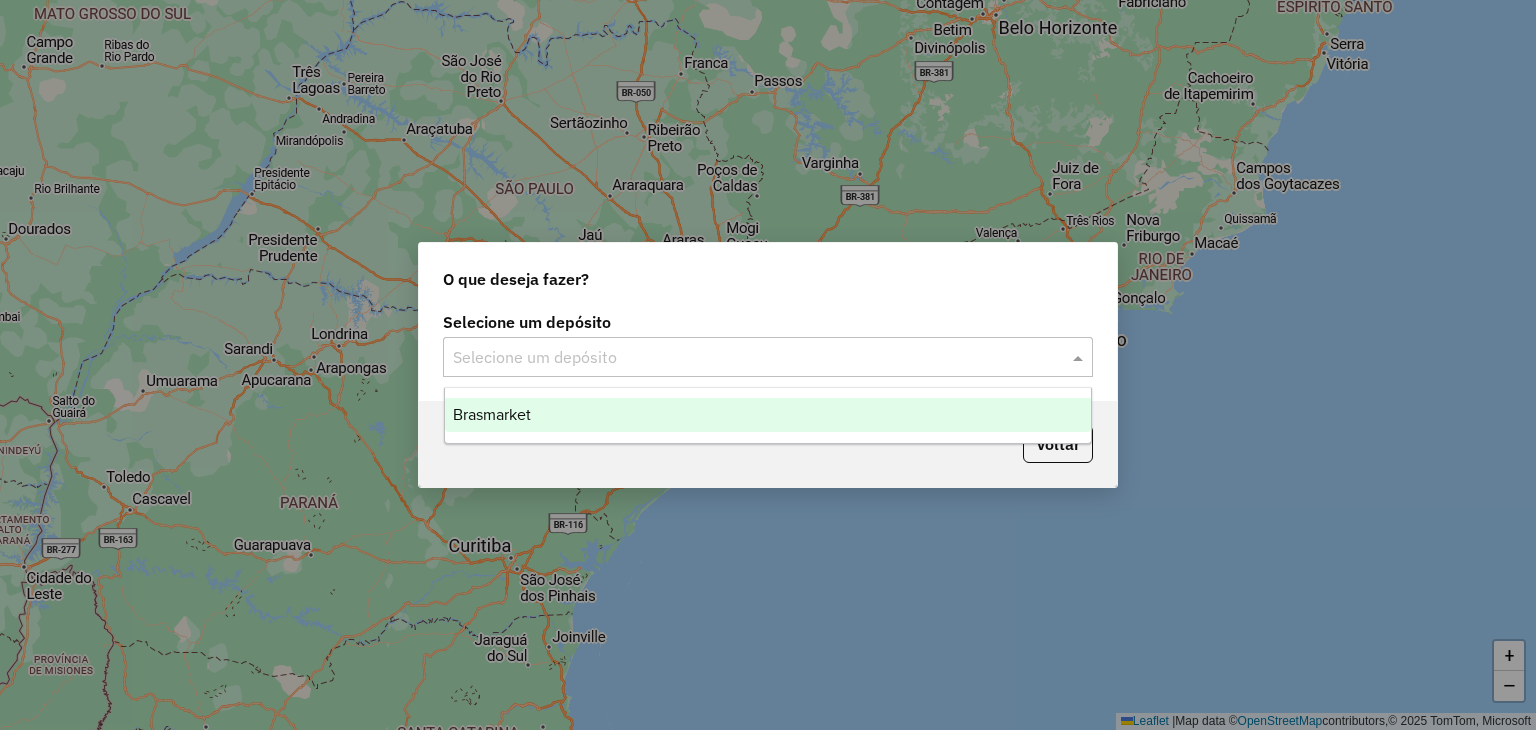 click 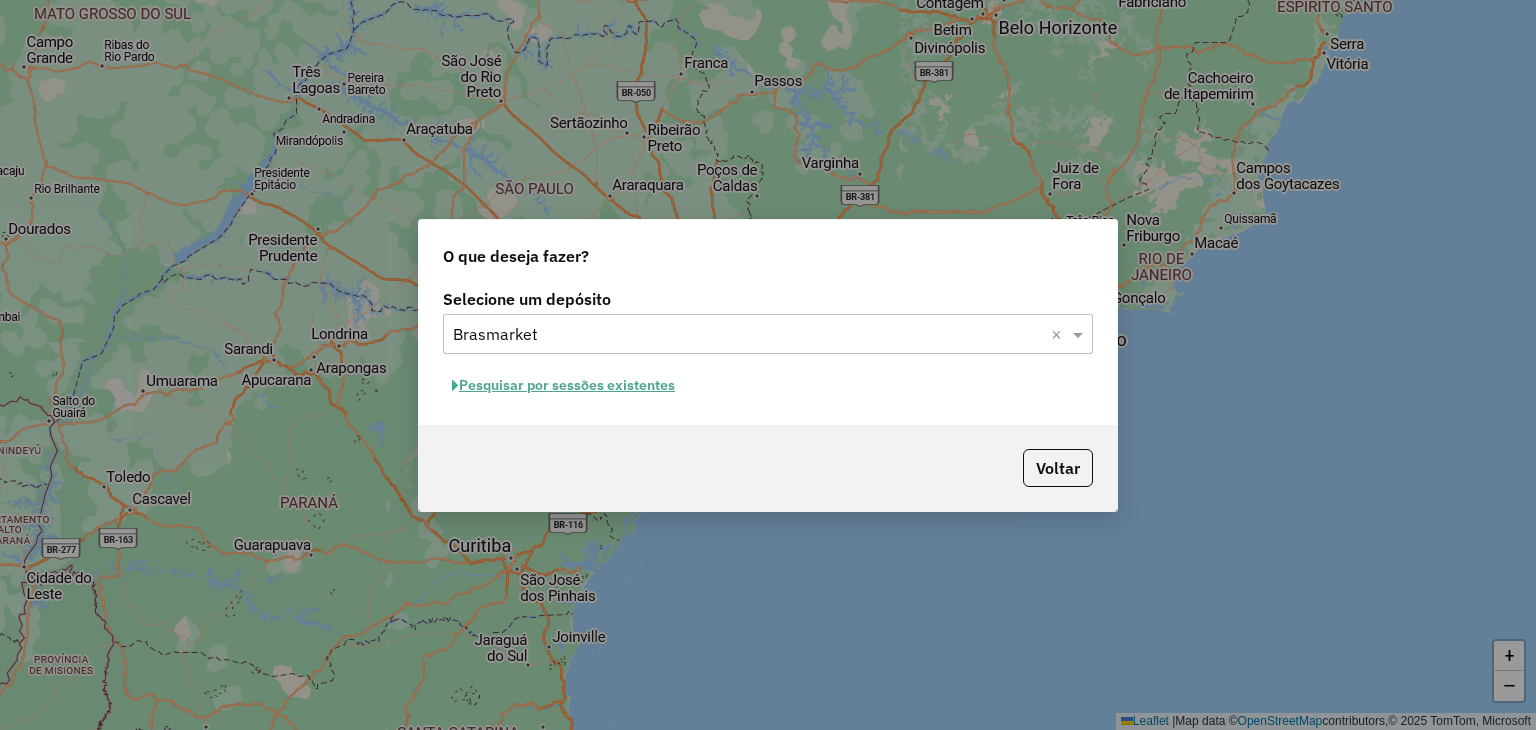 click on "Pesquisar por sessões existentes" 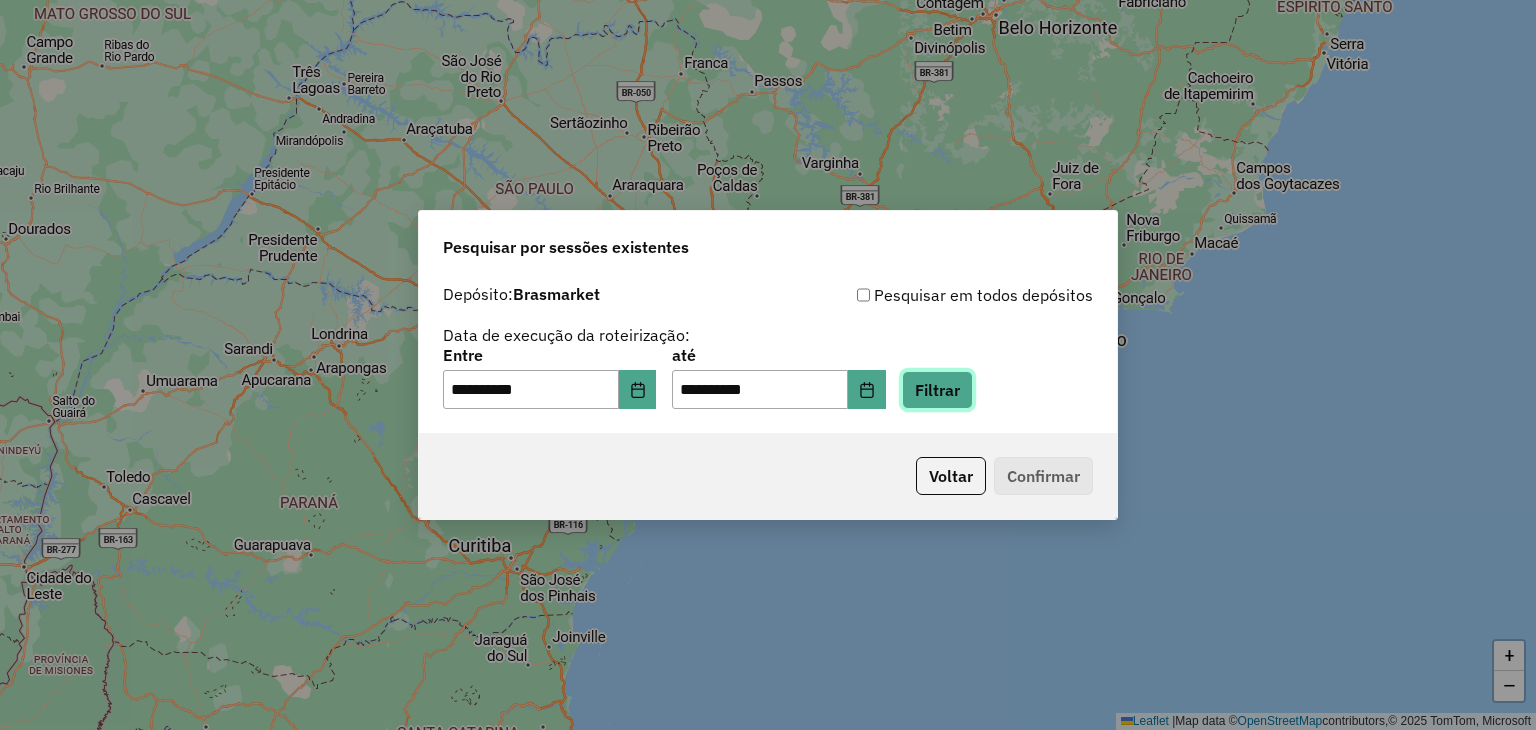 click on "Filtrar" 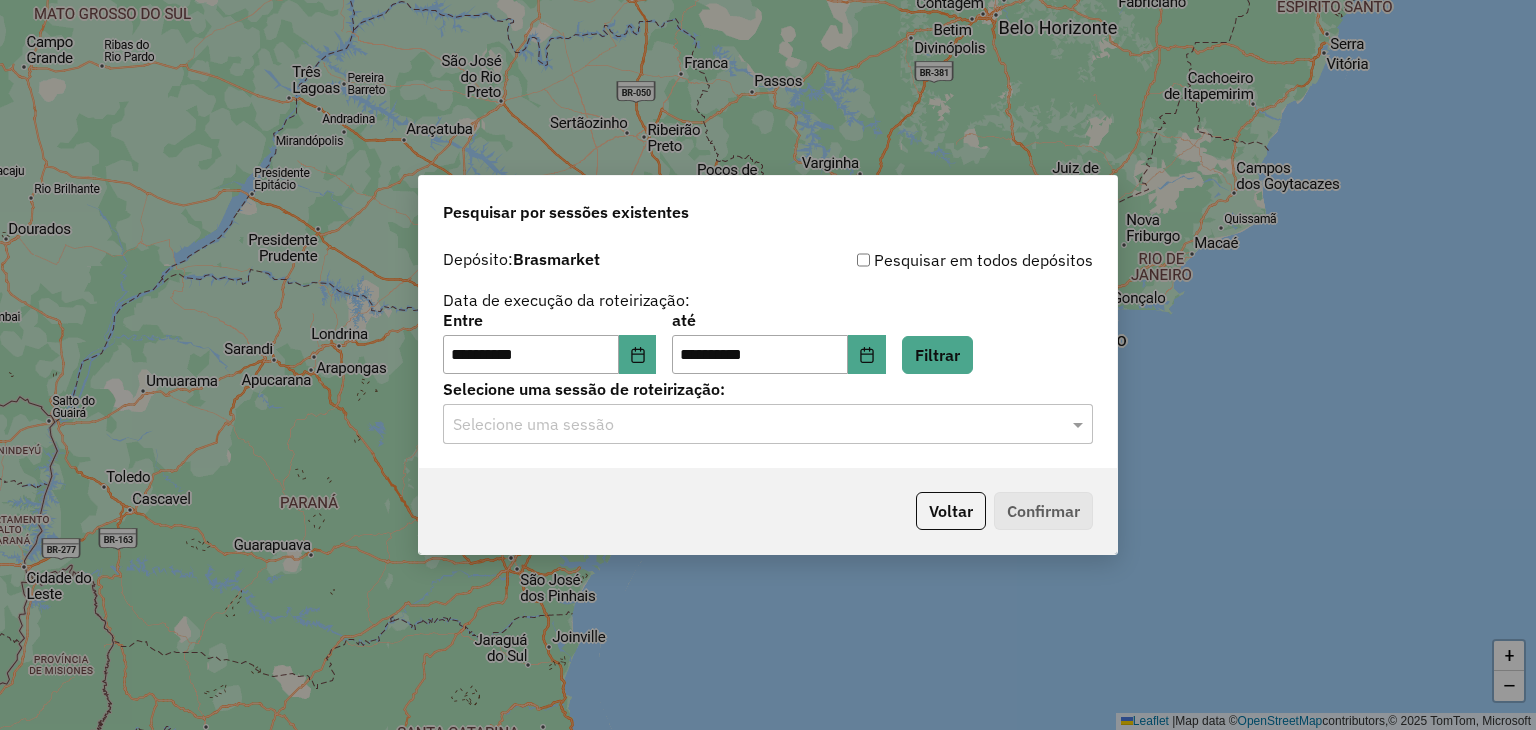 click 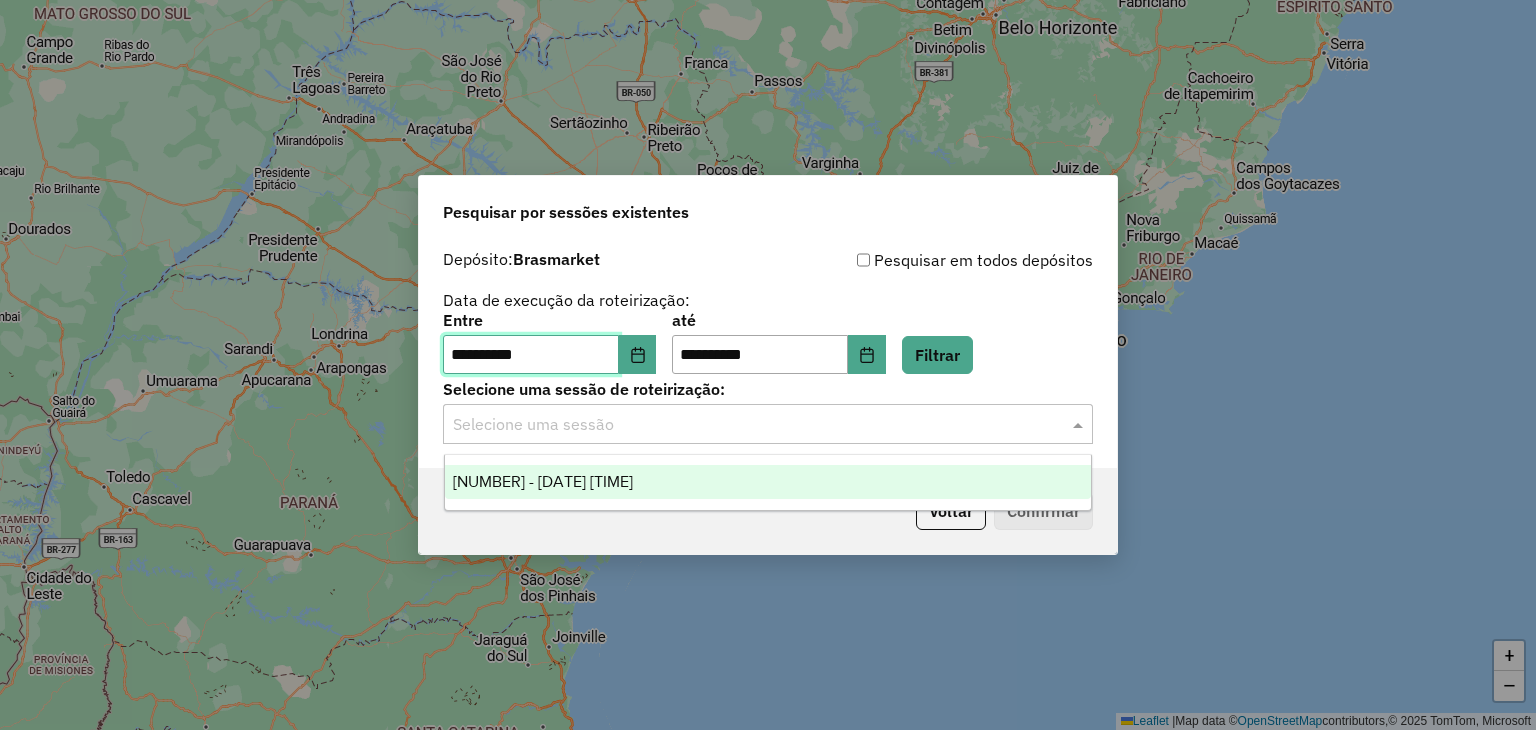 click on "**********" at bounding box center (531, 355) 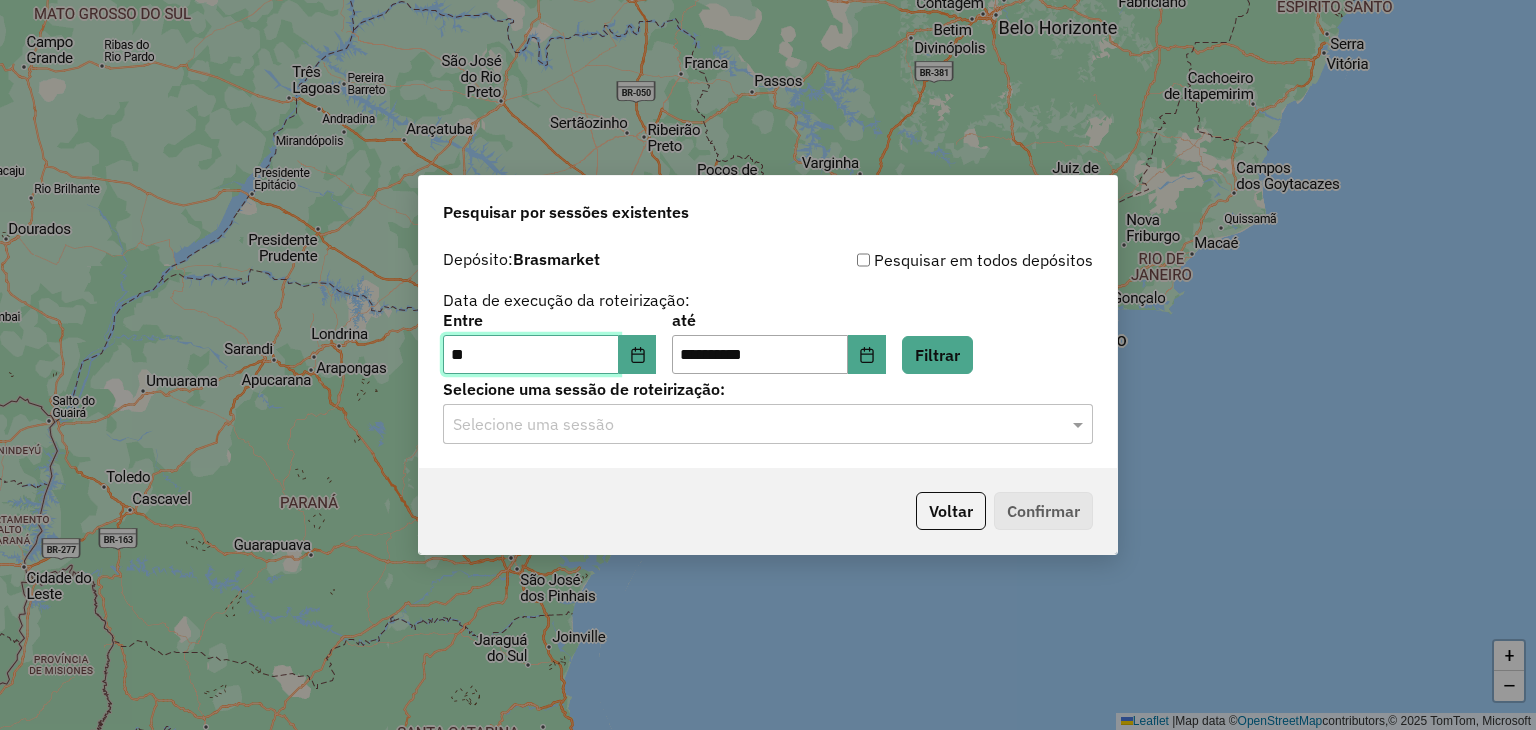 type on "*" 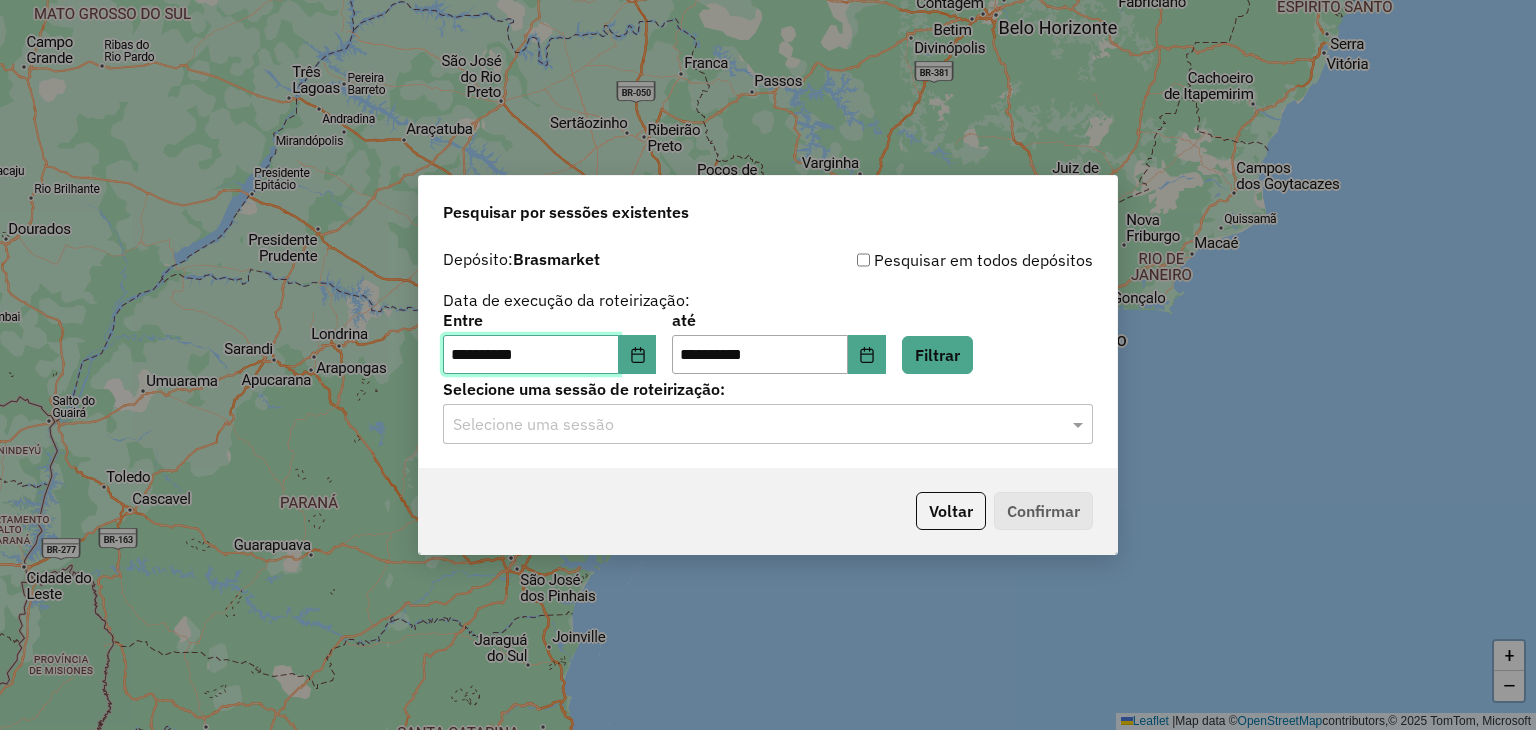 type on "**********" 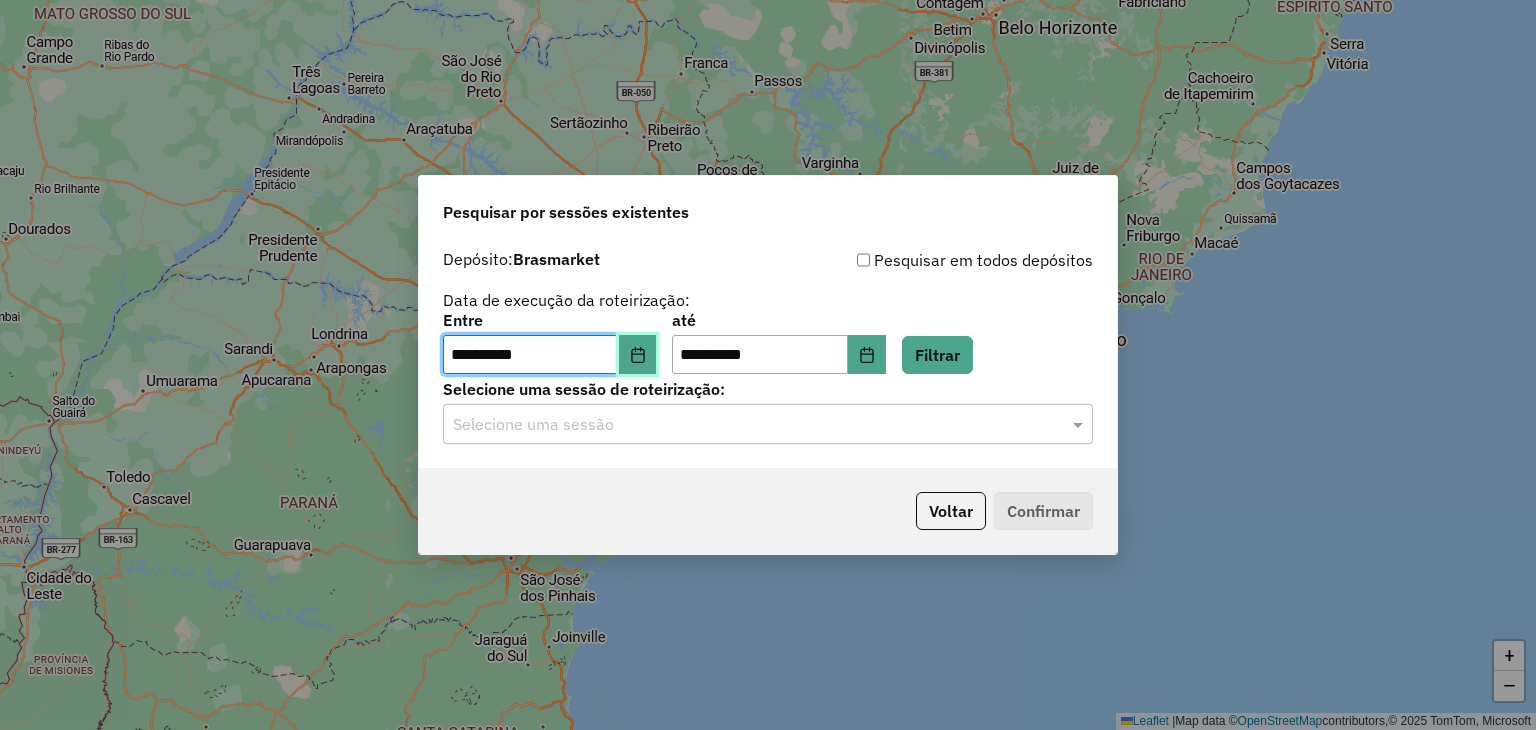 type 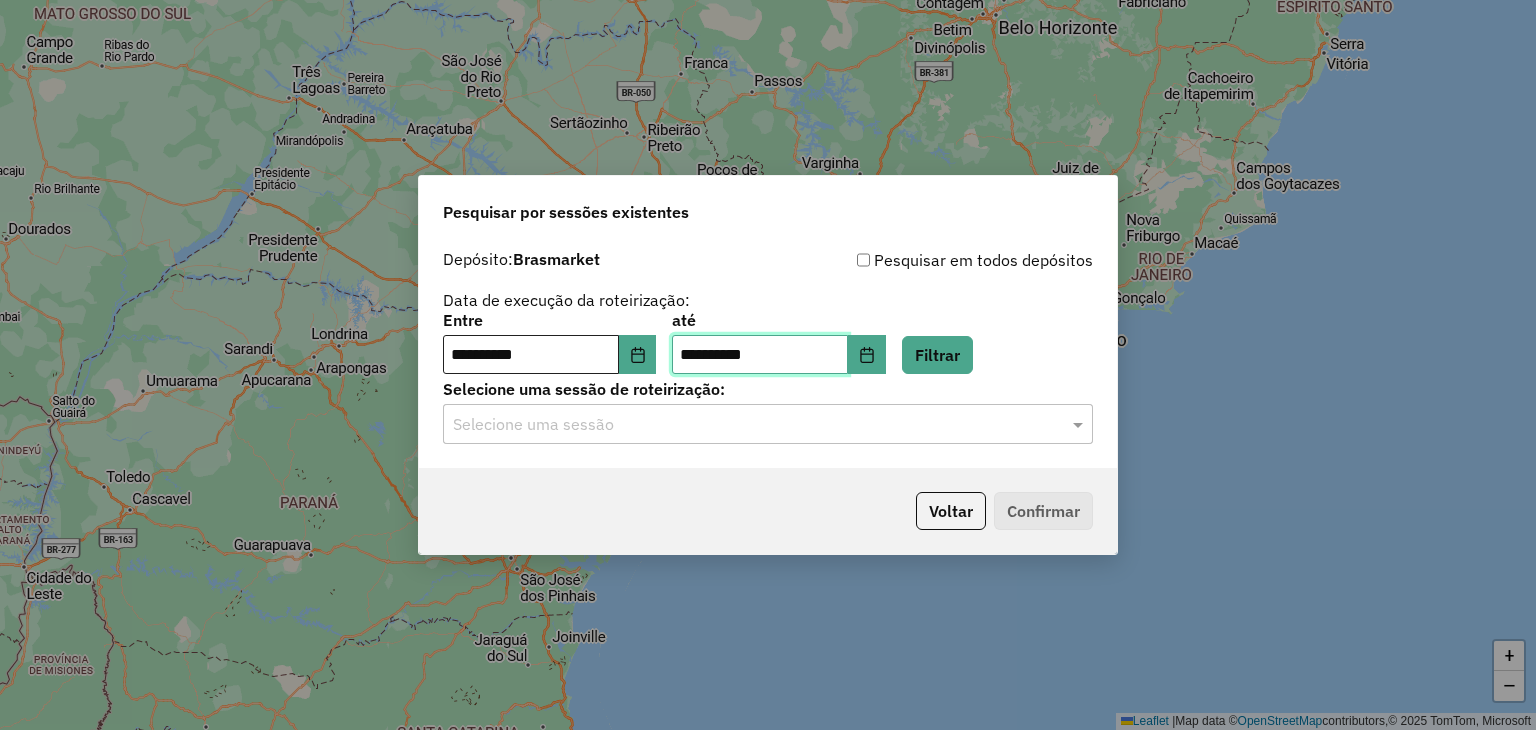 type on "**********" 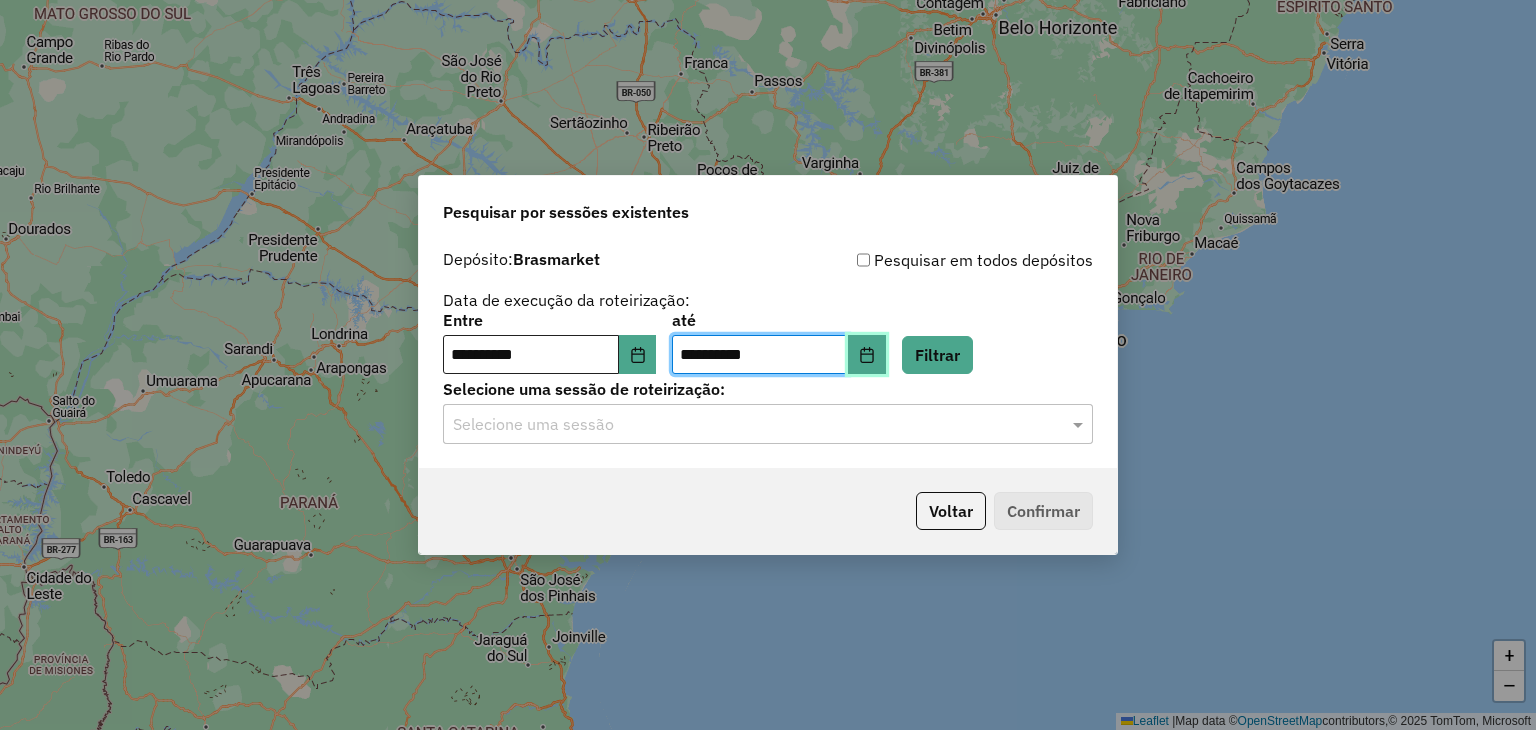 type 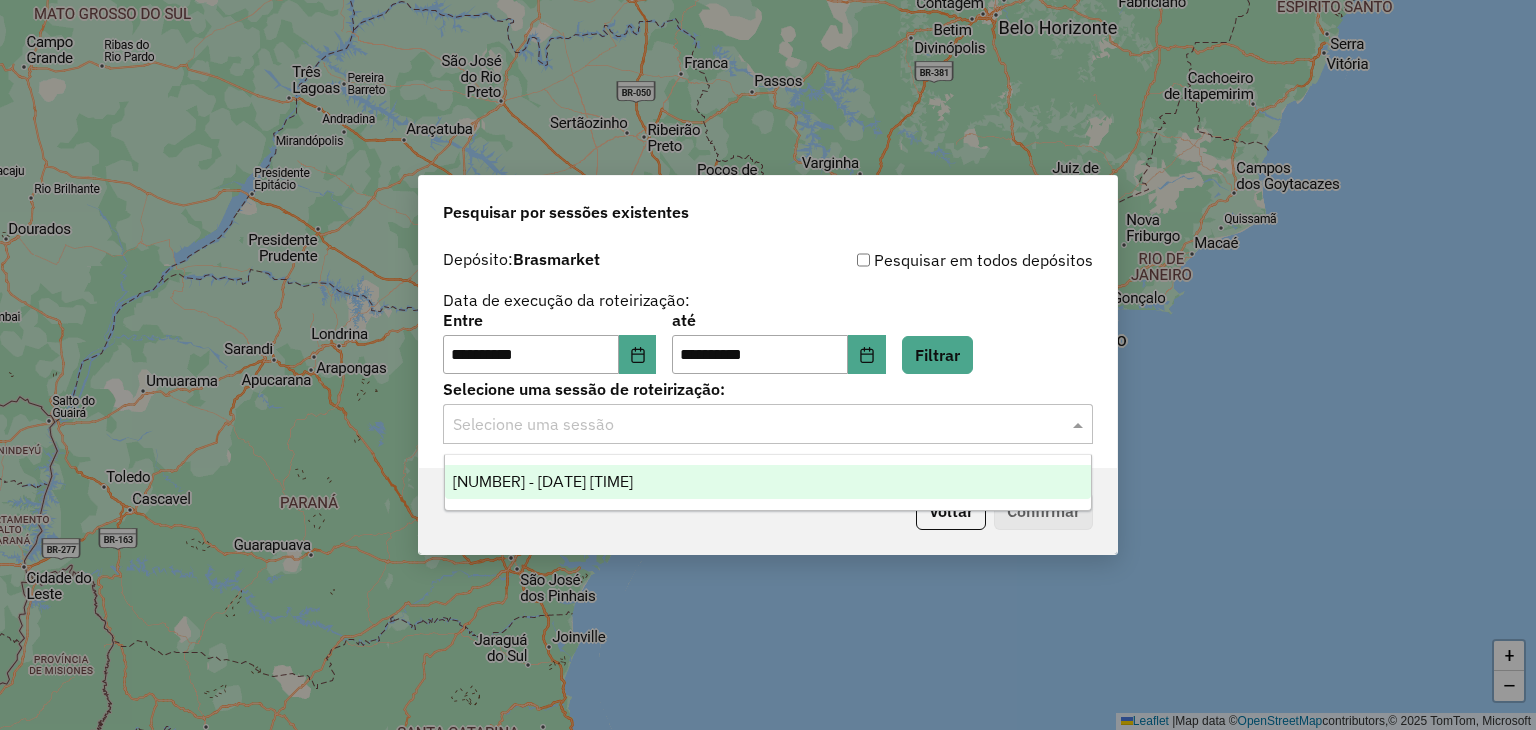 click 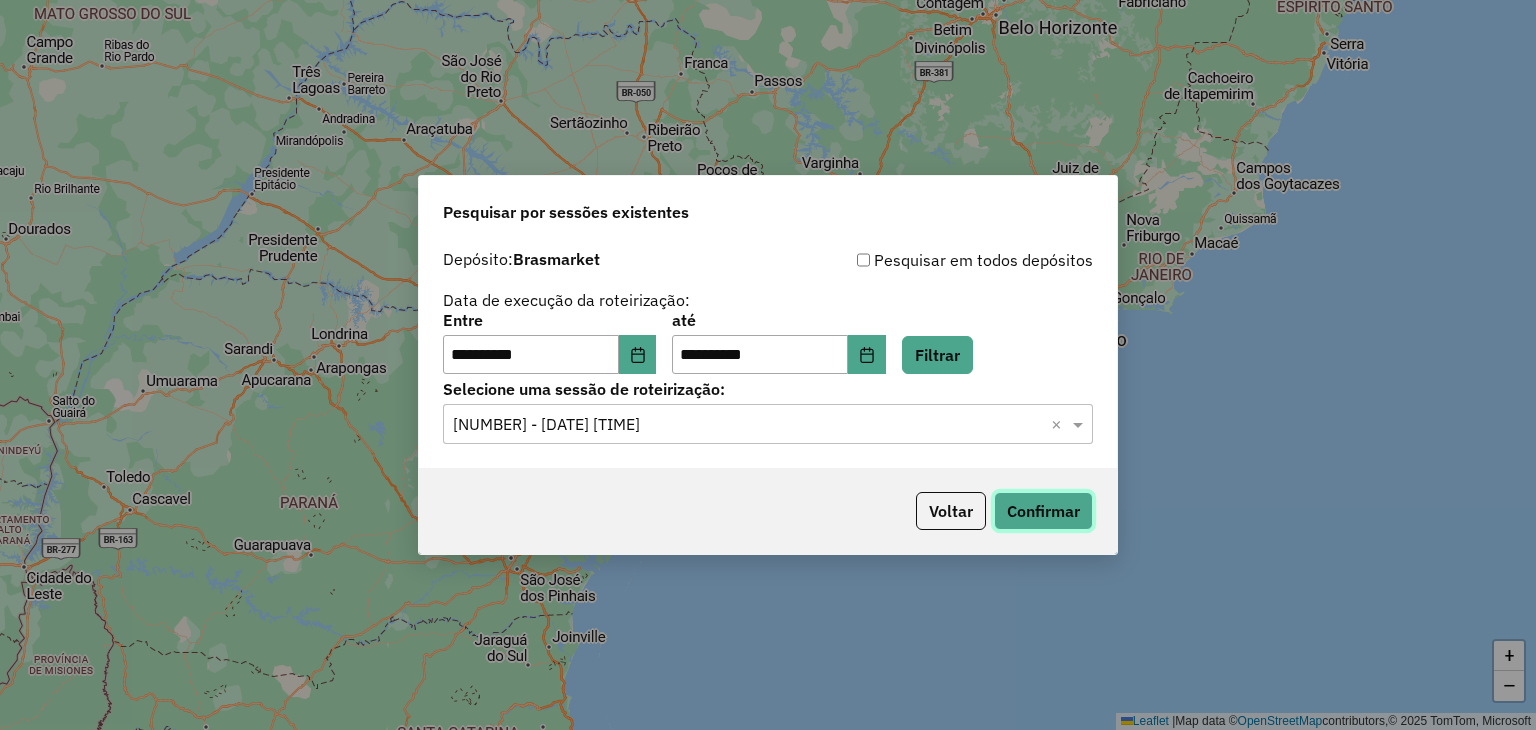 click on "Confirmar" 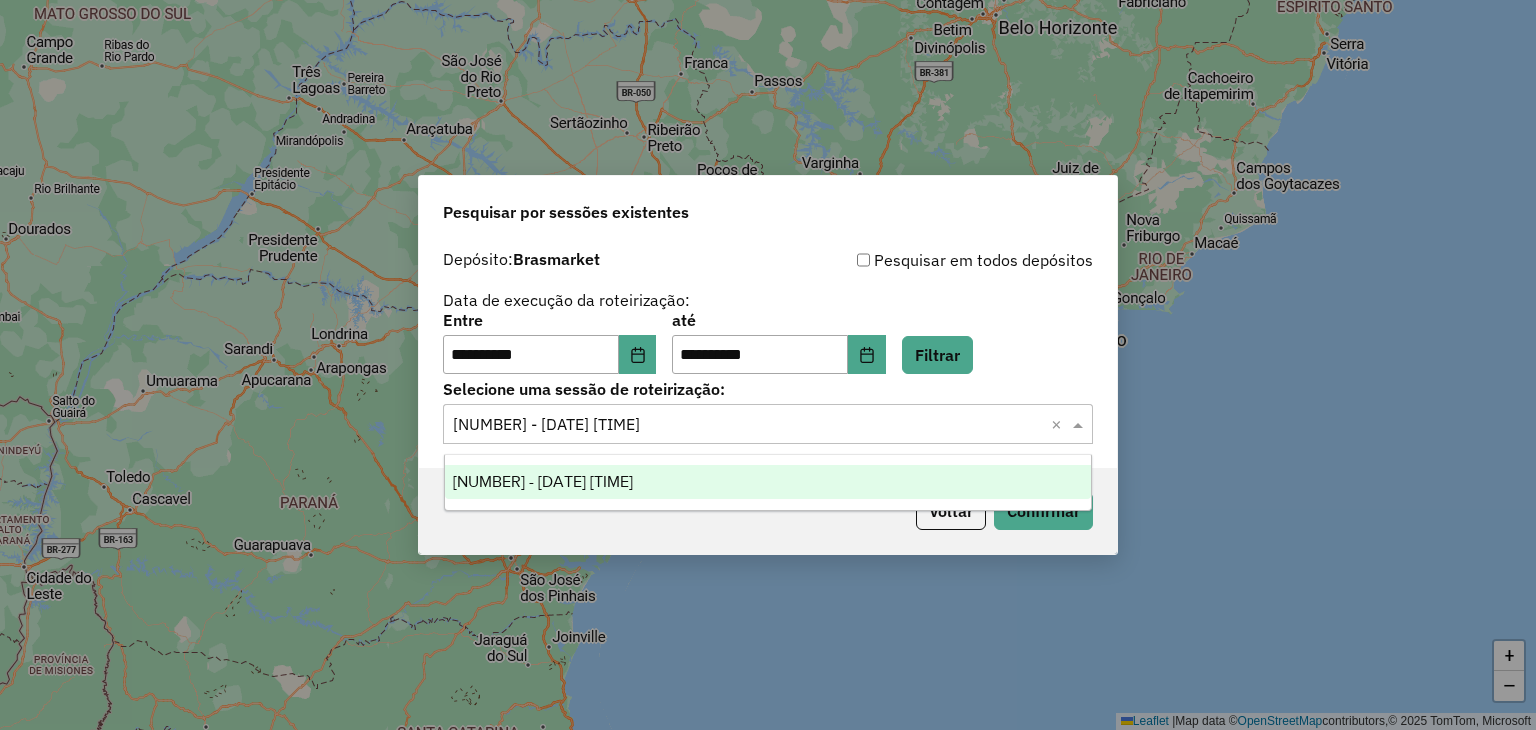 click 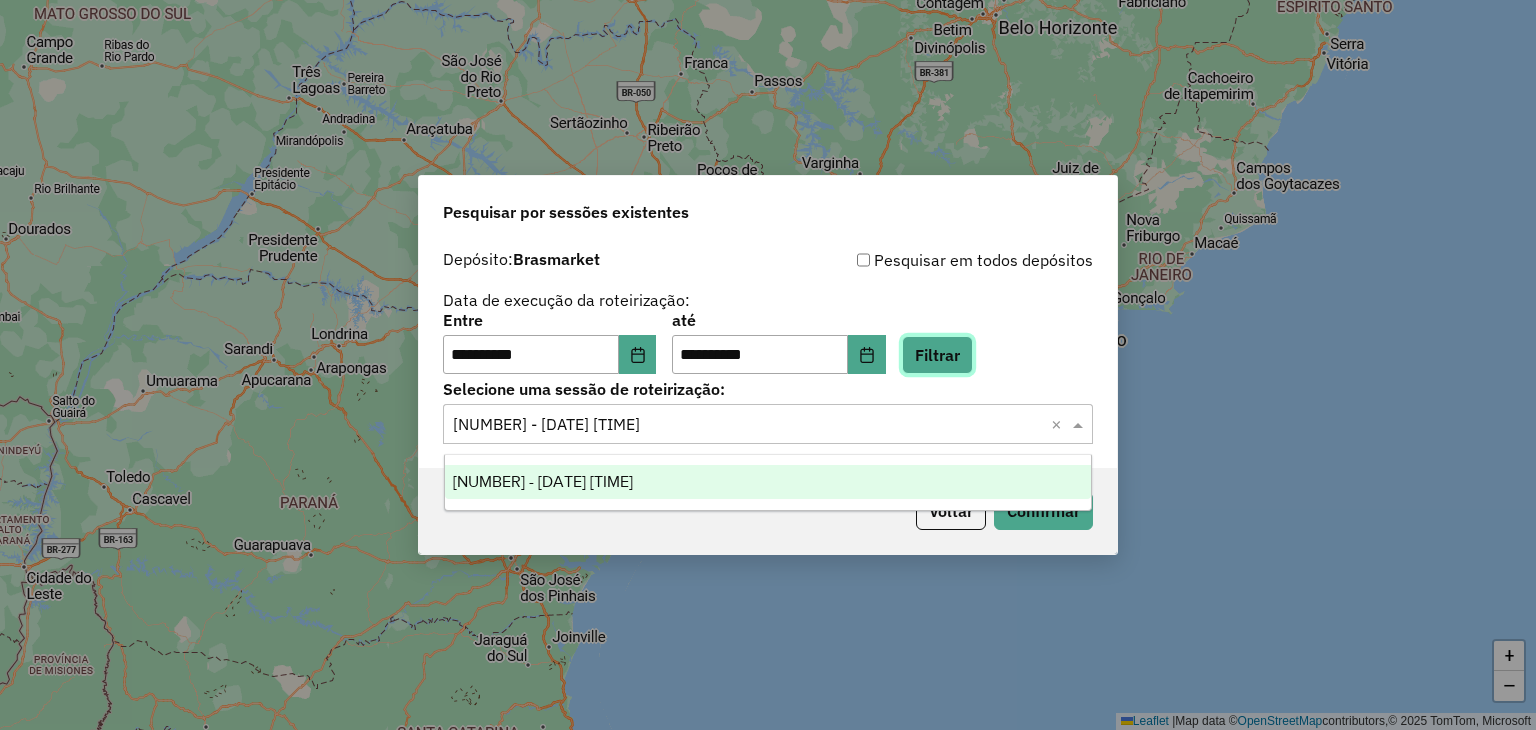 click on "Filtrar" 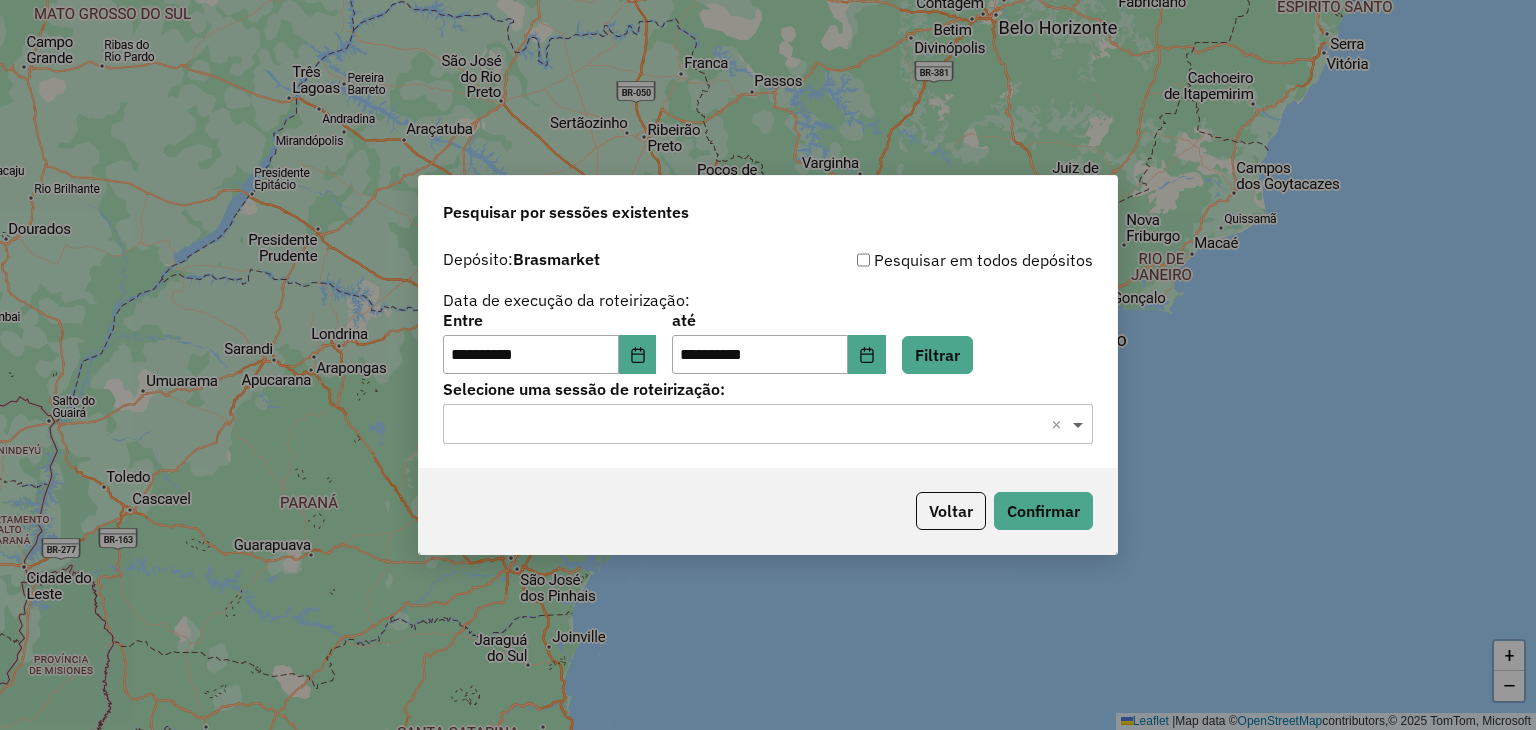 click 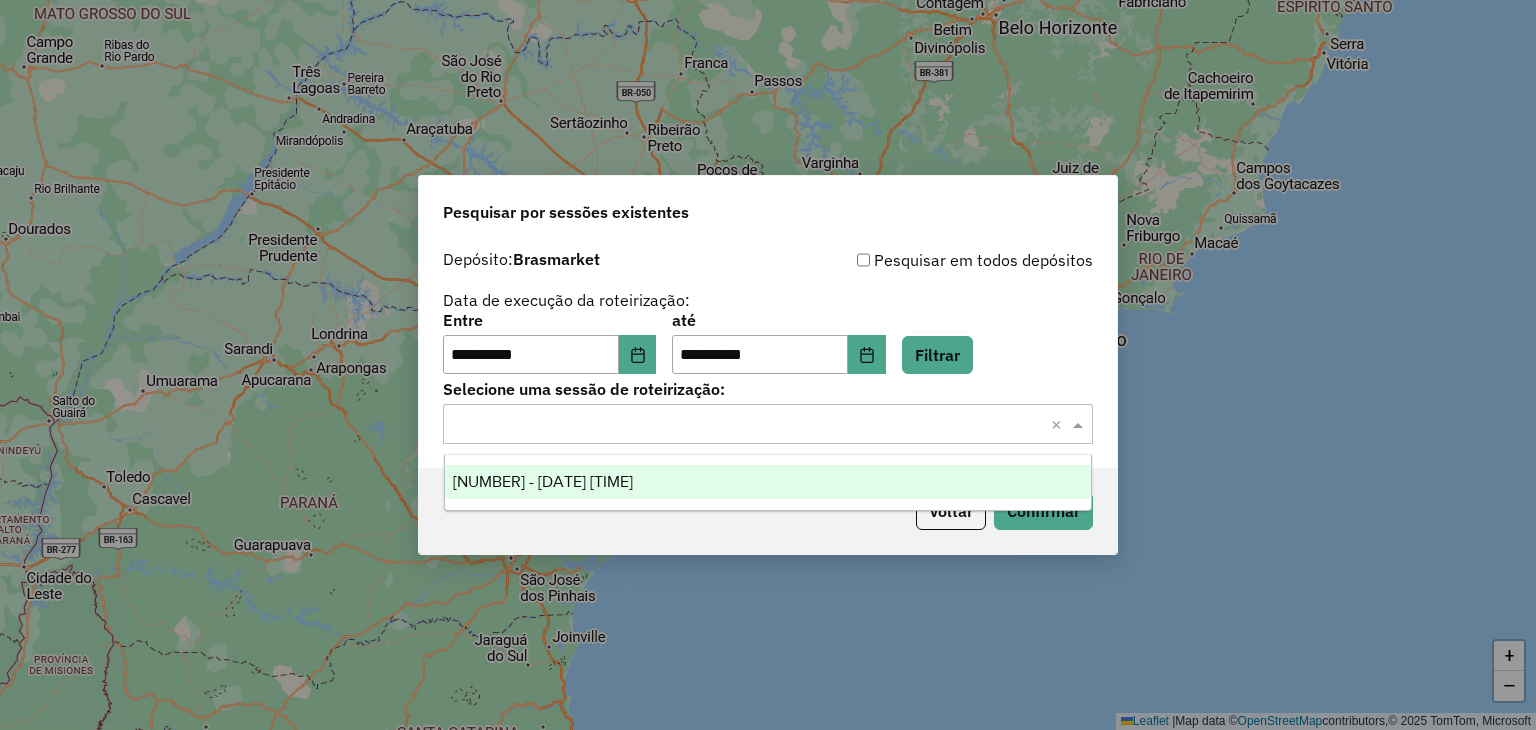 click on "962311 - 09/07/2025 17:43" at bounding box center [543, 481] 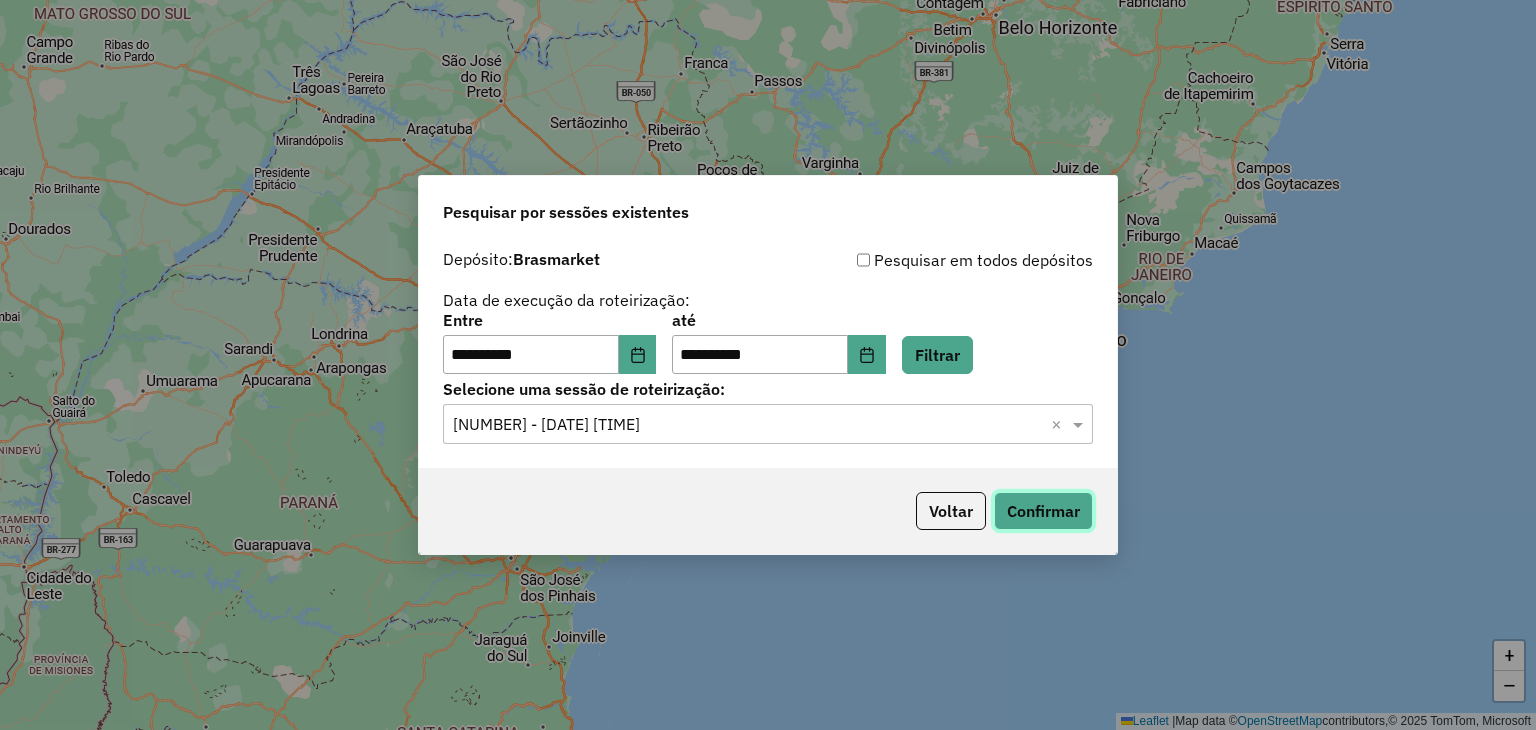 click on "Confirmar" 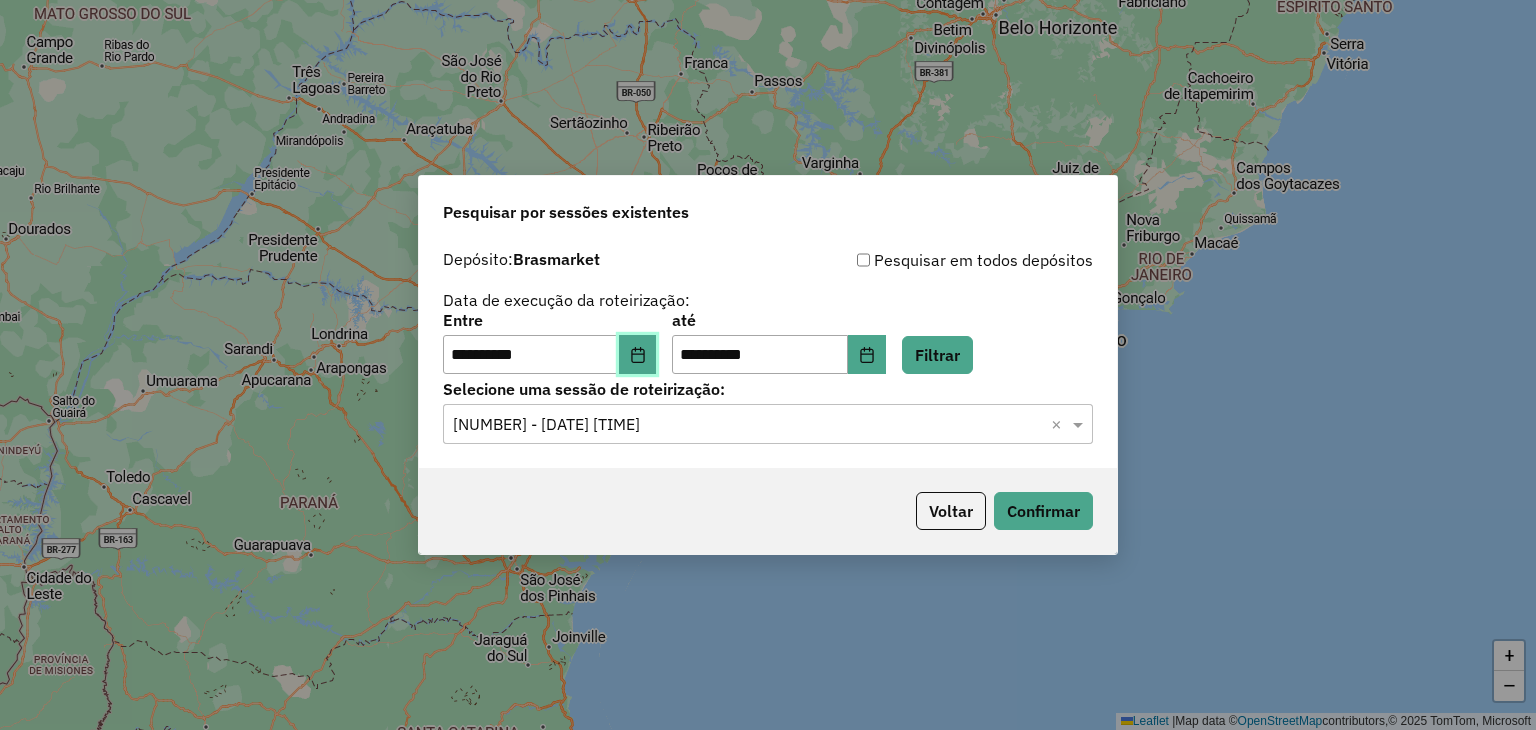 click 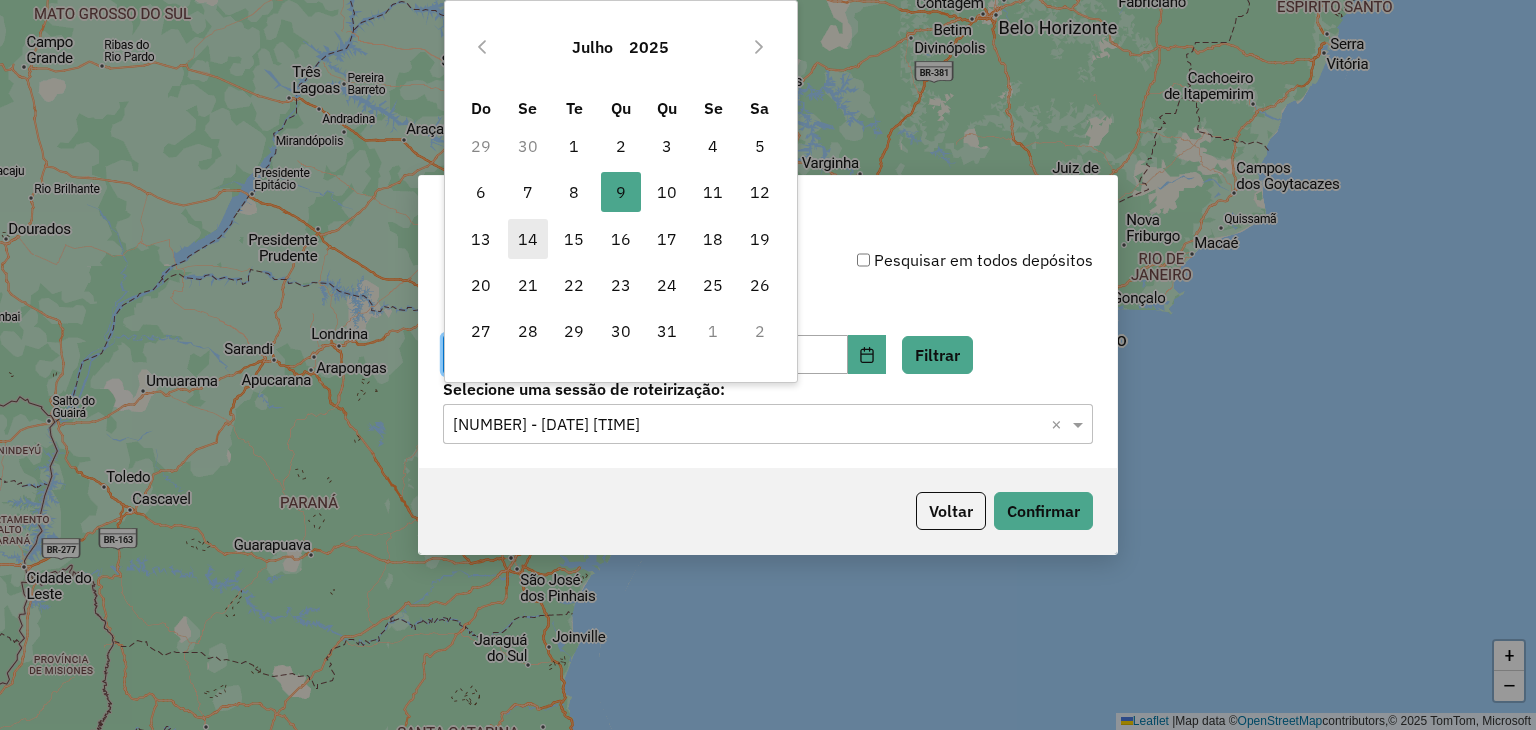 click on "14" at bounding box center [528, 239] 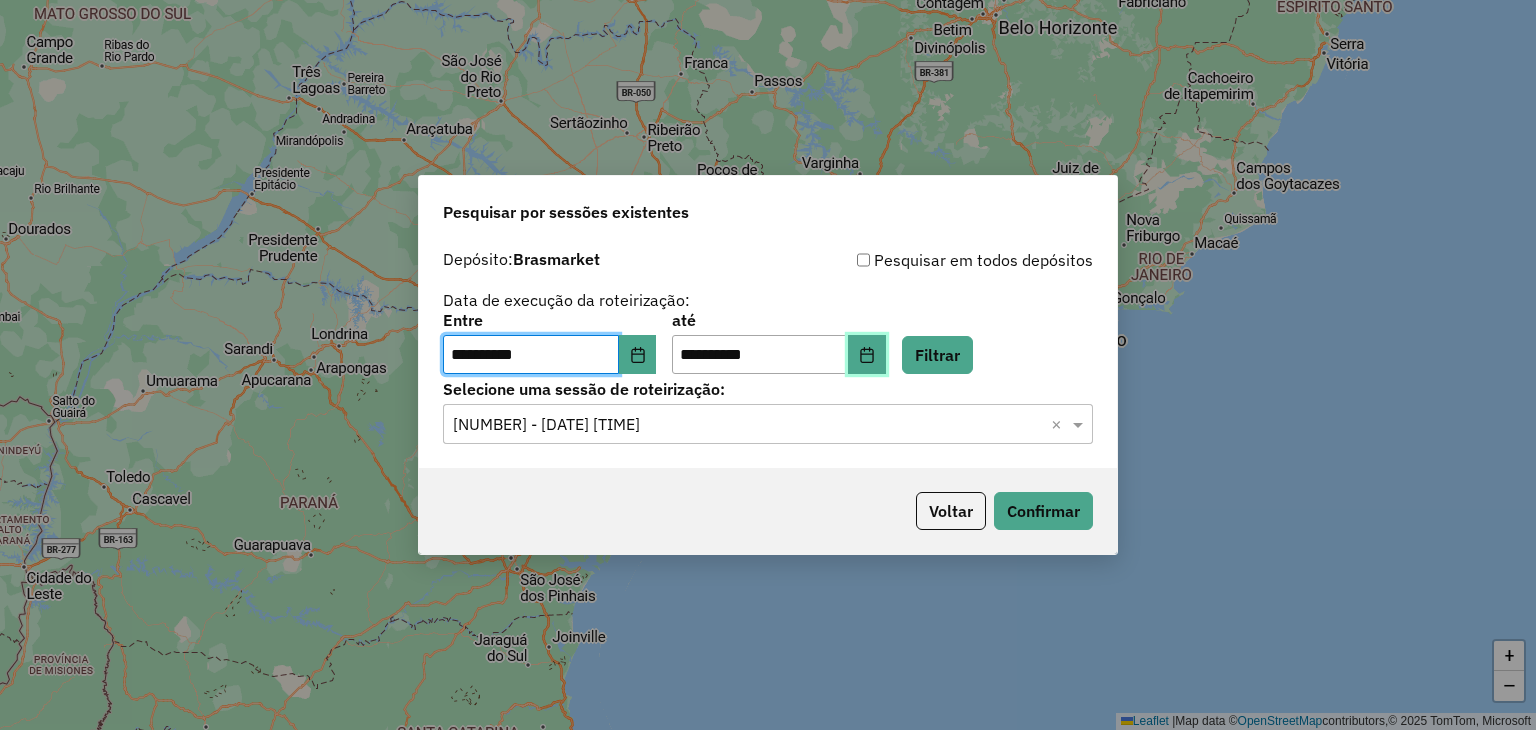 click 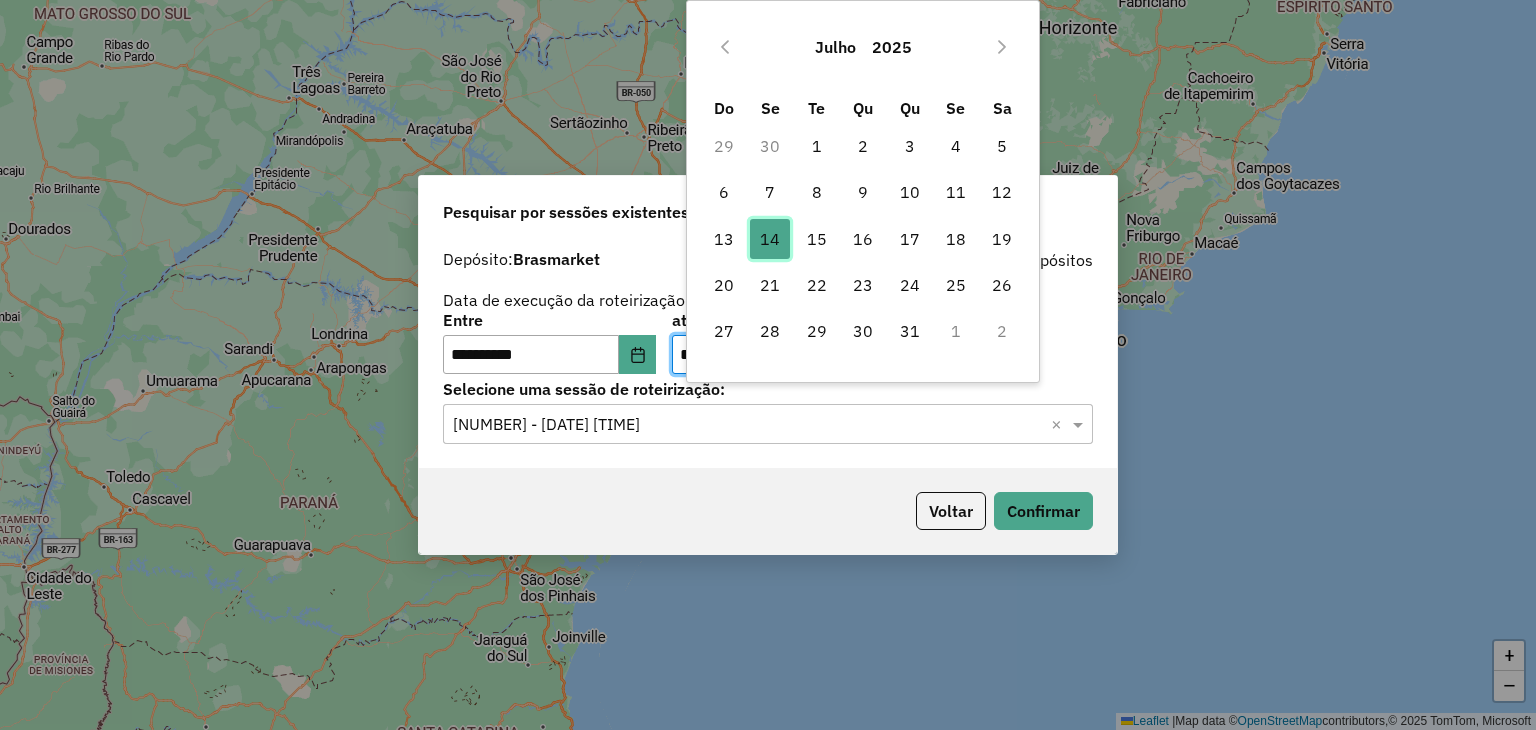 click on "14" at bounding box center [770, 239] 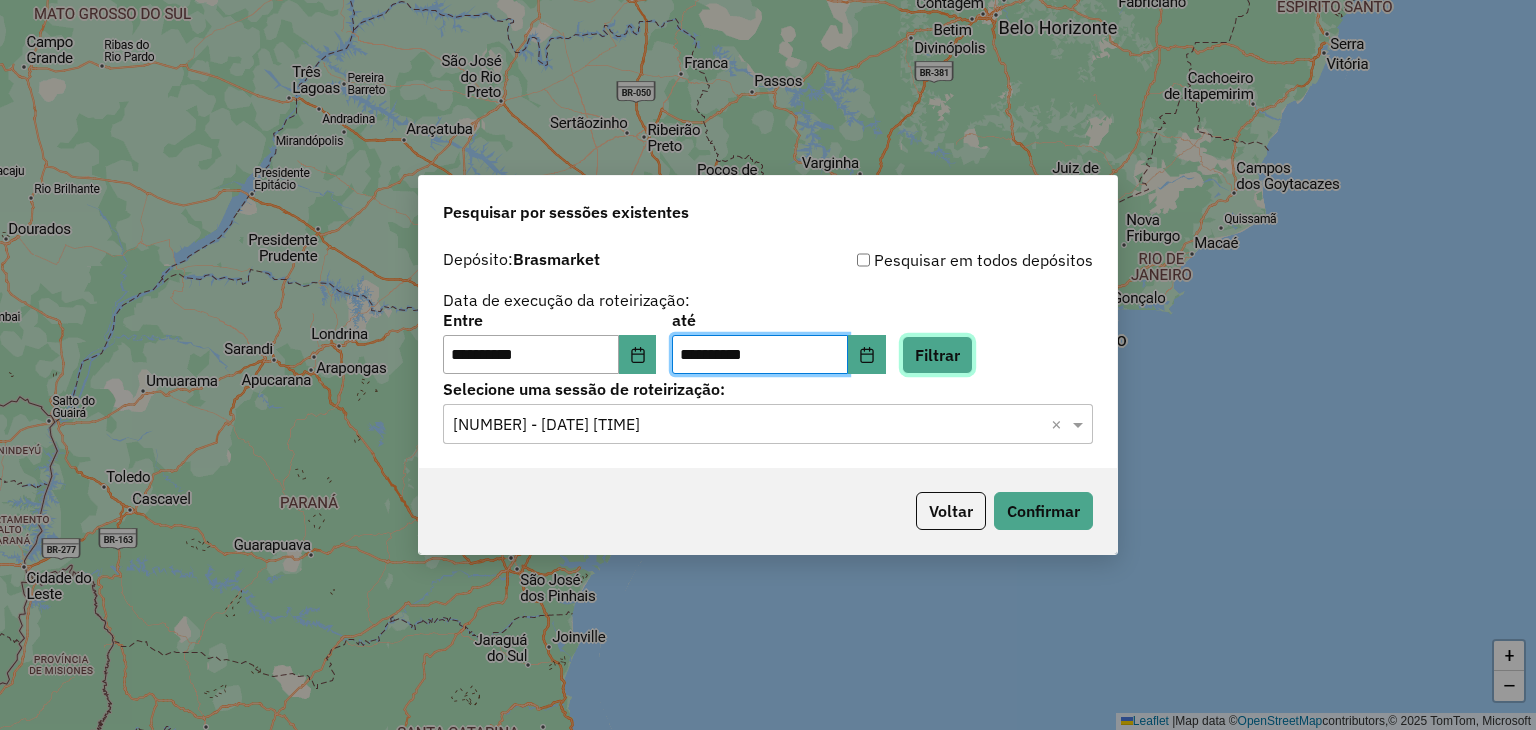 click on "Filtrar" 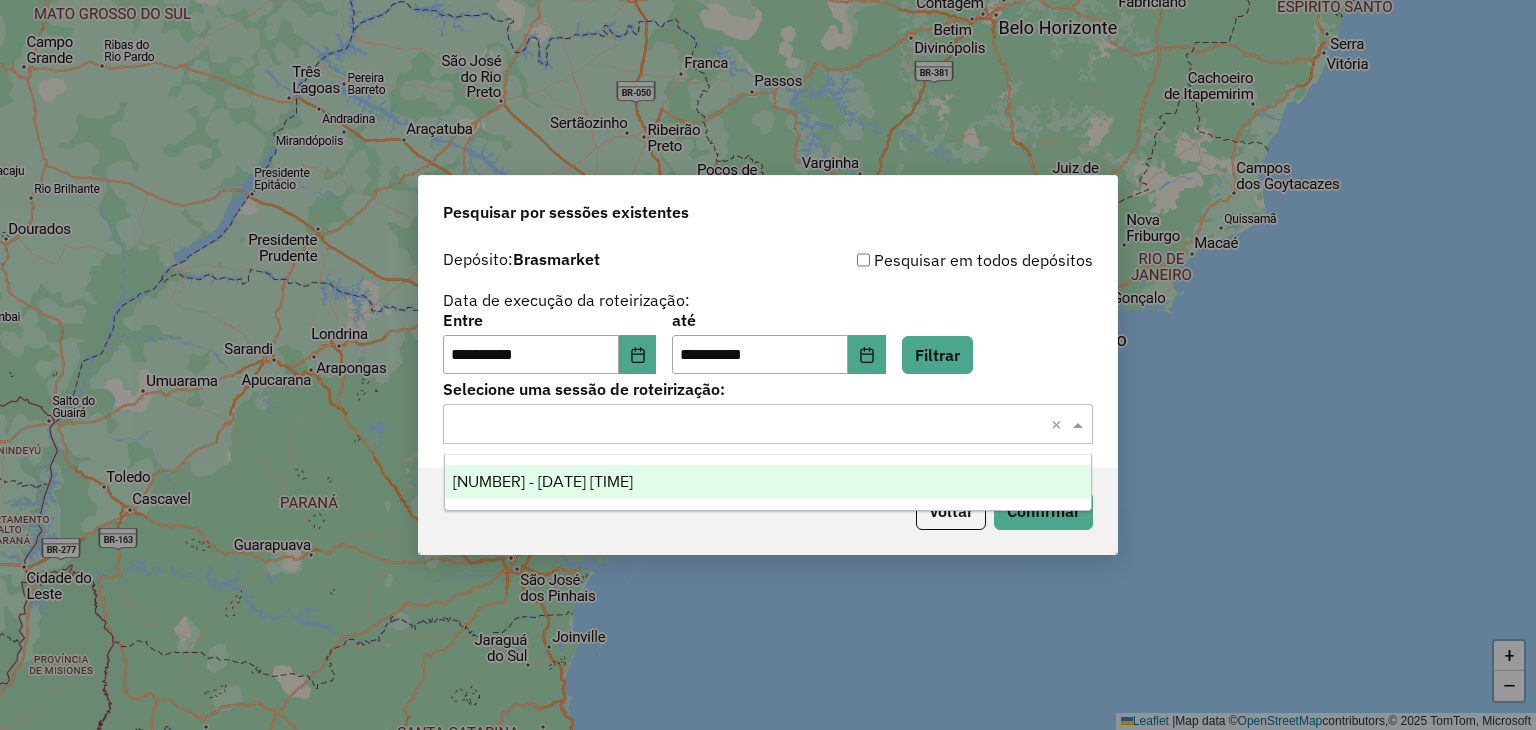 drag, startPoint x: 1084, startPoint y: 426, endPoint x: 949, endPoint y: 422, distance: 135.05925 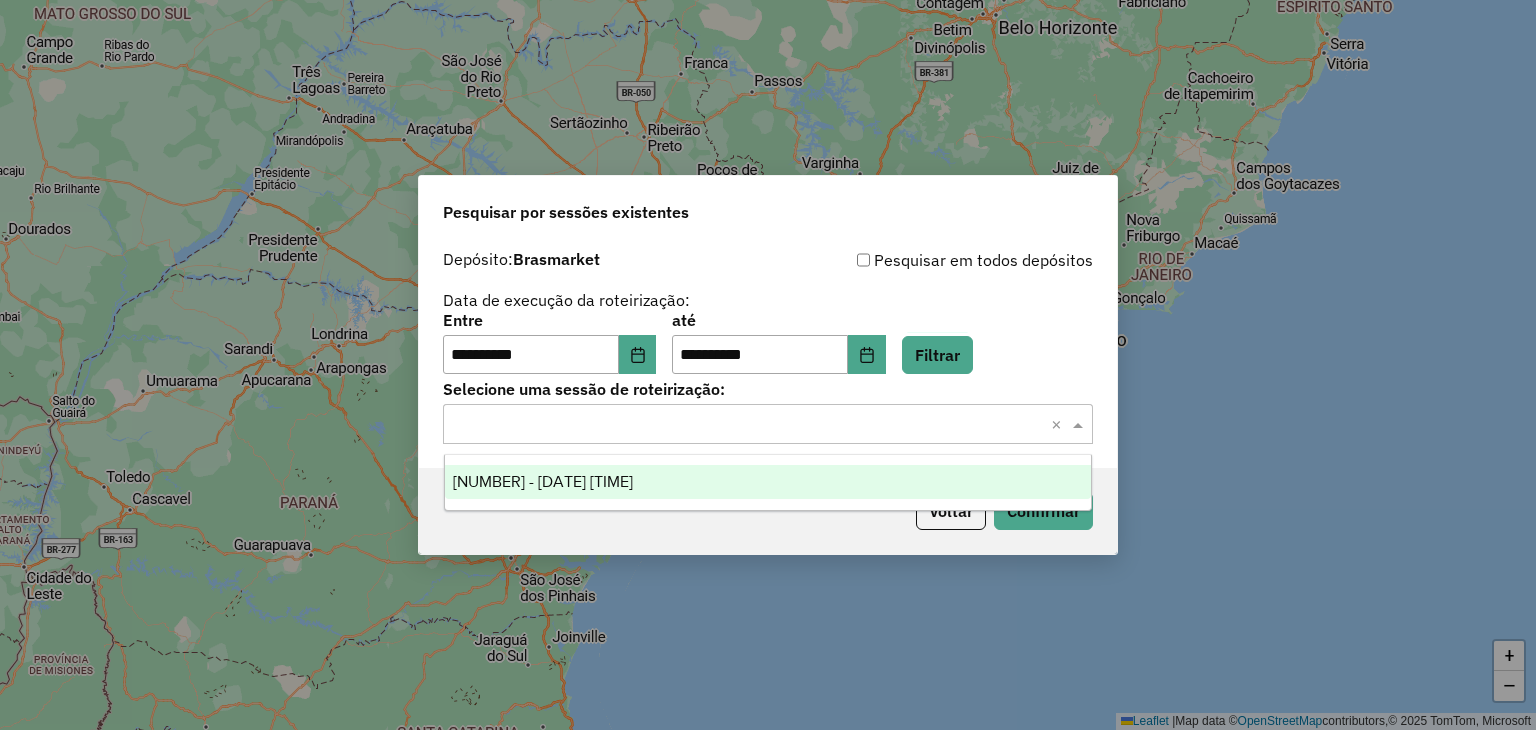 click on "964169 - 14/07/2025 17:42" at bounding box center (543, 481) 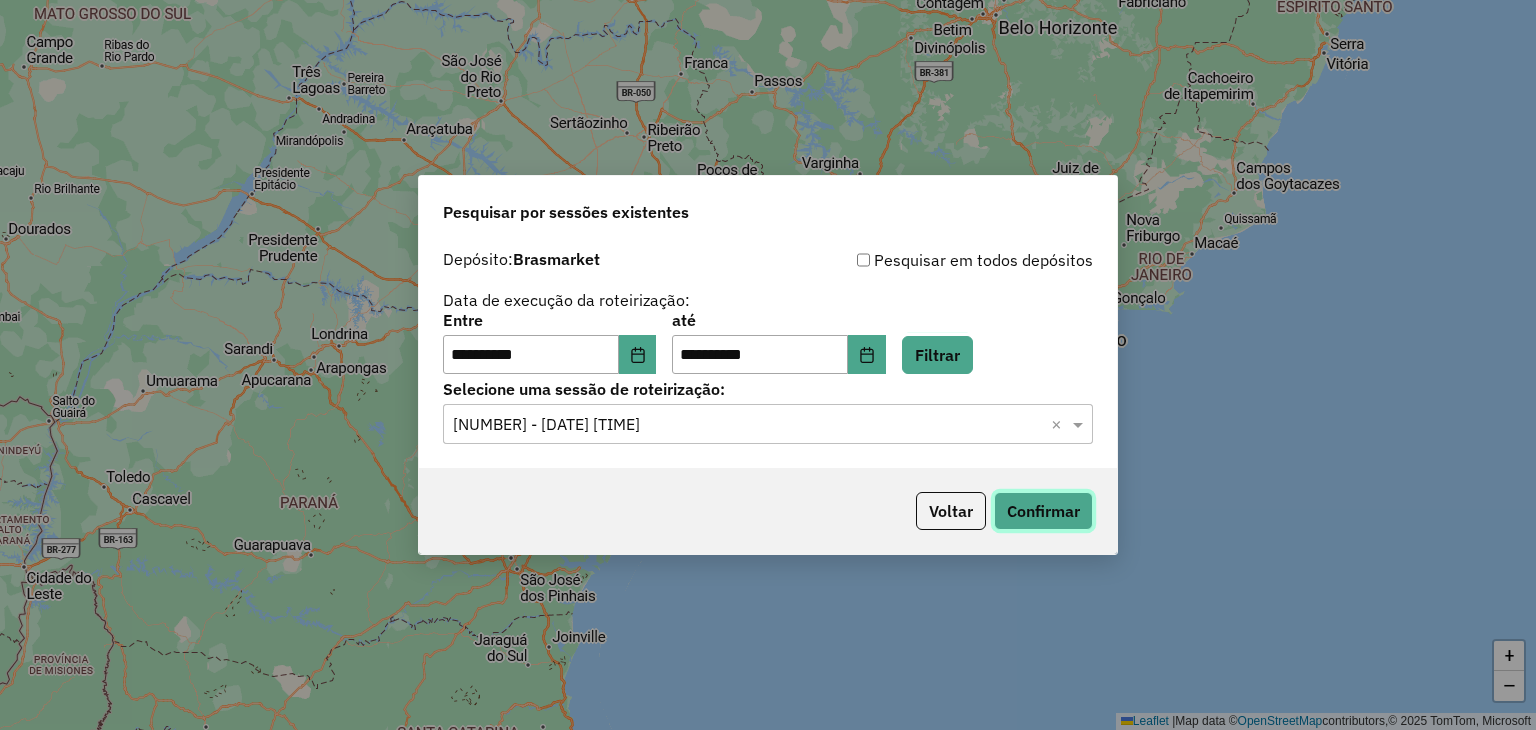 click on "Confirmar" 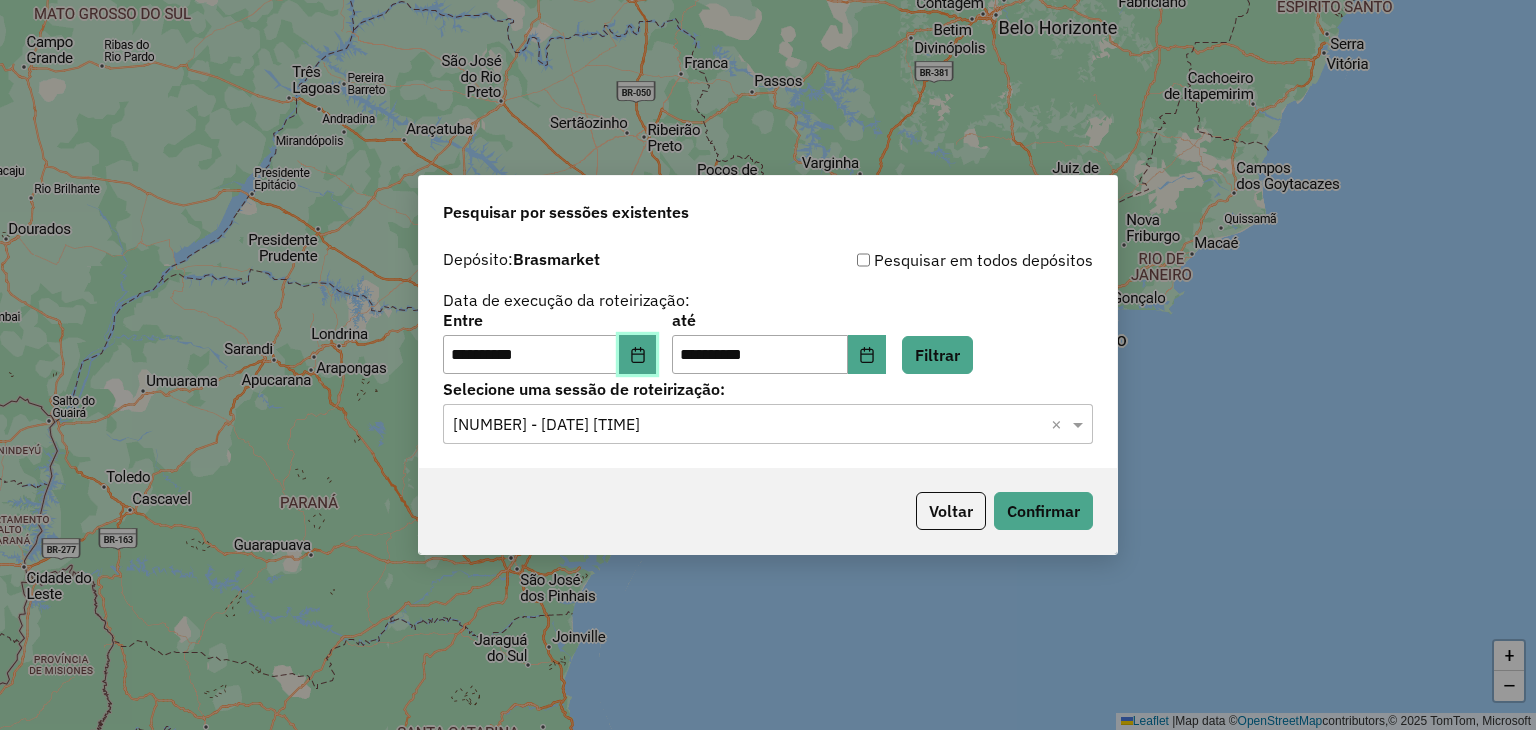 click 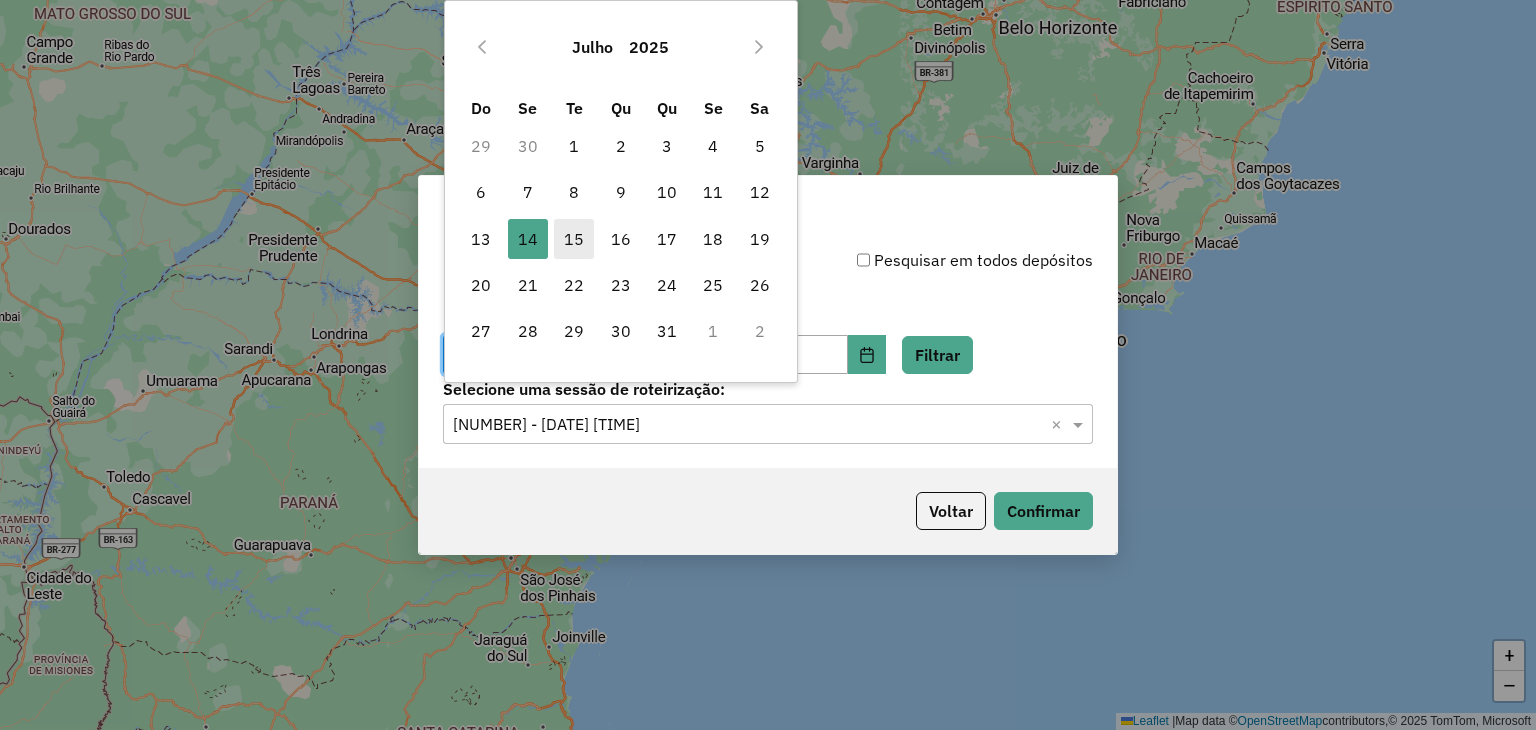 click on "15" at bounding box center [574, 239] 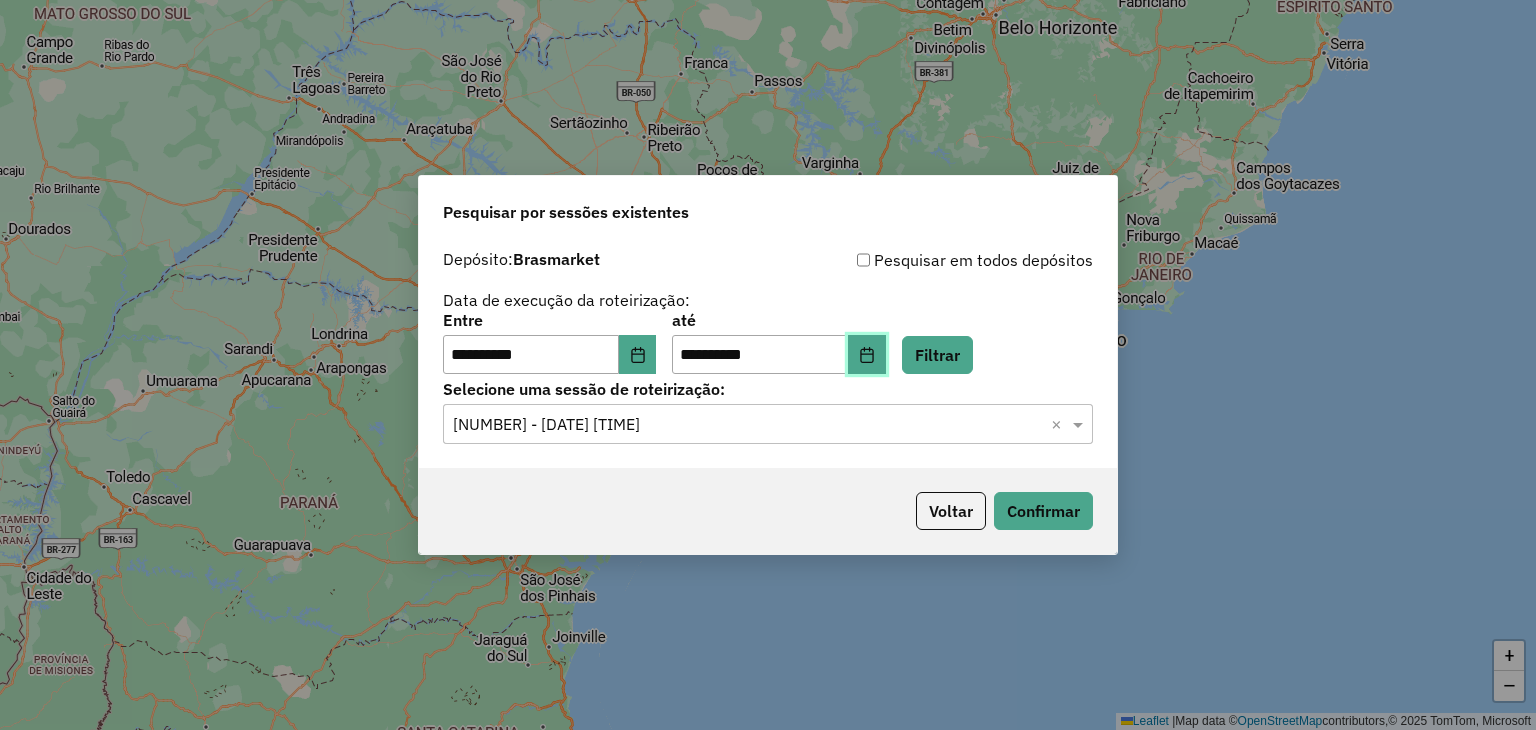 click 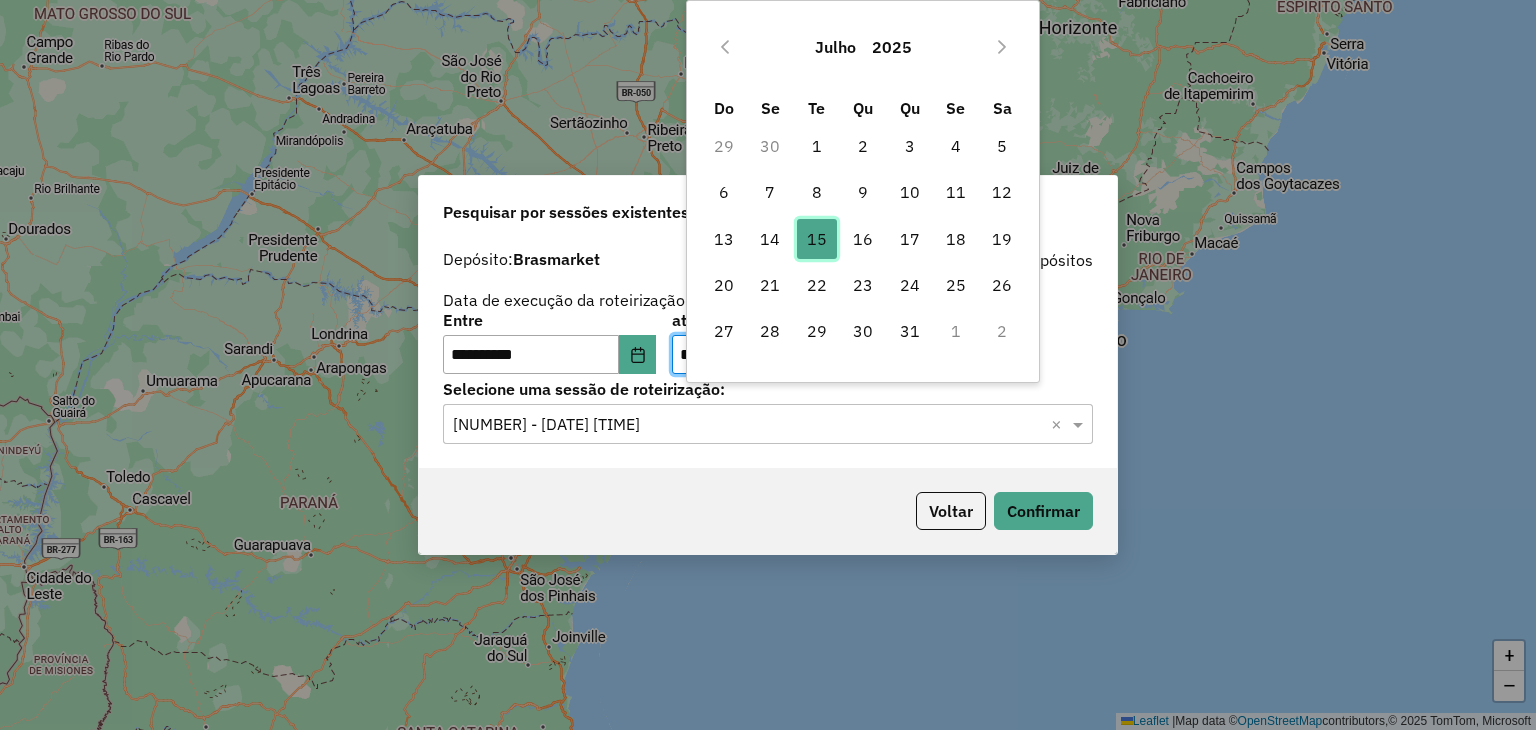 click on "15" at bounding box center [817, 239] 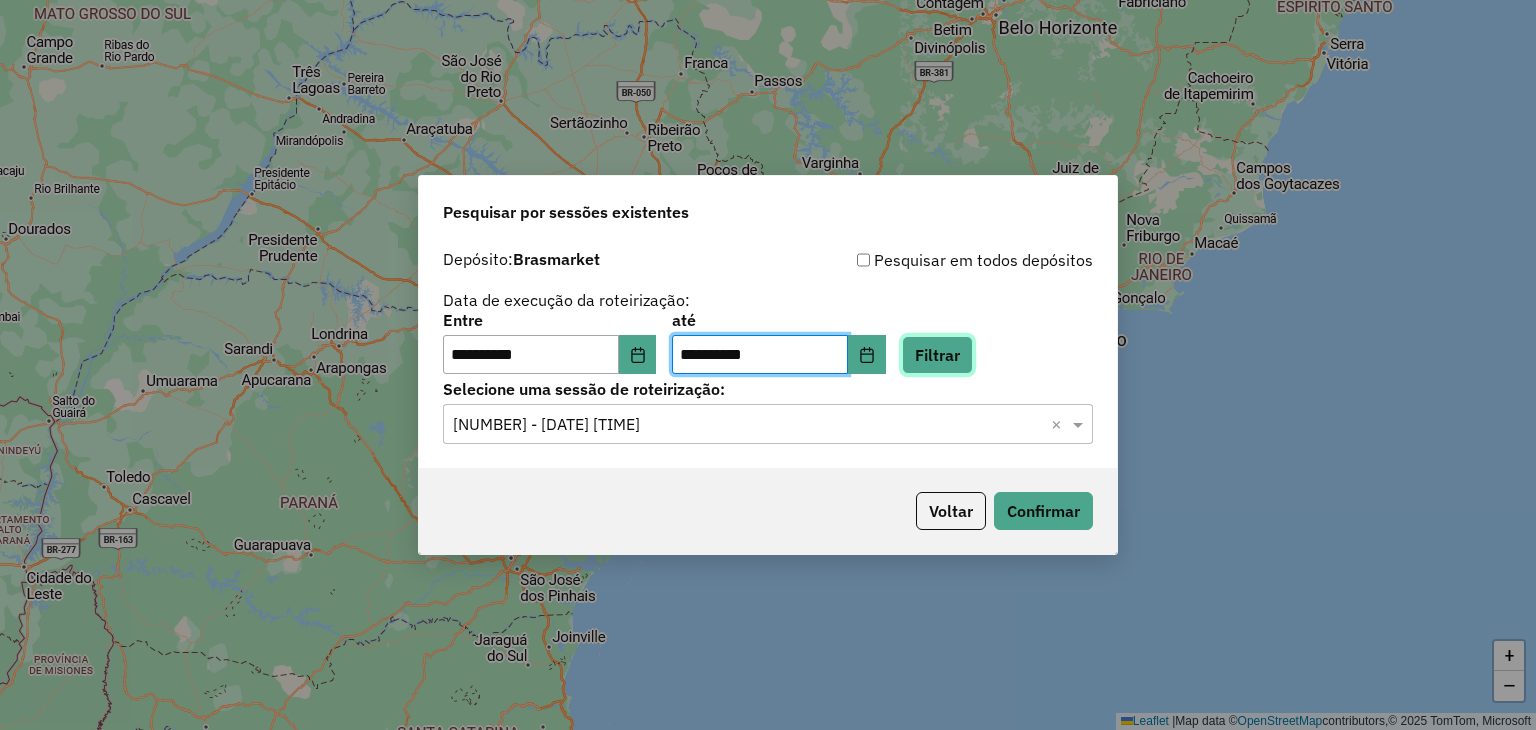 click on "Filtrar" 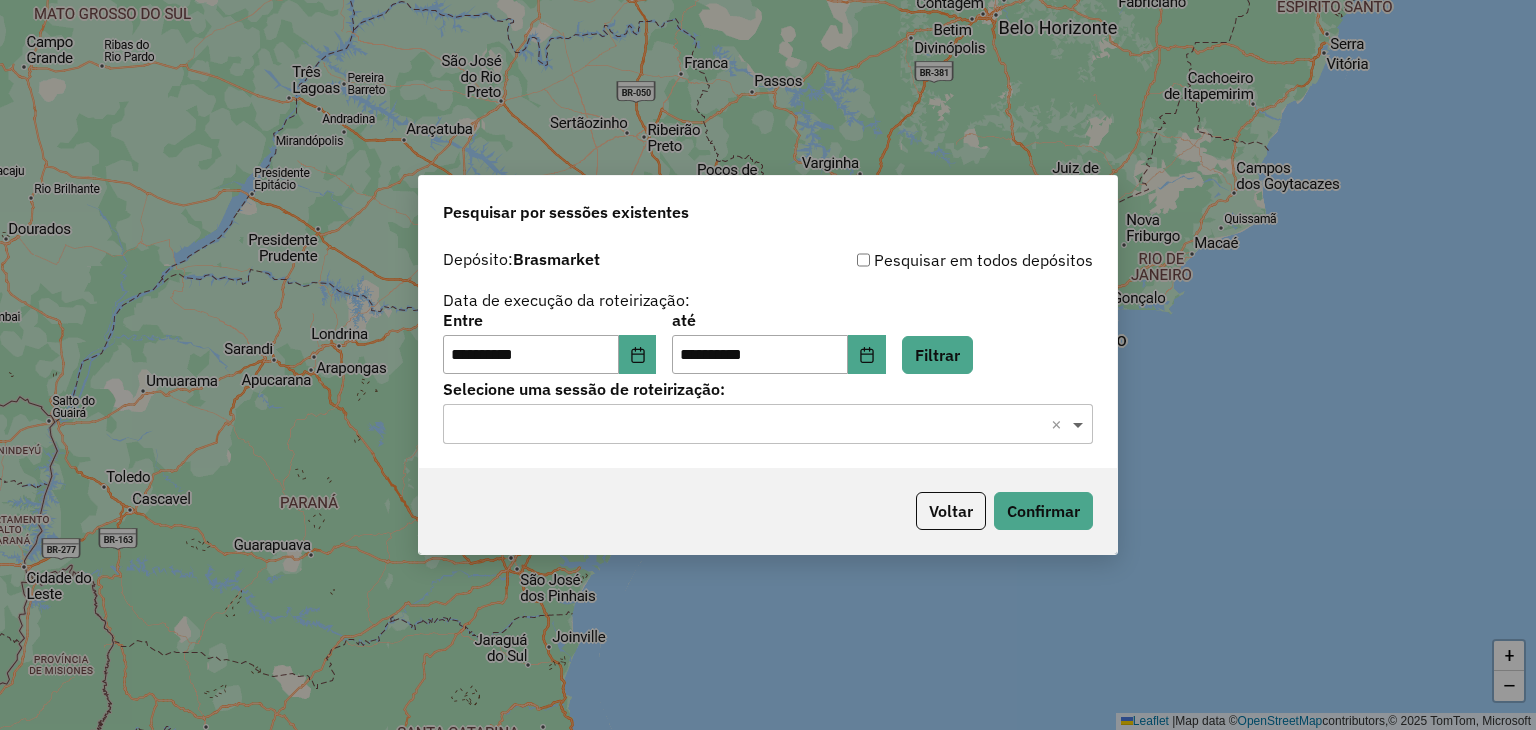 click 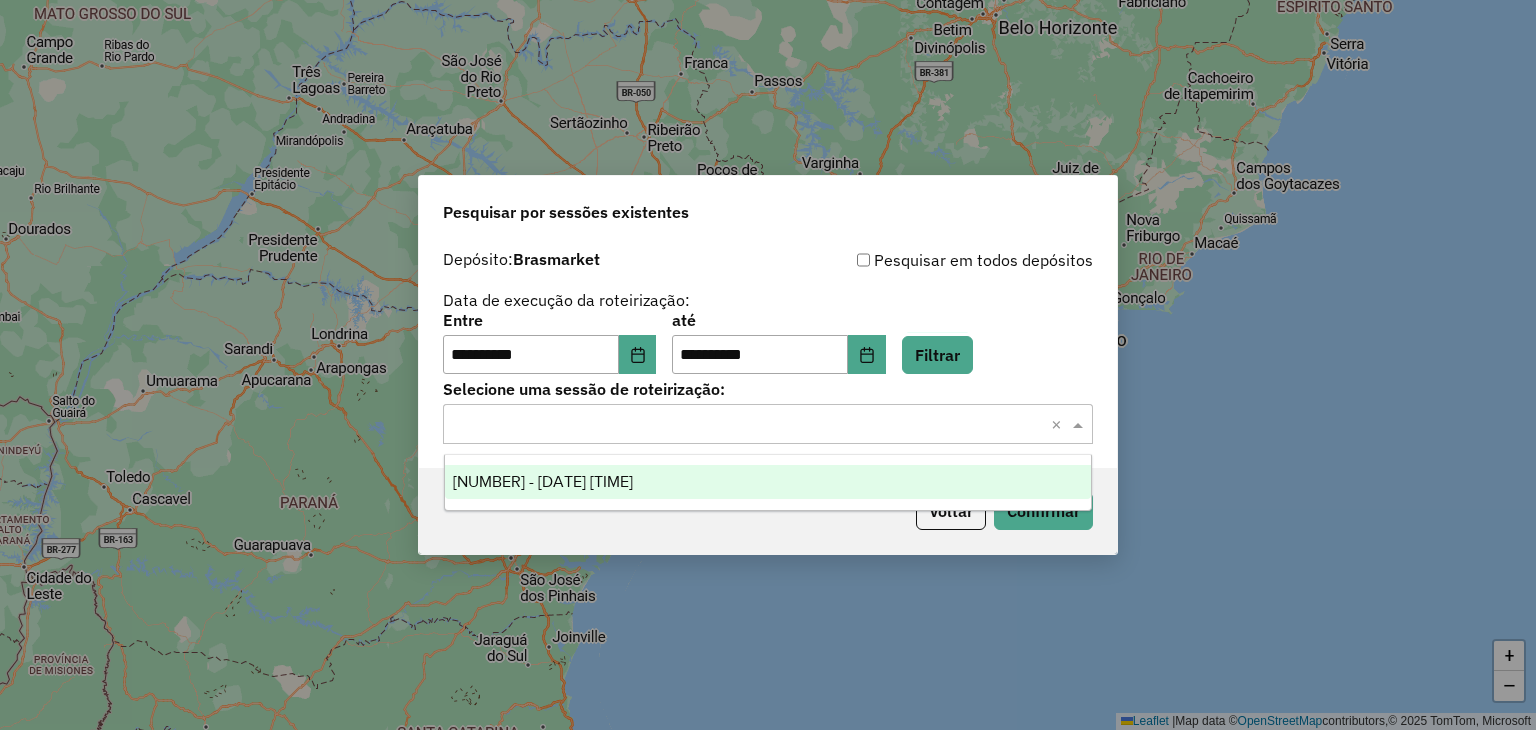 click on "965084 - 15/07/2025 17:47" at bounding box center [768, 482] 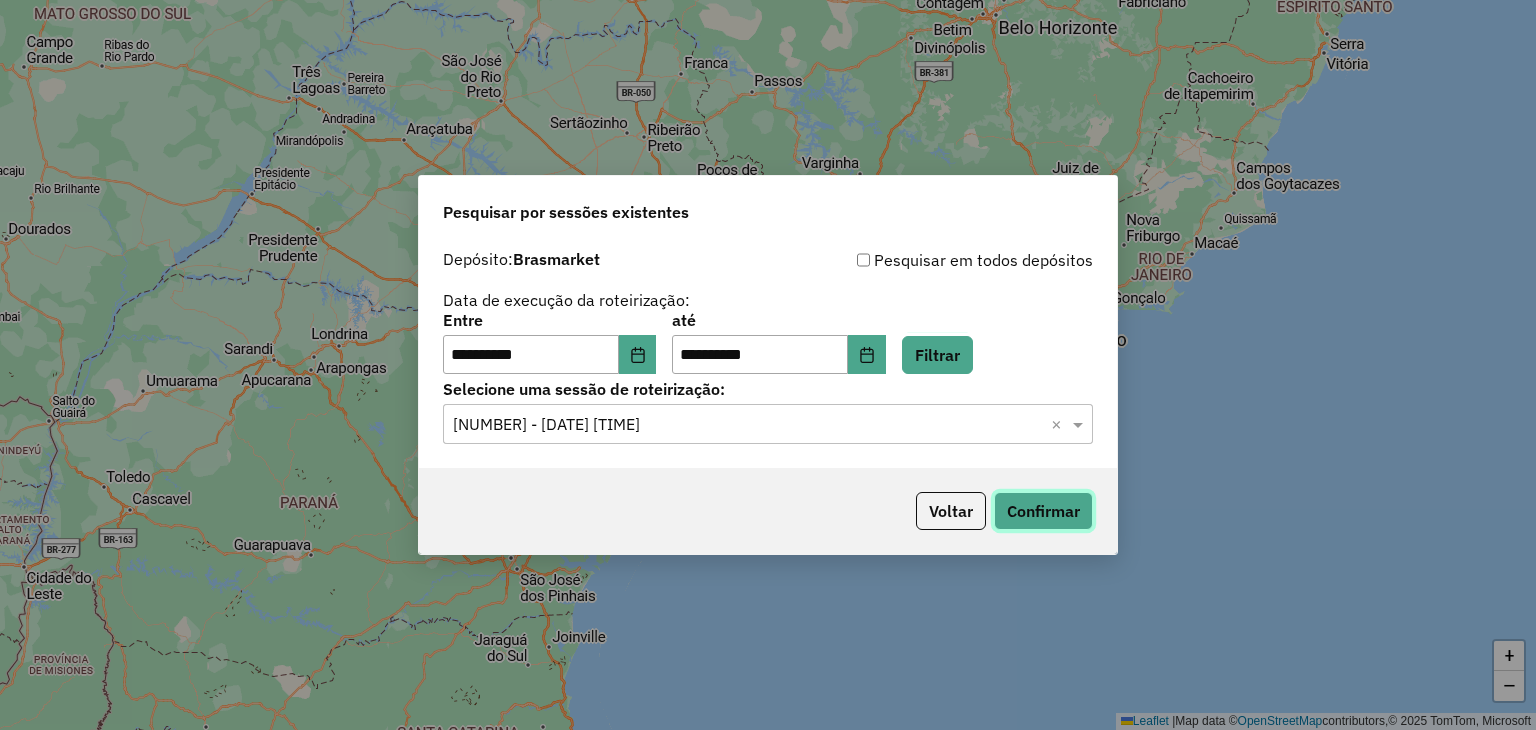 click on "Confirmar" 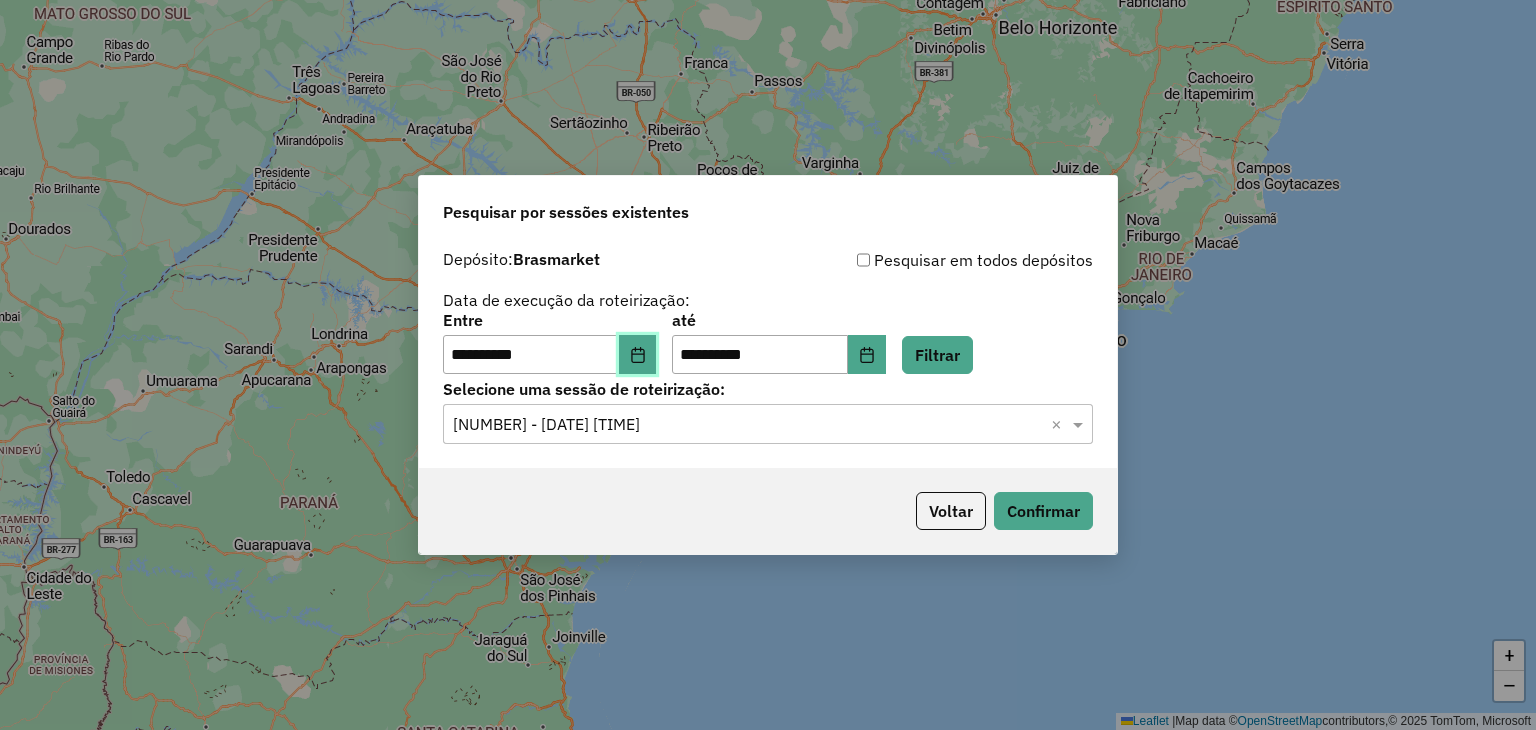 click 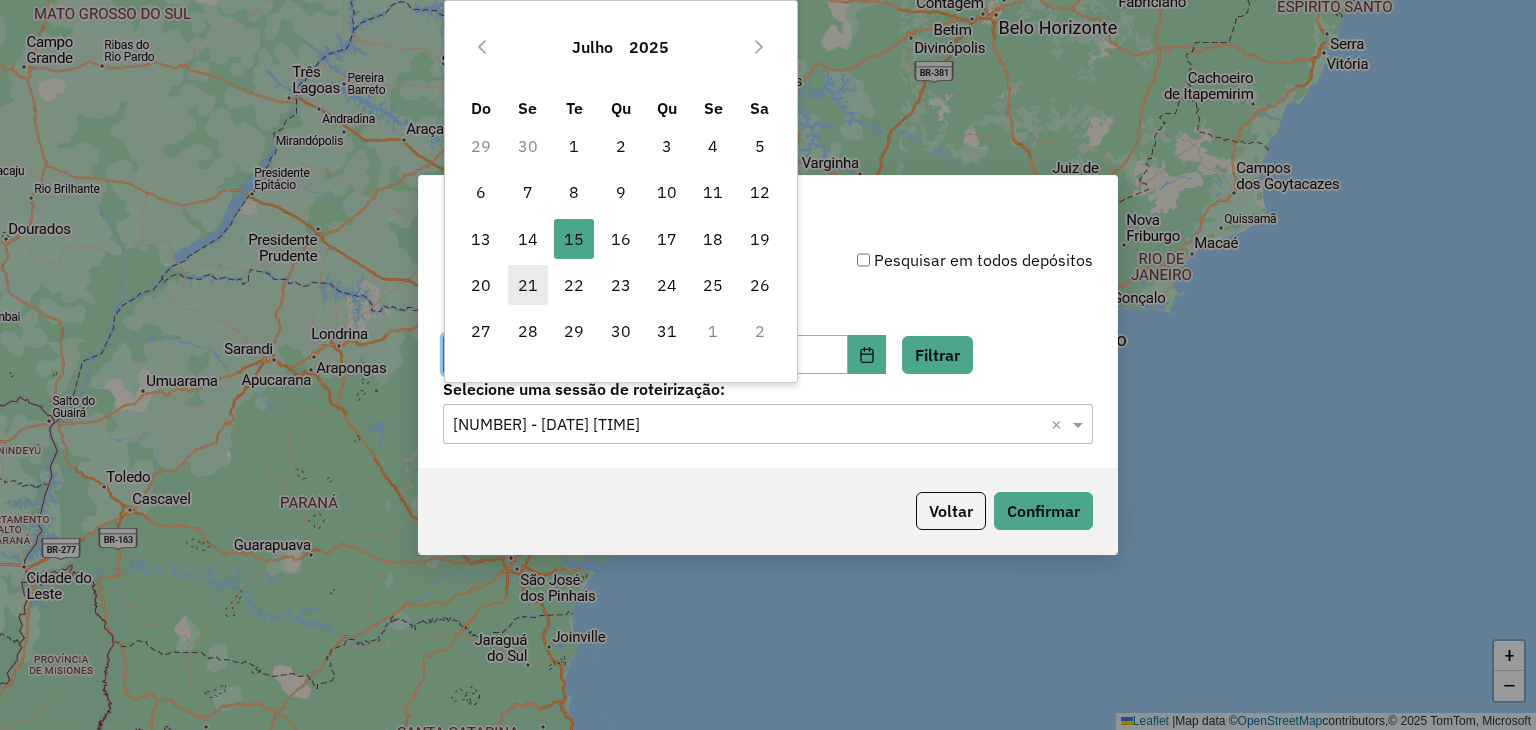 click on "21" at bounding box center (528, 285) 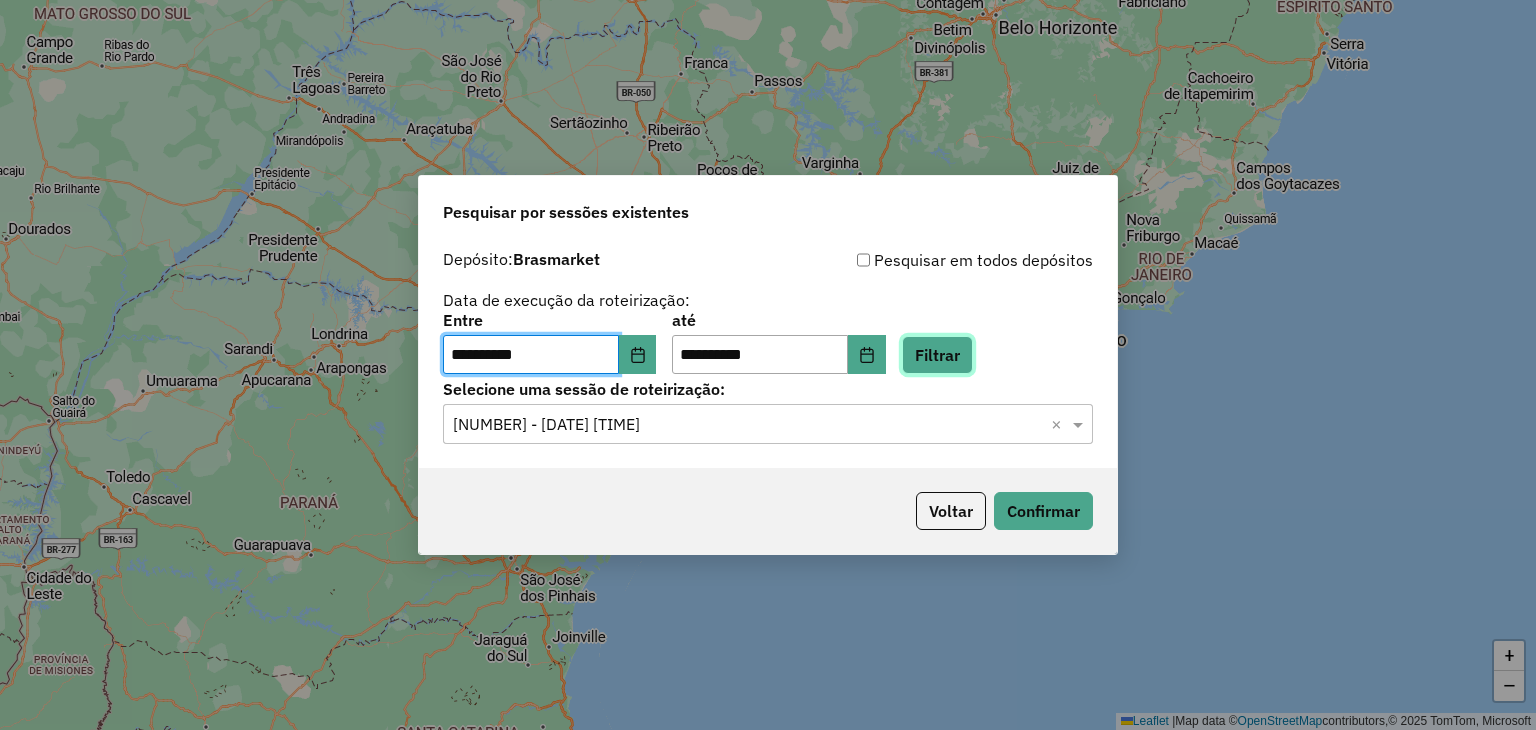 click on "Filtrar" 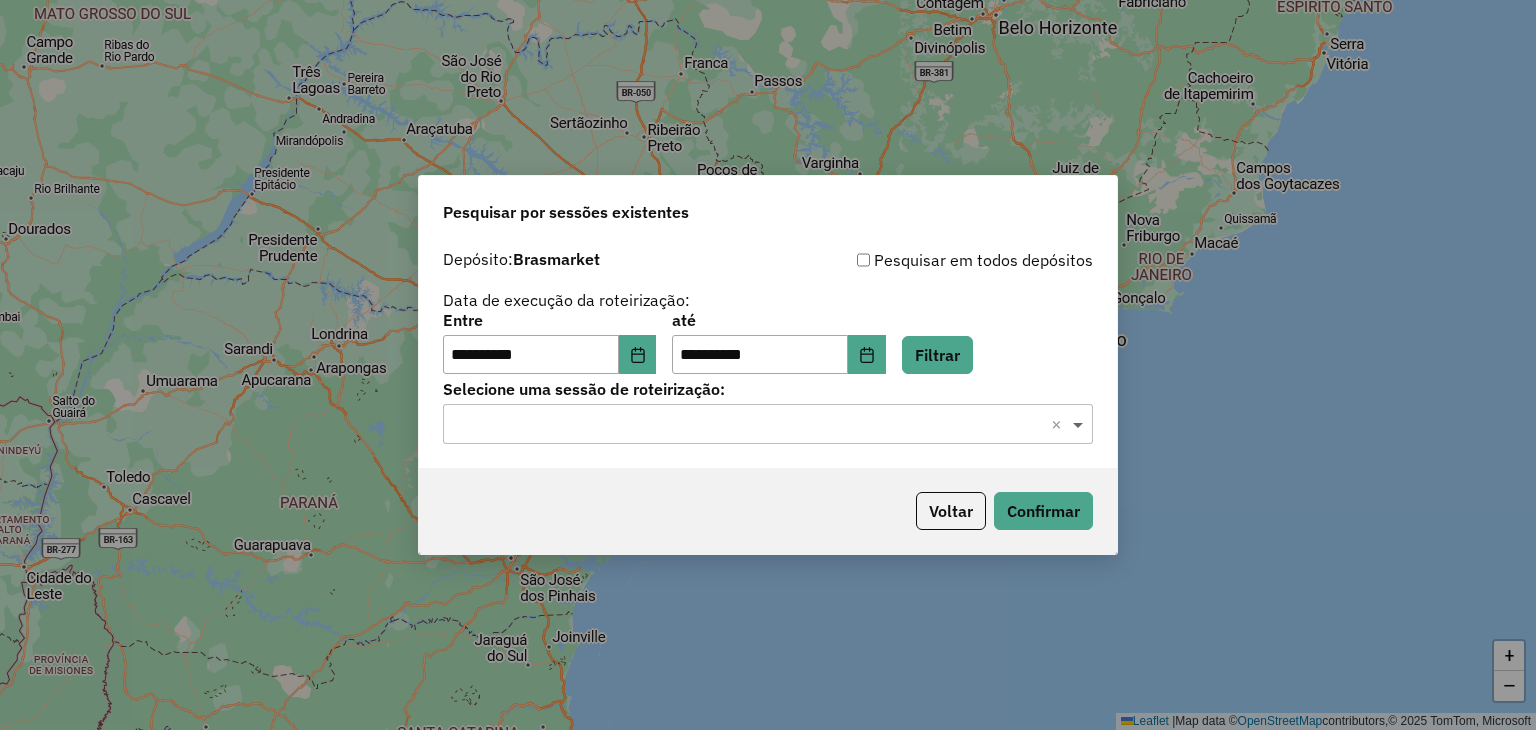 click 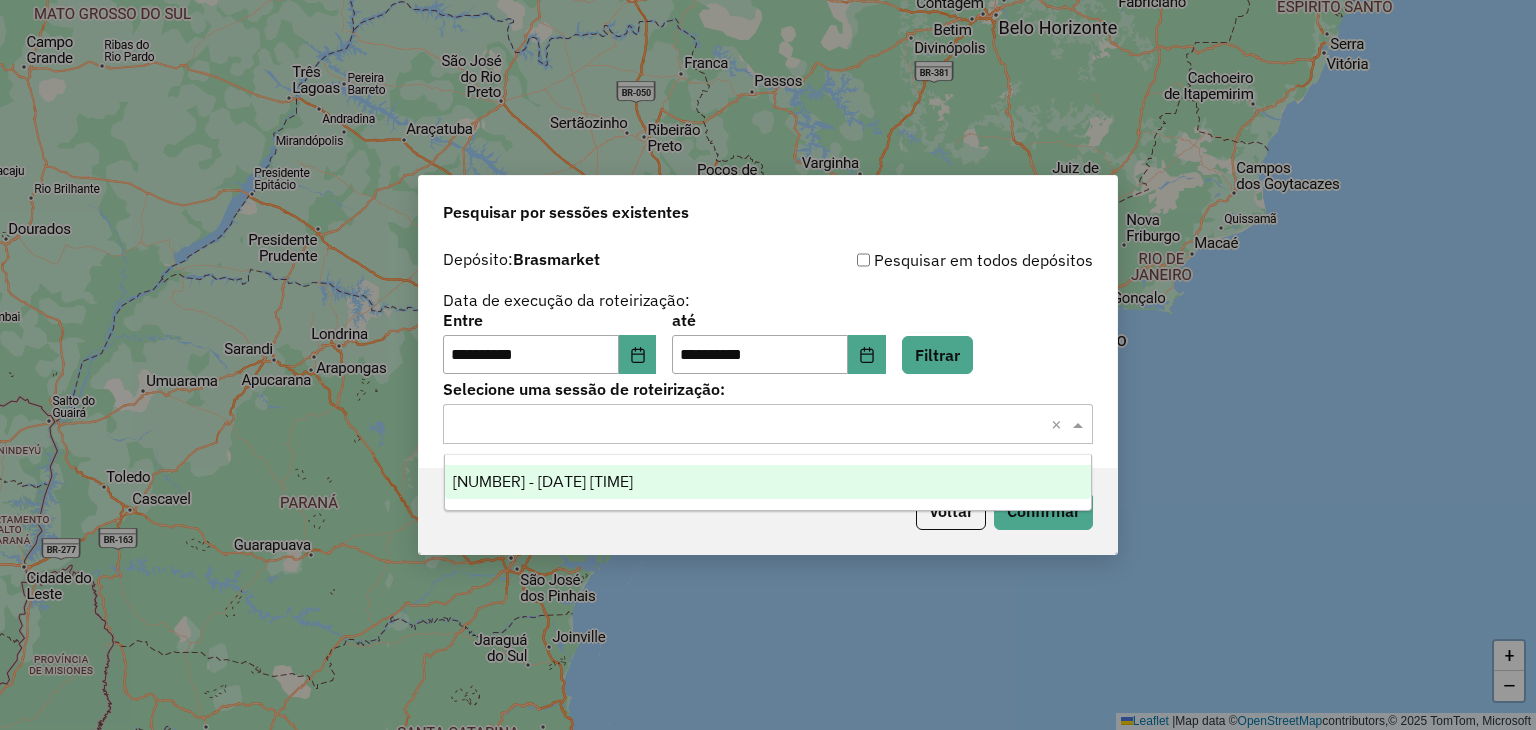 click on "967442 - 21/07/2025 17:47" at bounding box center (543, 481) 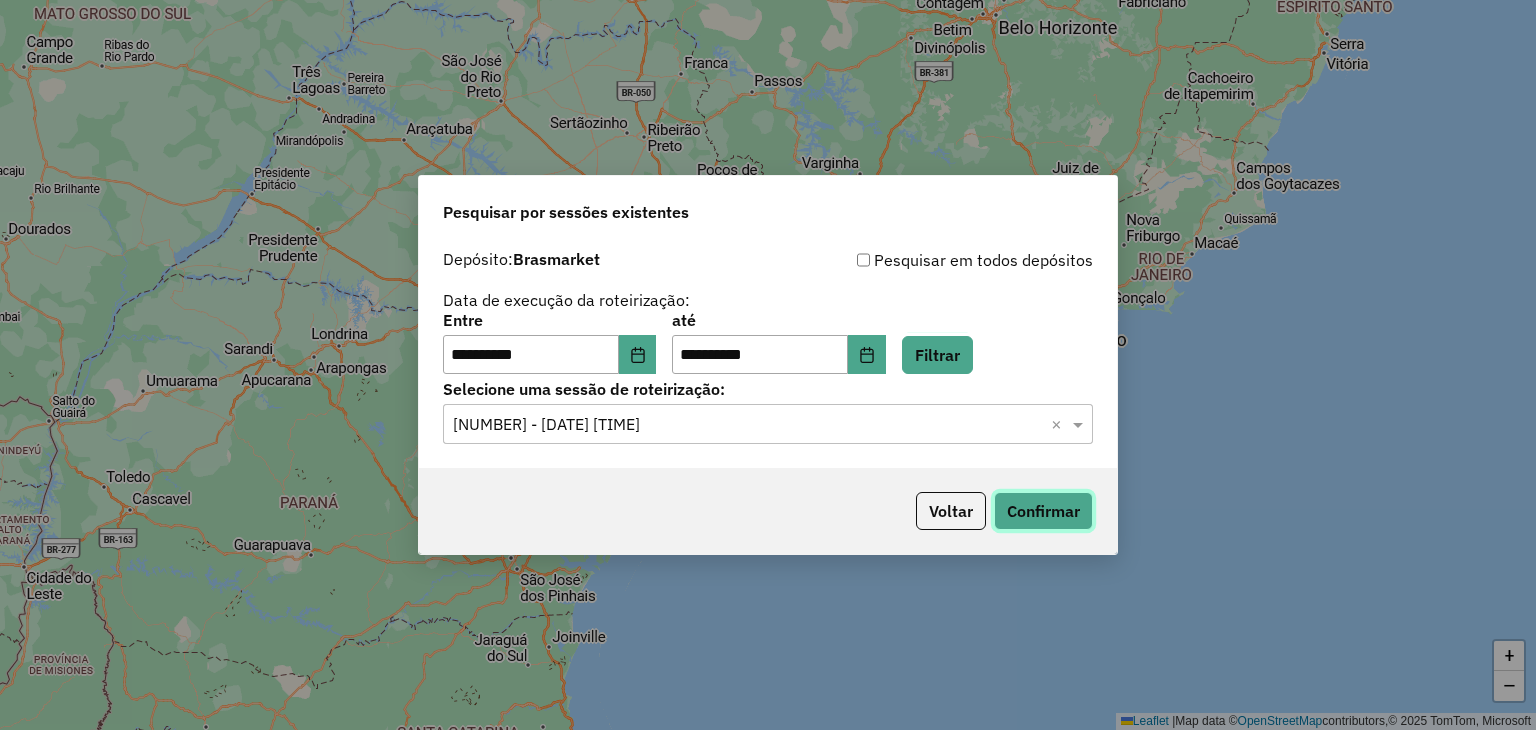 click on "Confirmar" 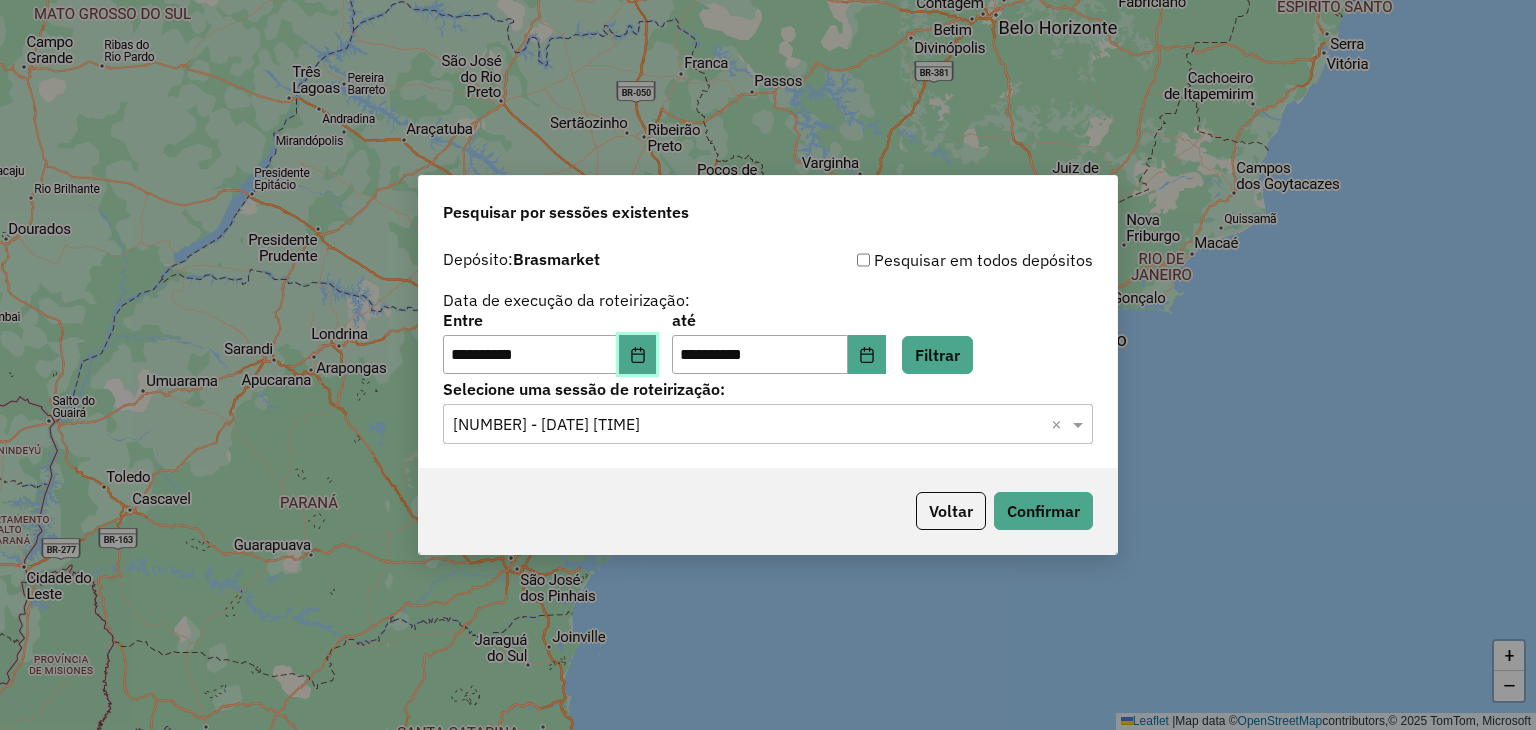 click at bounding box center [638, 355] 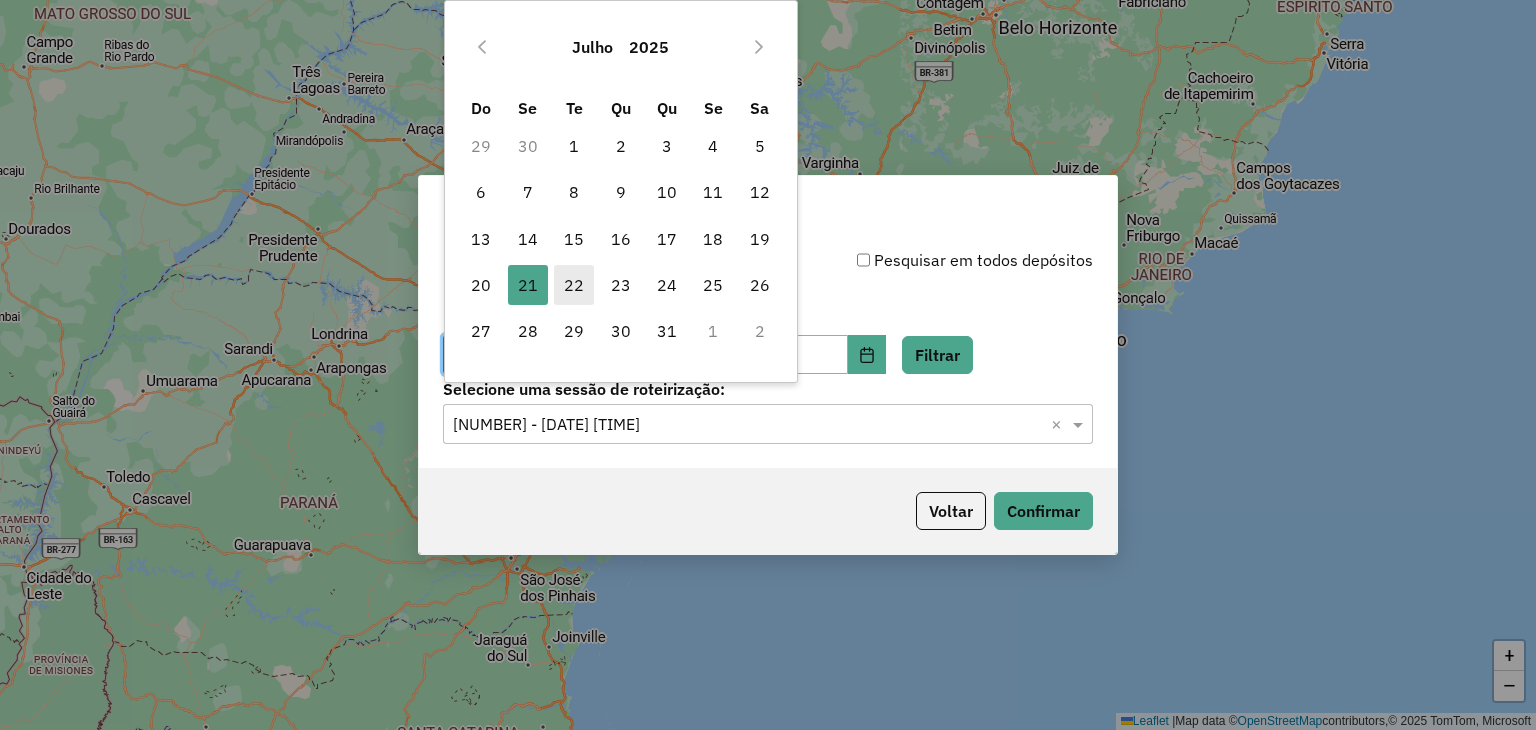 click on "22" at bounding box center (574, 285) 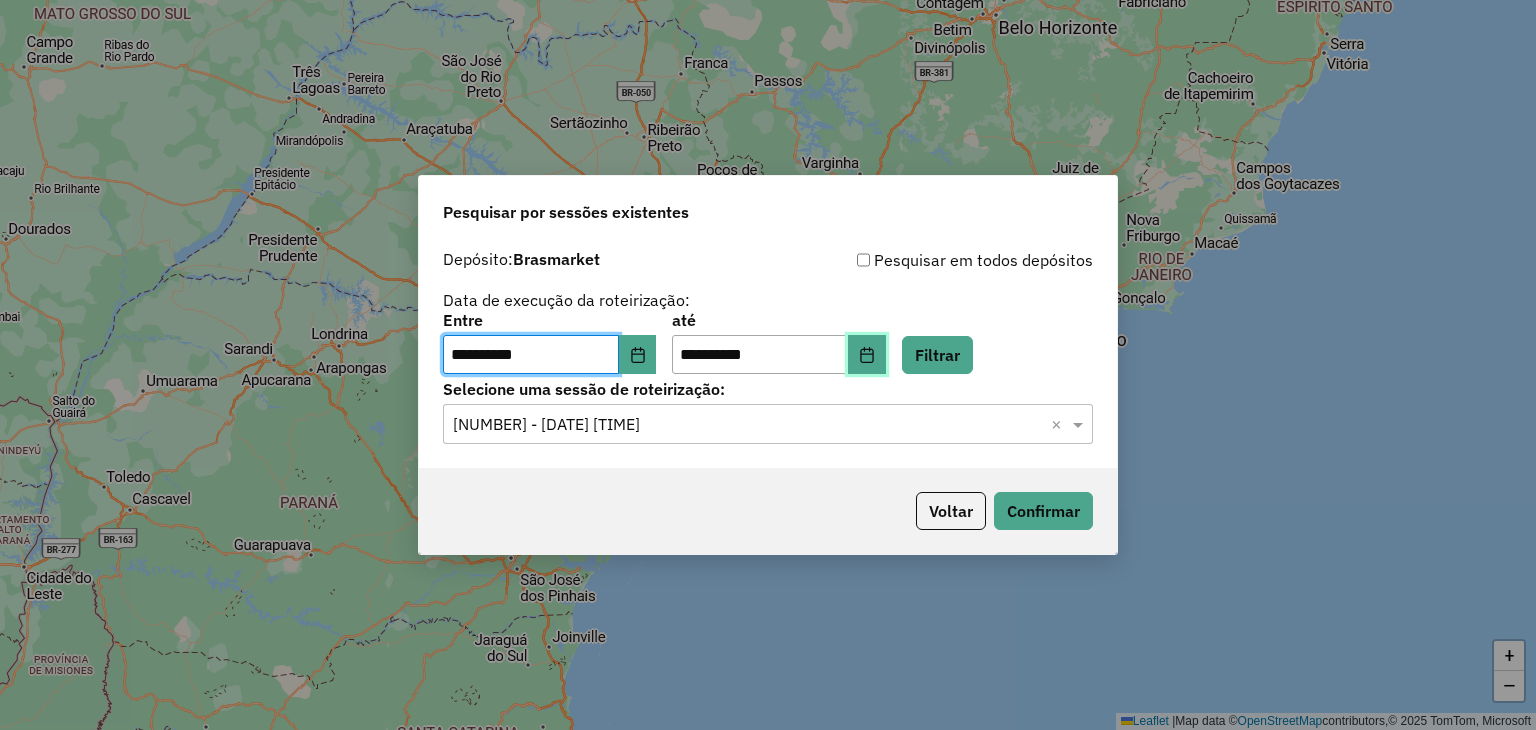 click 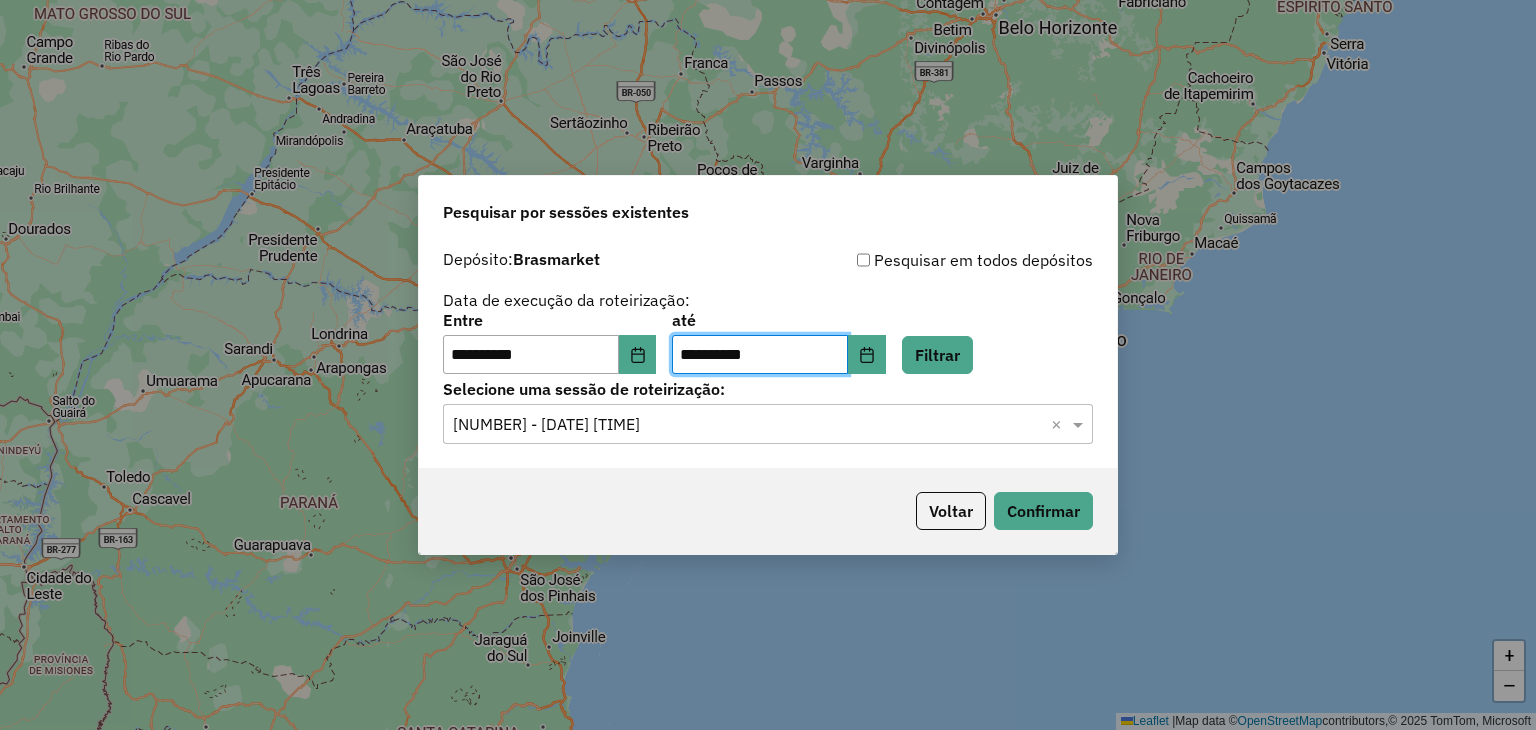 click 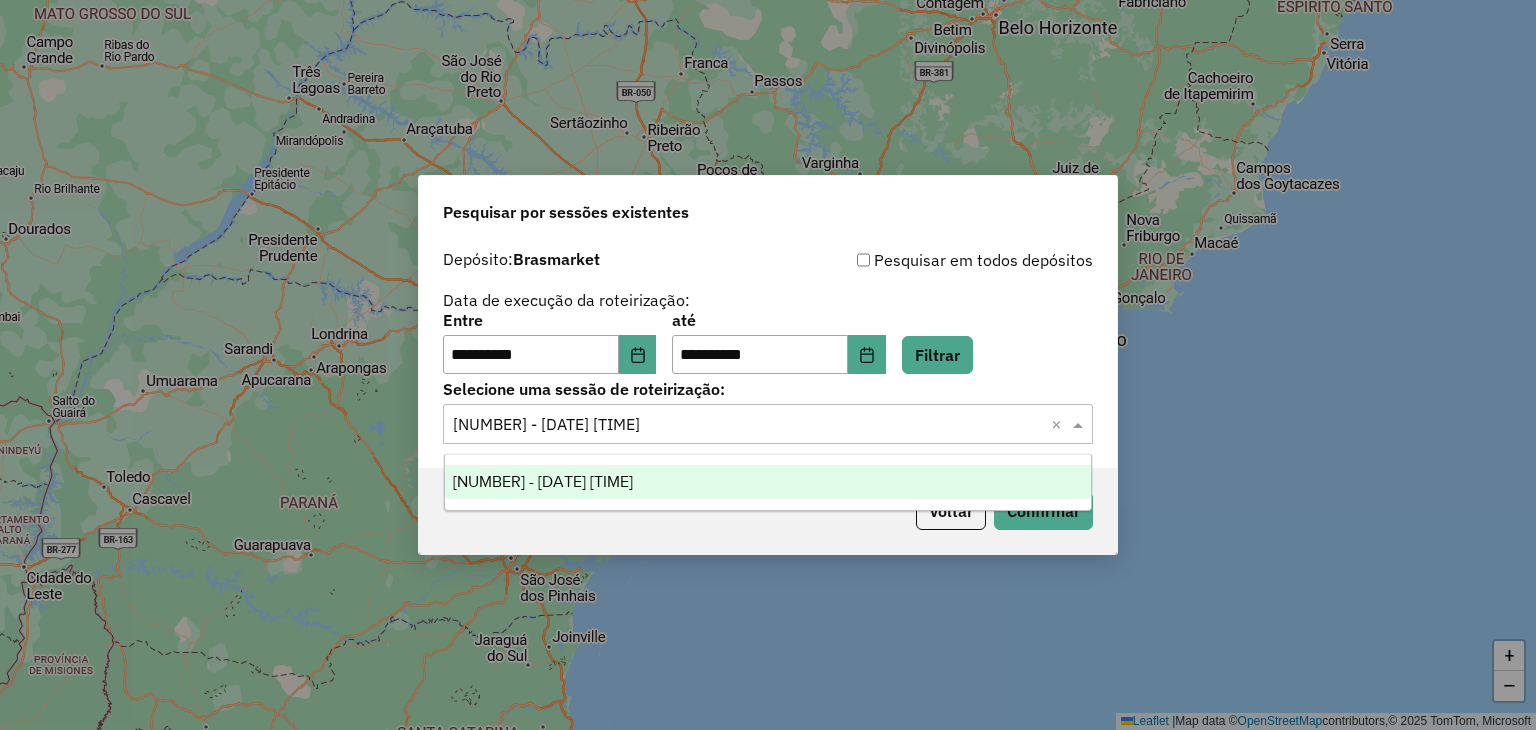 click 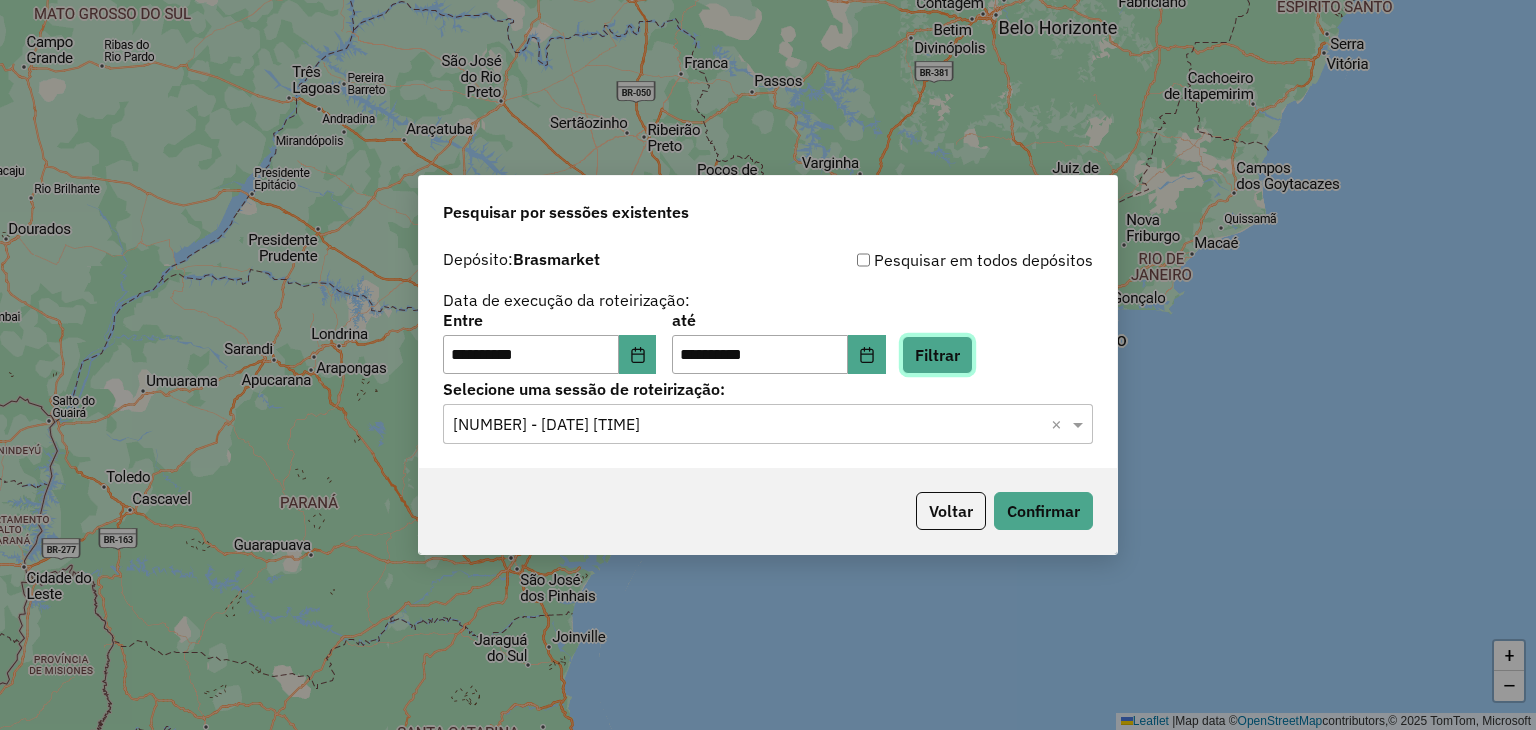 click on "Filtrar" 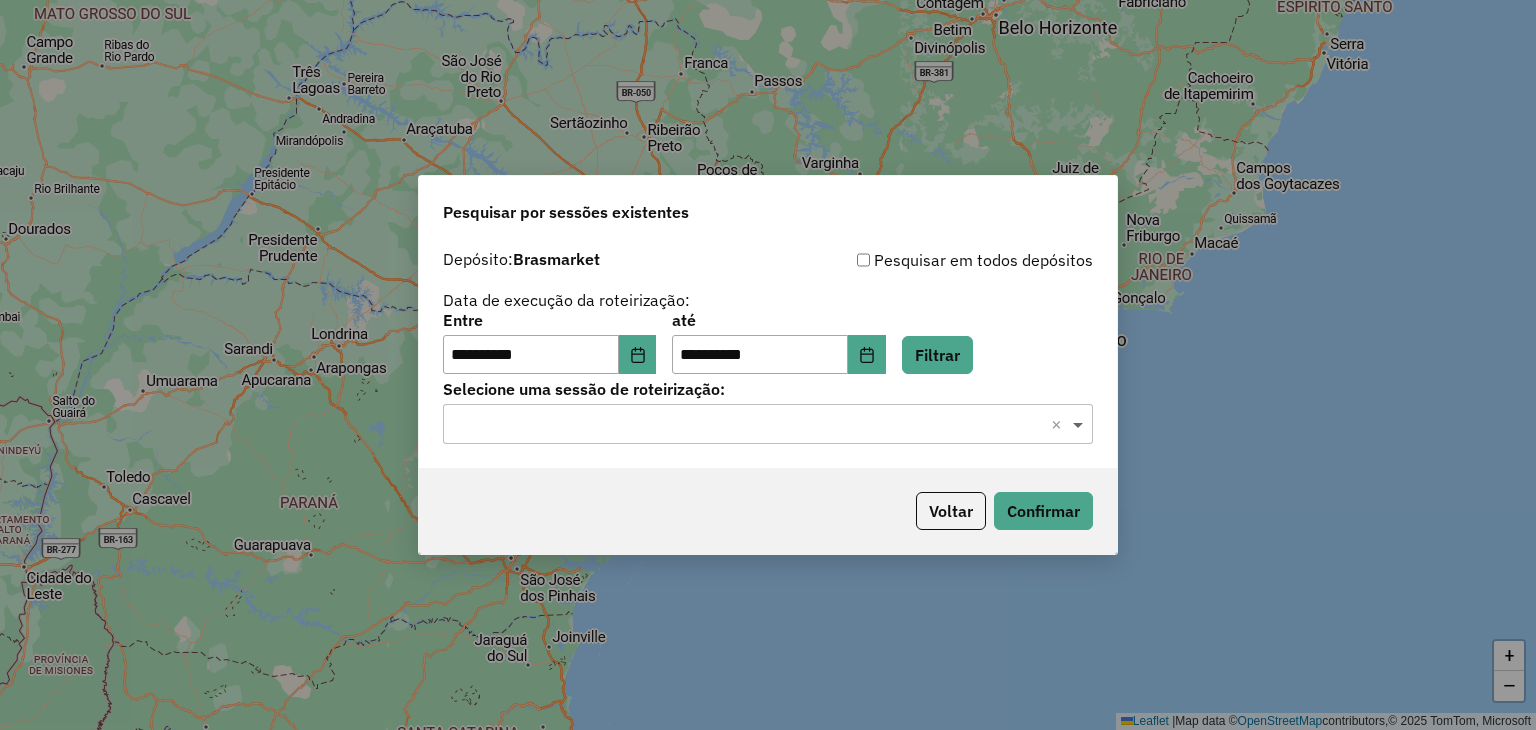 click 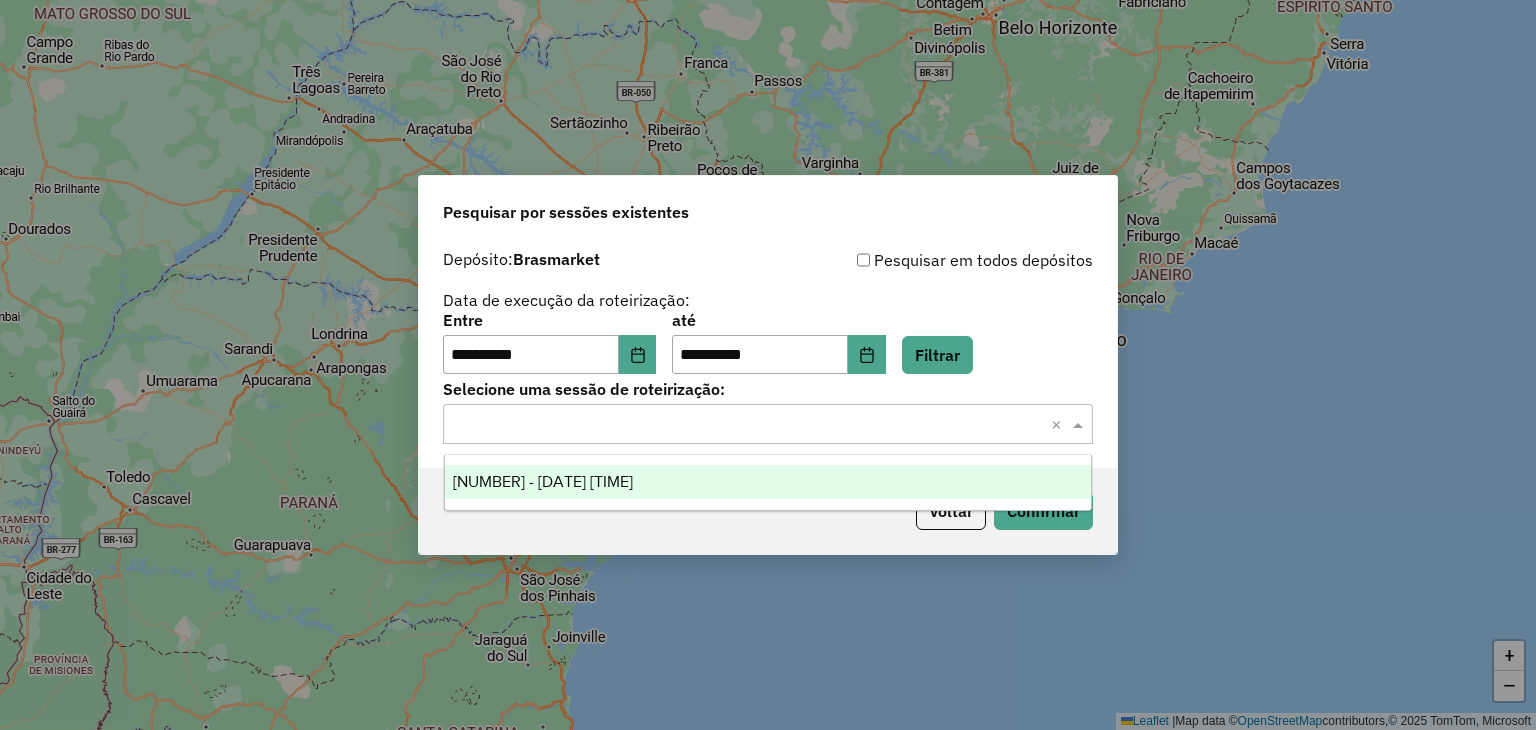 click on "968162 - 22/07/2025 17:27" at bounding box center [543, 481] 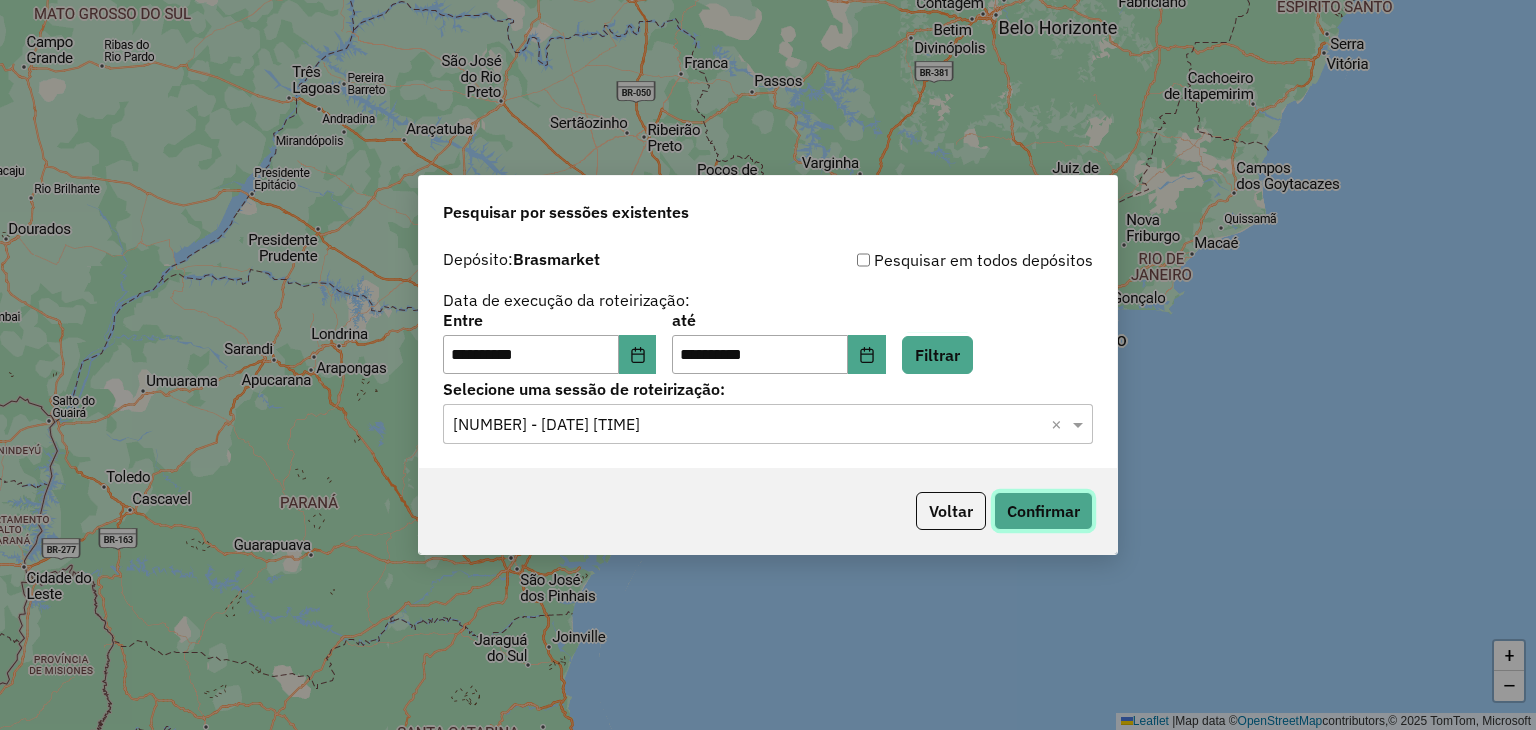 click on "Confirmar" 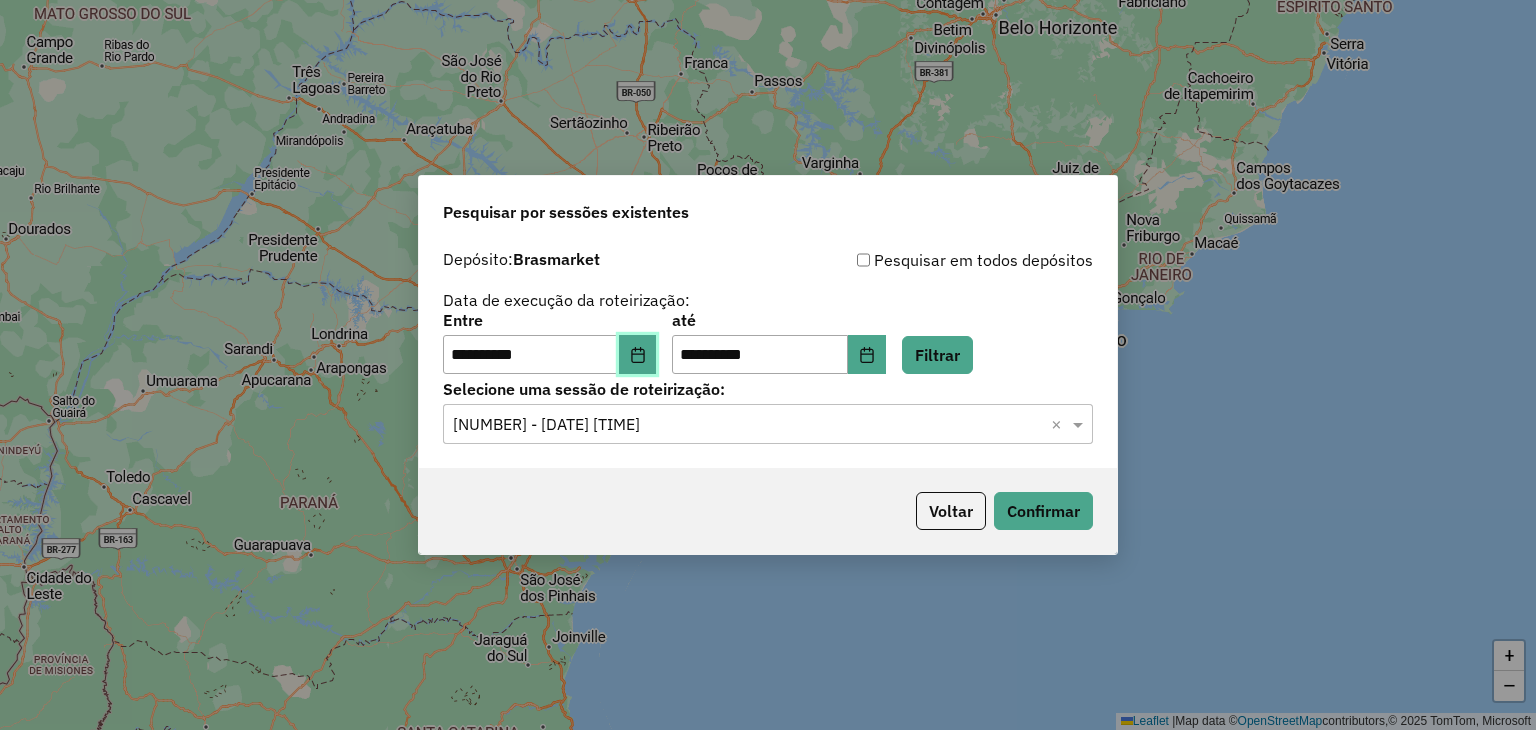 click at bounding box center [638, 355] 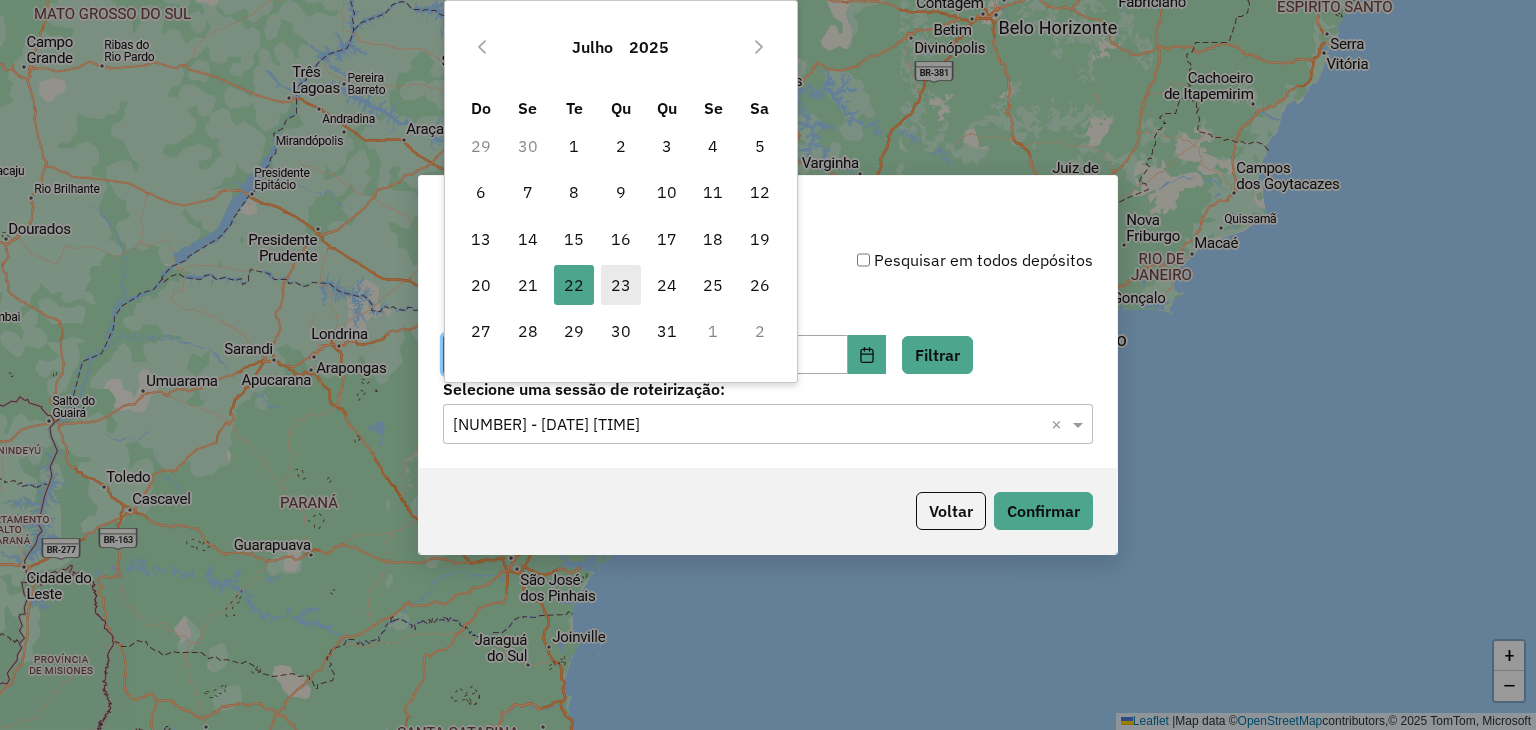 click on "23" at bounding box center [621, 285] 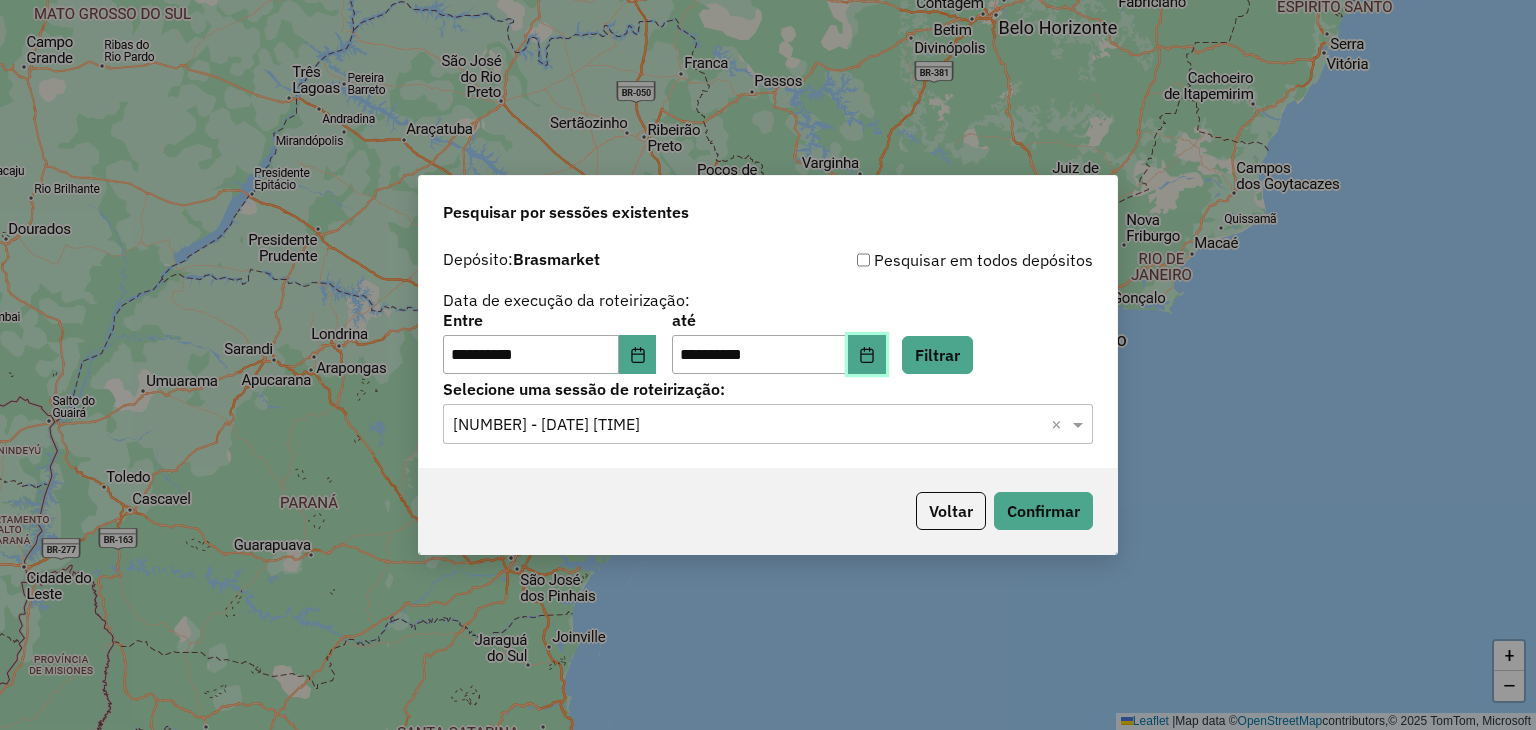 click 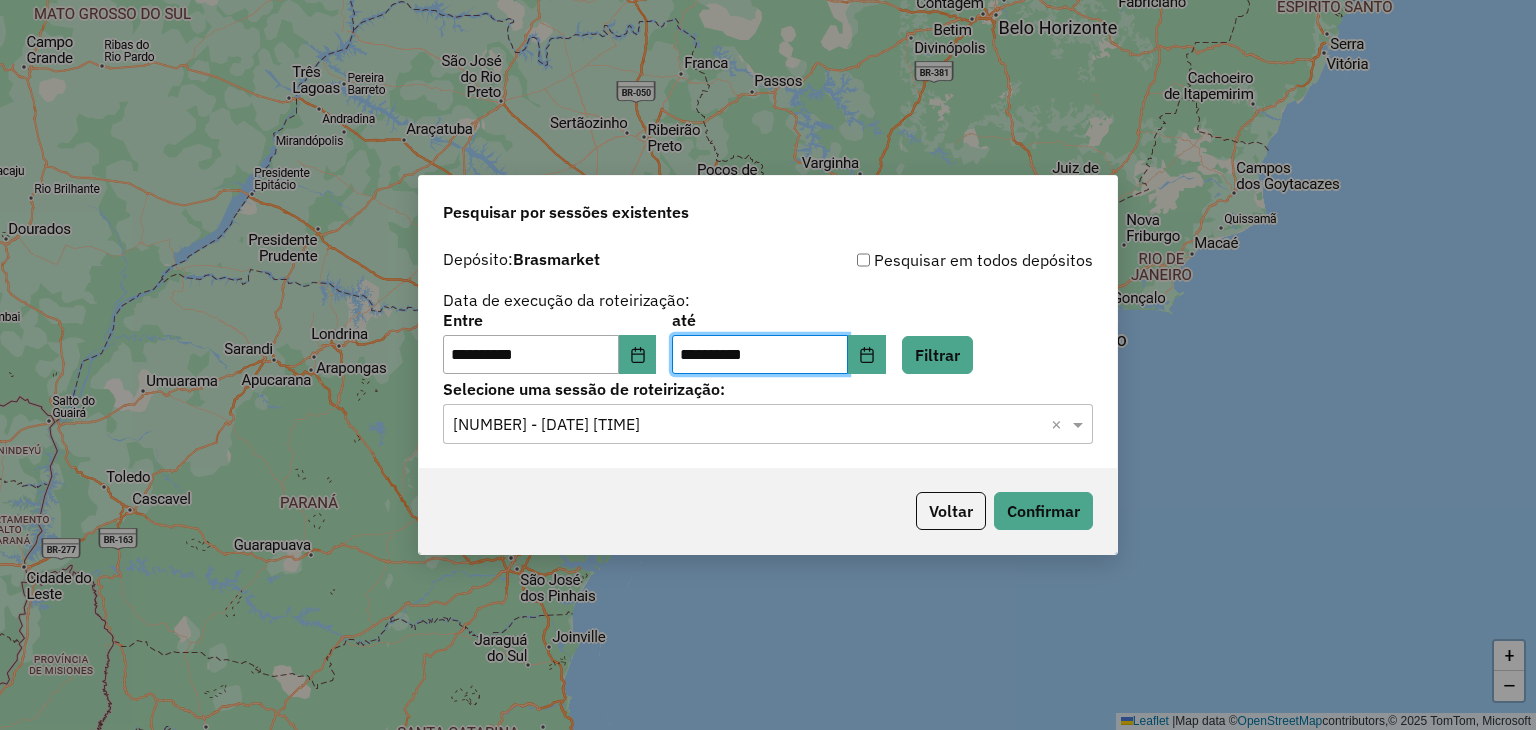 click 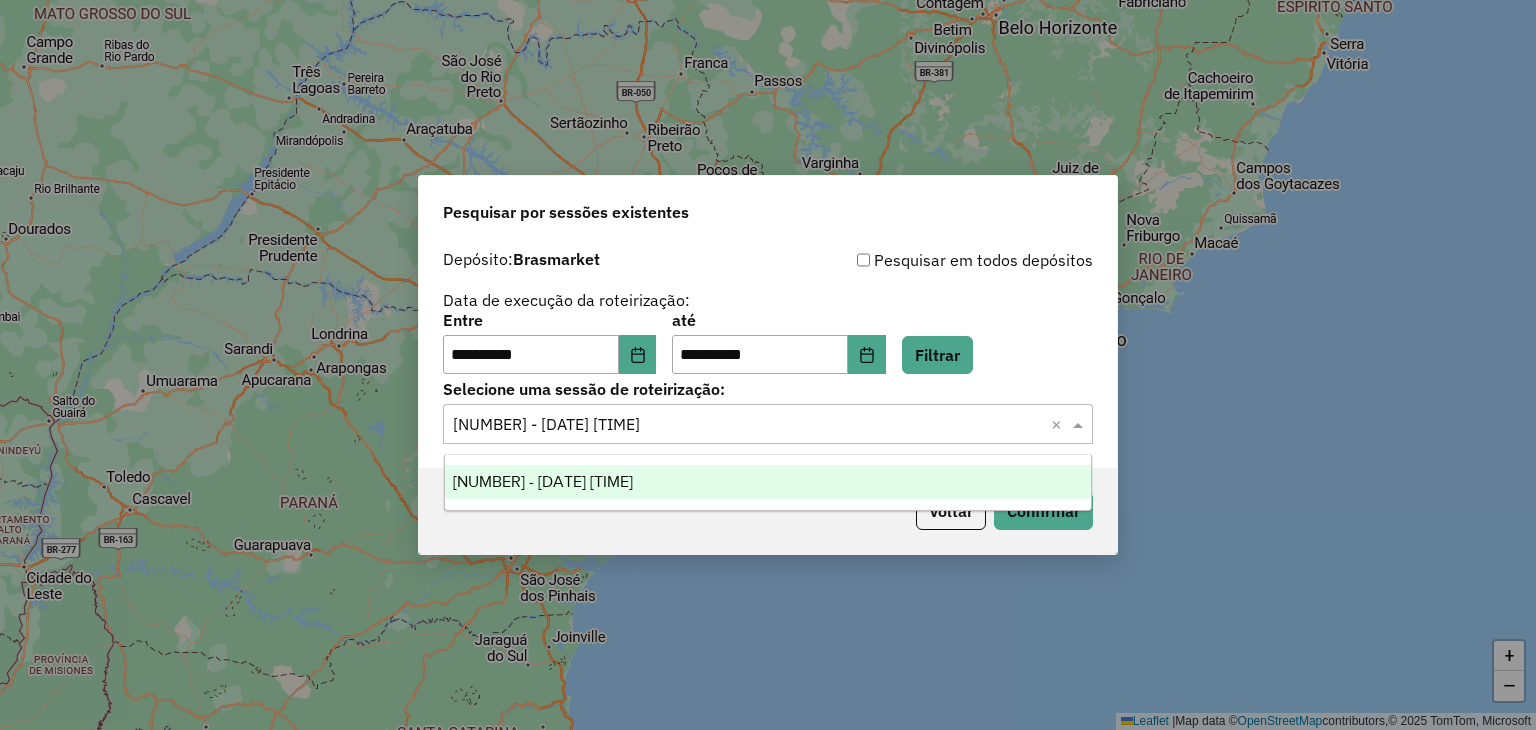 click 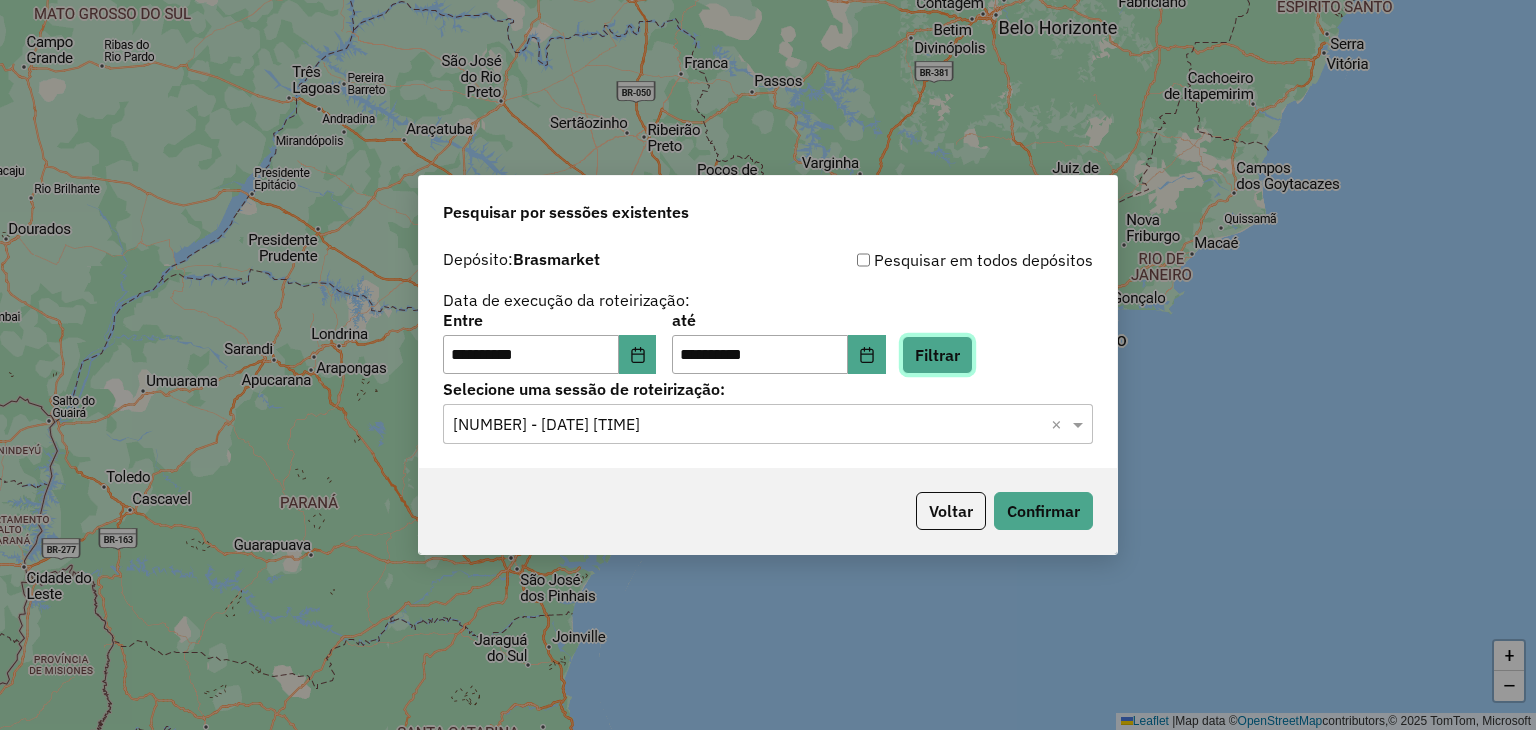 click on "Filtrar" 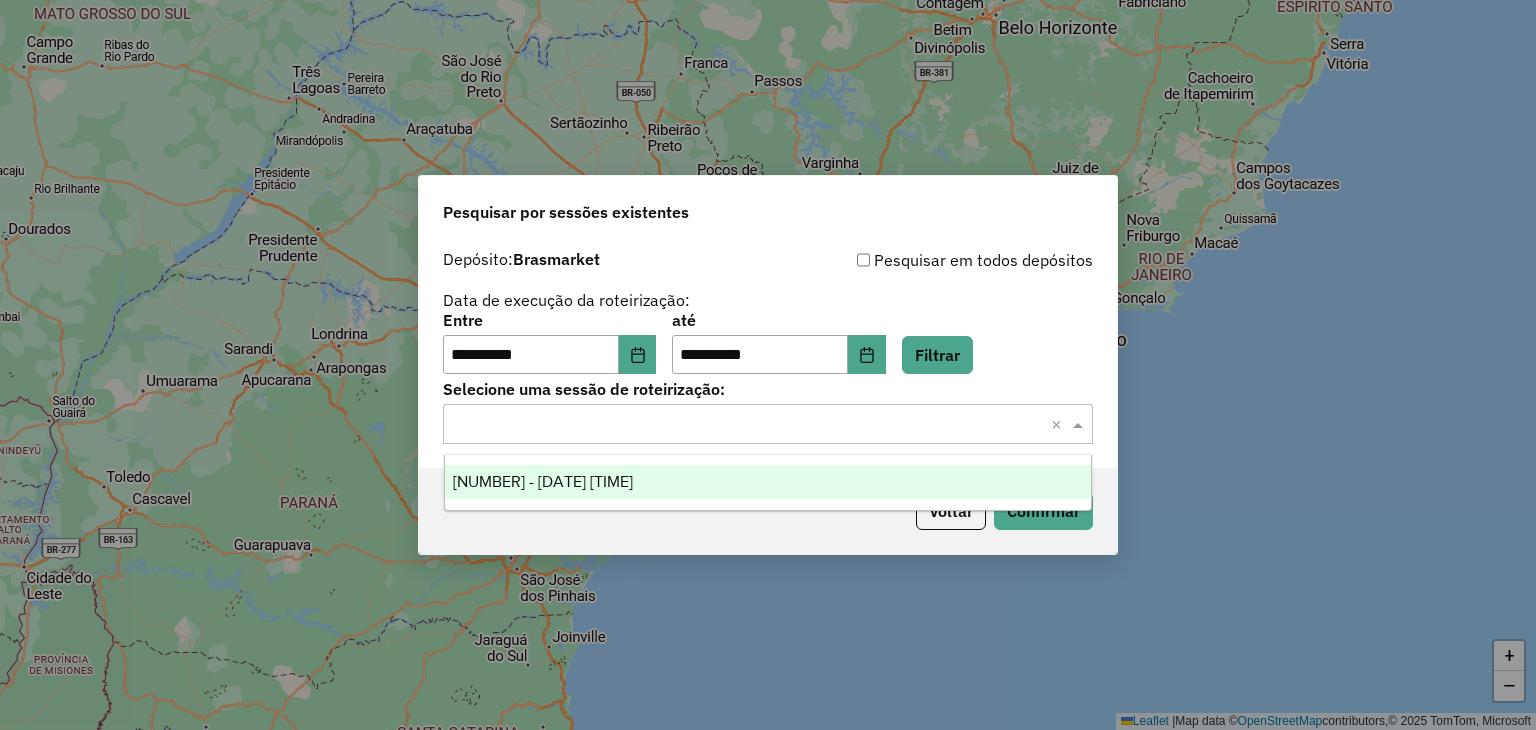 click 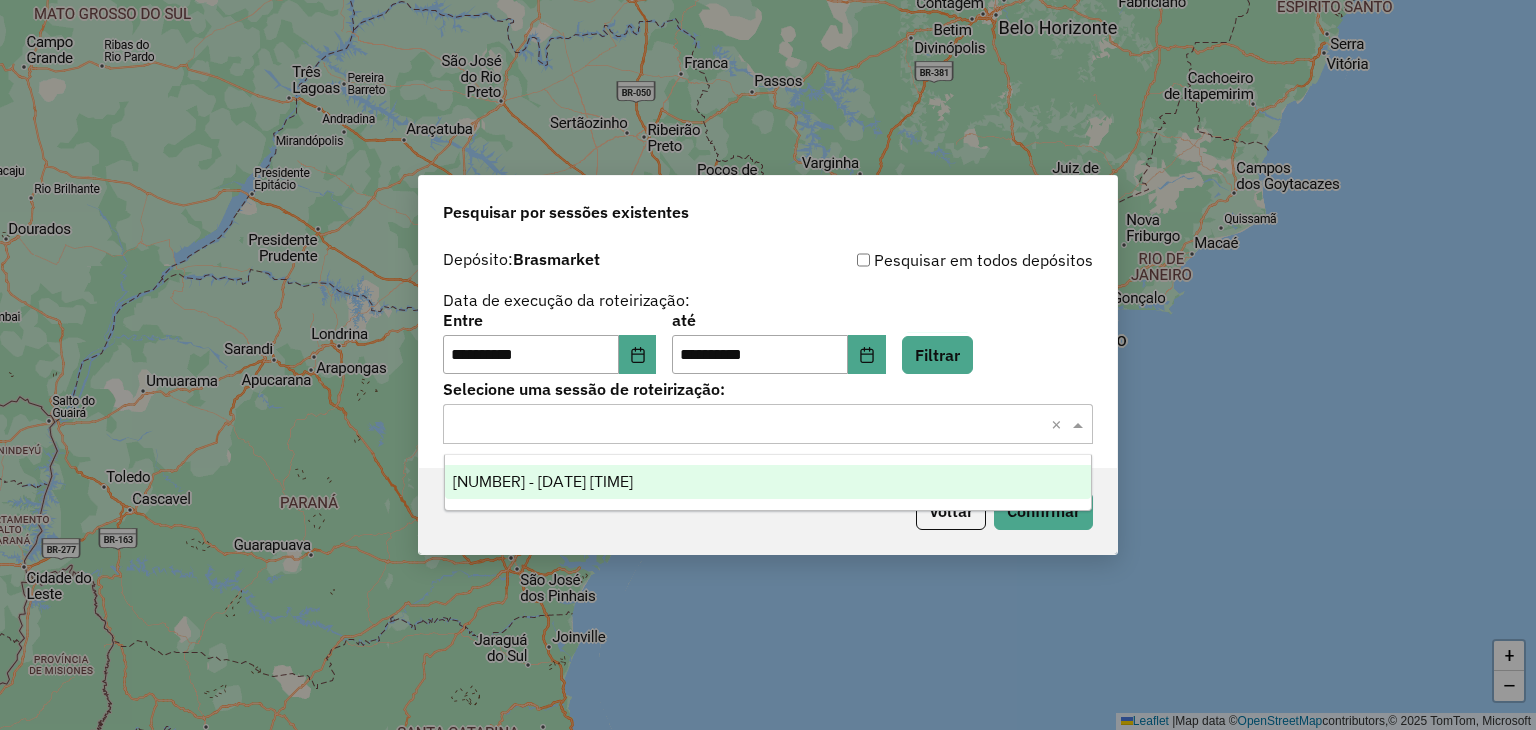 click on "968731 - 23/07/2025 17:27" at bounding box center [543, 481] 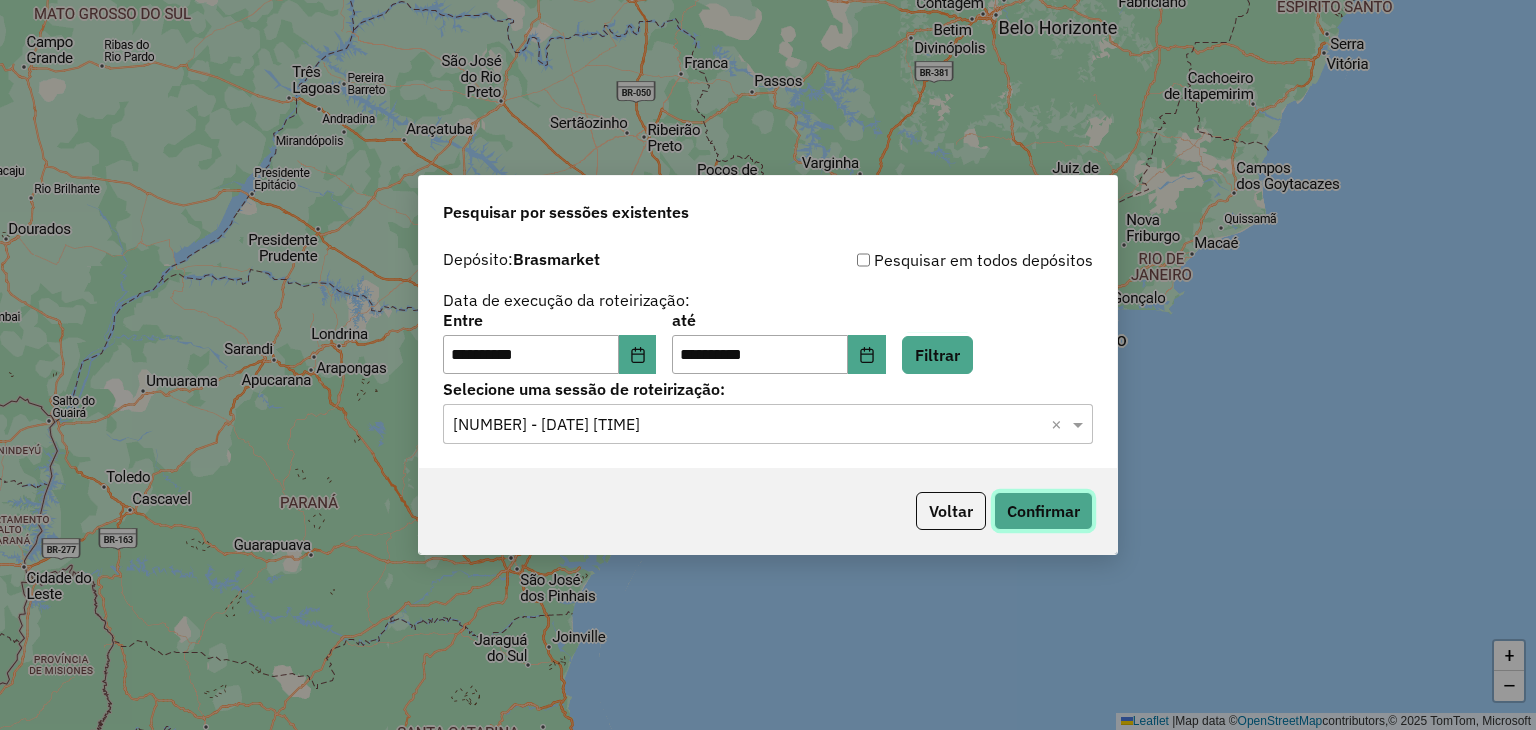 click on "Confirmar" 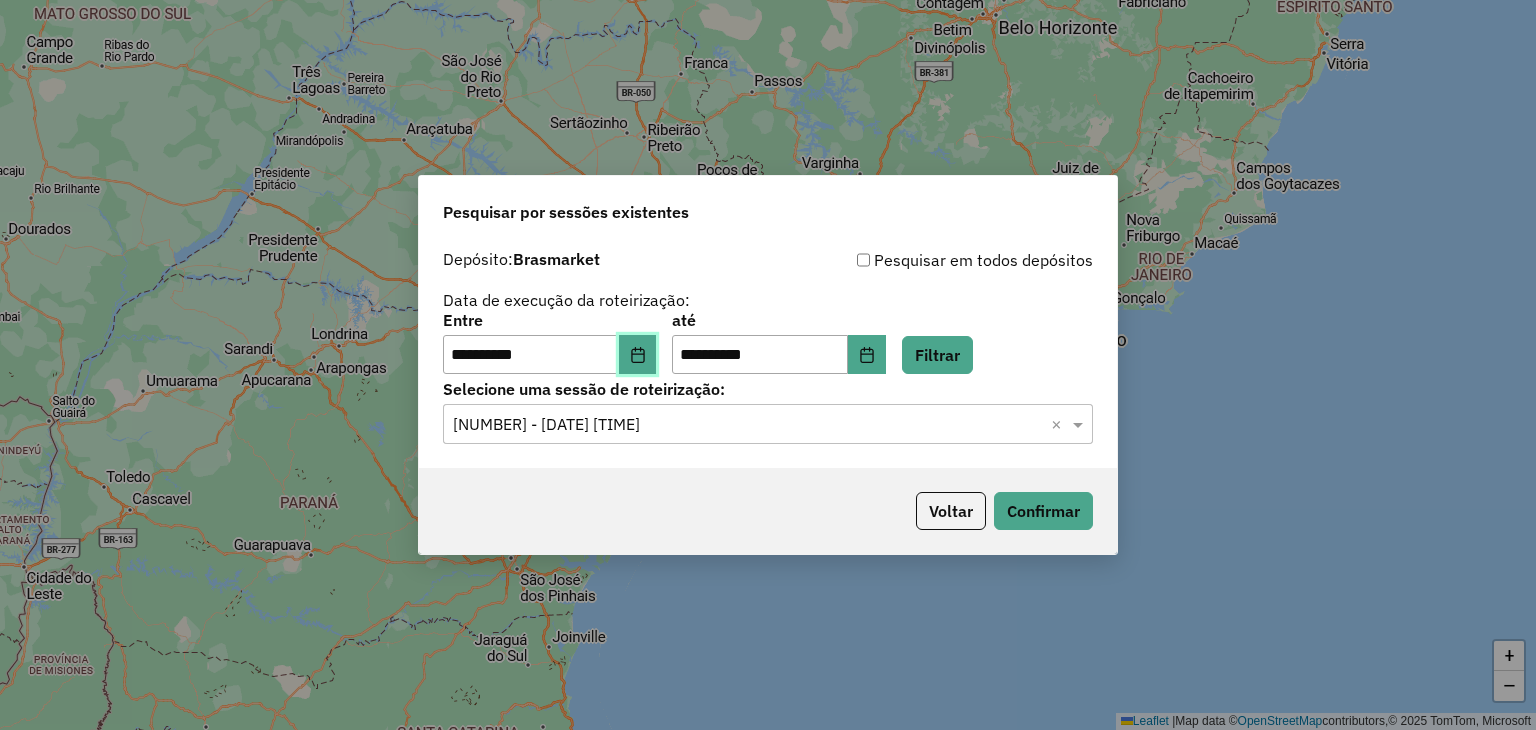 click at bounding box center (638, 355) 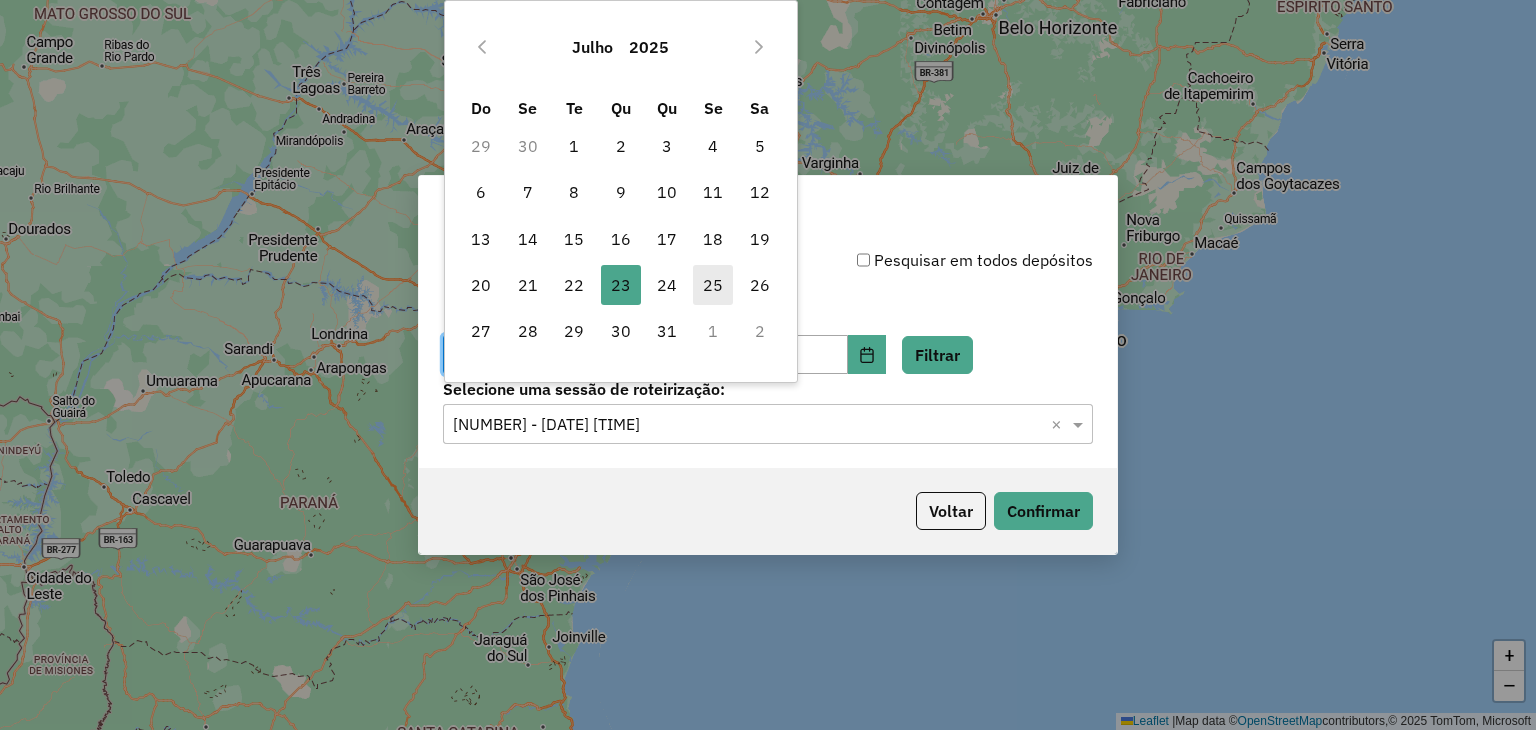 click on "25" at bounding box center [713, 285] 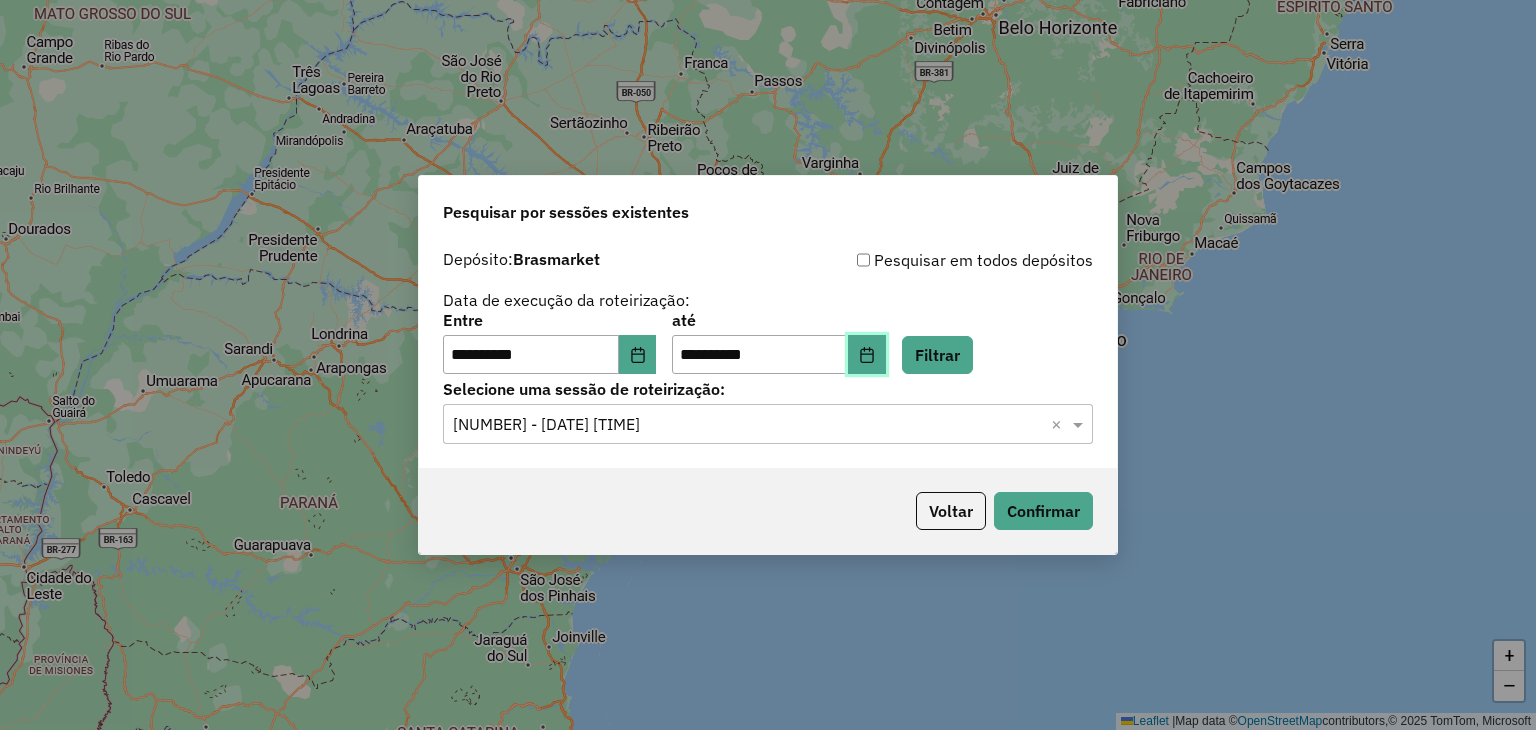 click 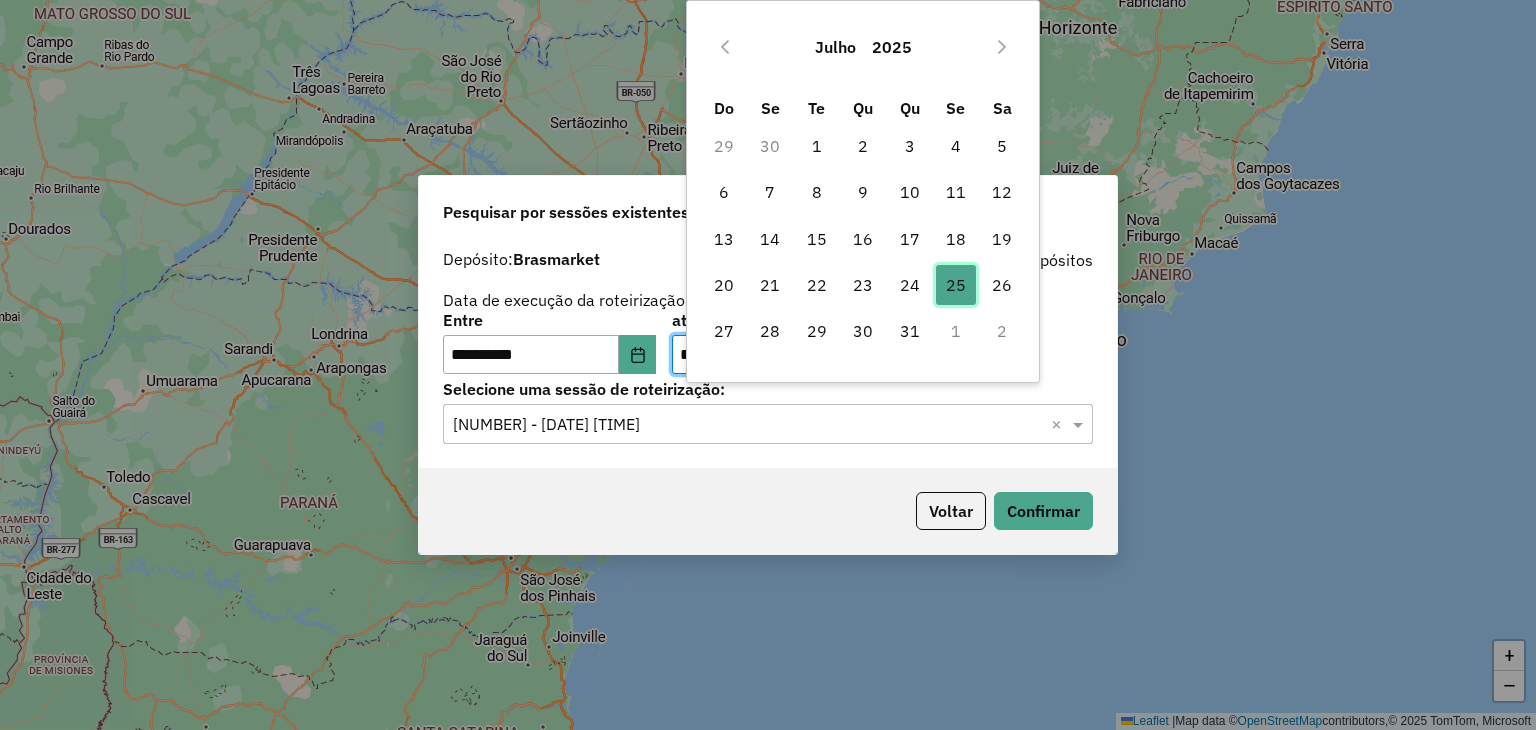 click on "25" at bounding box center [956, 285] 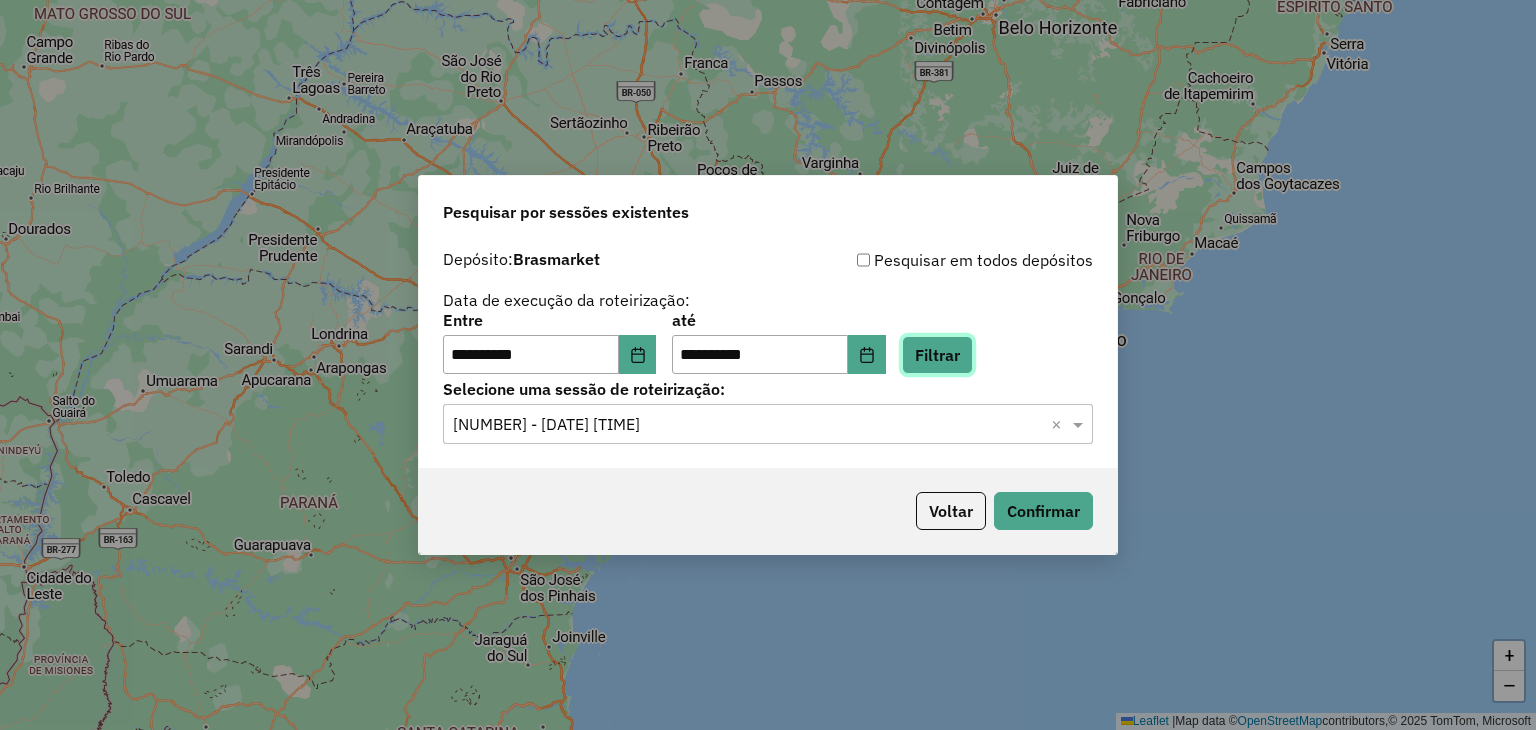 click on "Filtrar" 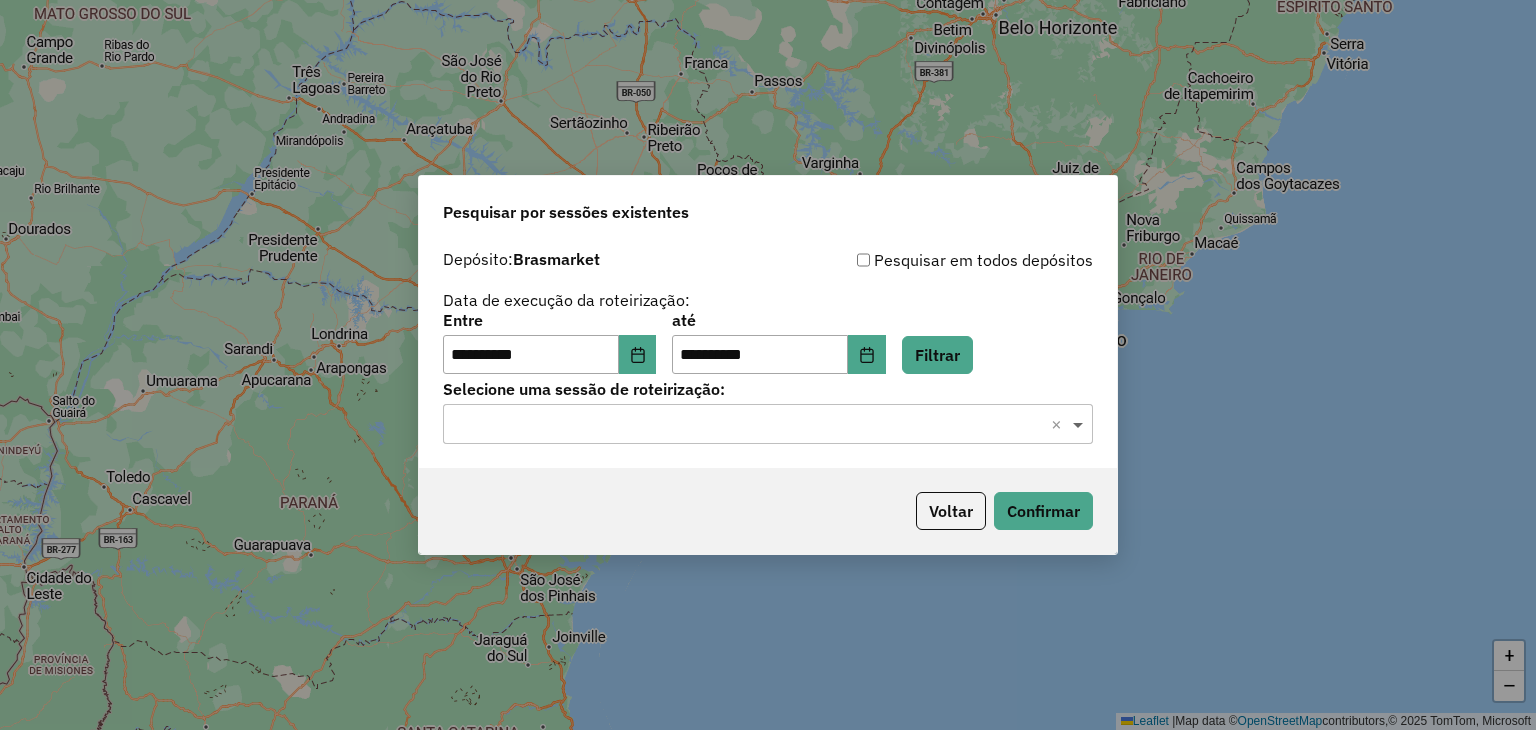 click 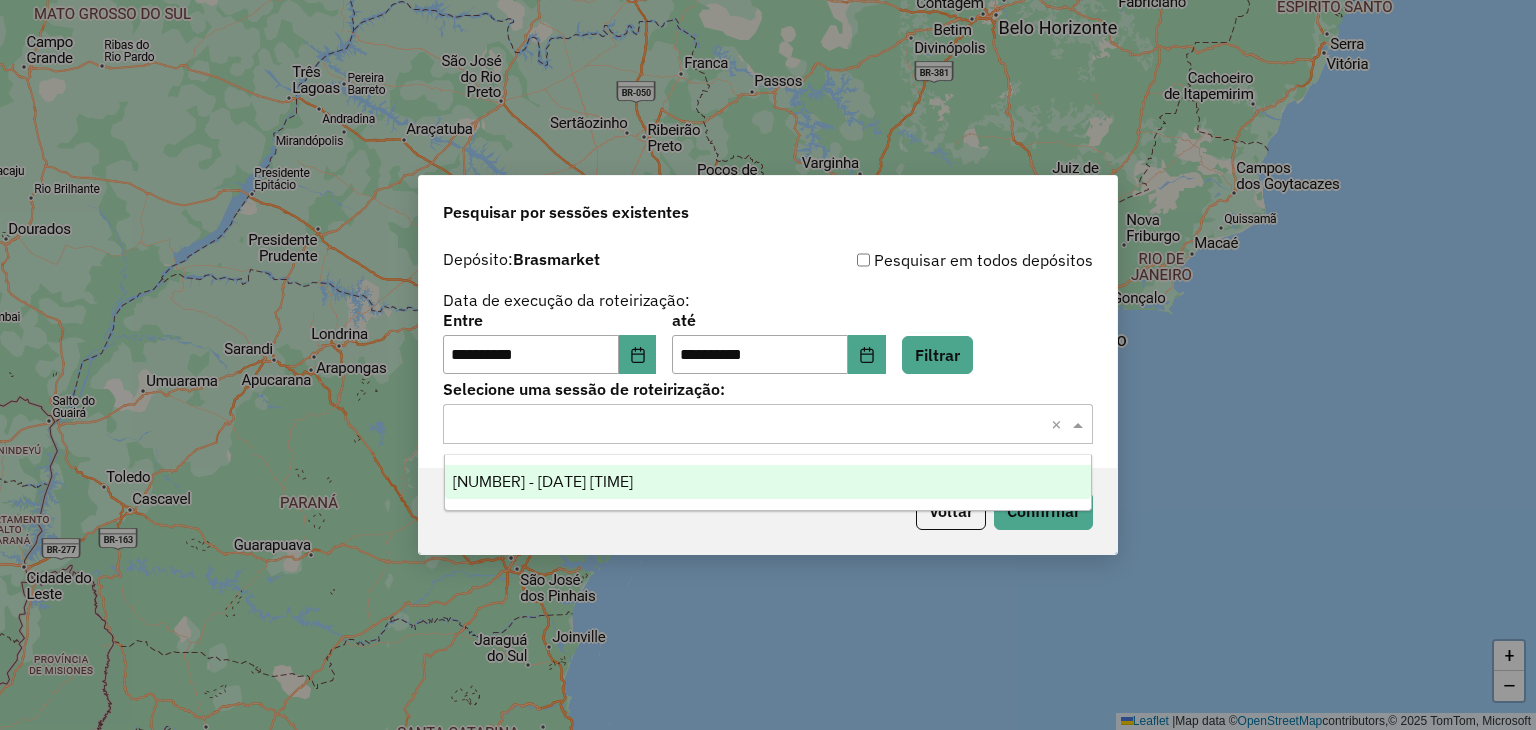click on "970010 - 25/07/2025 17:44" at bounding box center (543, 481) 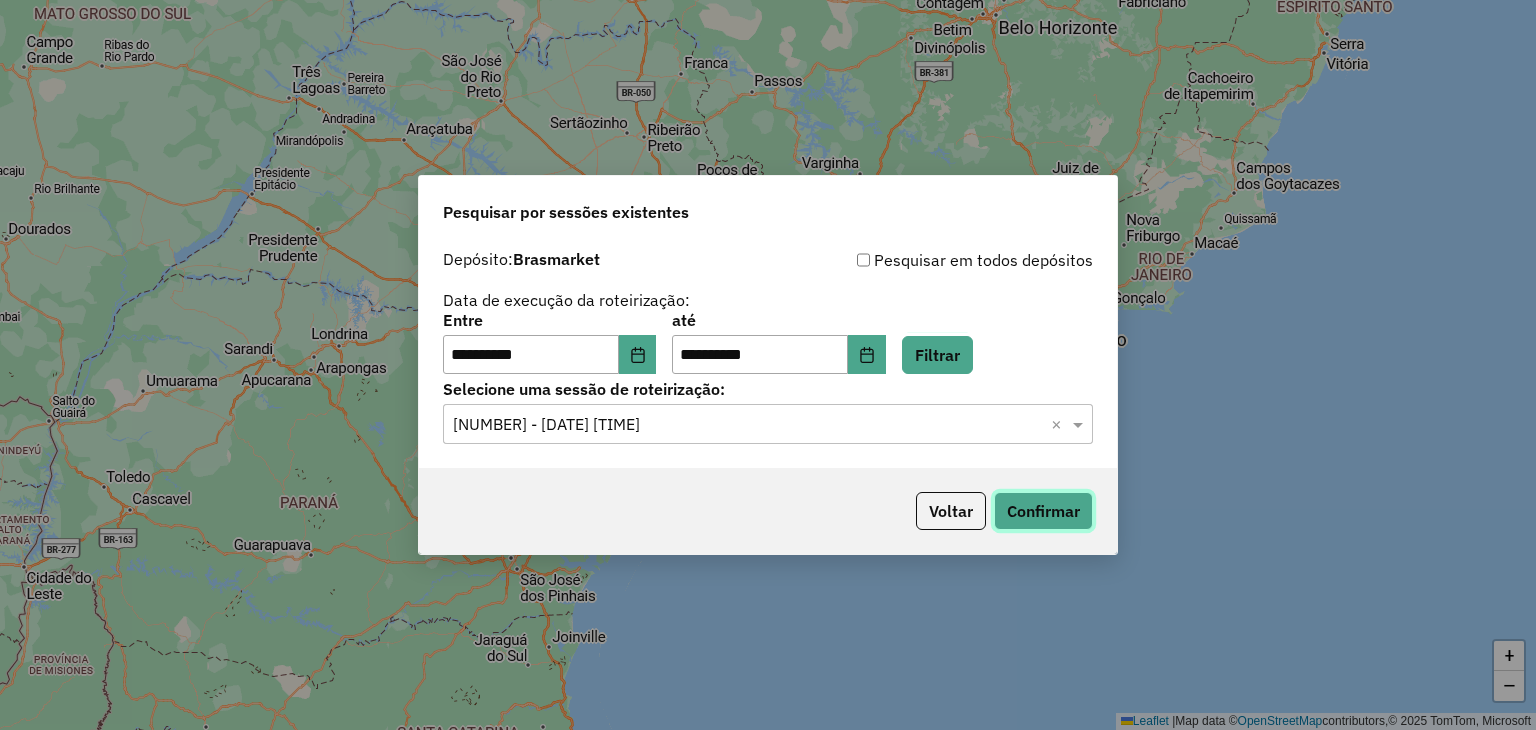 click on "Confirmar" 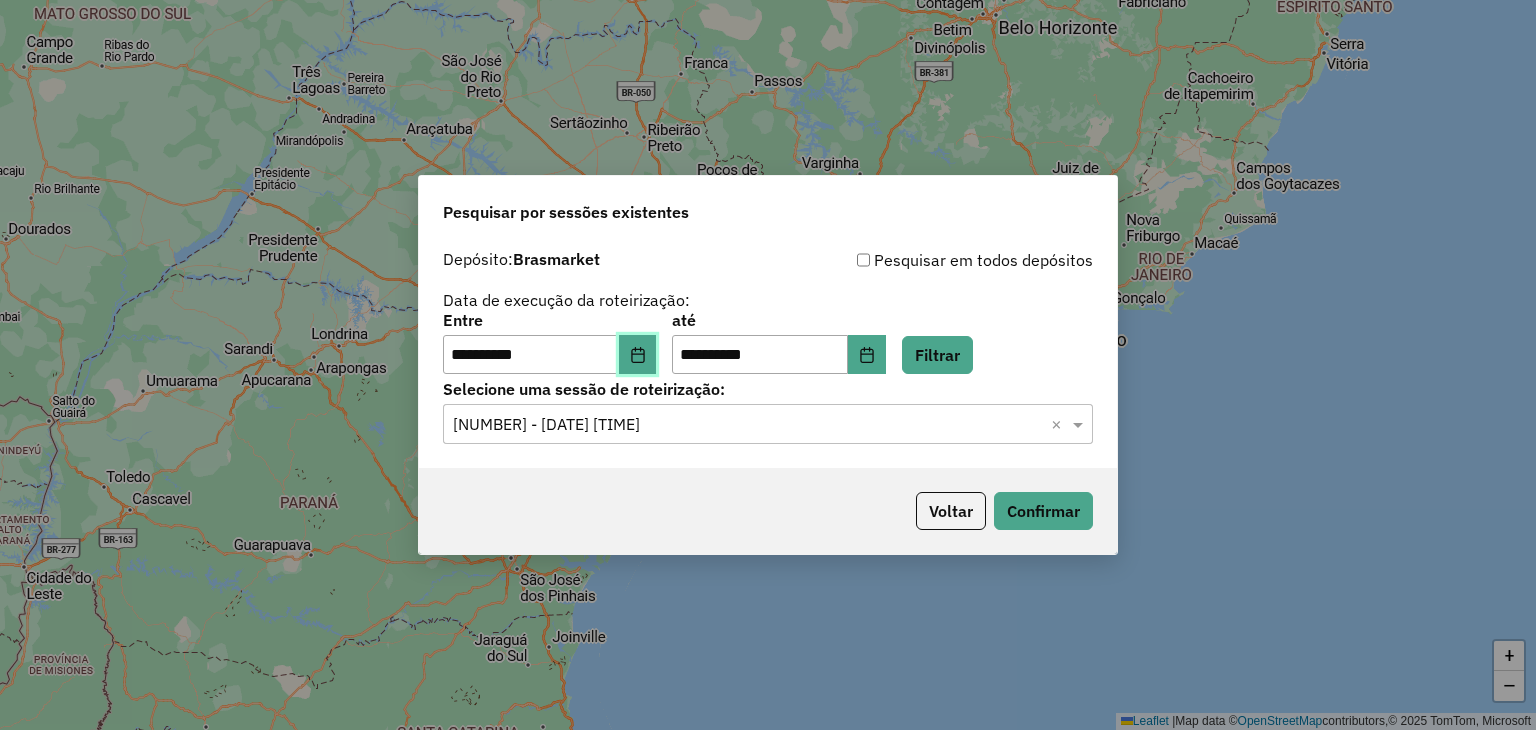 click 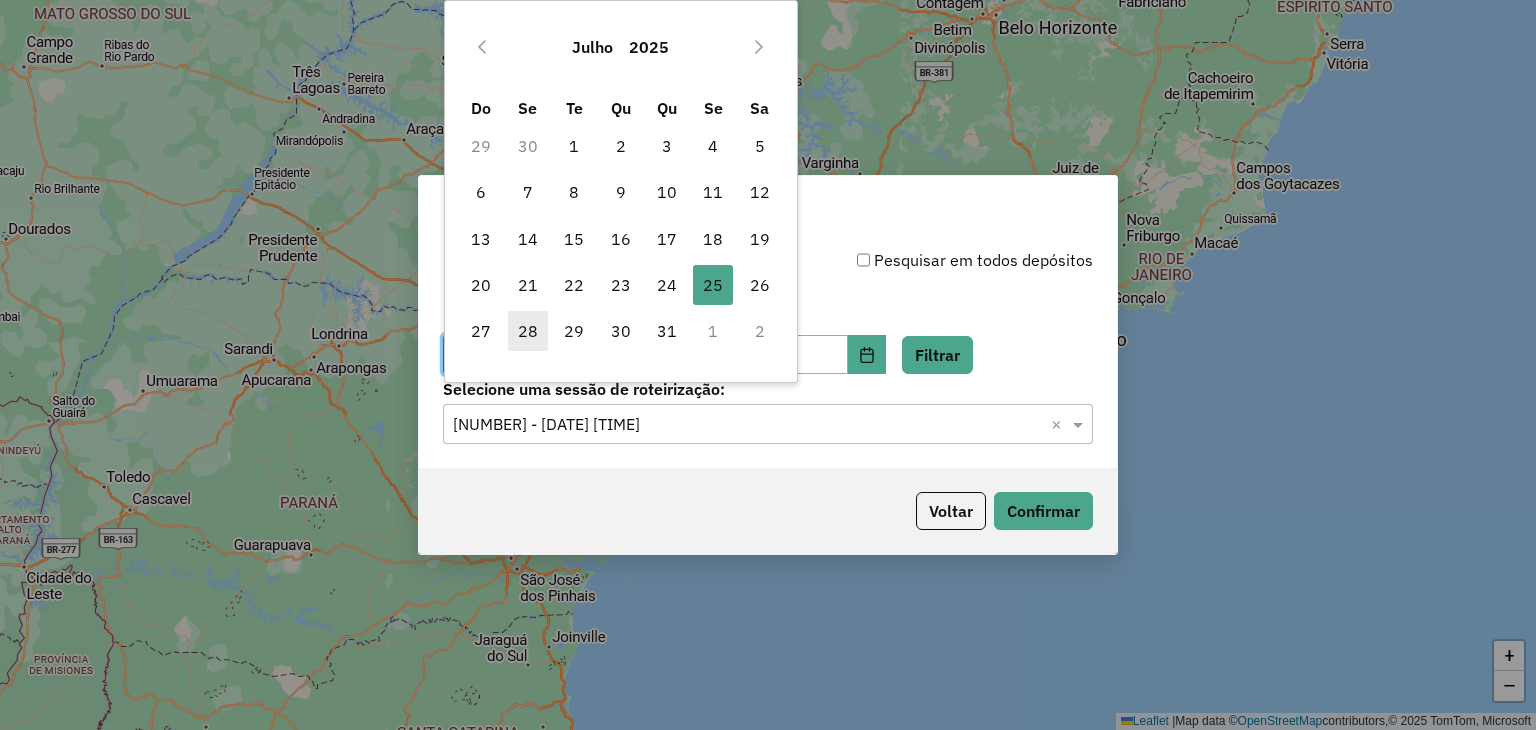 click on "28" at bounding box center [528, 331] 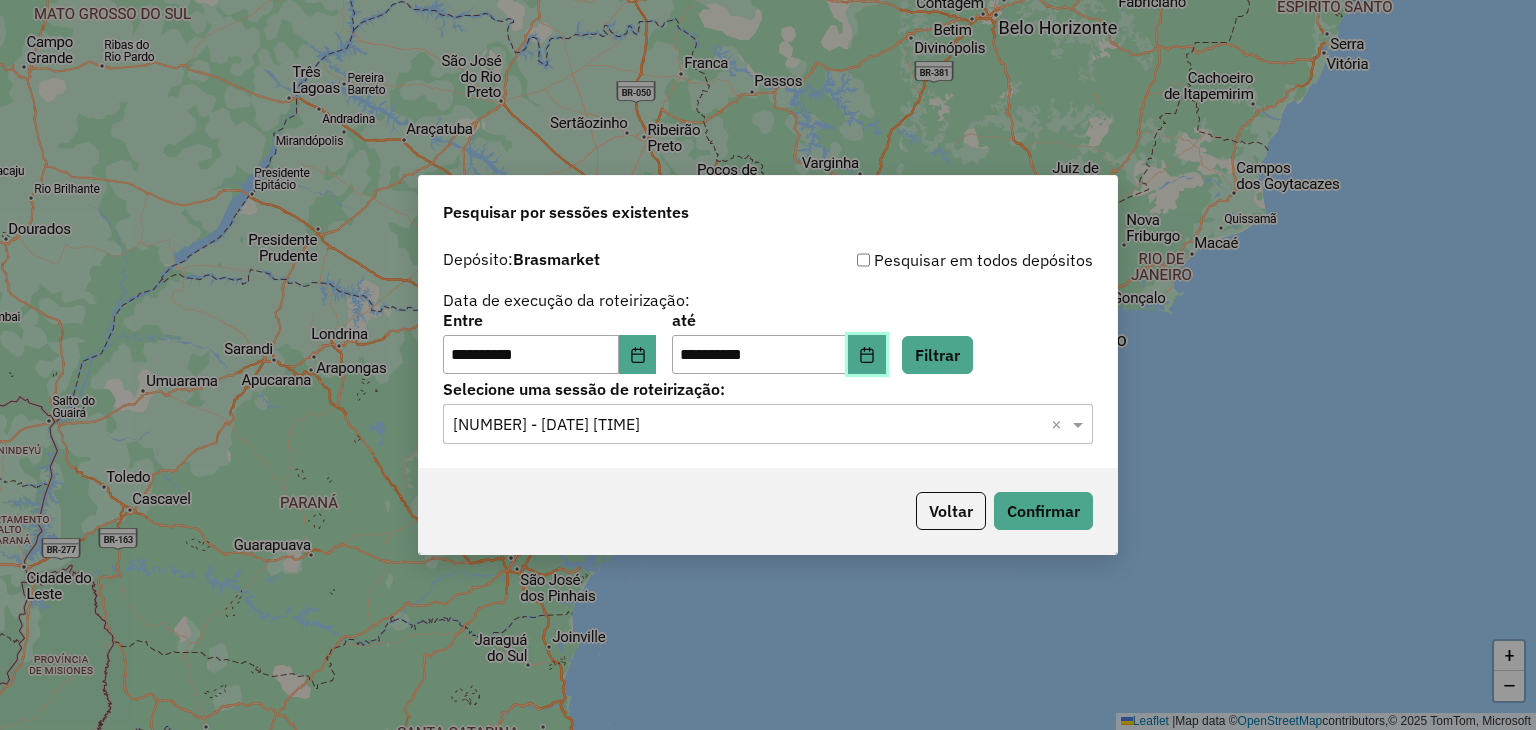 click at bounding box center [867, 355] 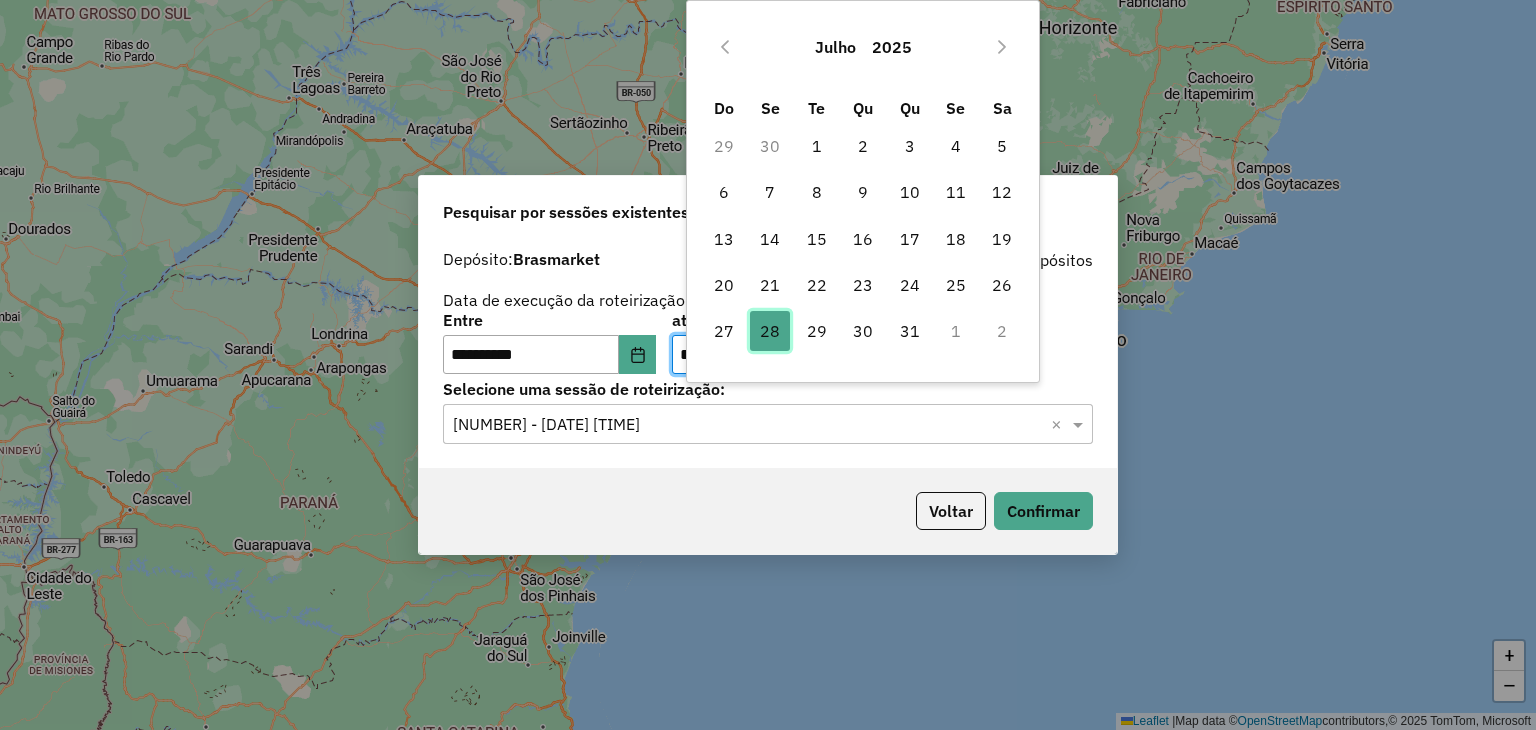 click on "28" at bounding box center [770, 331] 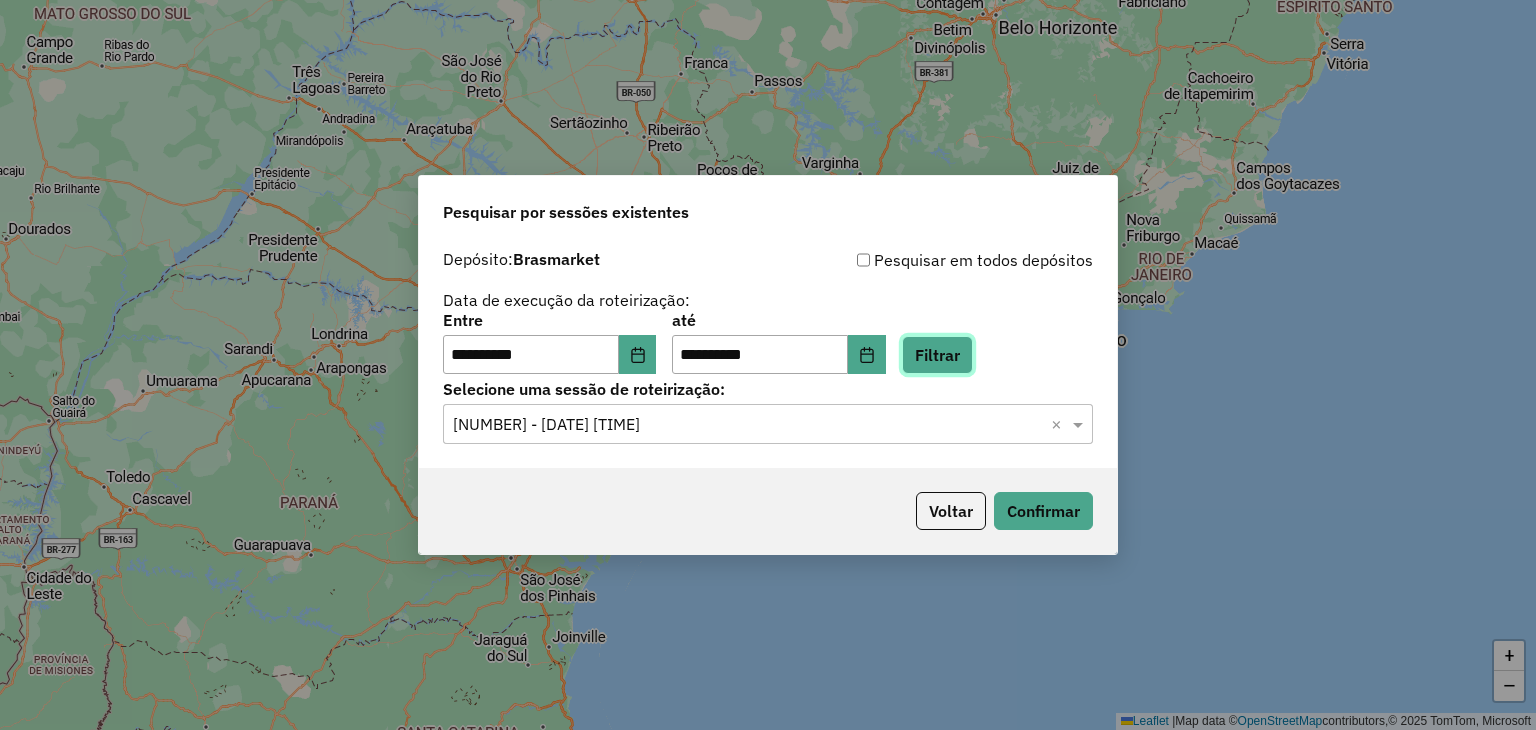 click on "Filtrar" 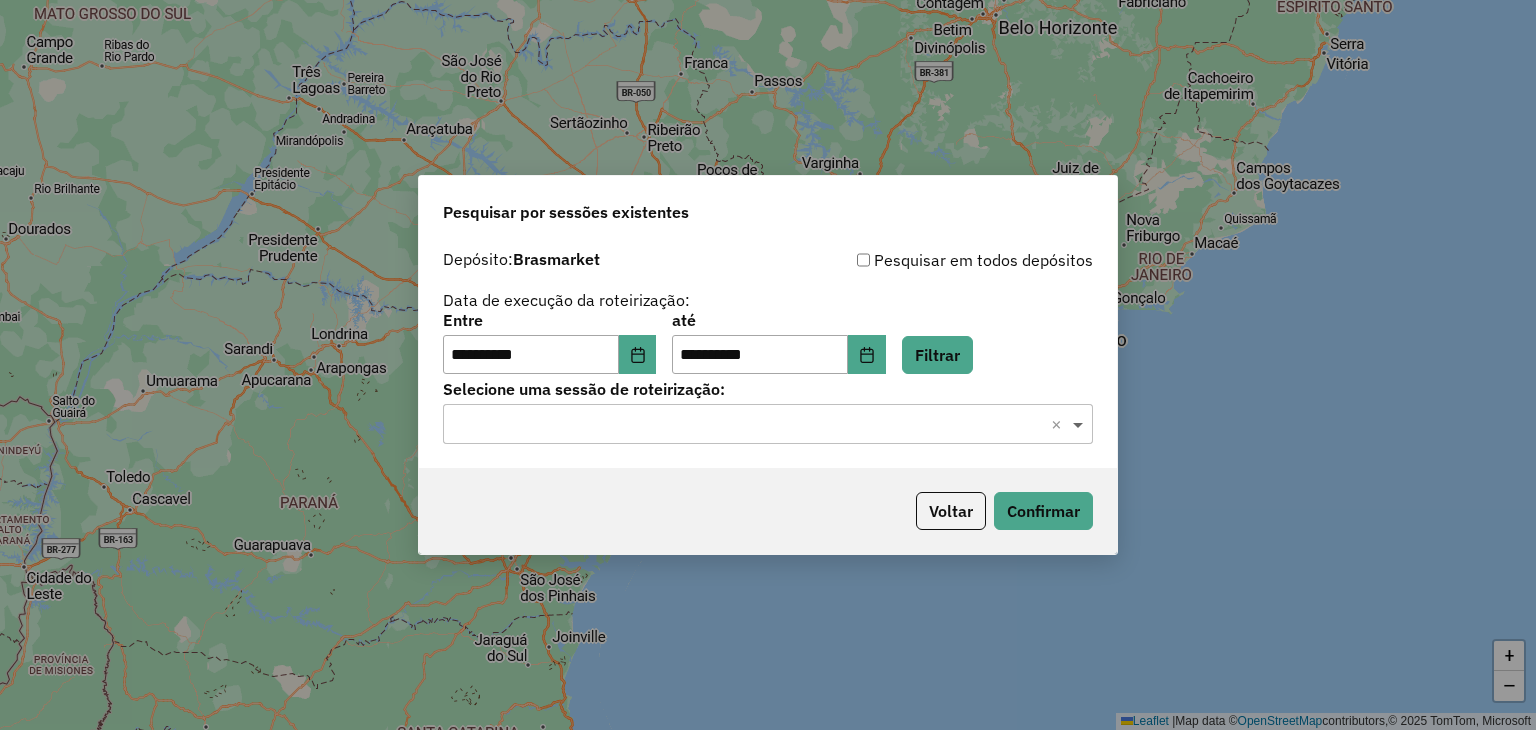click 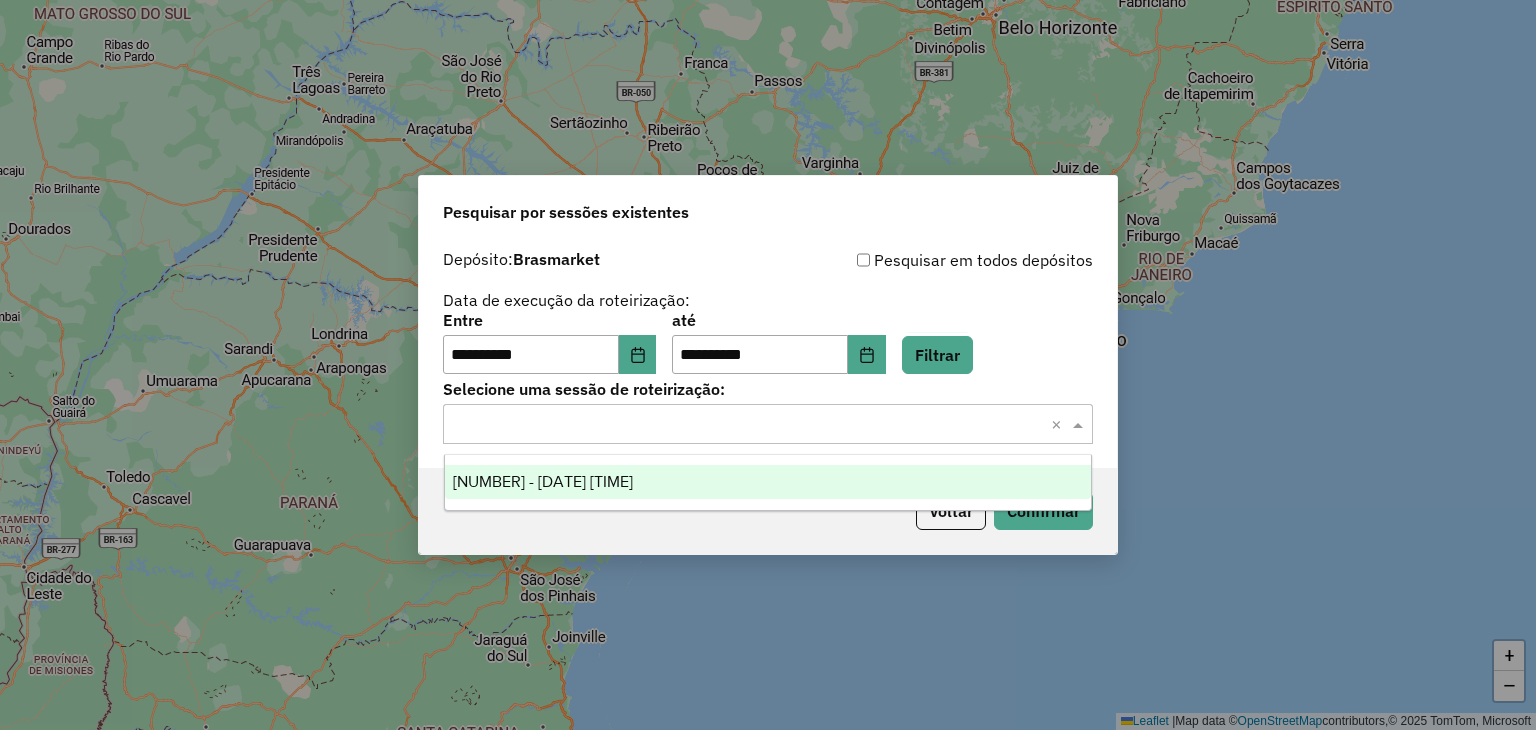 click on "970544 - 28/07/2025 17:32" at bounding box center (768, 482) 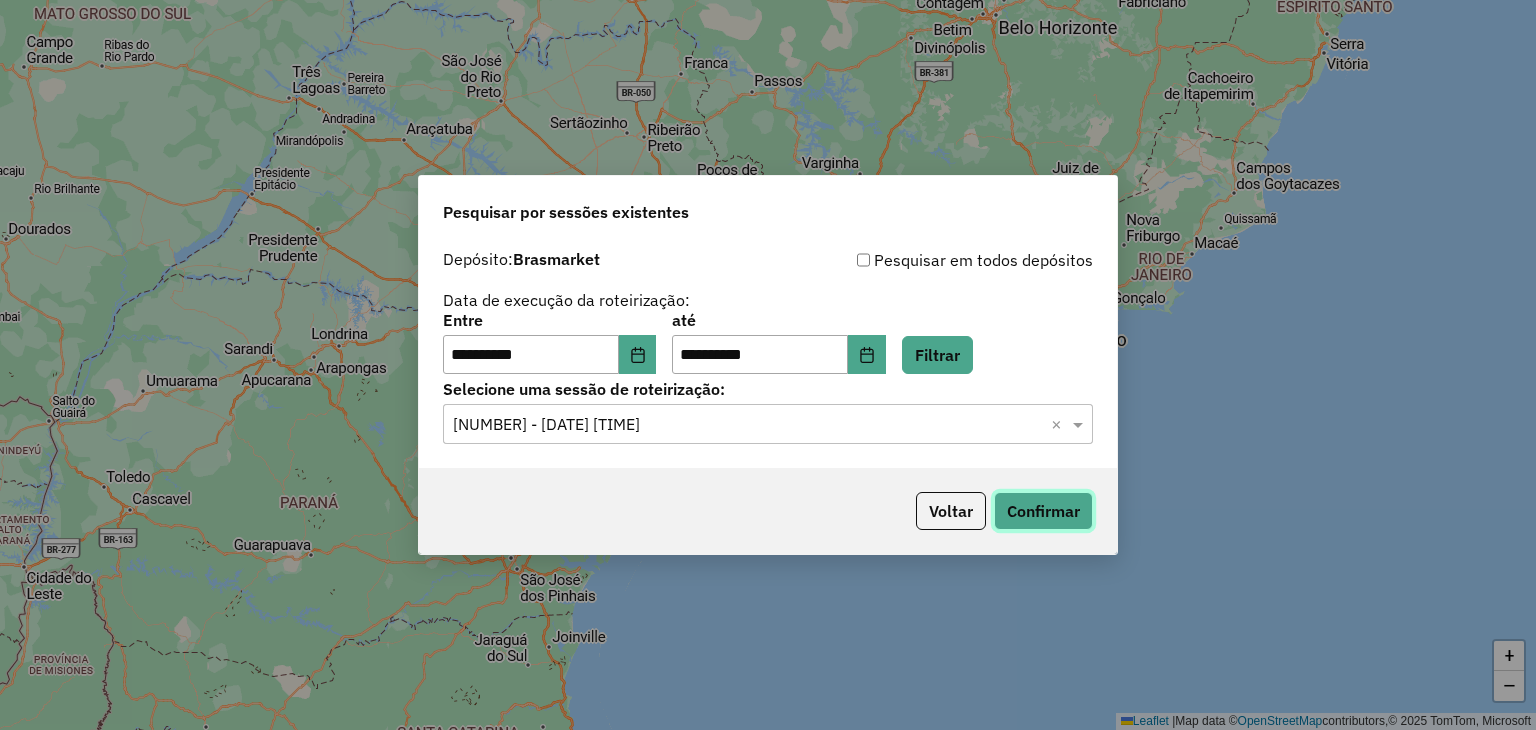 click on "Confirmar" 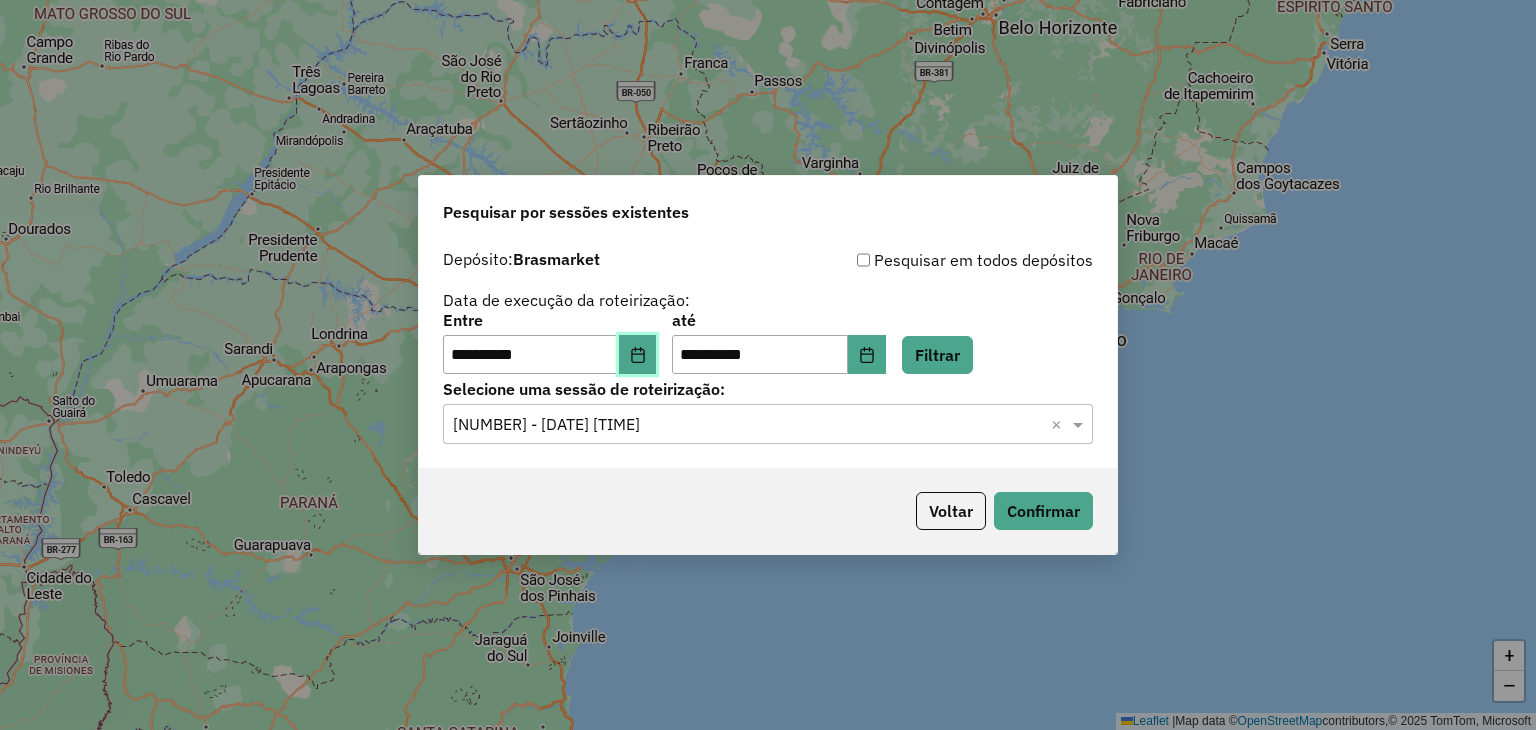 click at bounding box center [638, 355] 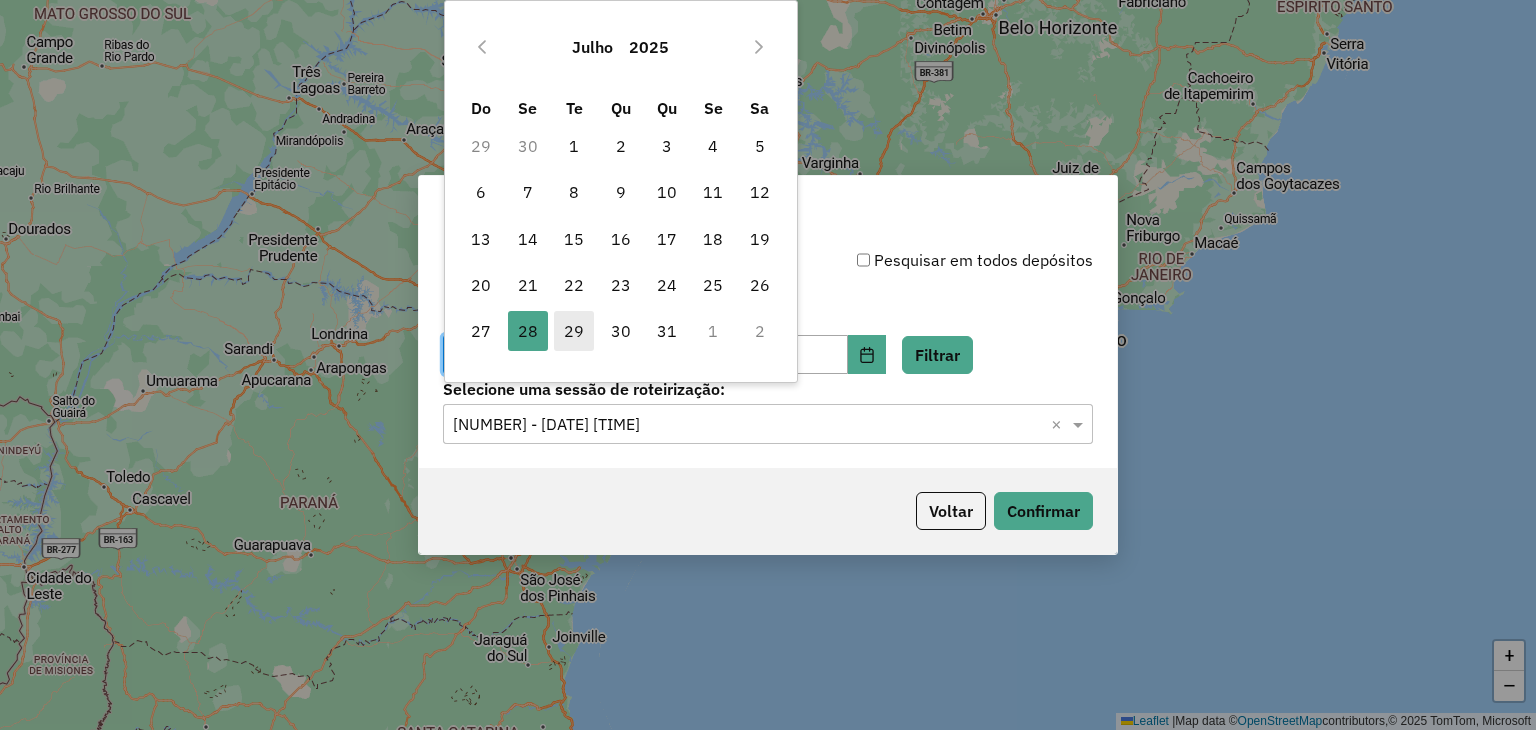 click on "29" at bounding box center (574, 331) 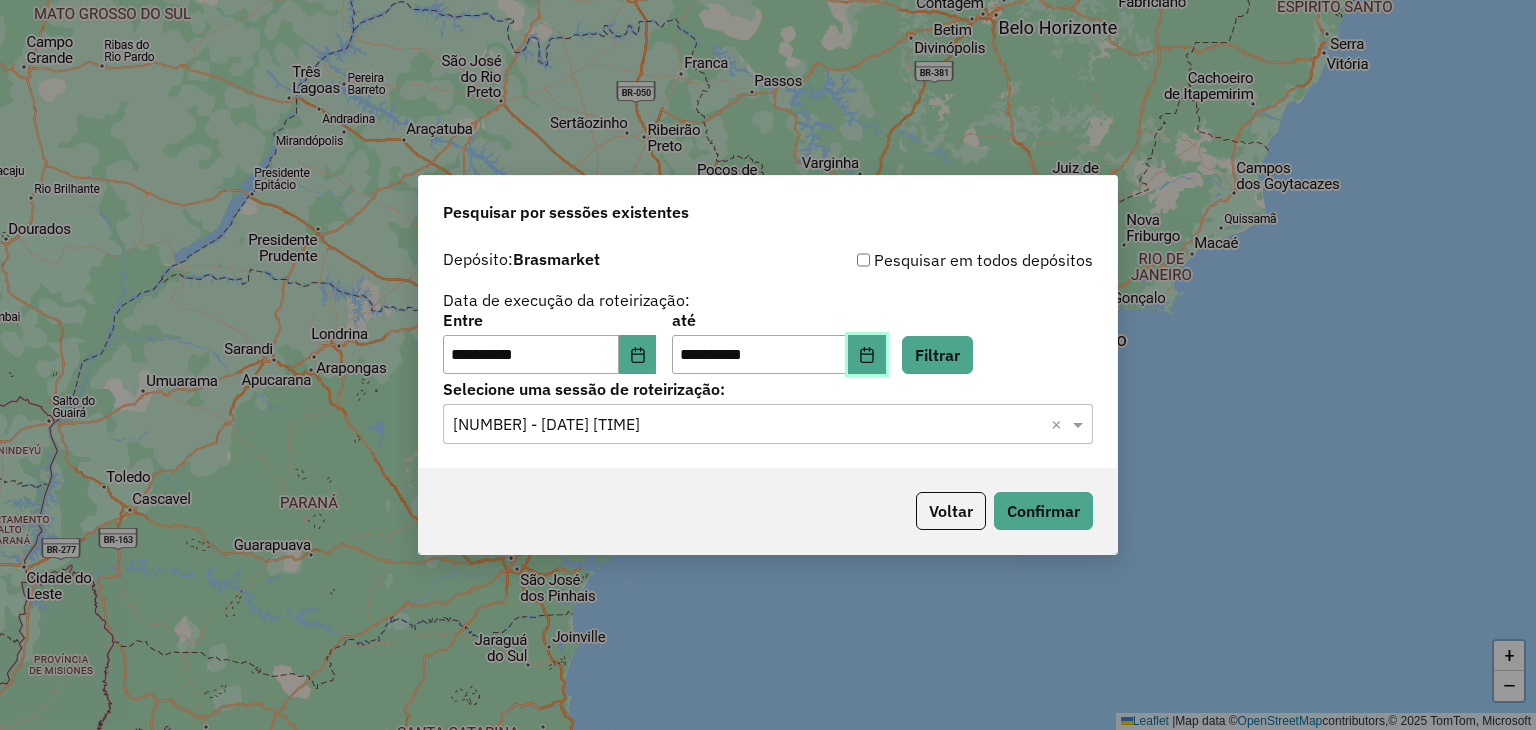 click at bounding box center [867, 355] 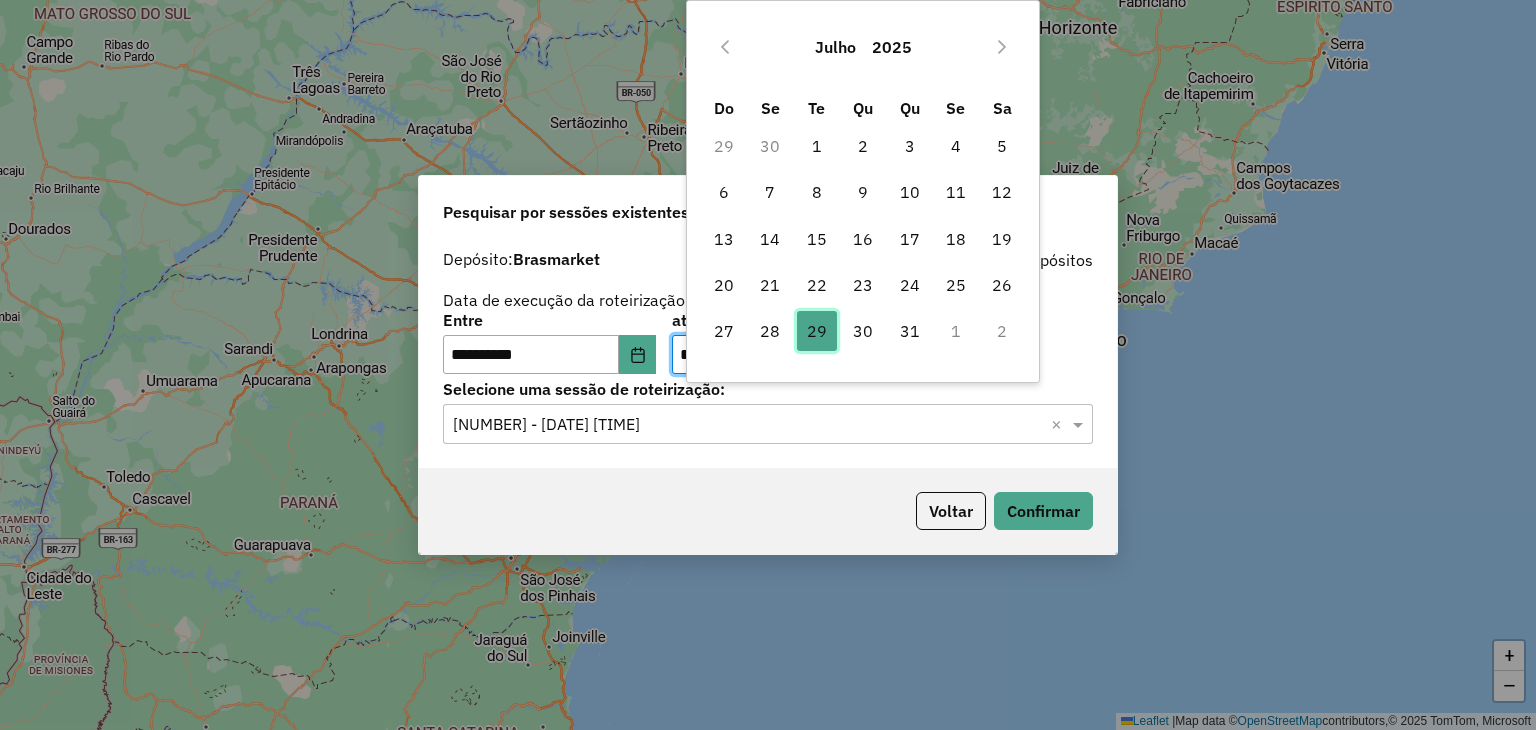 click on "29" at bounding box center (817, 331) 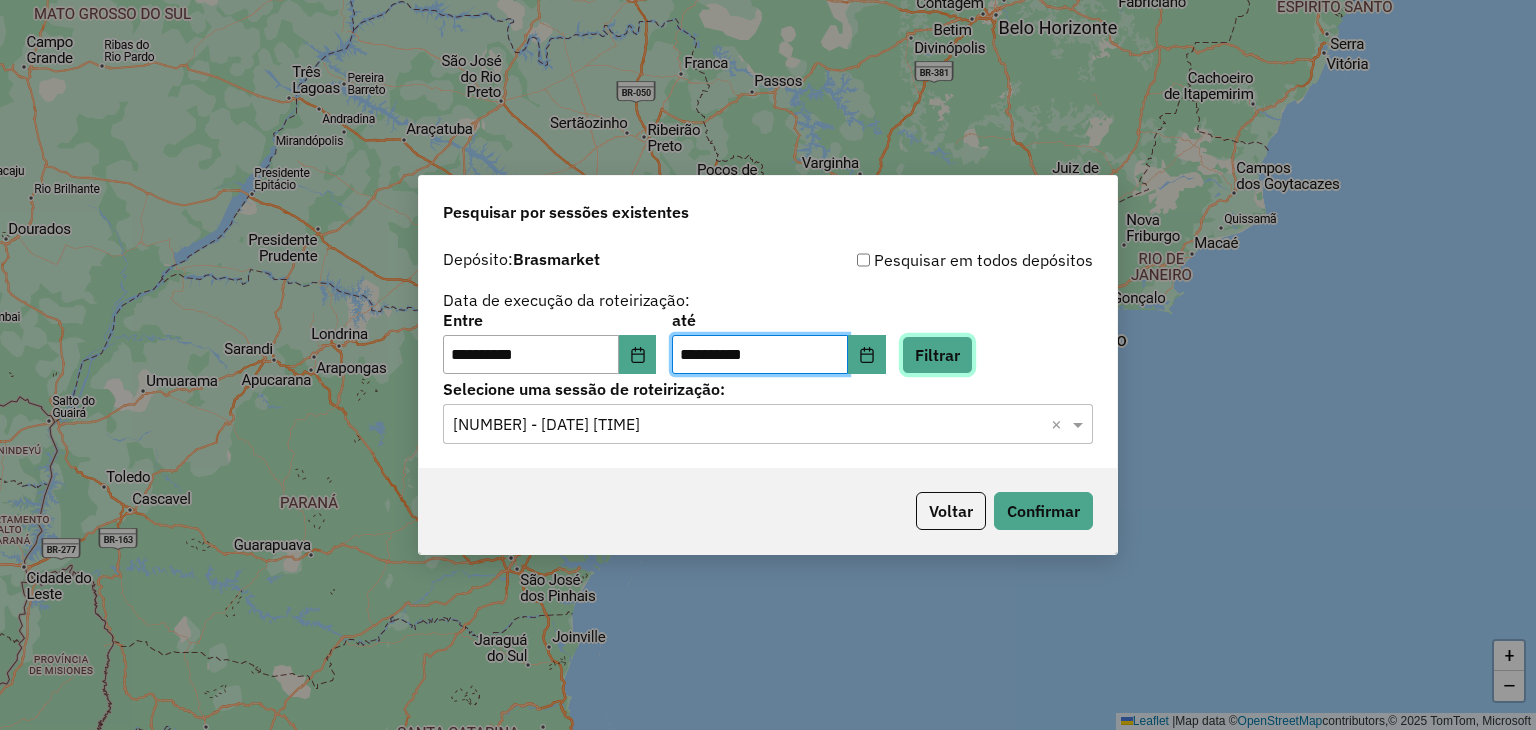 click on "Filtrar" 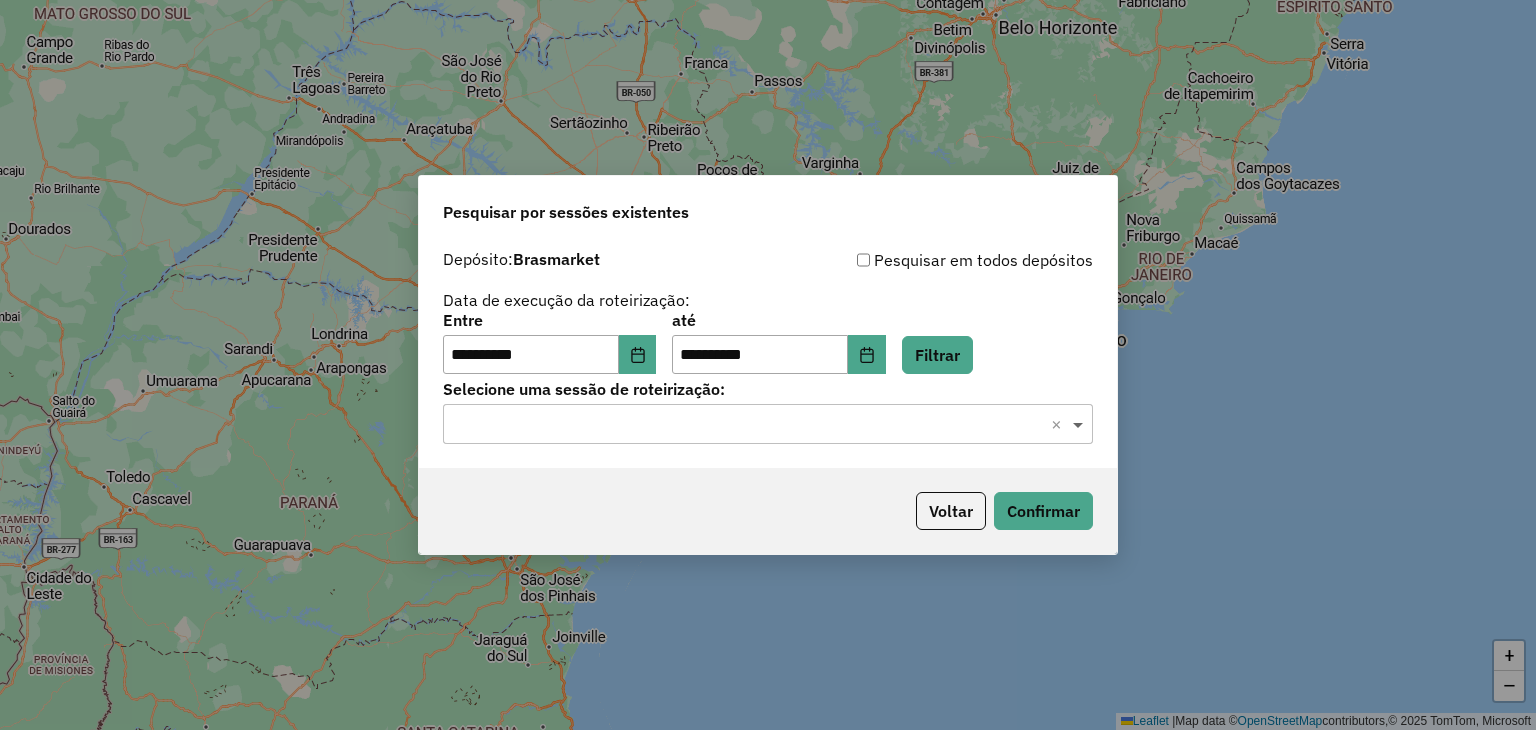 click 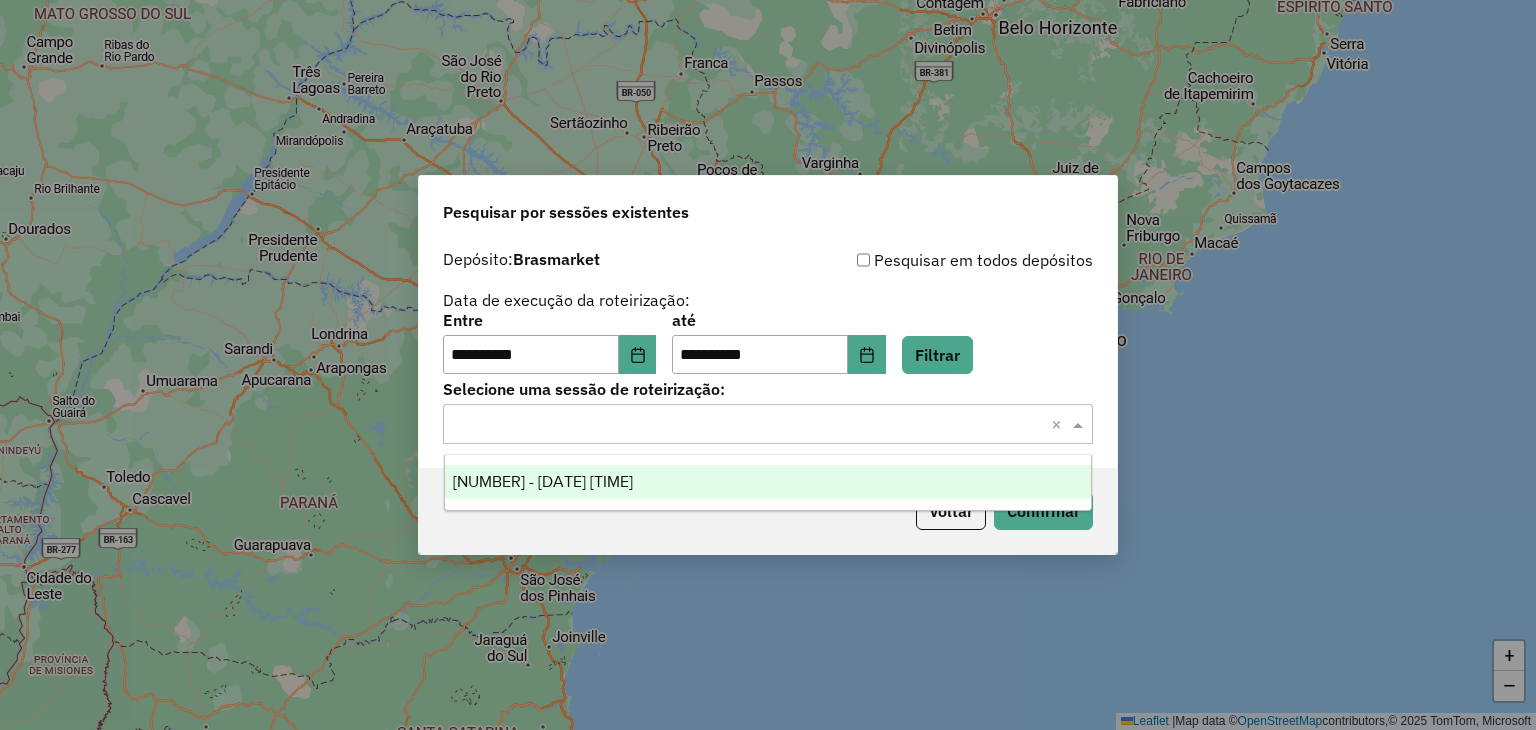 click on "971406 - 29/07/2025 17:38" at bounding box center (543, 481) 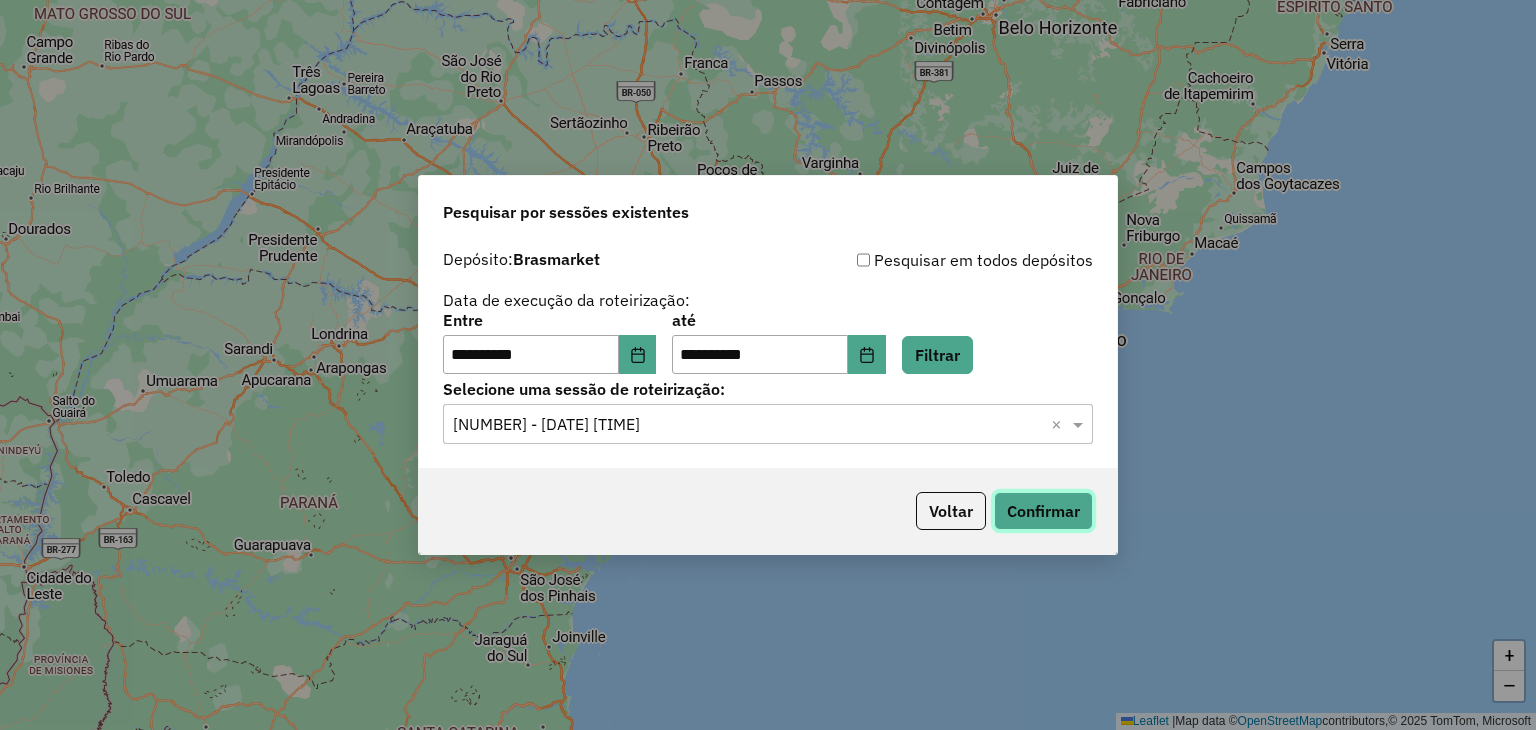 click on "Confirmar" 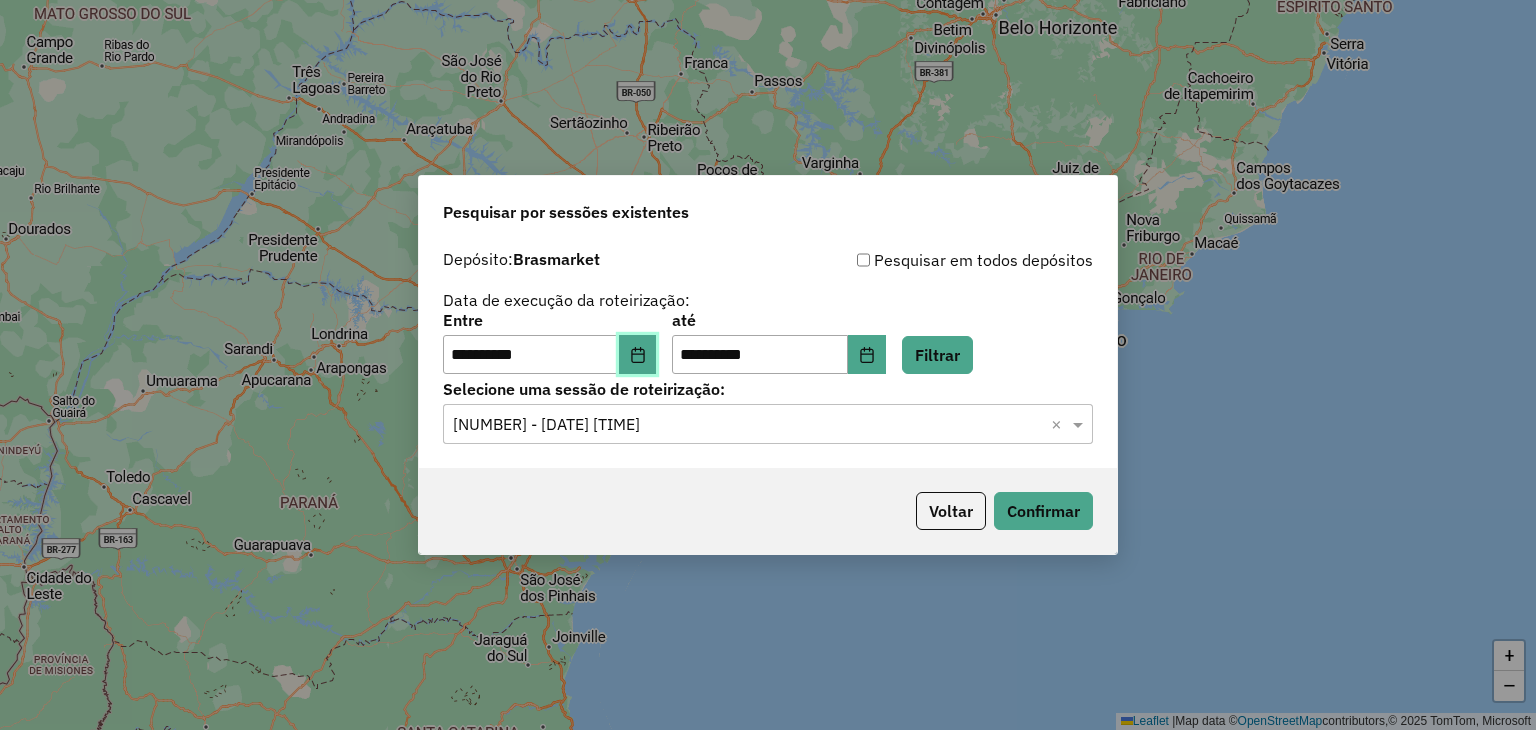 click at bounding box center (638, 355) 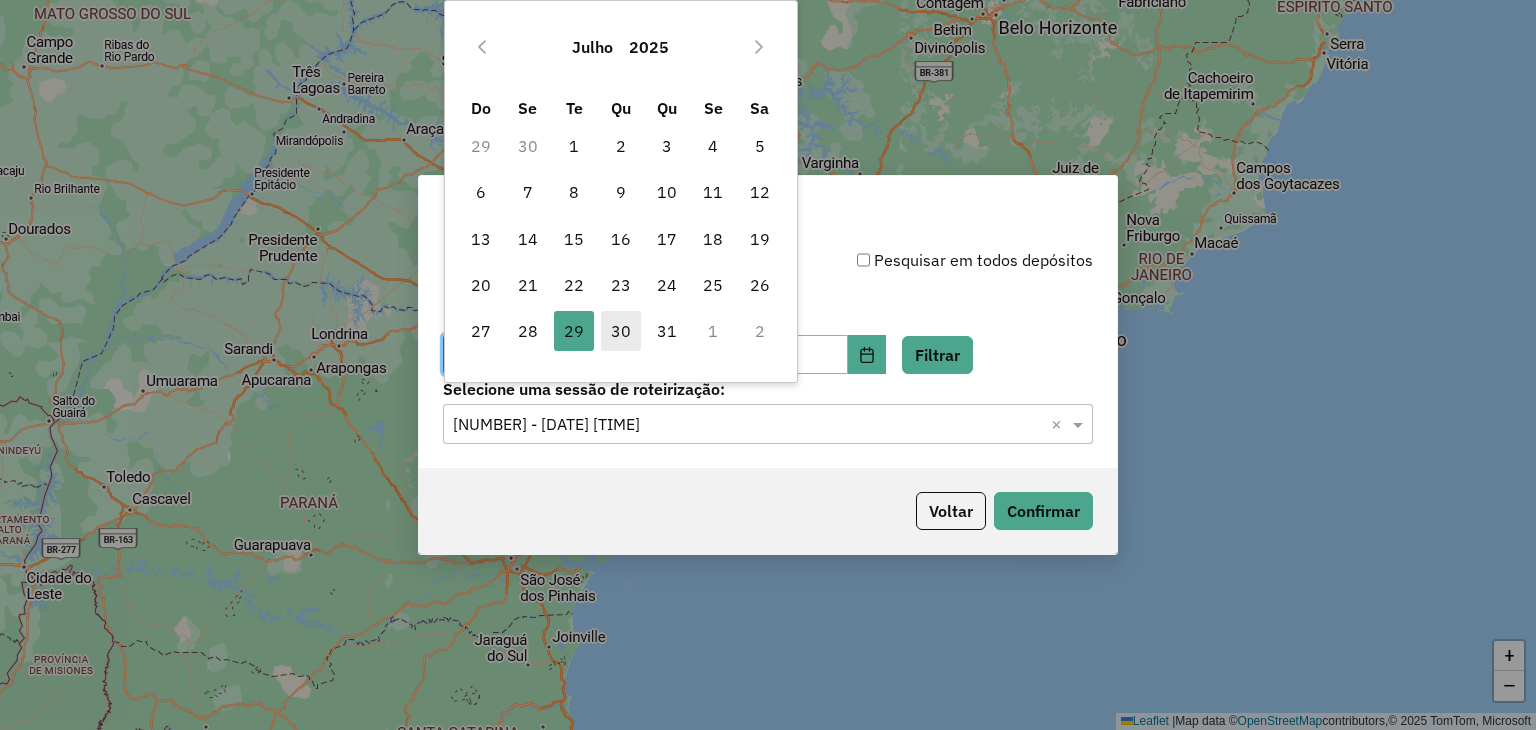 click on "30" at bounding box center (621, 331) 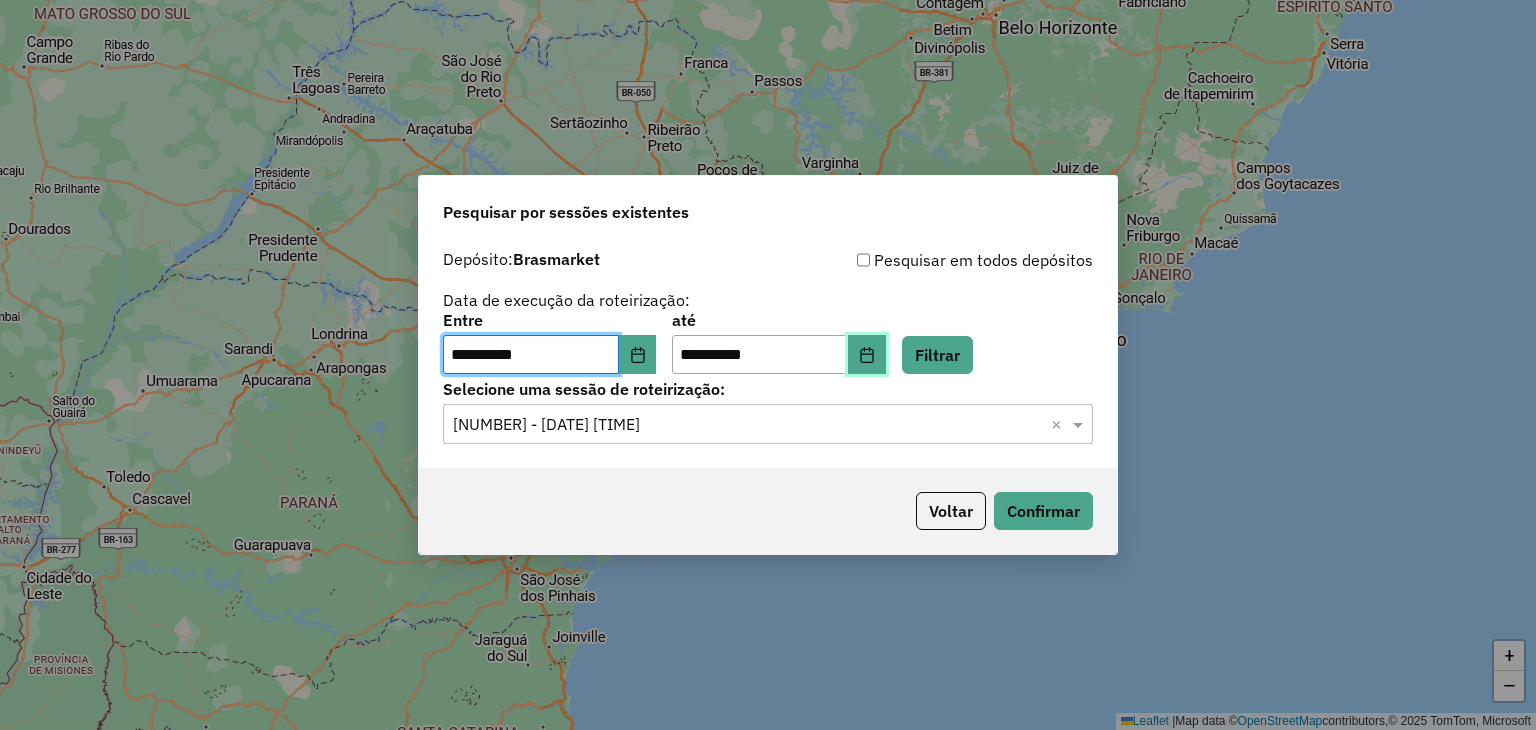 click 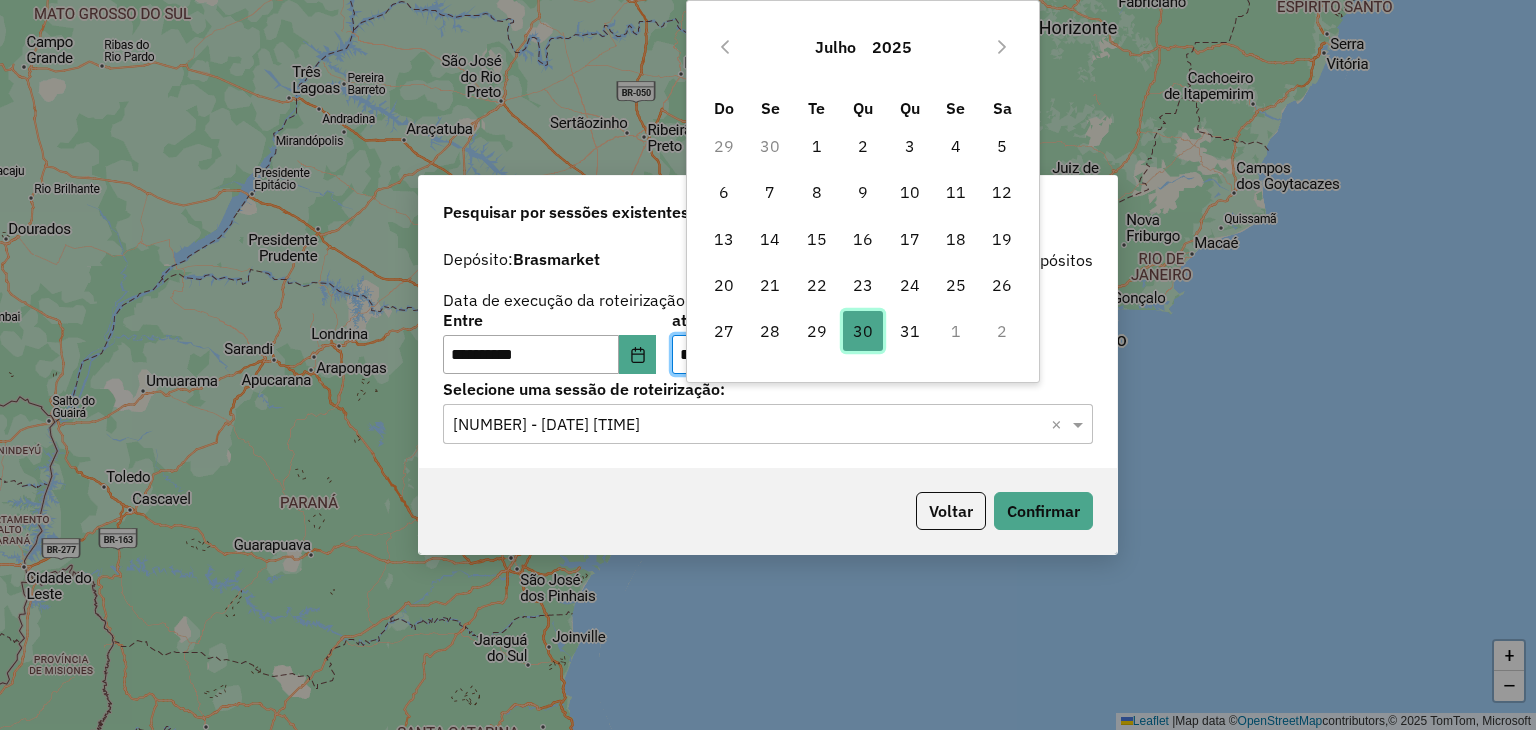 click on "30" at bounding box center [863, 331] 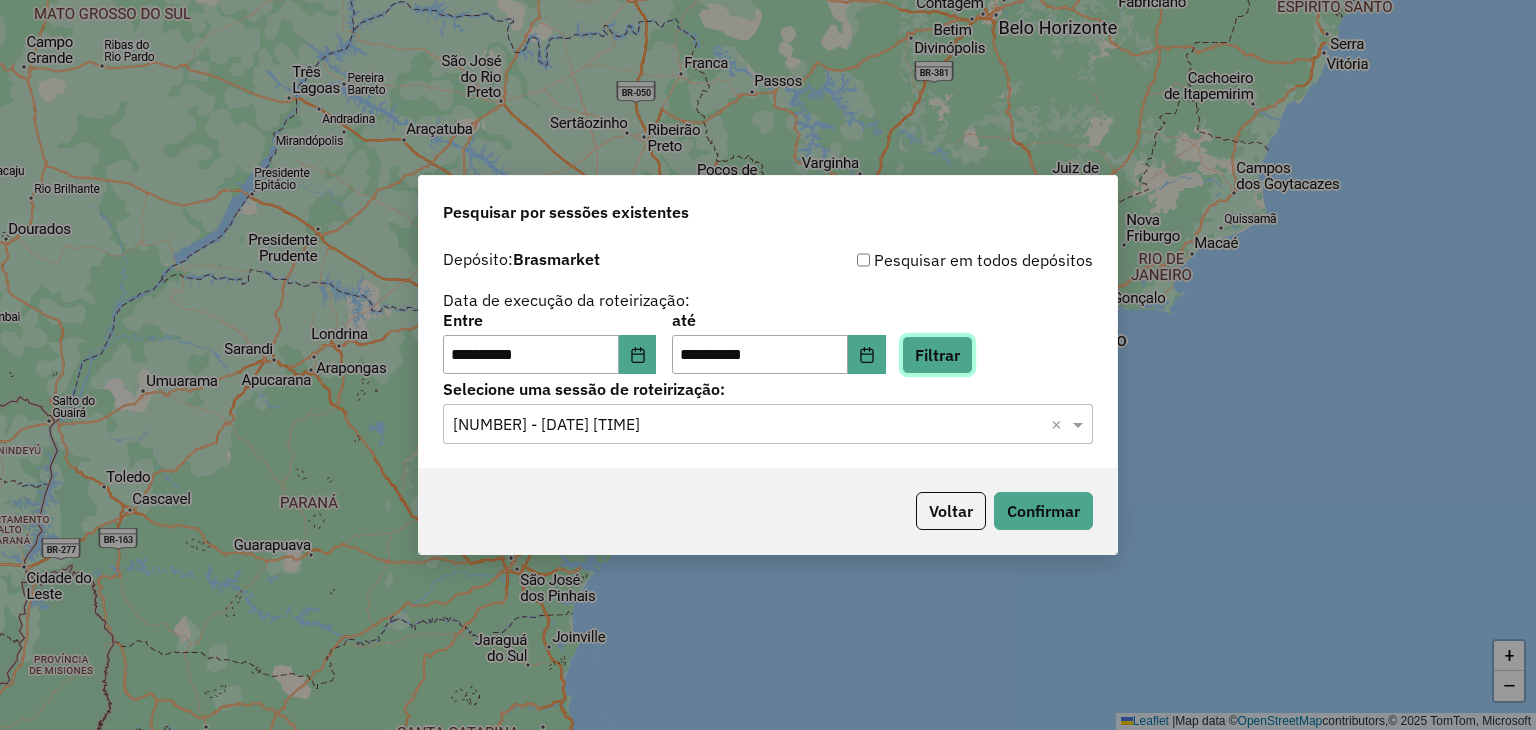 click on "Filtrar" 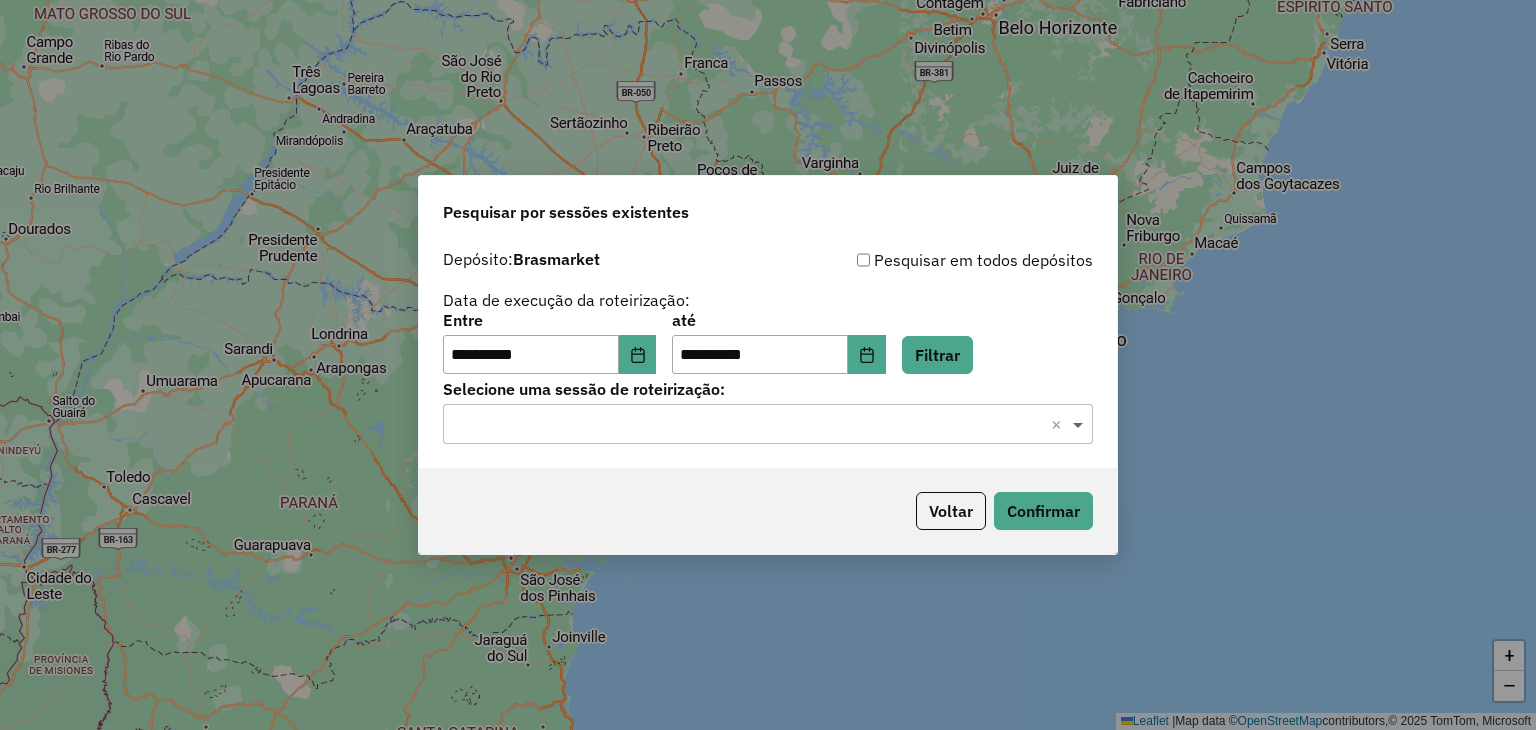 click 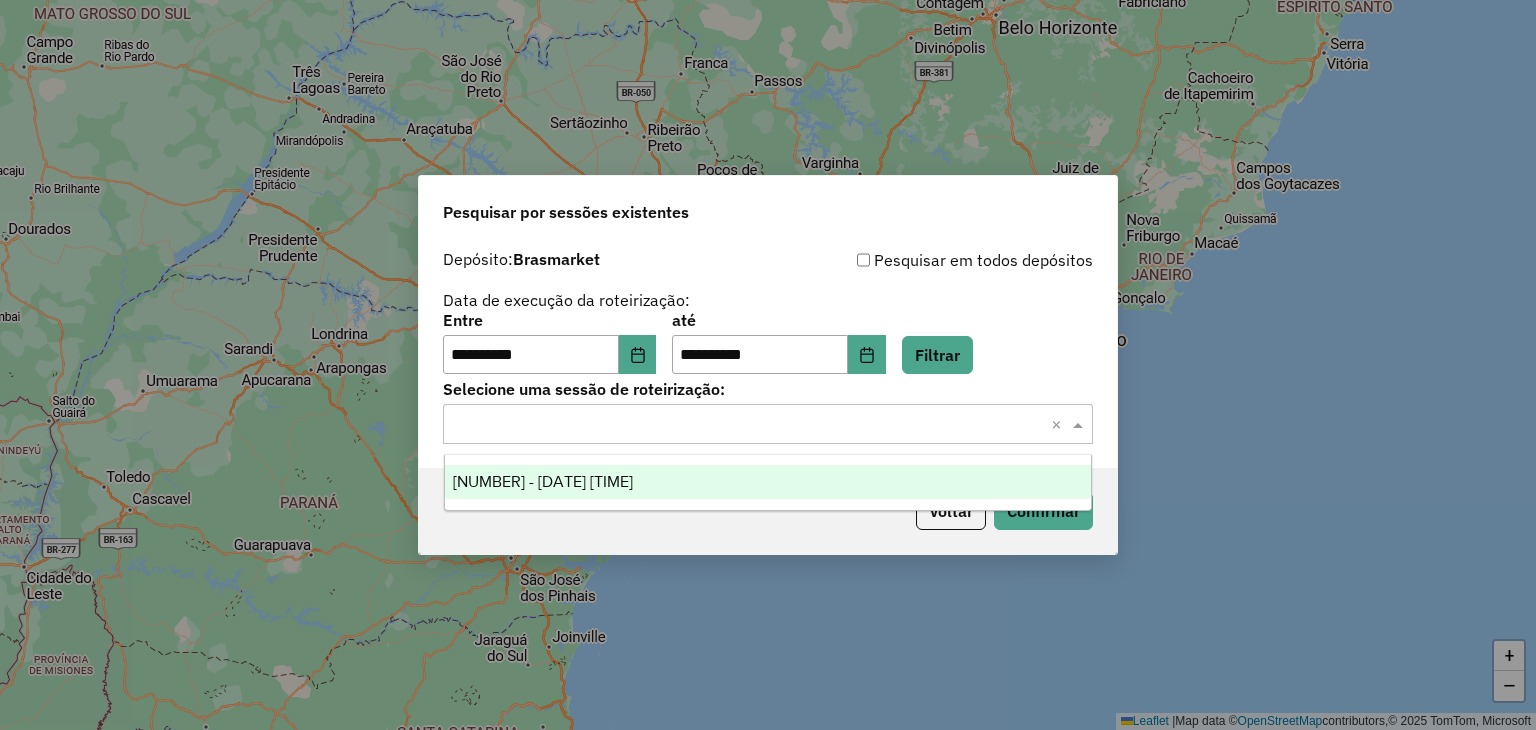 click on "971996 - 30/07/2025 17:51" at bounding box center (768, 482) 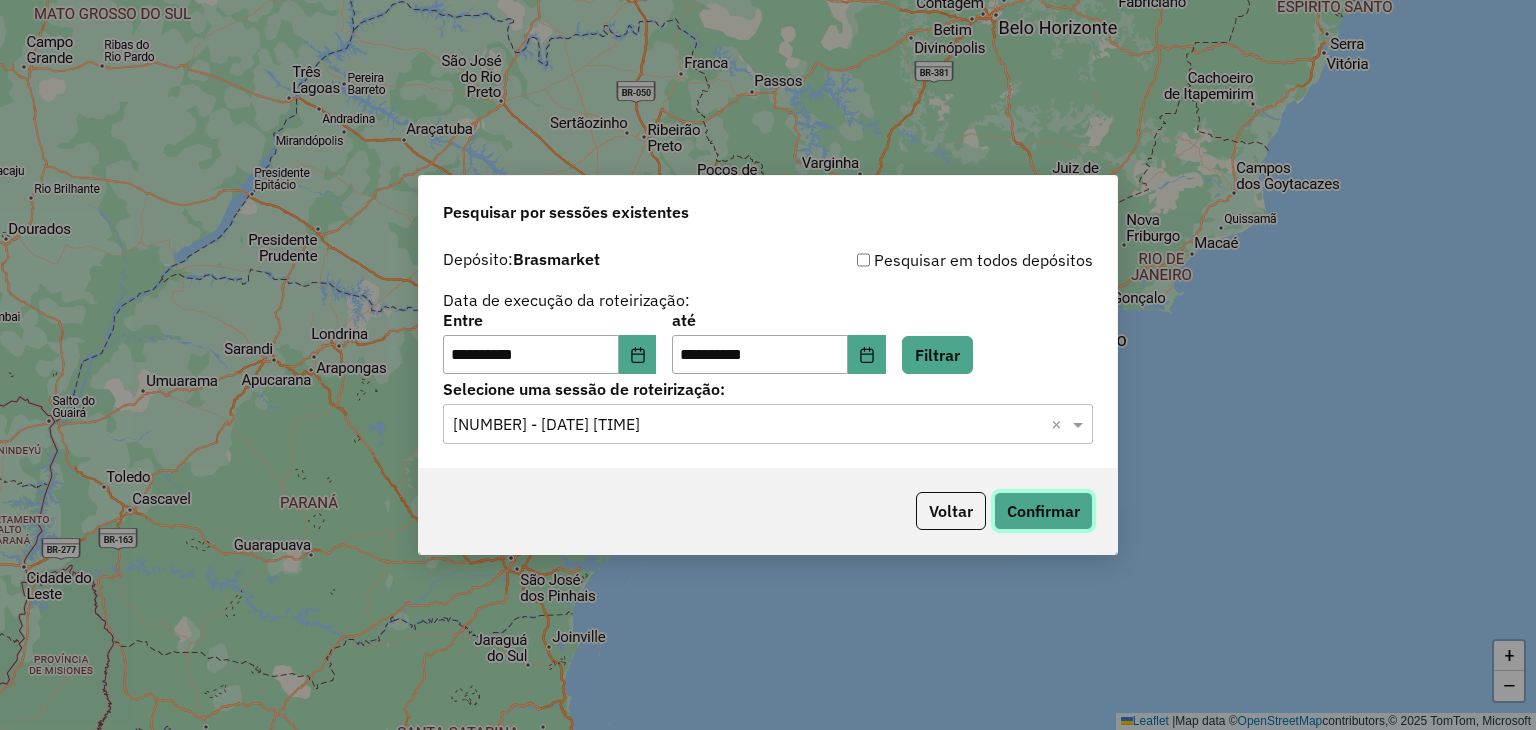 click on "Confirmar" 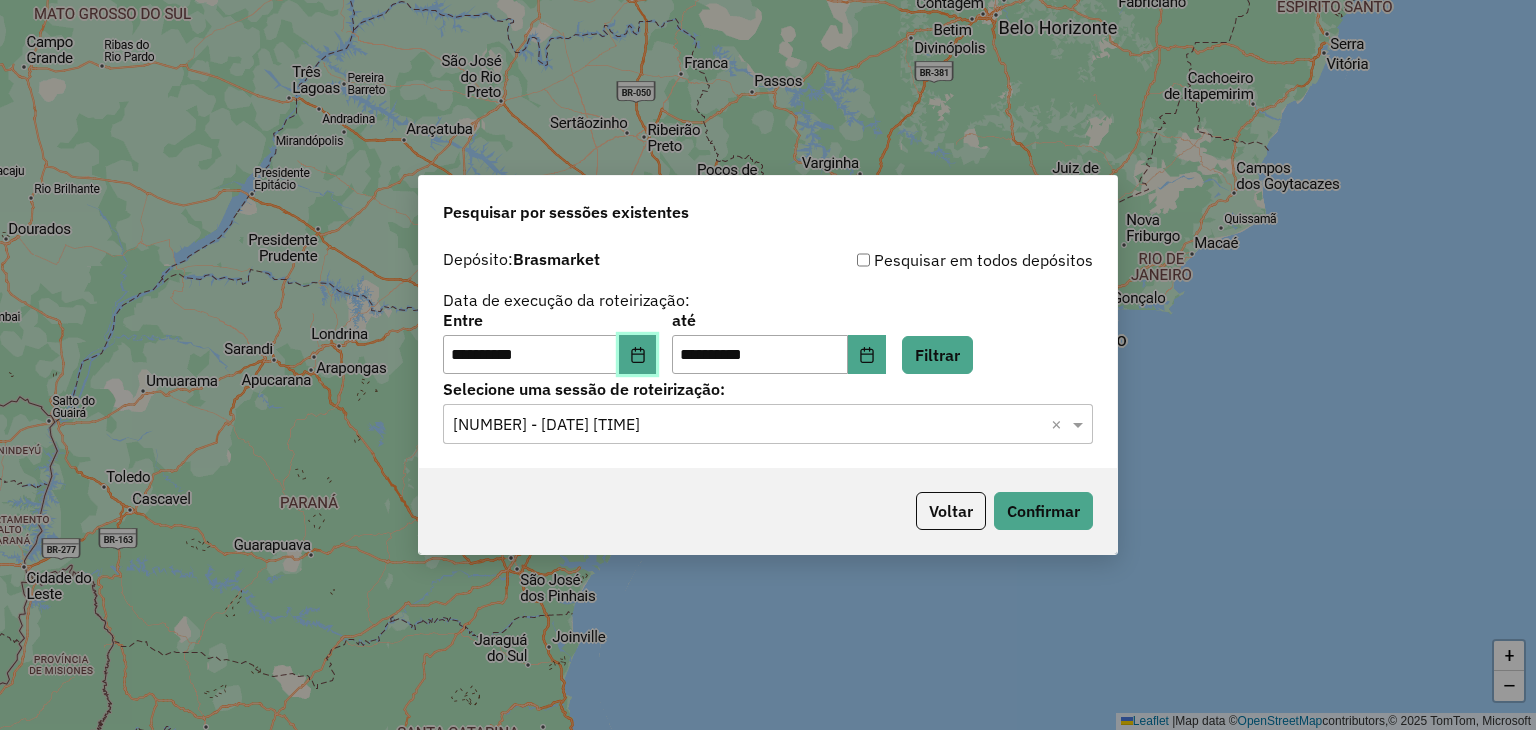 click at bounding box center [638, 355] 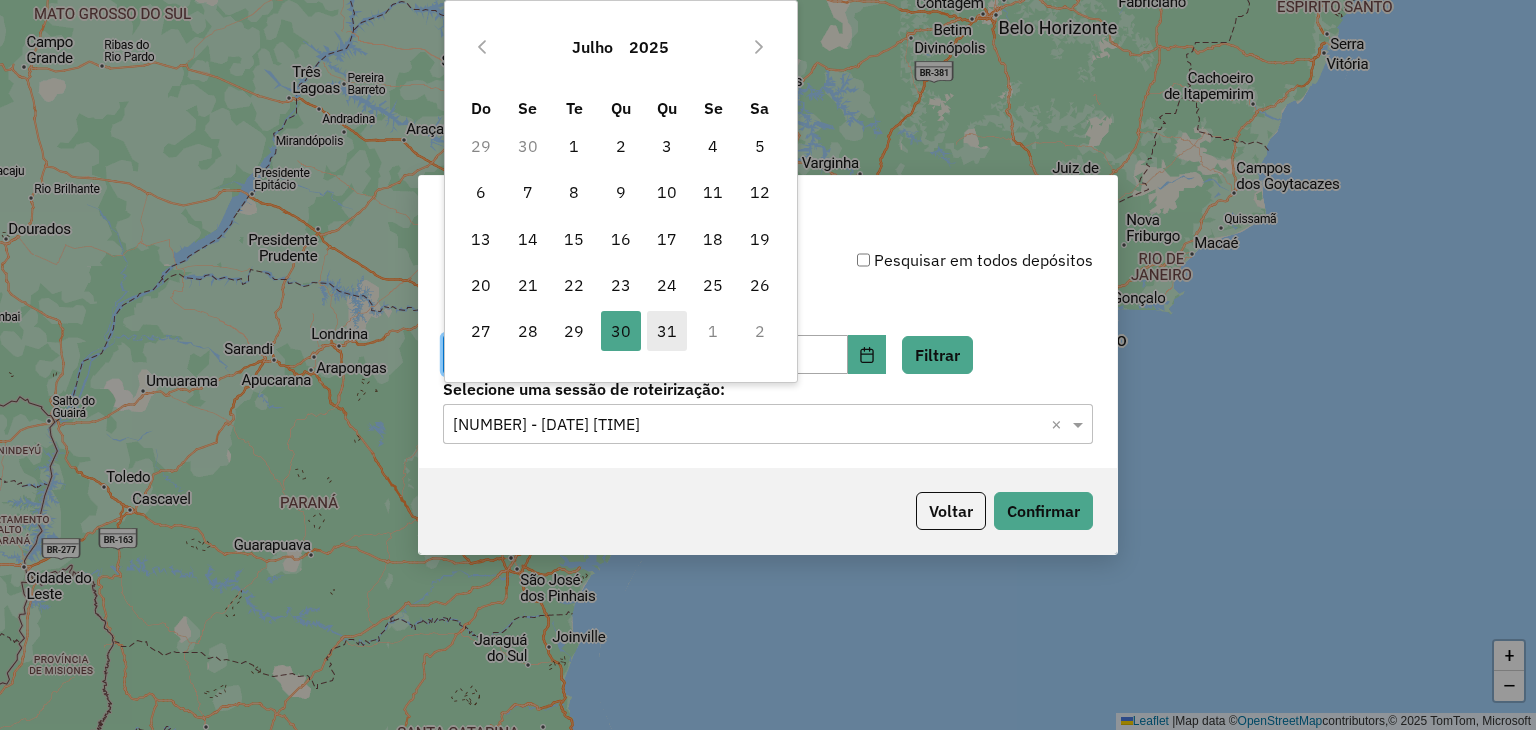click on "31" at bounding box center (667, 331) 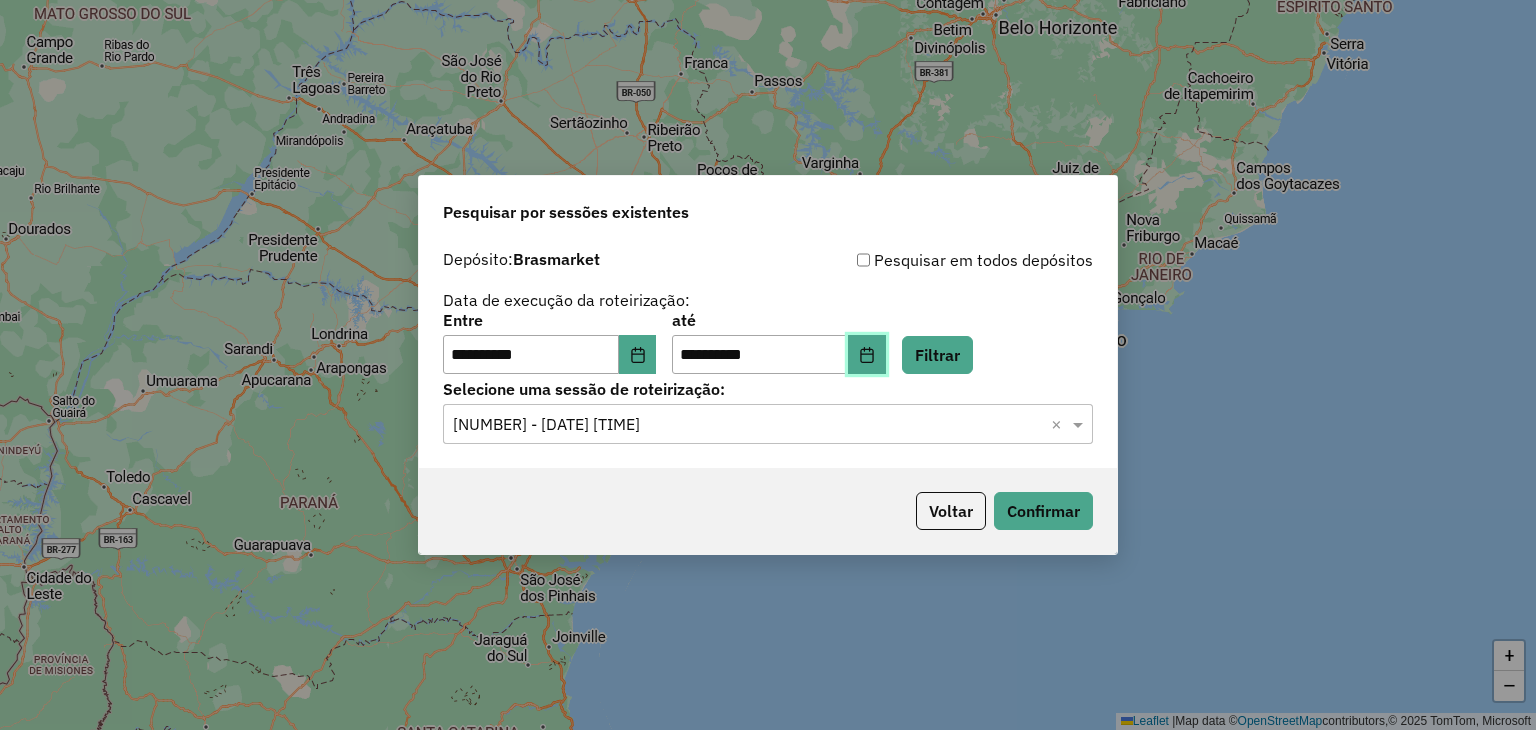 click at bounding box center (867, 355) 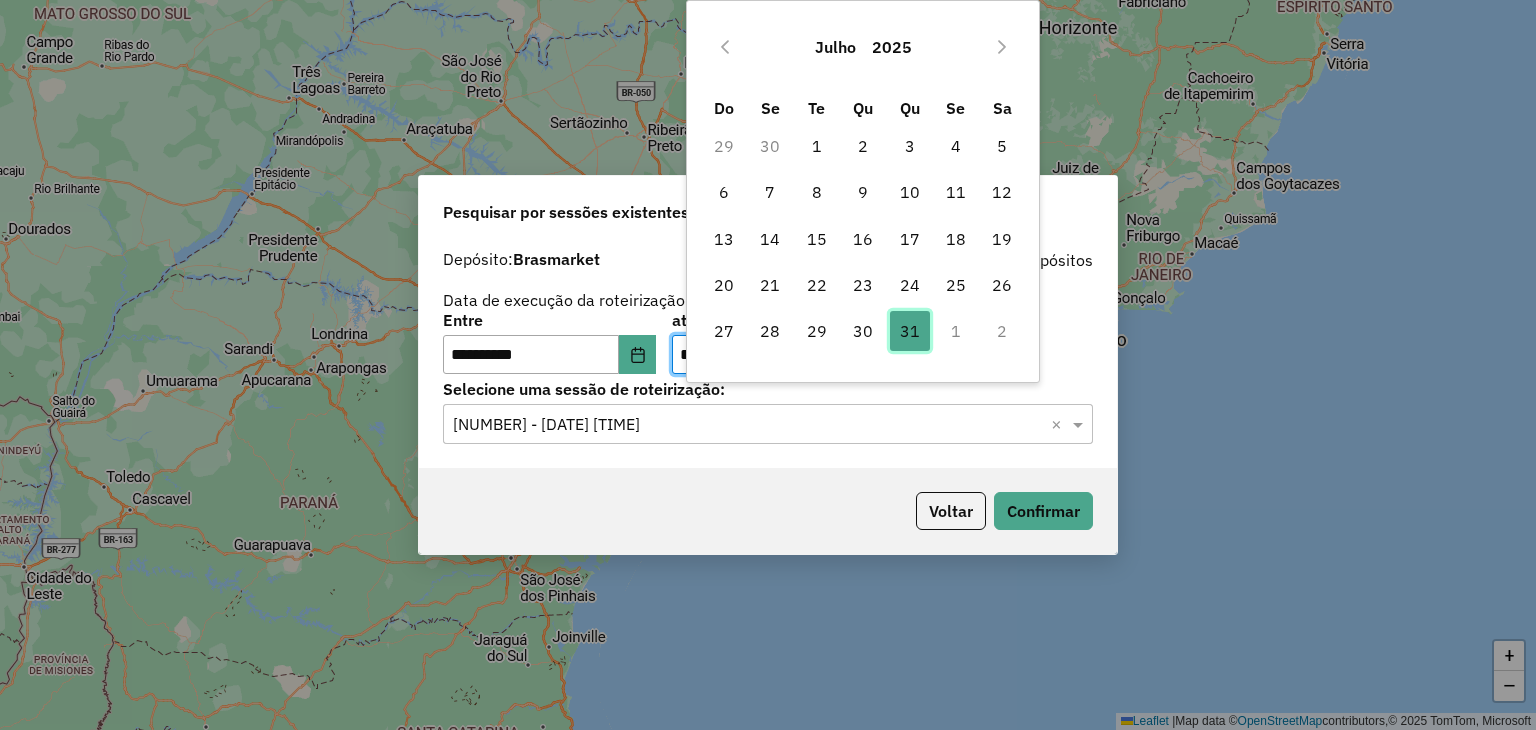 click on "31" at bounding box center (910, 331) 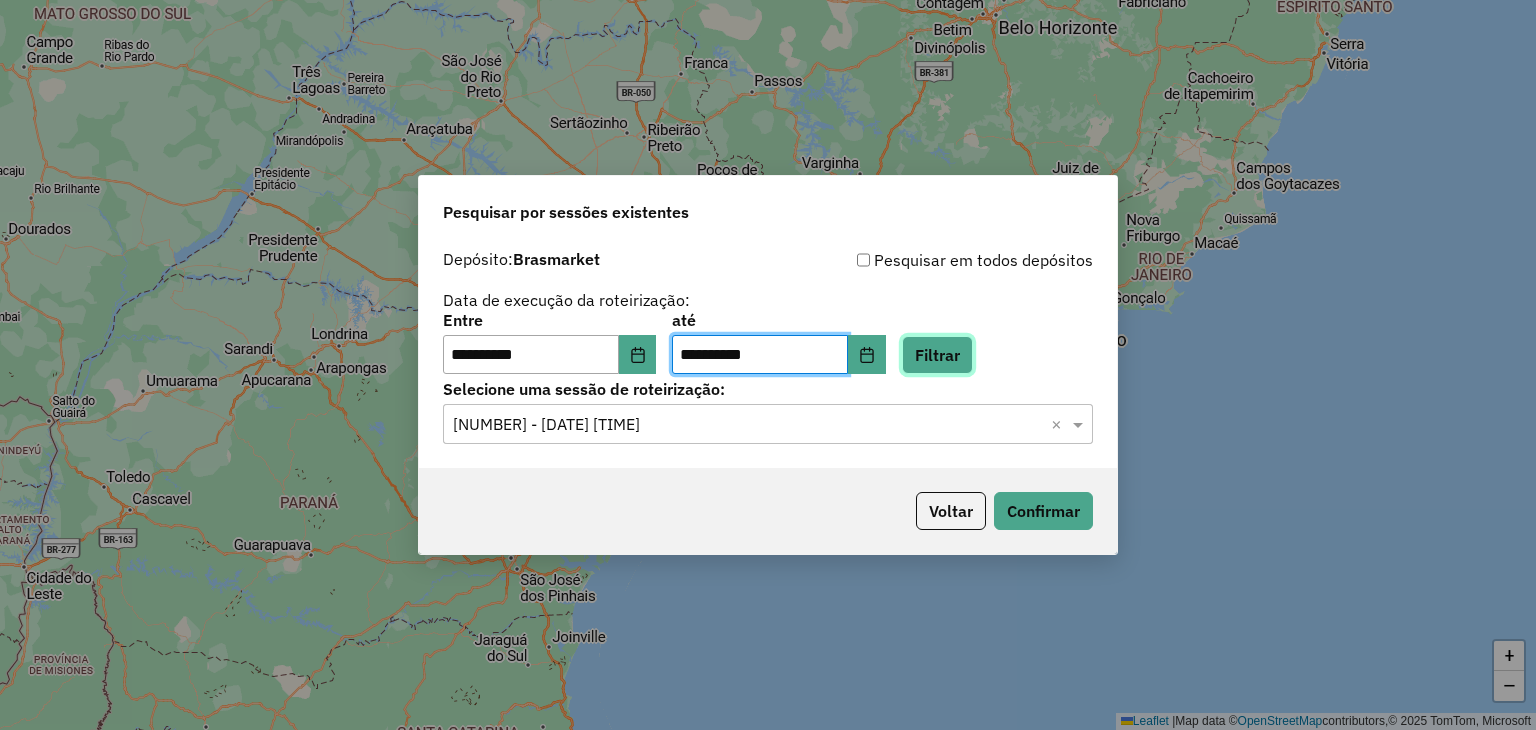 click on "Filtrar" 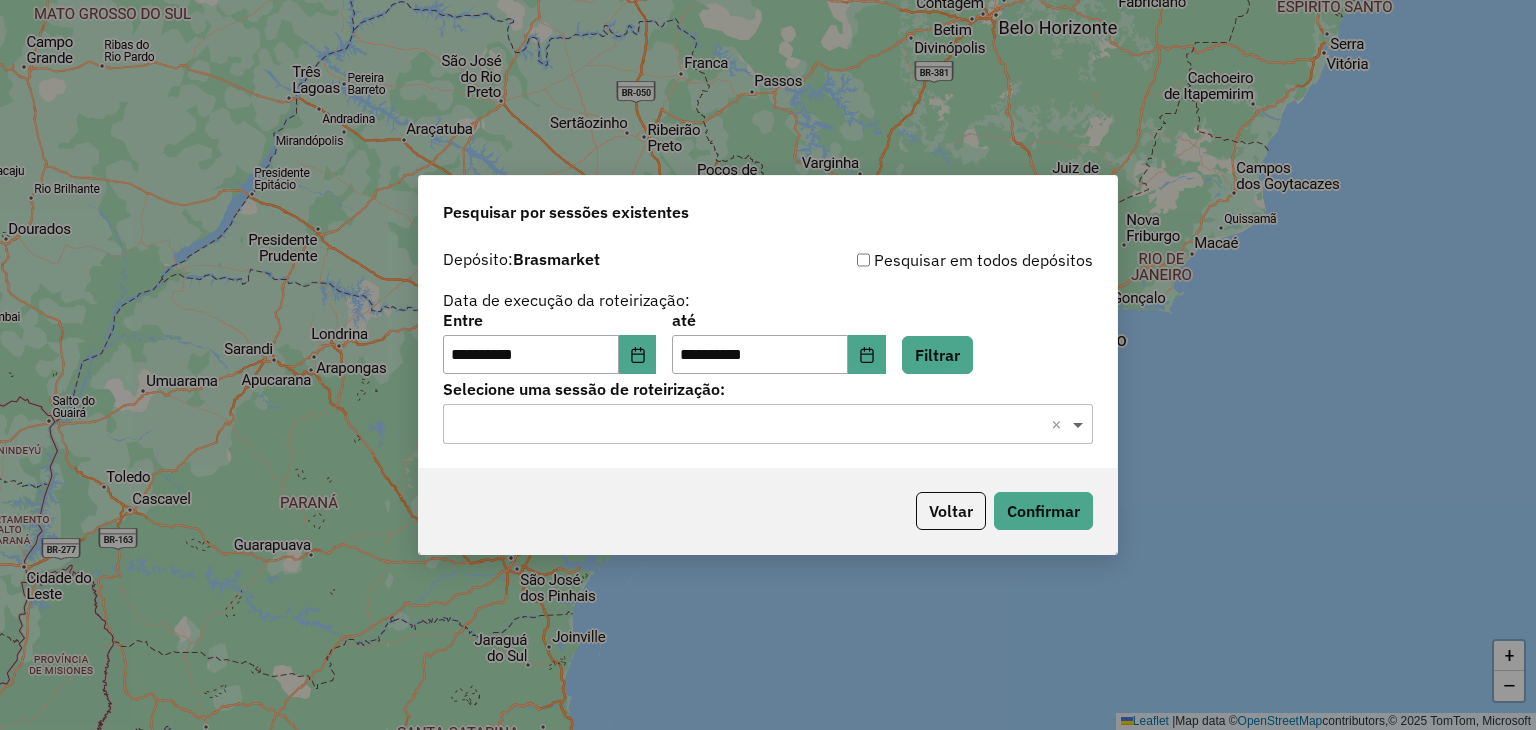 click 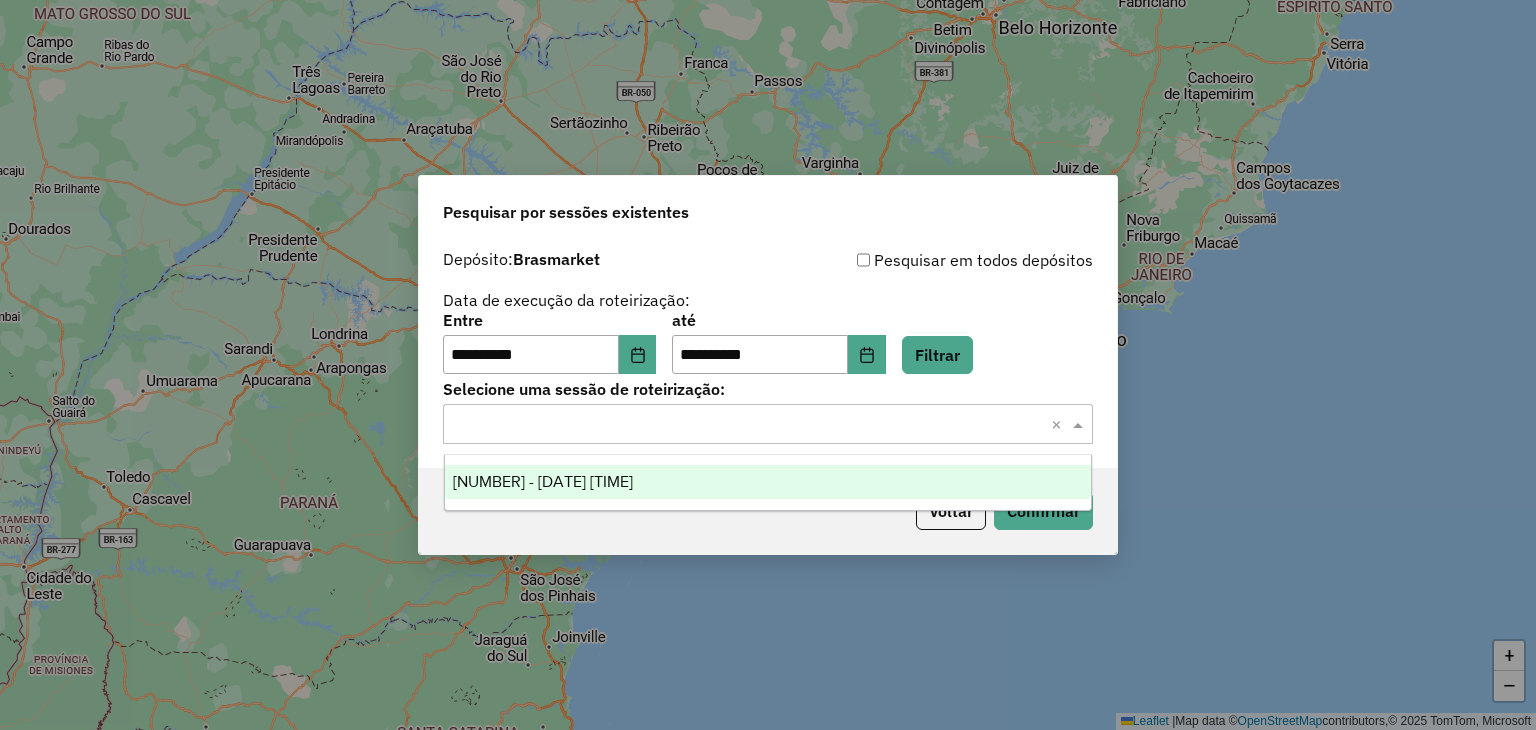 click on "972562 - 31/07/2025 17:38" at bounding box center [768, 482] 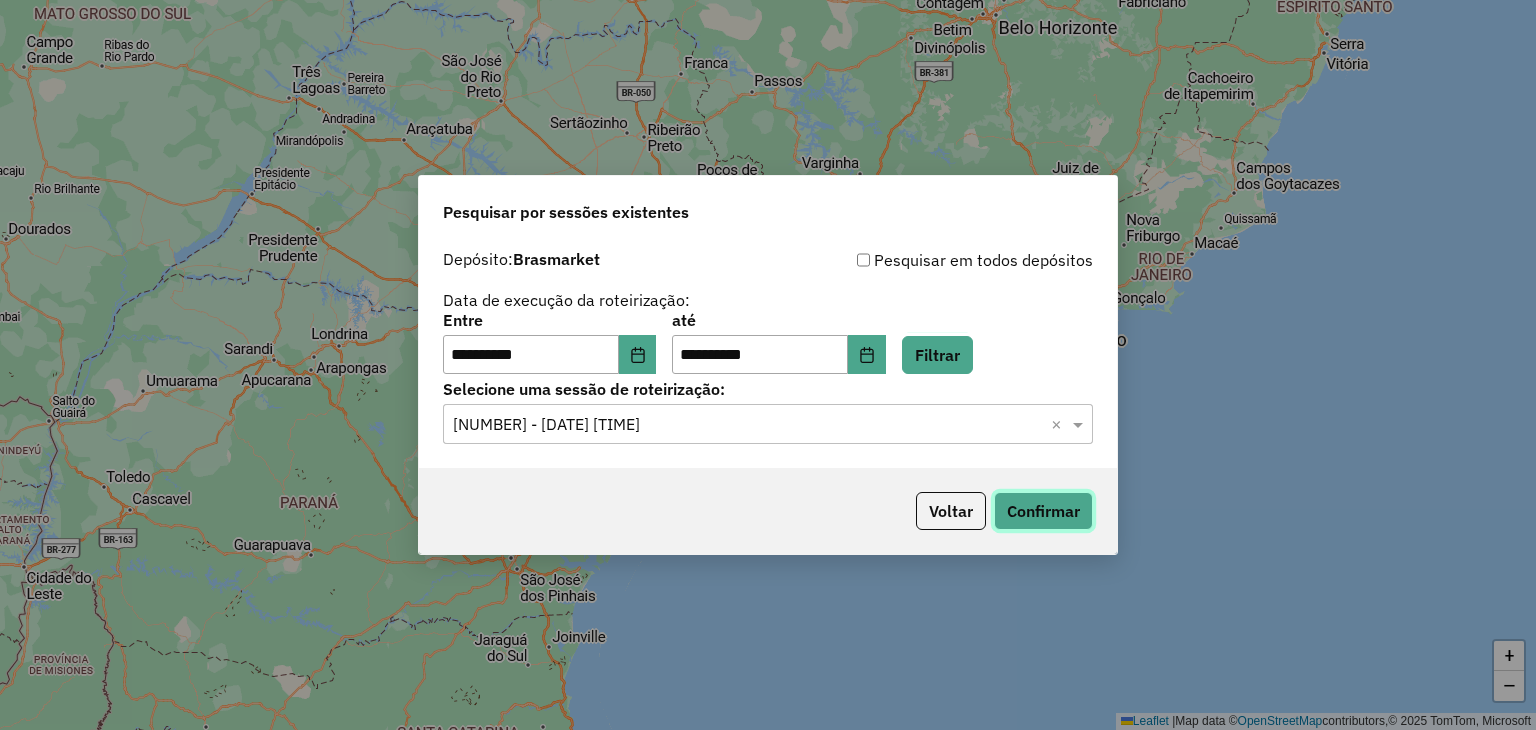 click on "Confirmar" 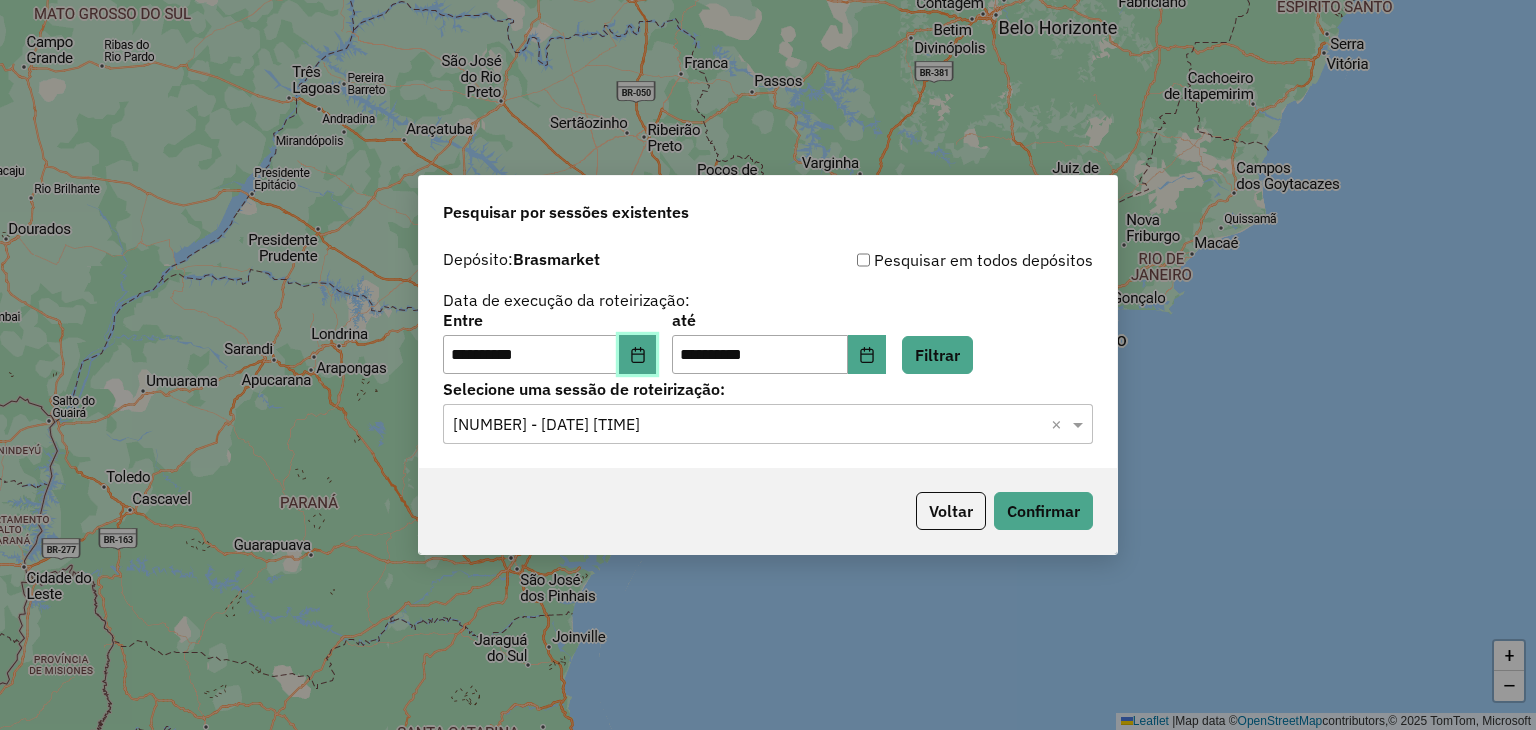 click at bounding box center (638, 355) 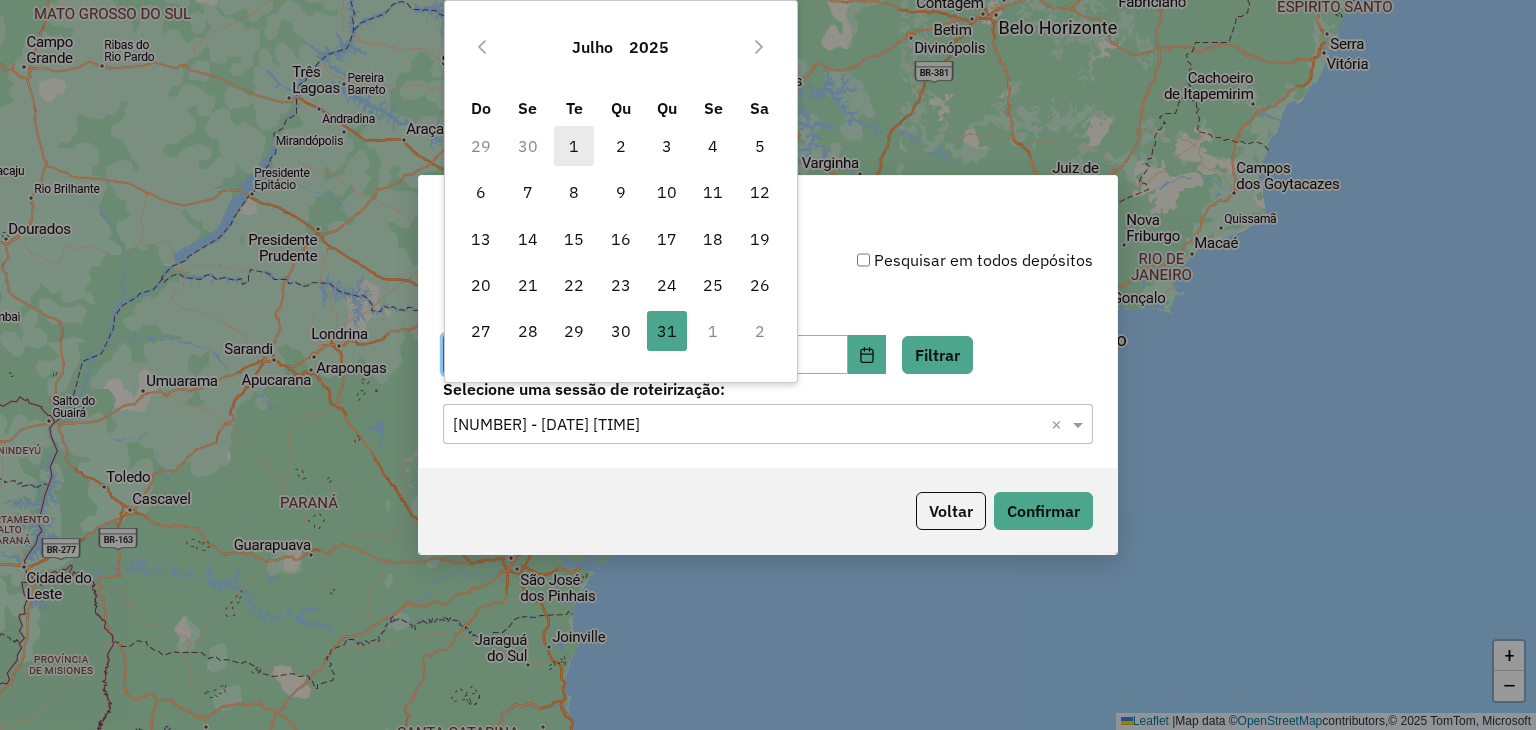 click on "1" at bounding box center [574, 146] 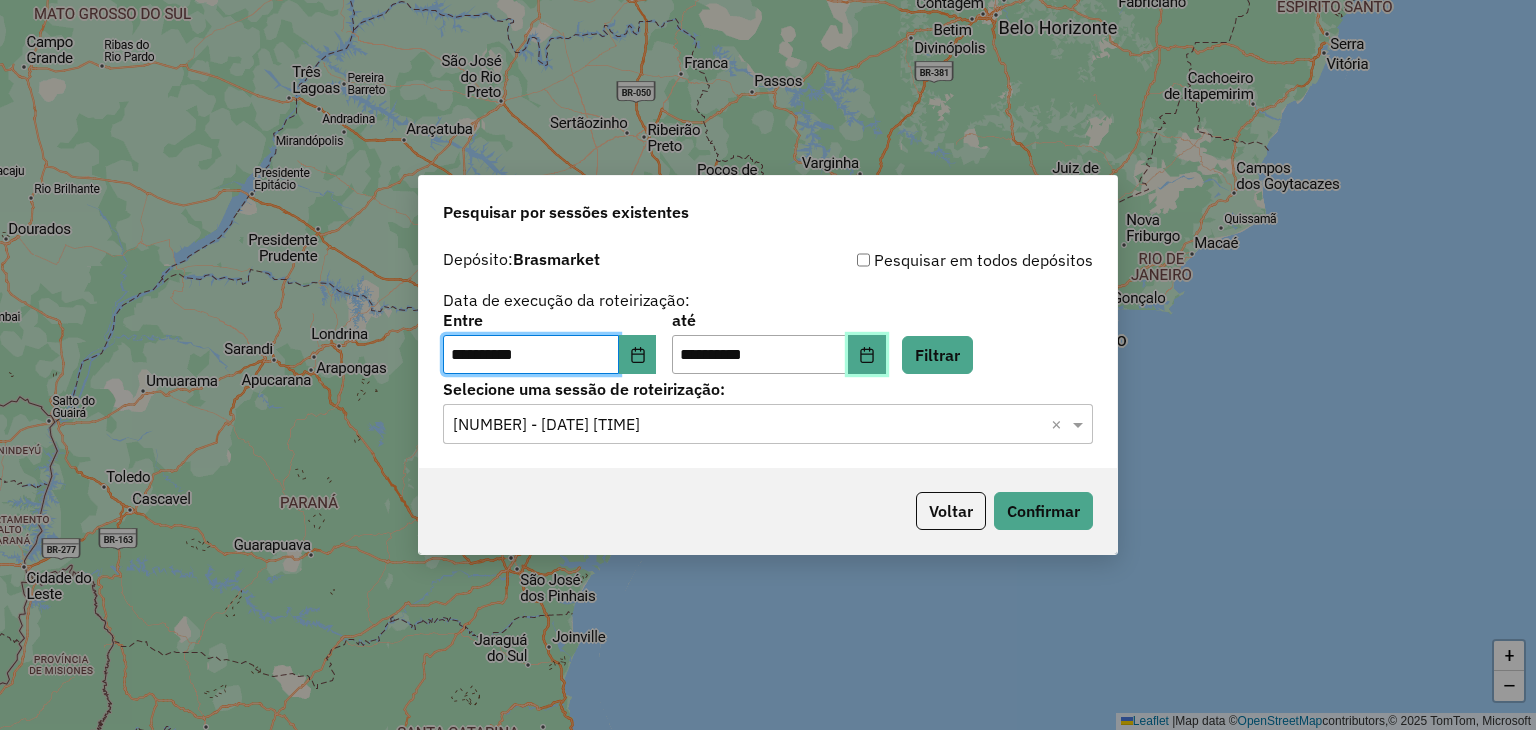 click at bounding box center (867, 355) 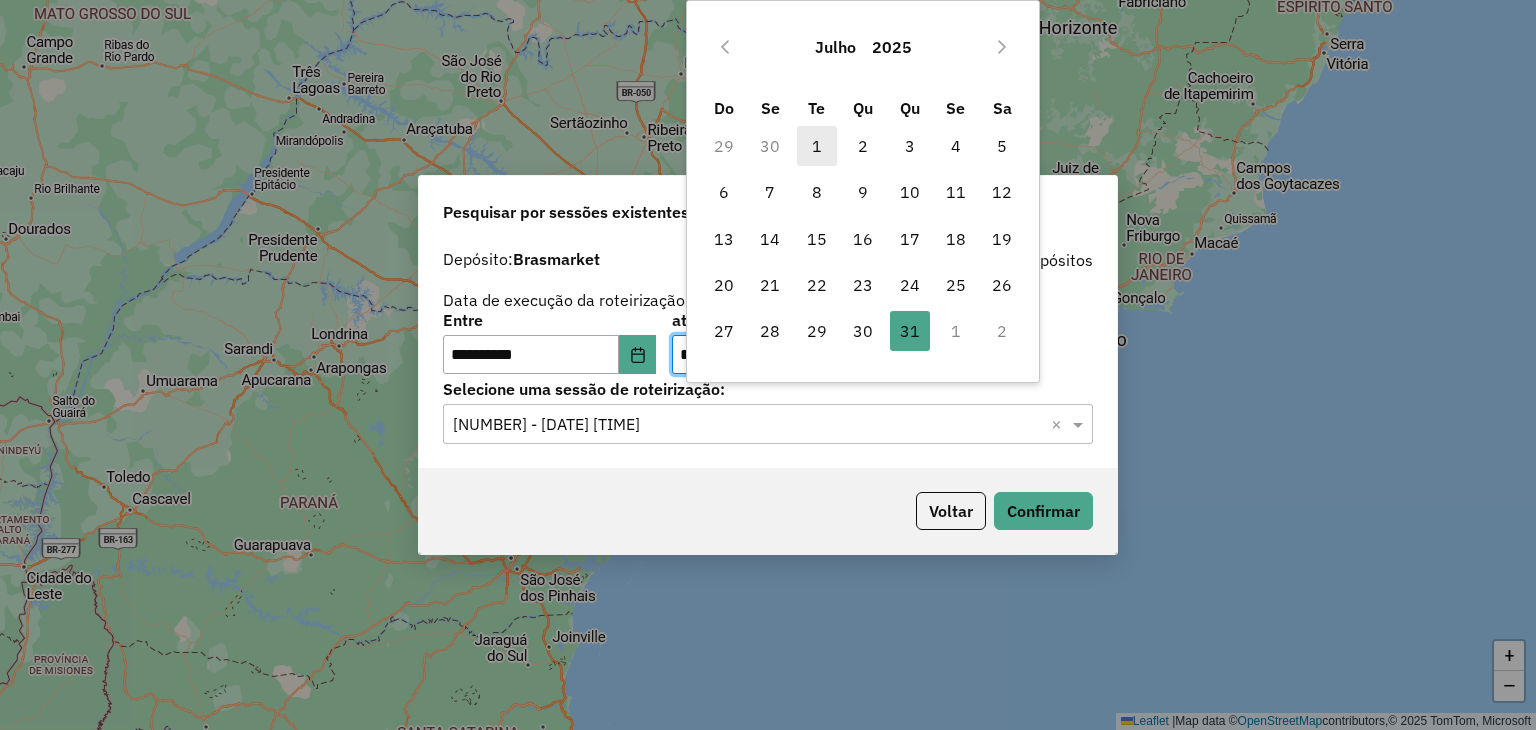 click on "1" at bounding box center (817, 146) 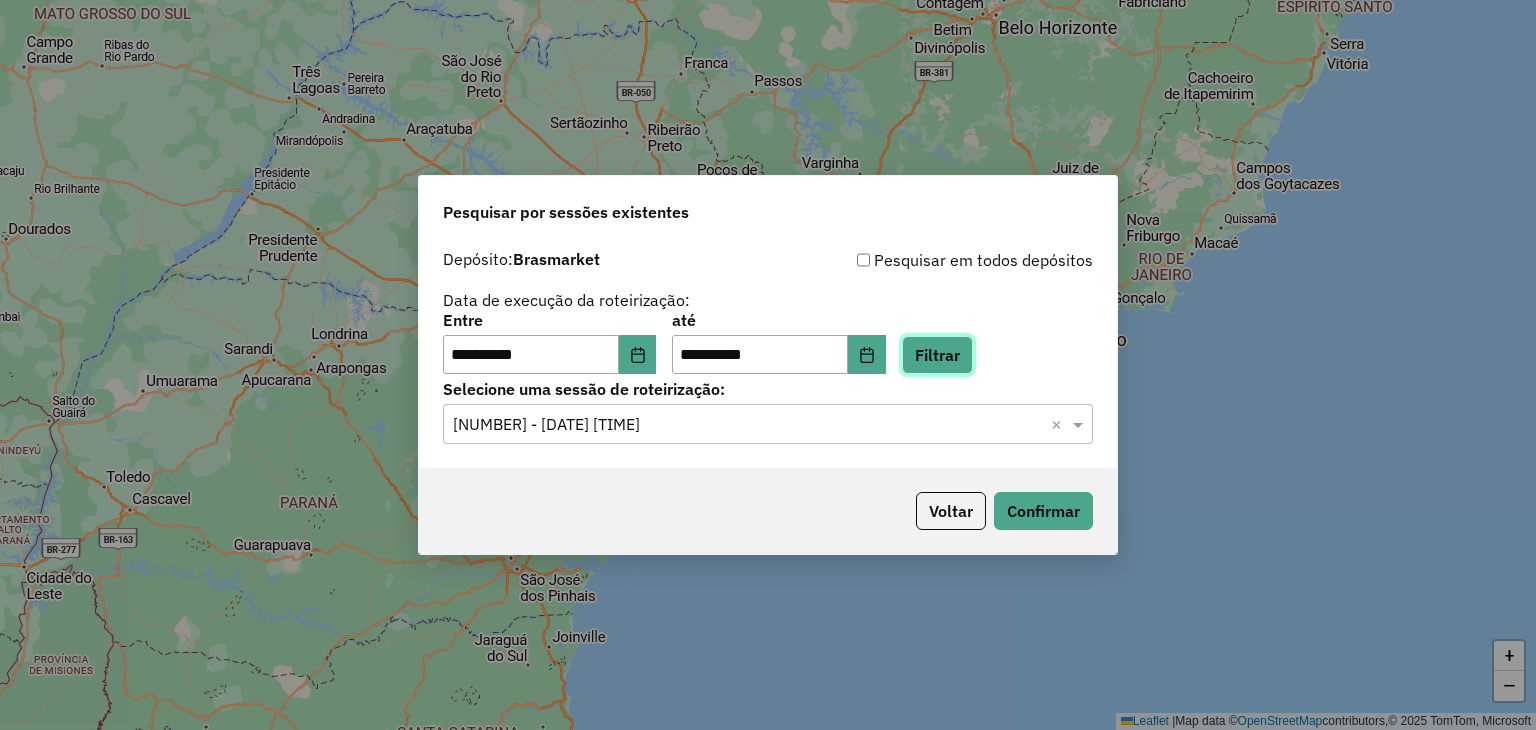 click on "Filtrar" 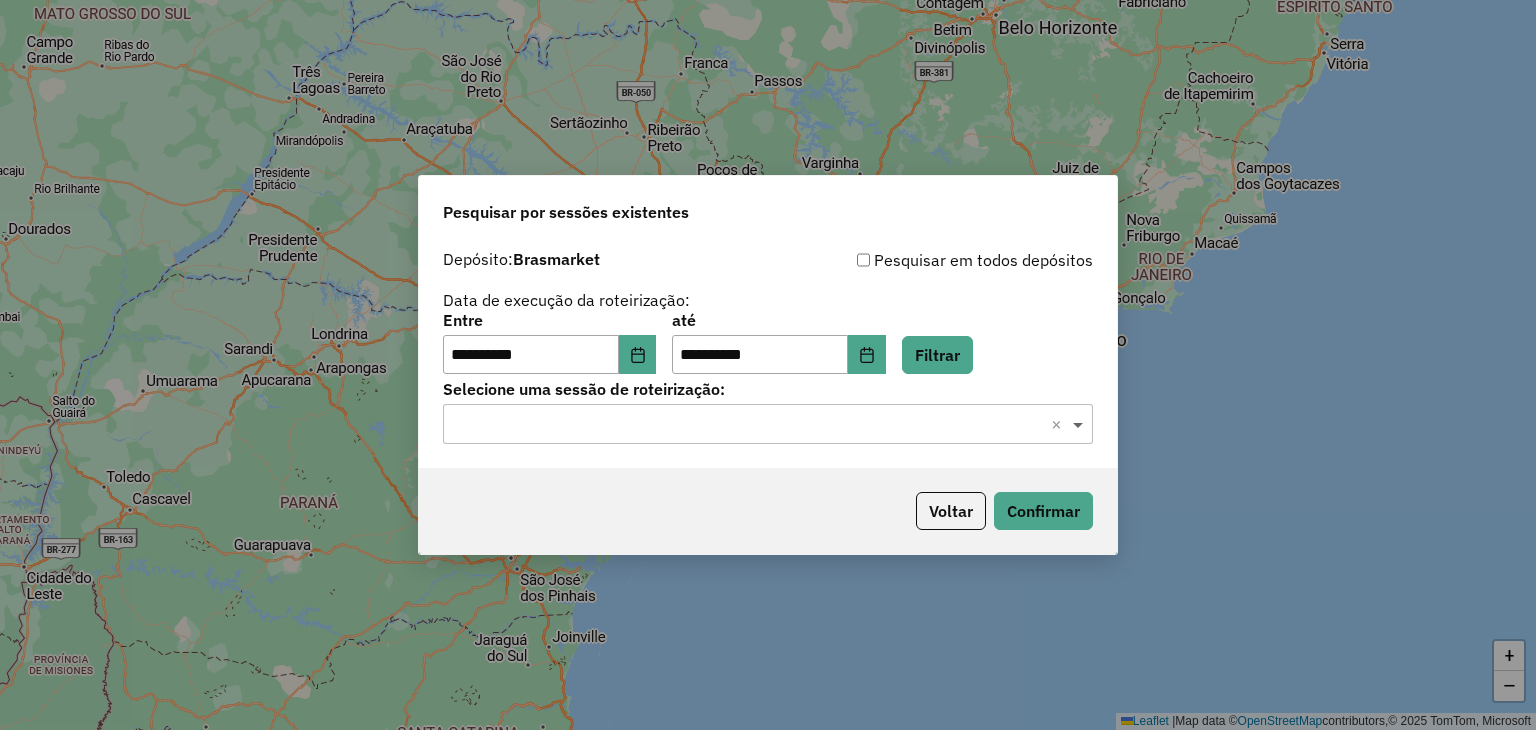 click 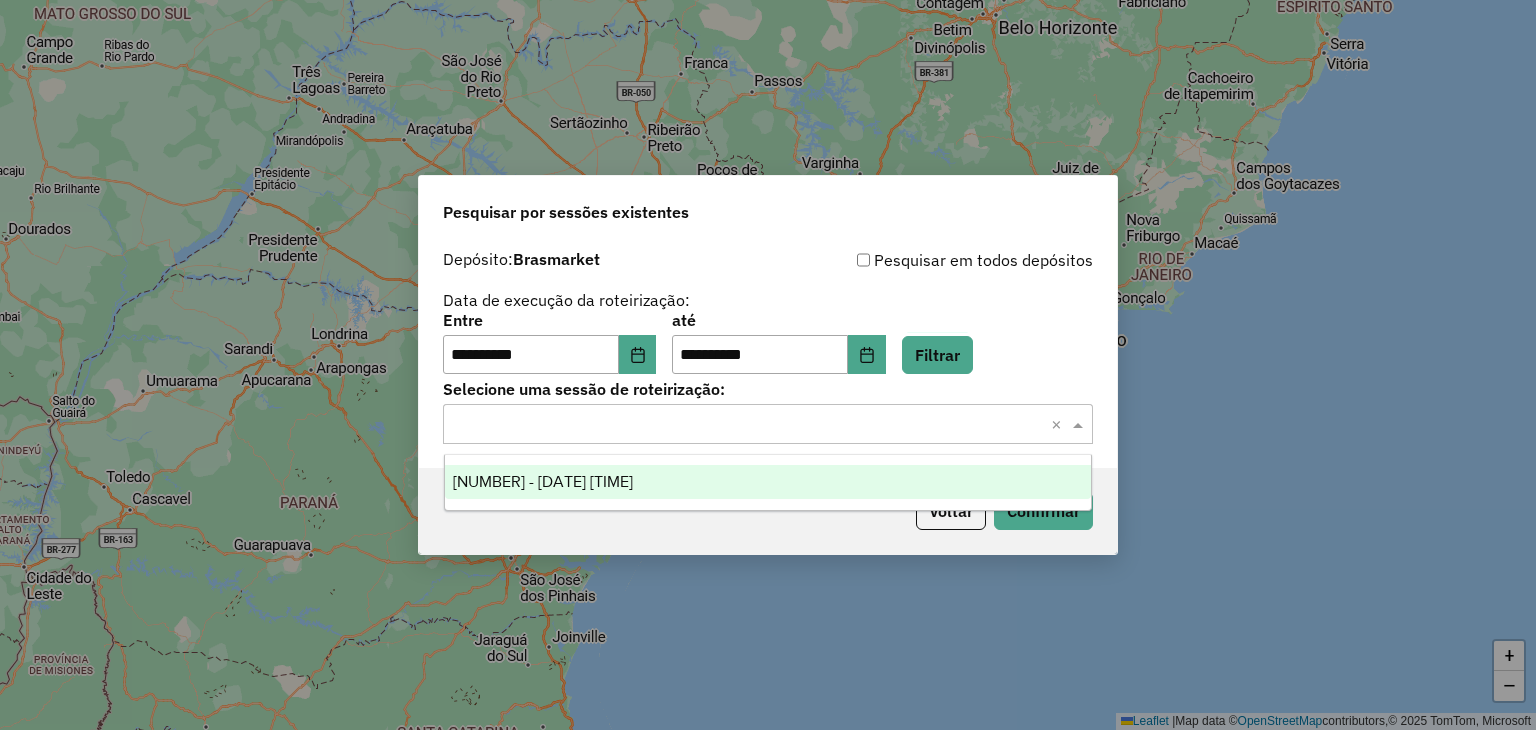 click on "958611 - 01/07/2025 17:54" at bounding box center (768, 482) 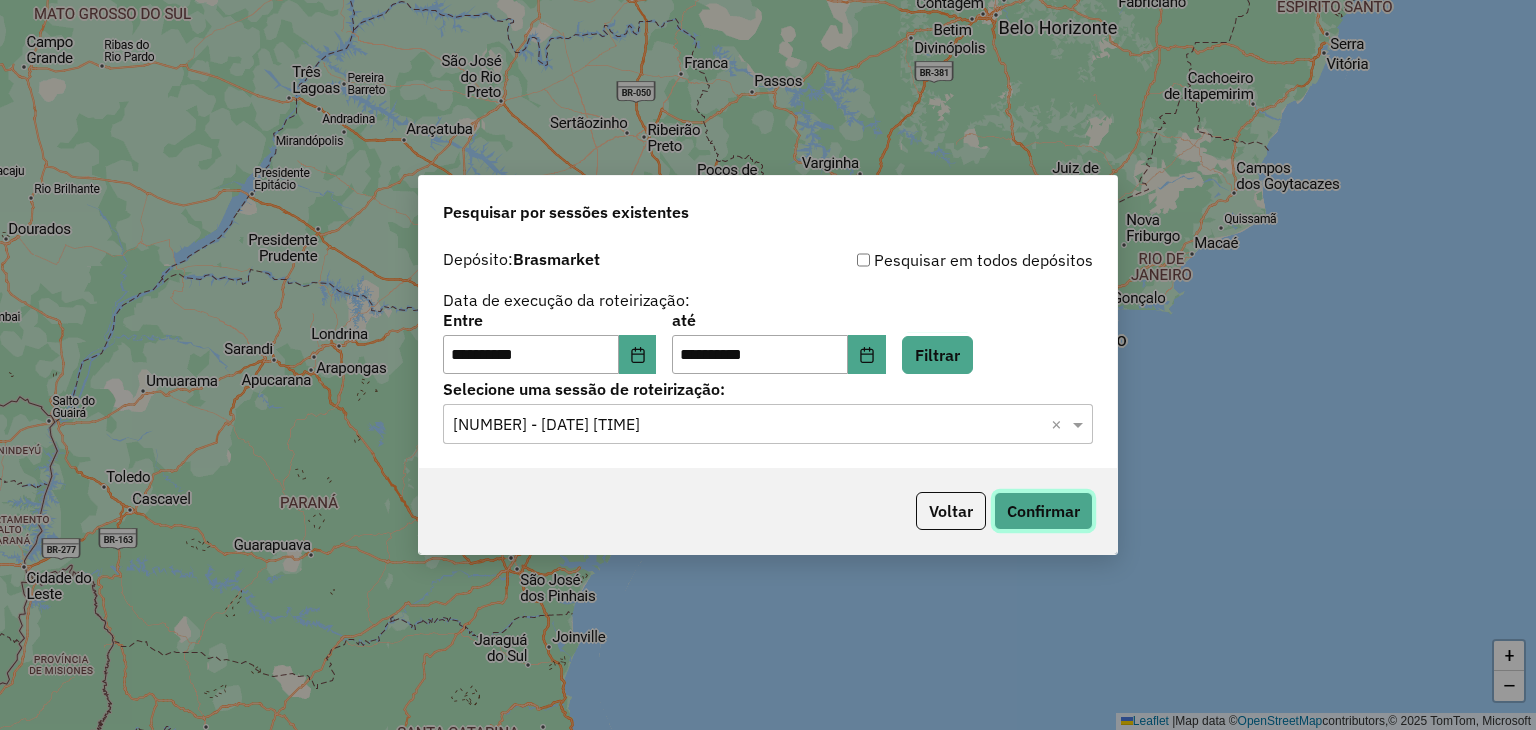 click on "Confirmar" 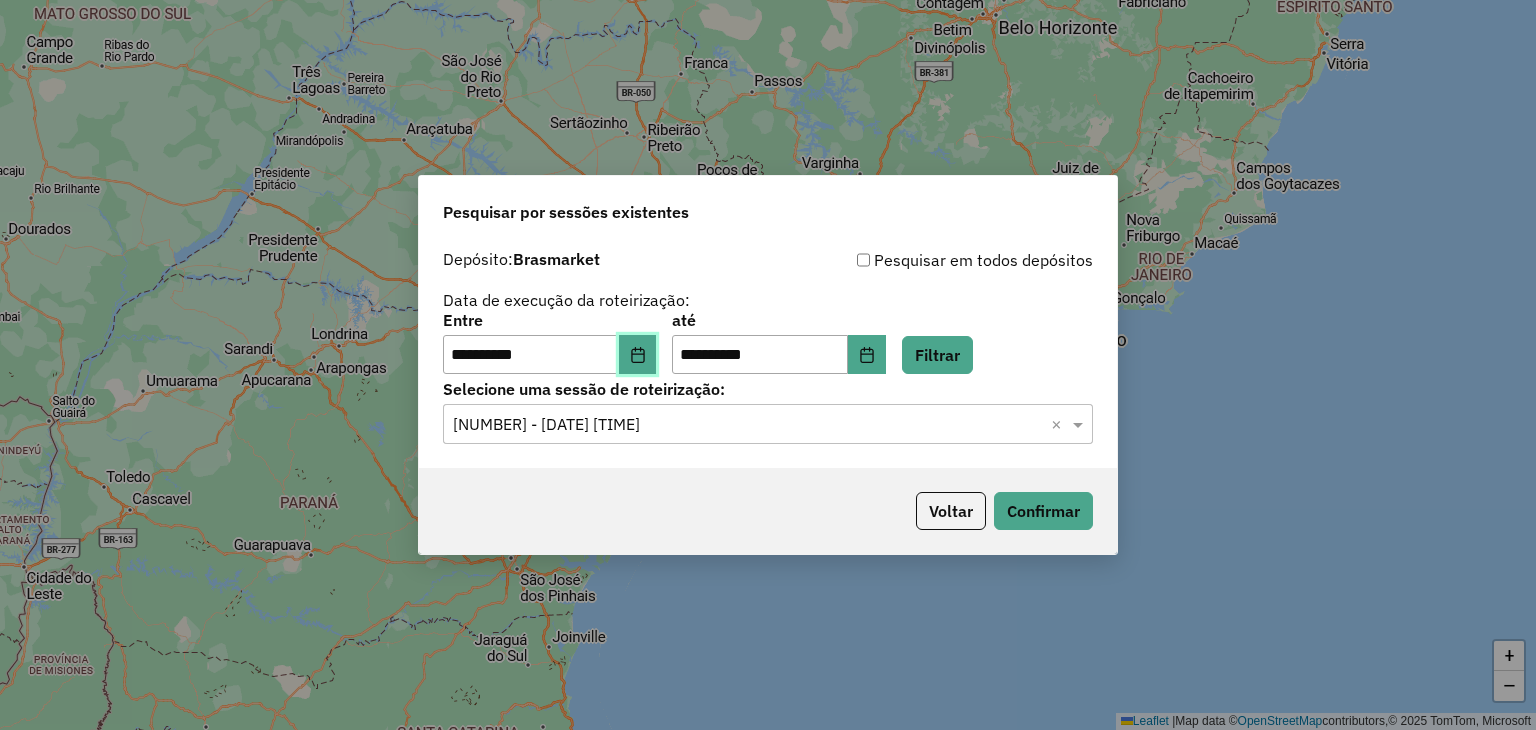 click at bounding box center [638, 355] 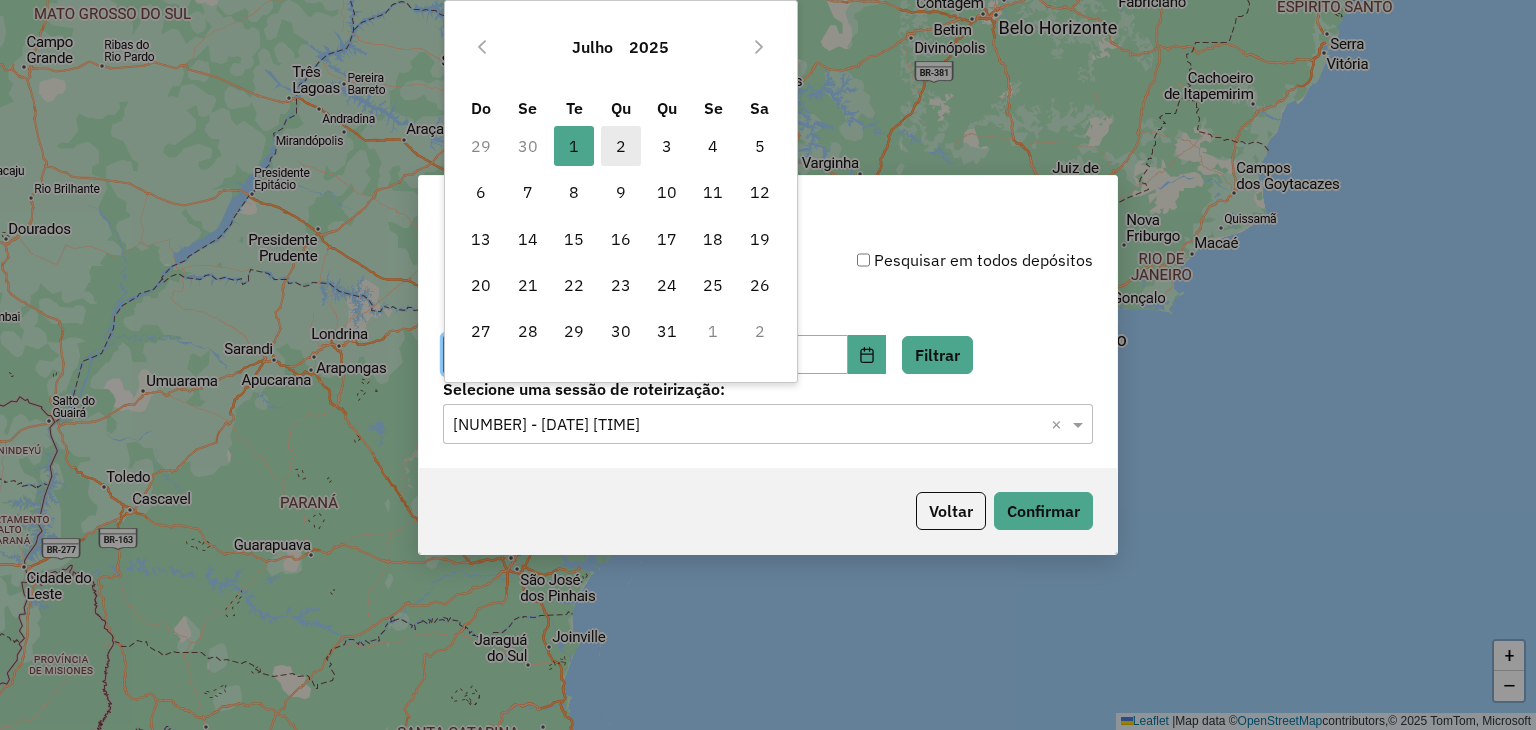 click on "2" at bounding box center (621, 146) 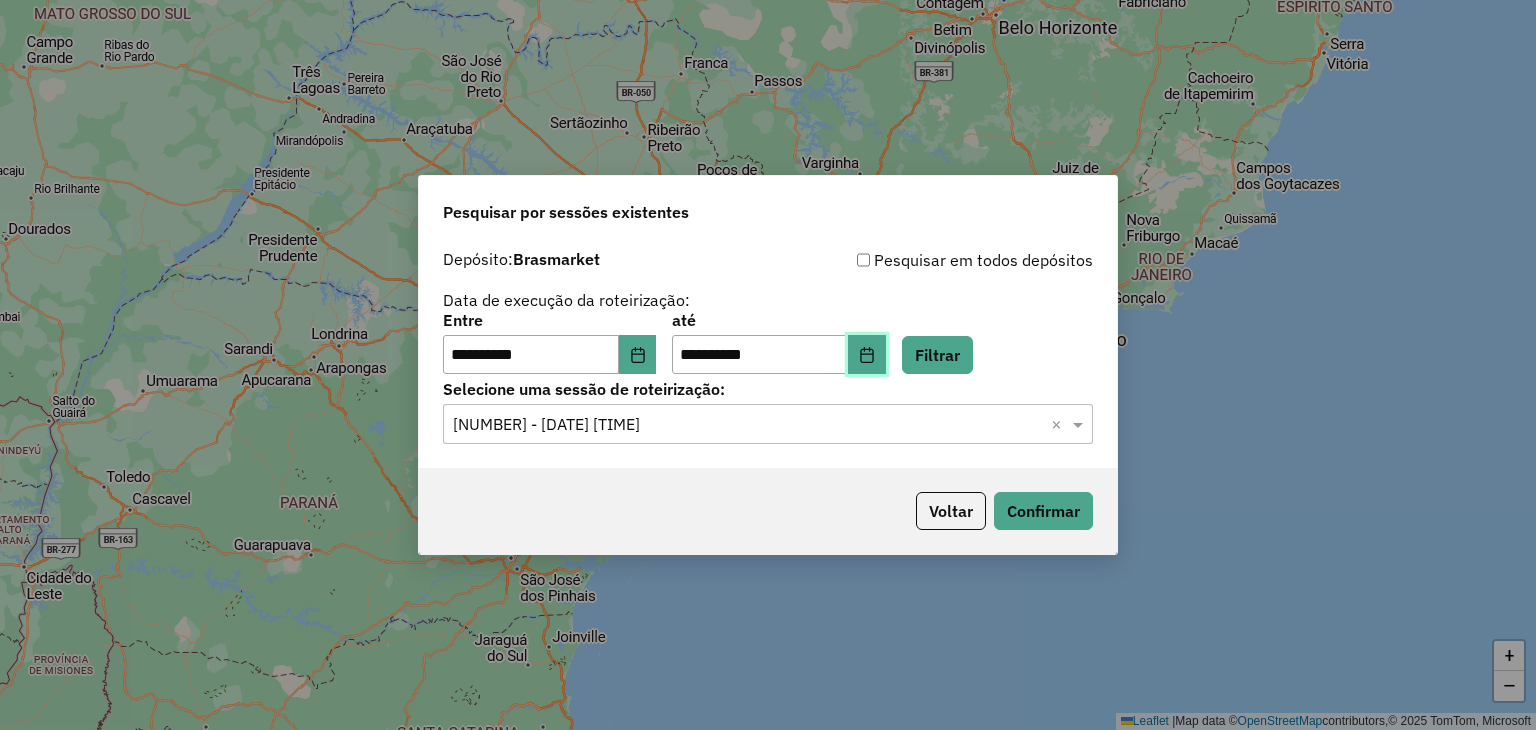 click 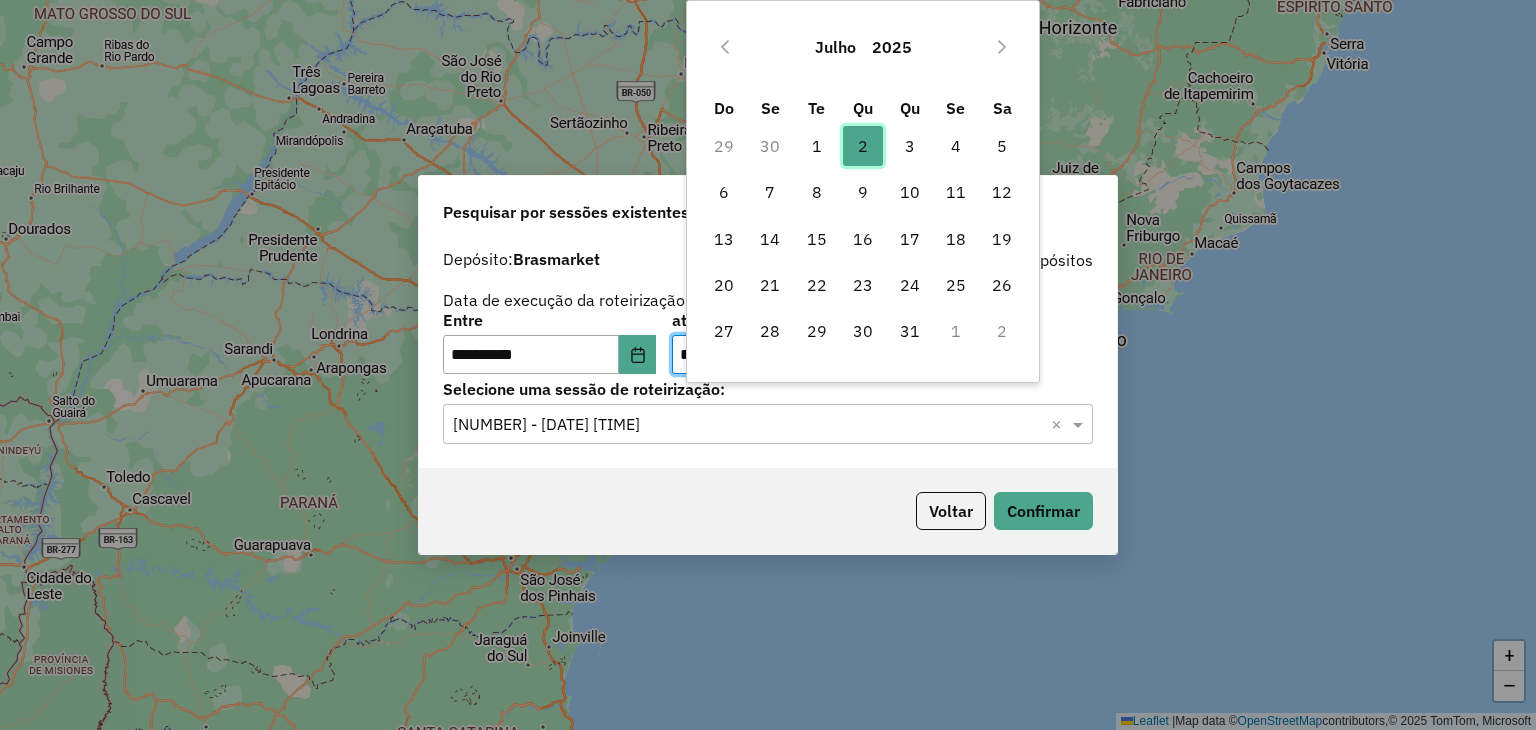 click on "2" at bounding box center [863, 146] 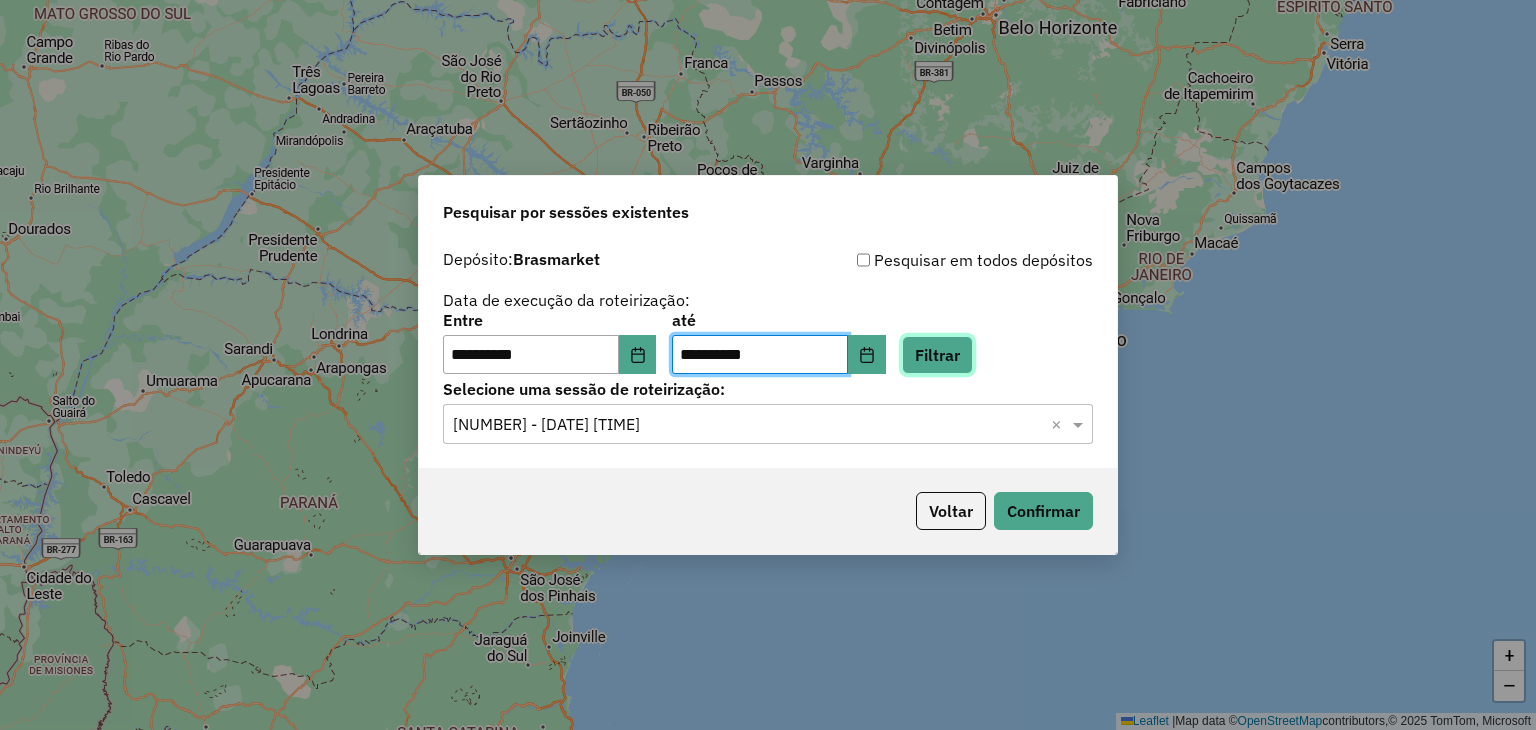 click on "Filtrar" 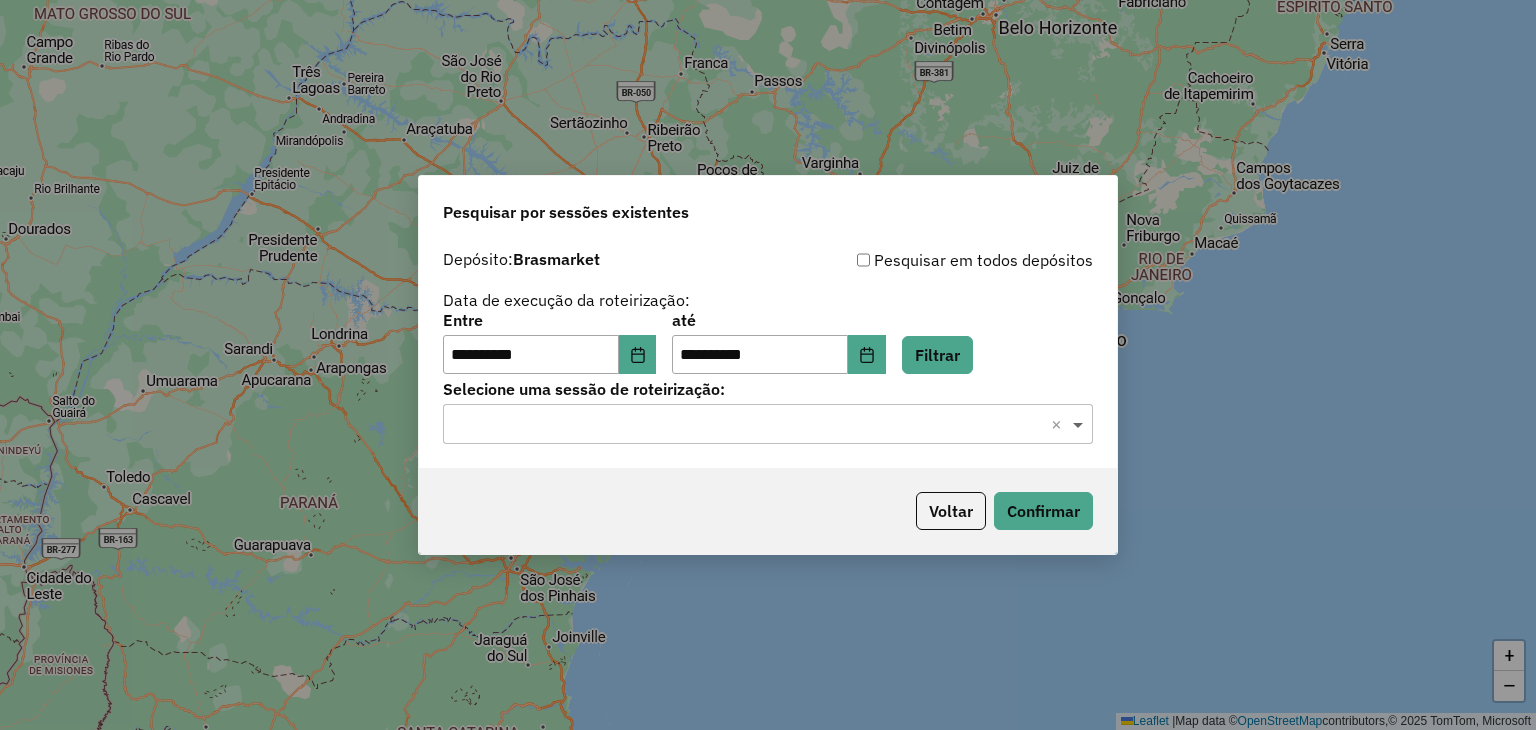 click 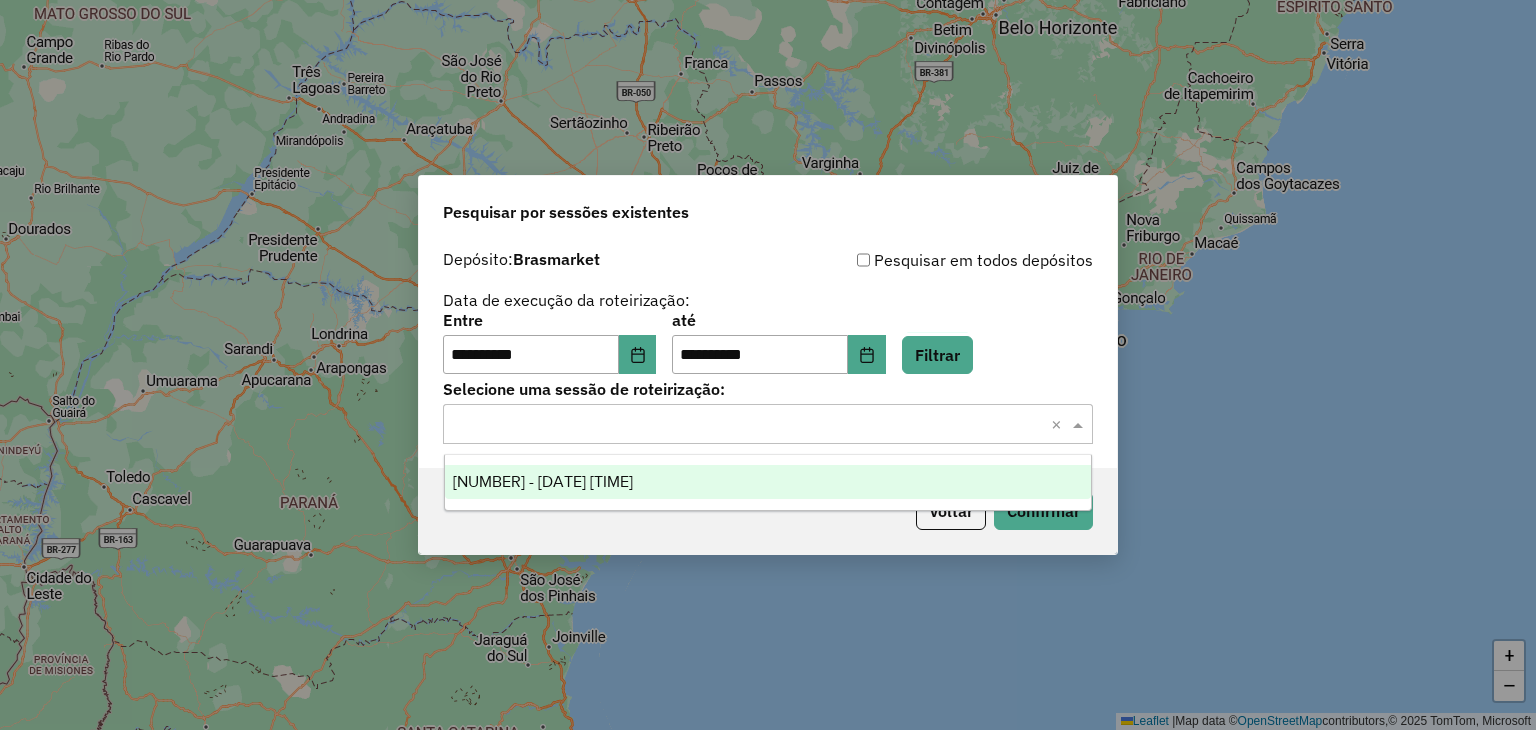 click on "959272 - 02/07/2025 17:55" at bounding box center [768, 482] 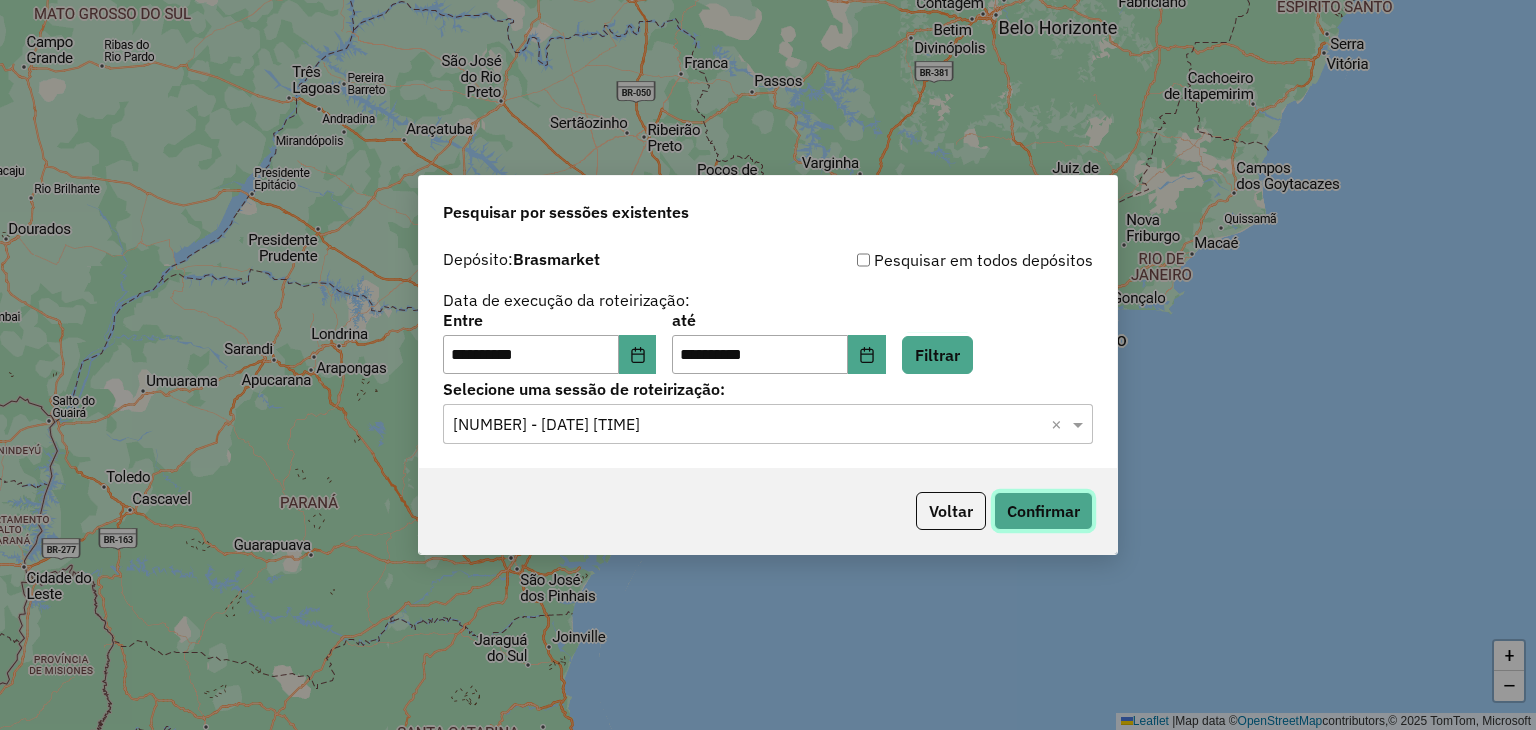 click on "Confirmar" 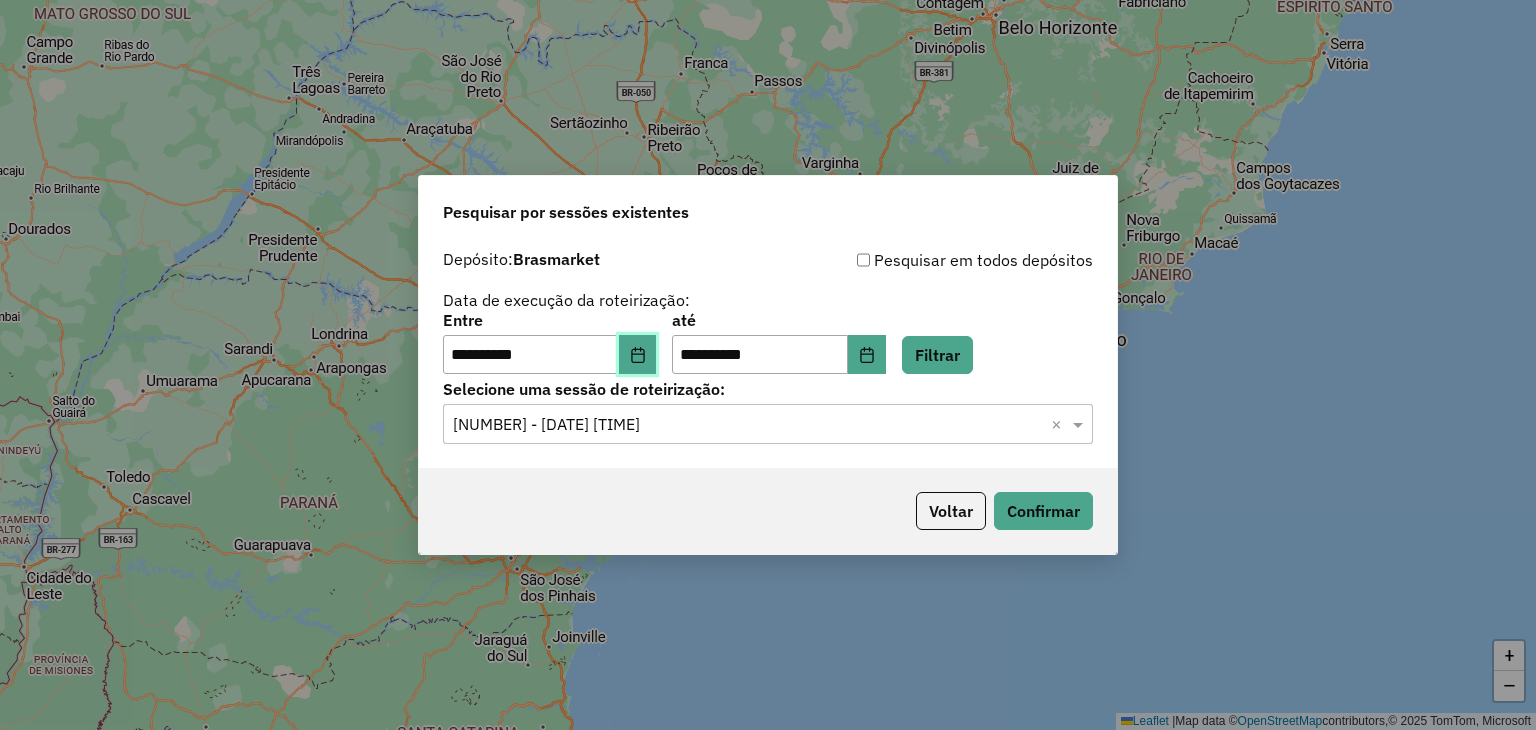 click 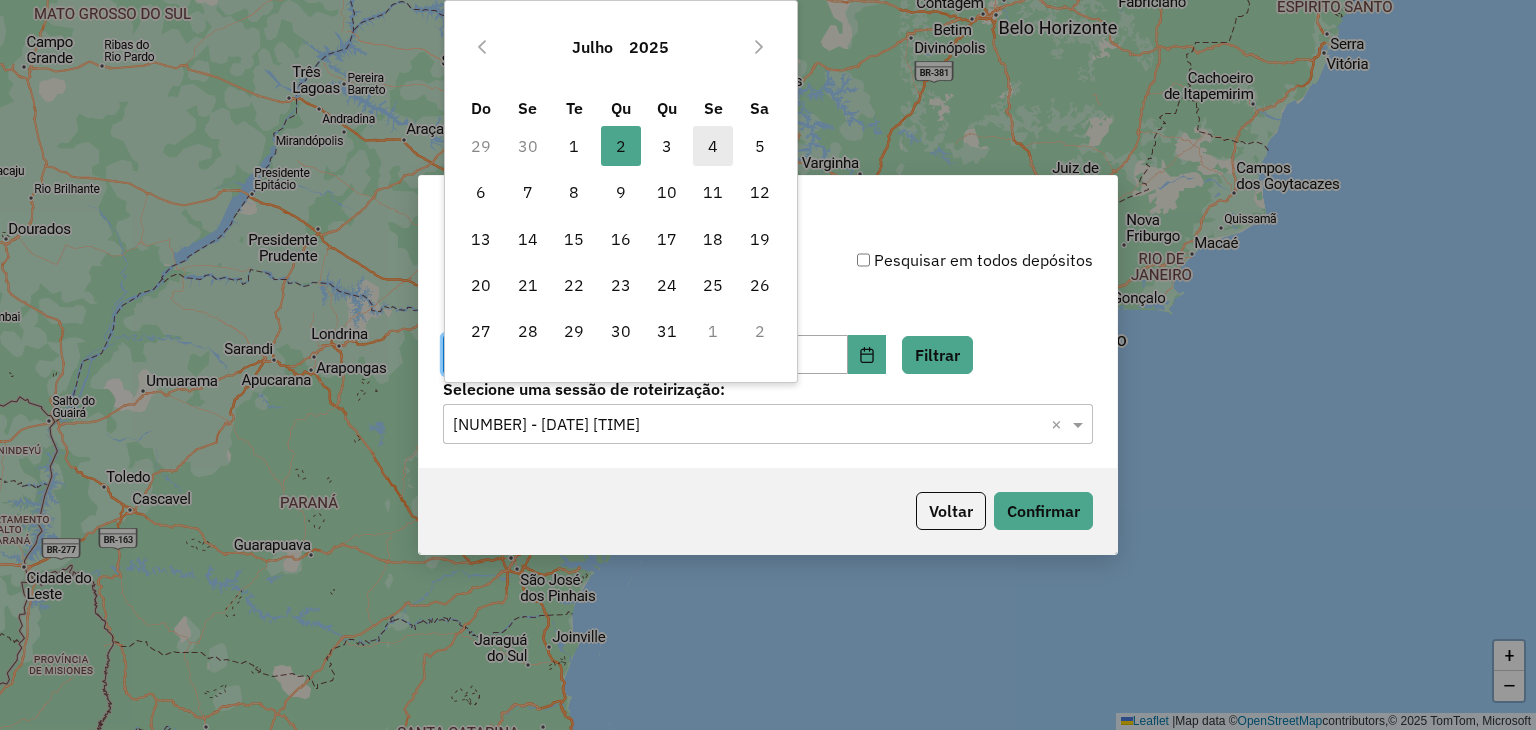 click on "4" at bounding box center [713, 146] 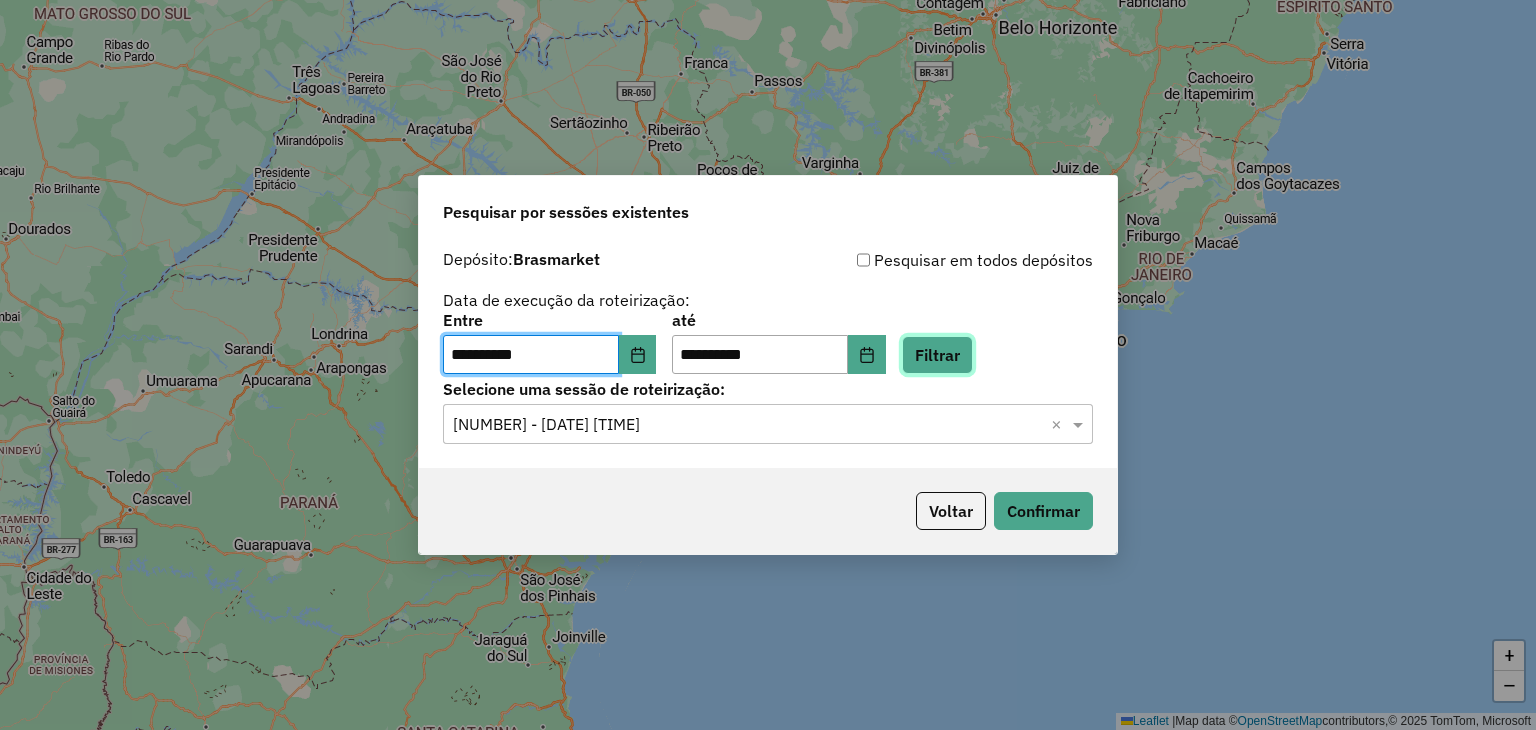 click on "Filtrar" 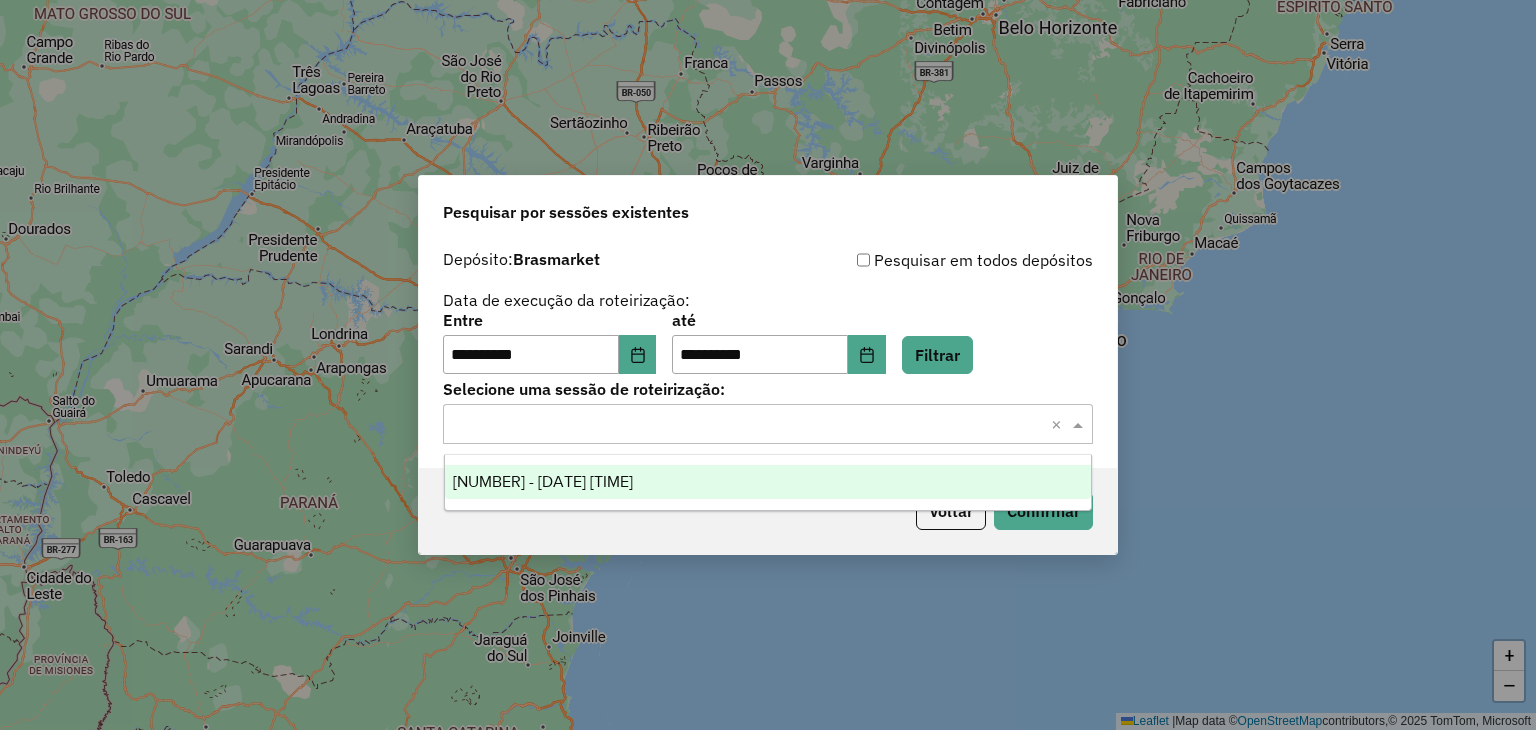 click 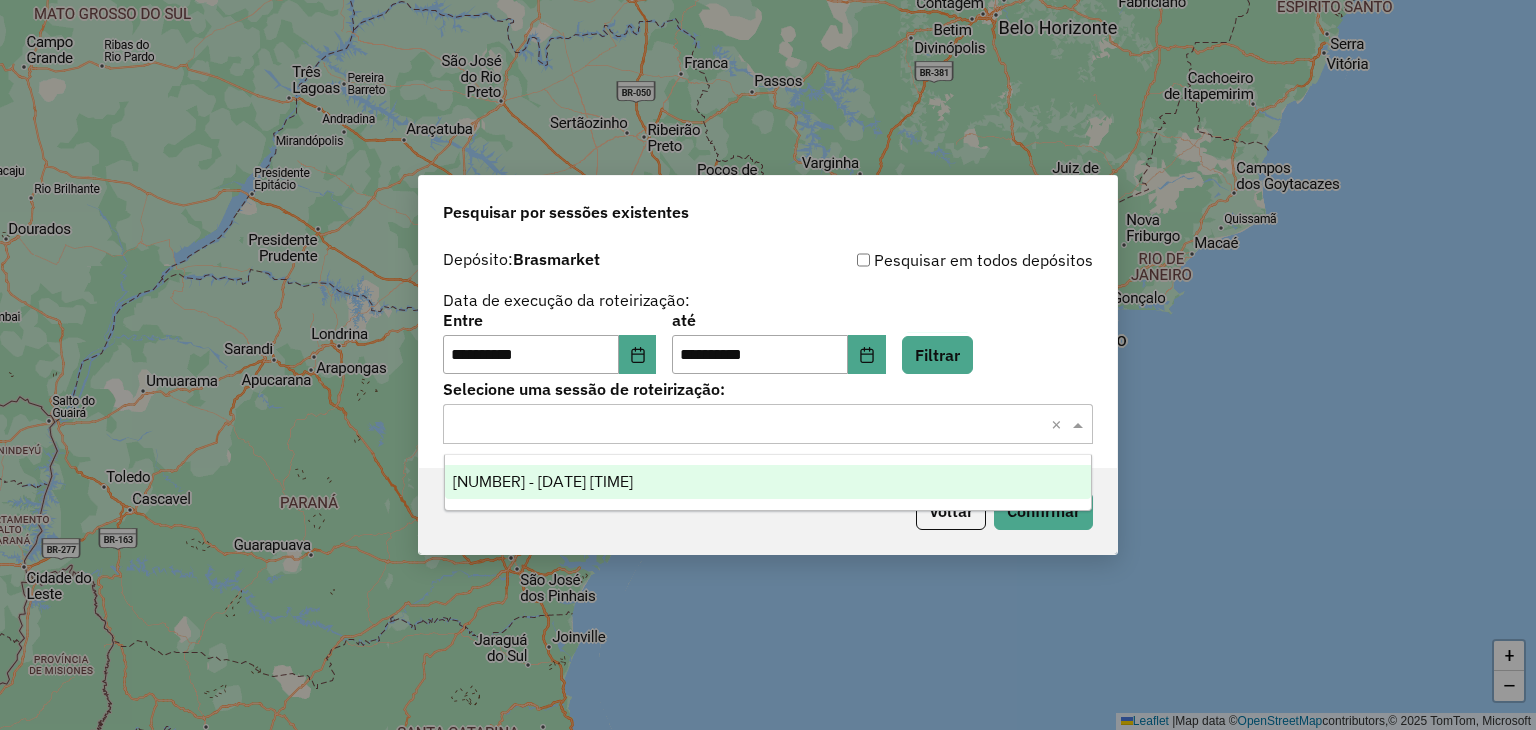 click on "960458 - 04/07/2025 18:20" at bounding box center (543, 481) 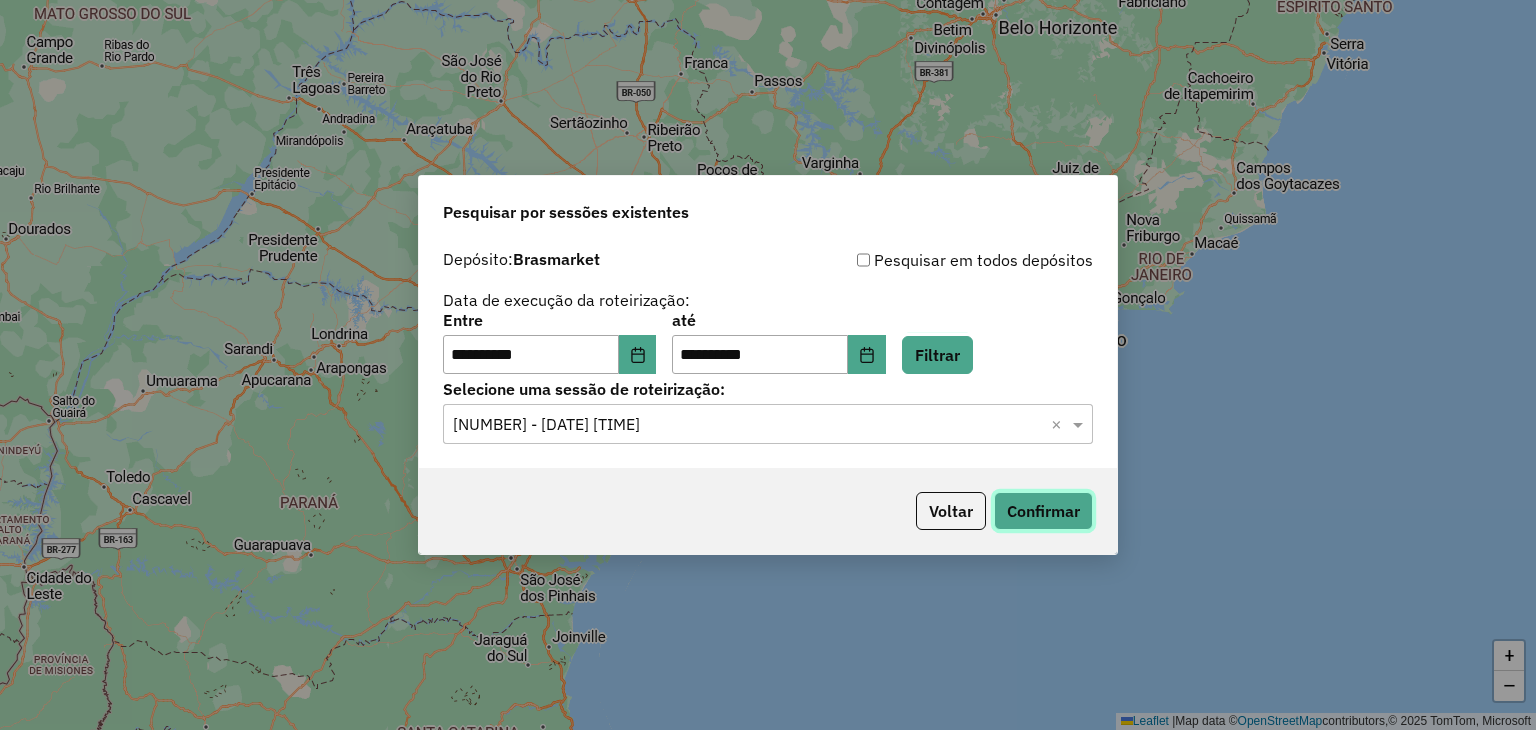 click on "Confirmar" 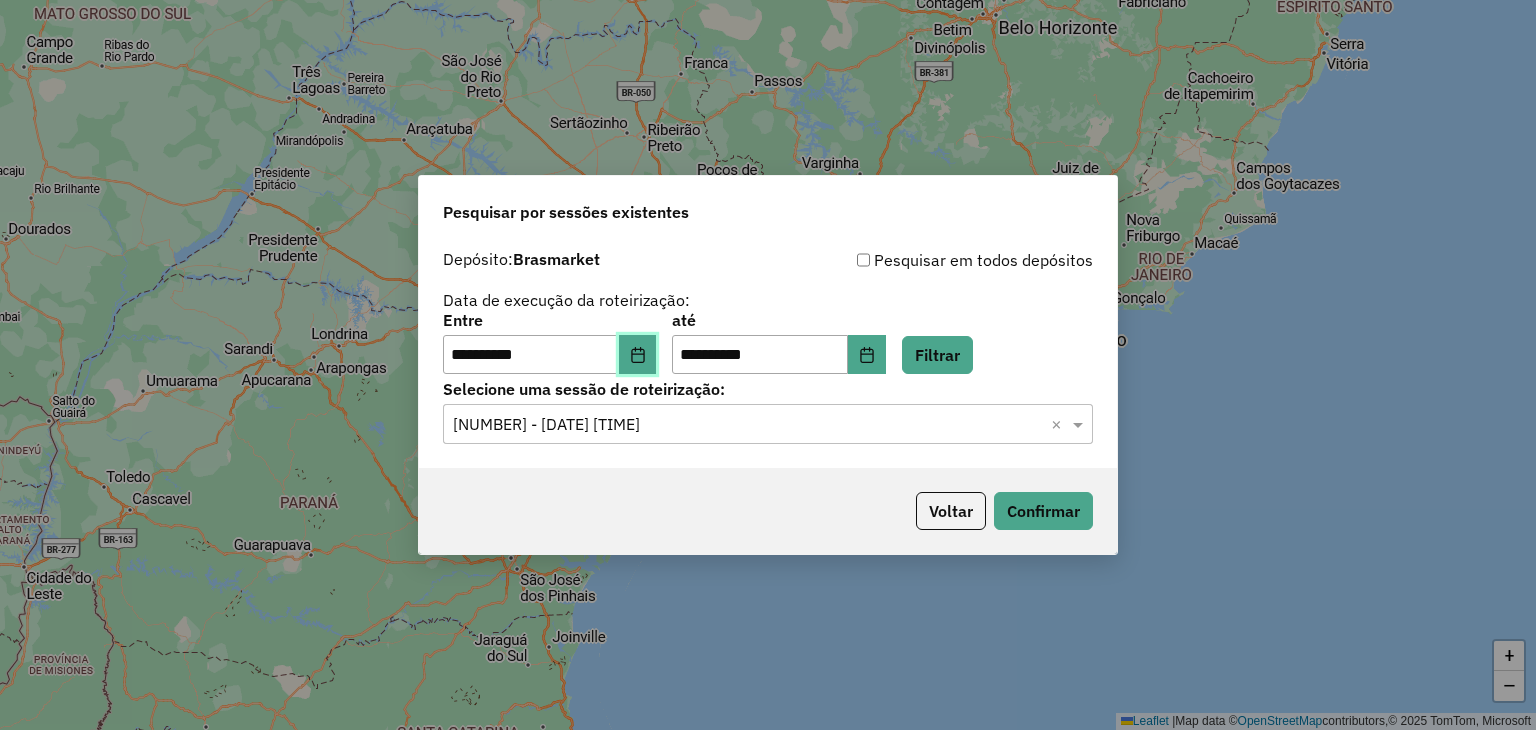 click 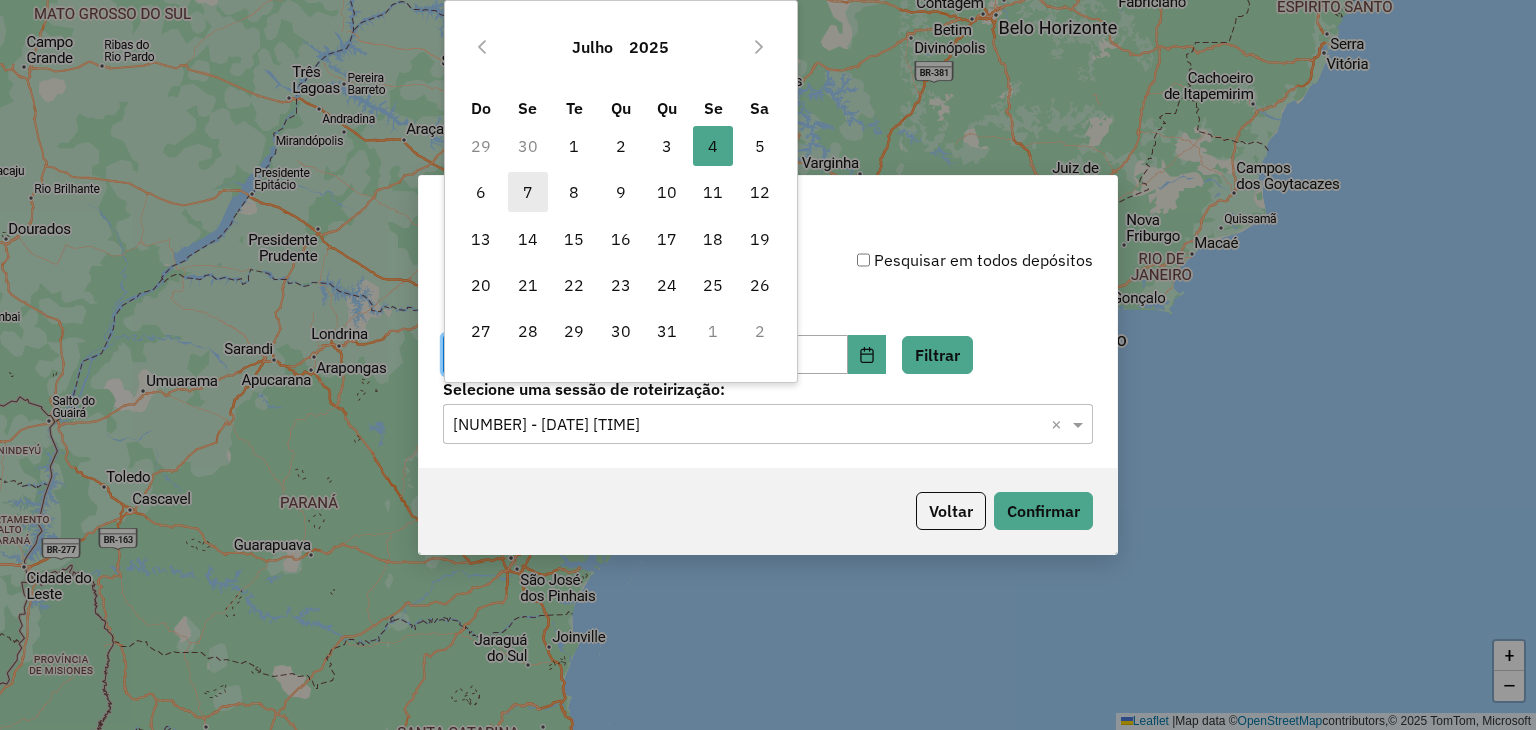 click on "7" at bounding box center [528, 192] 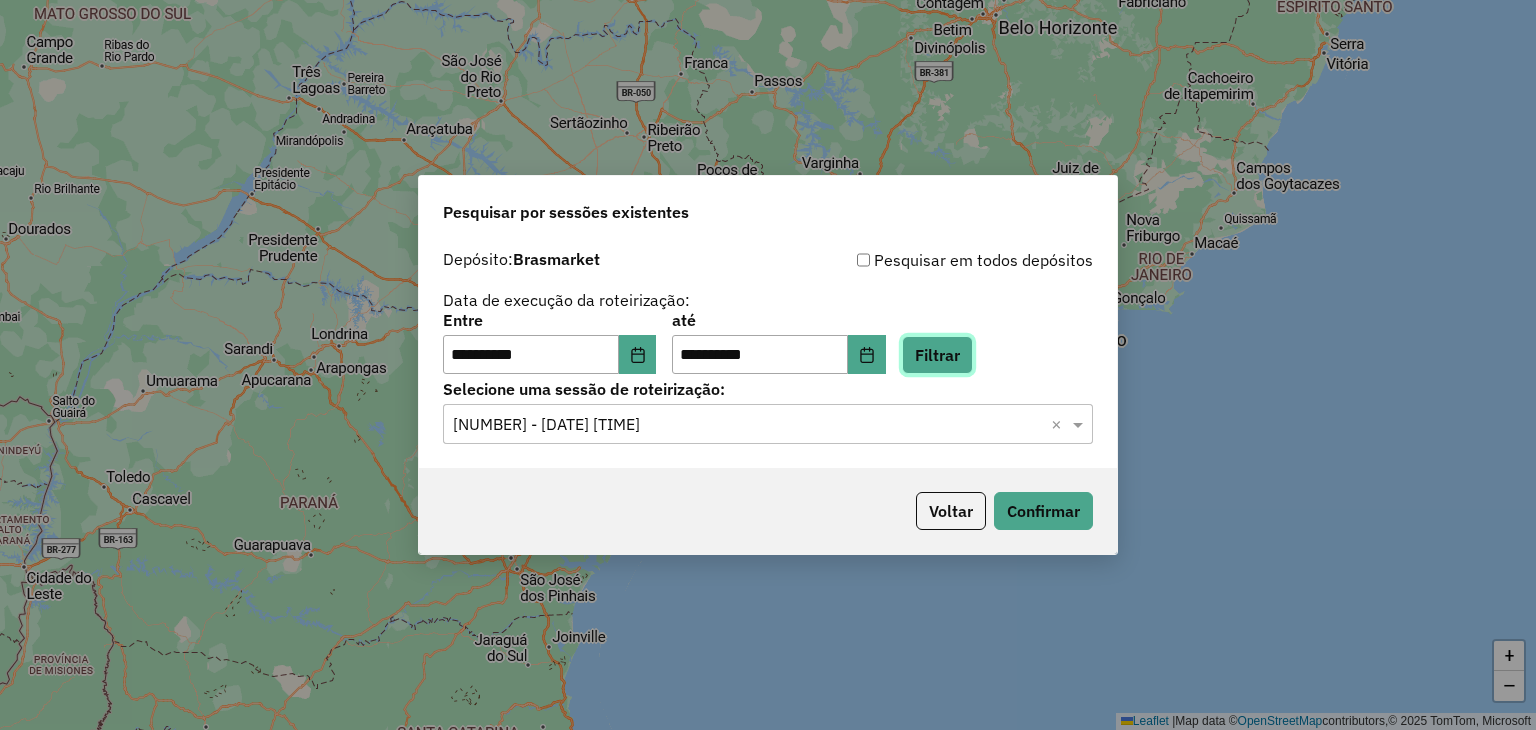 click on "Filtrar" 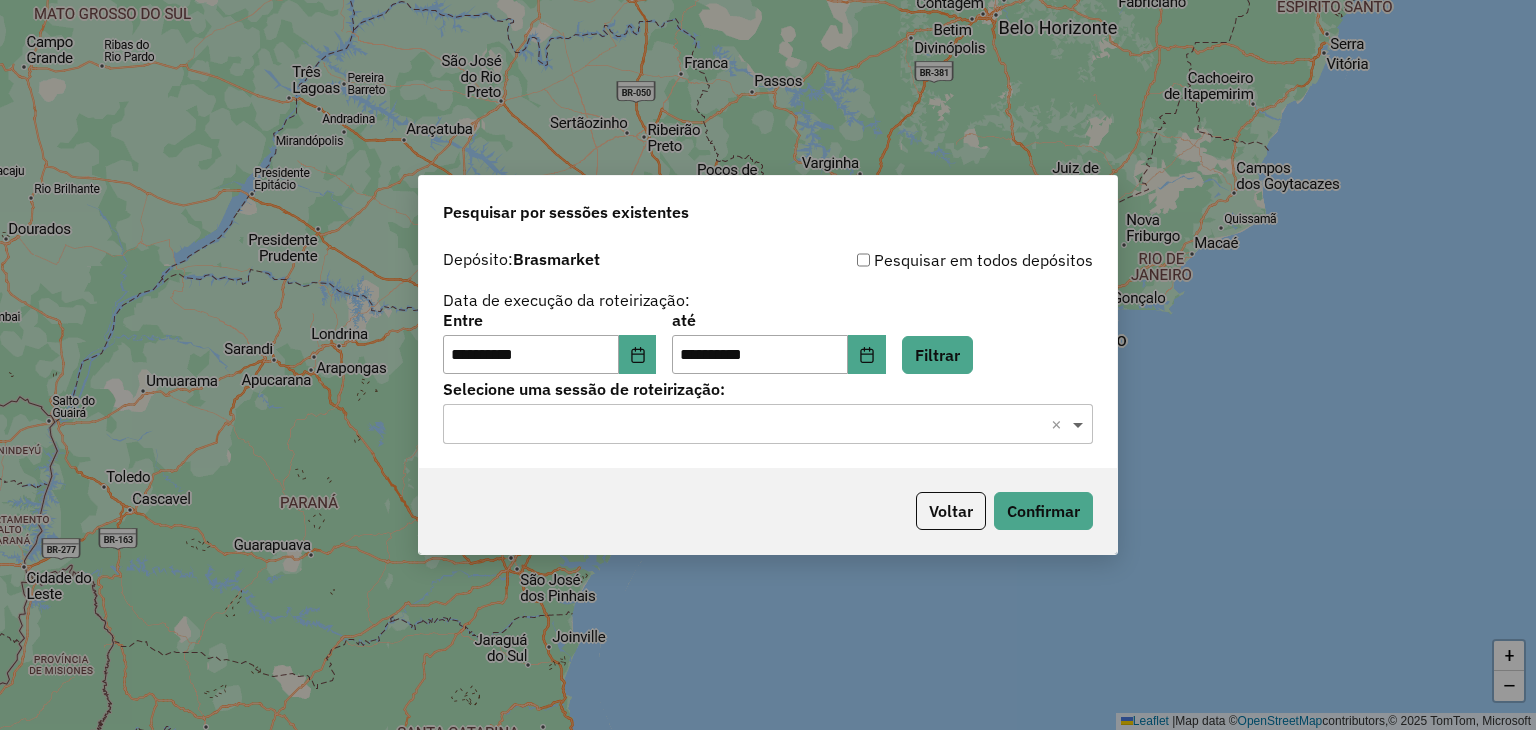 click 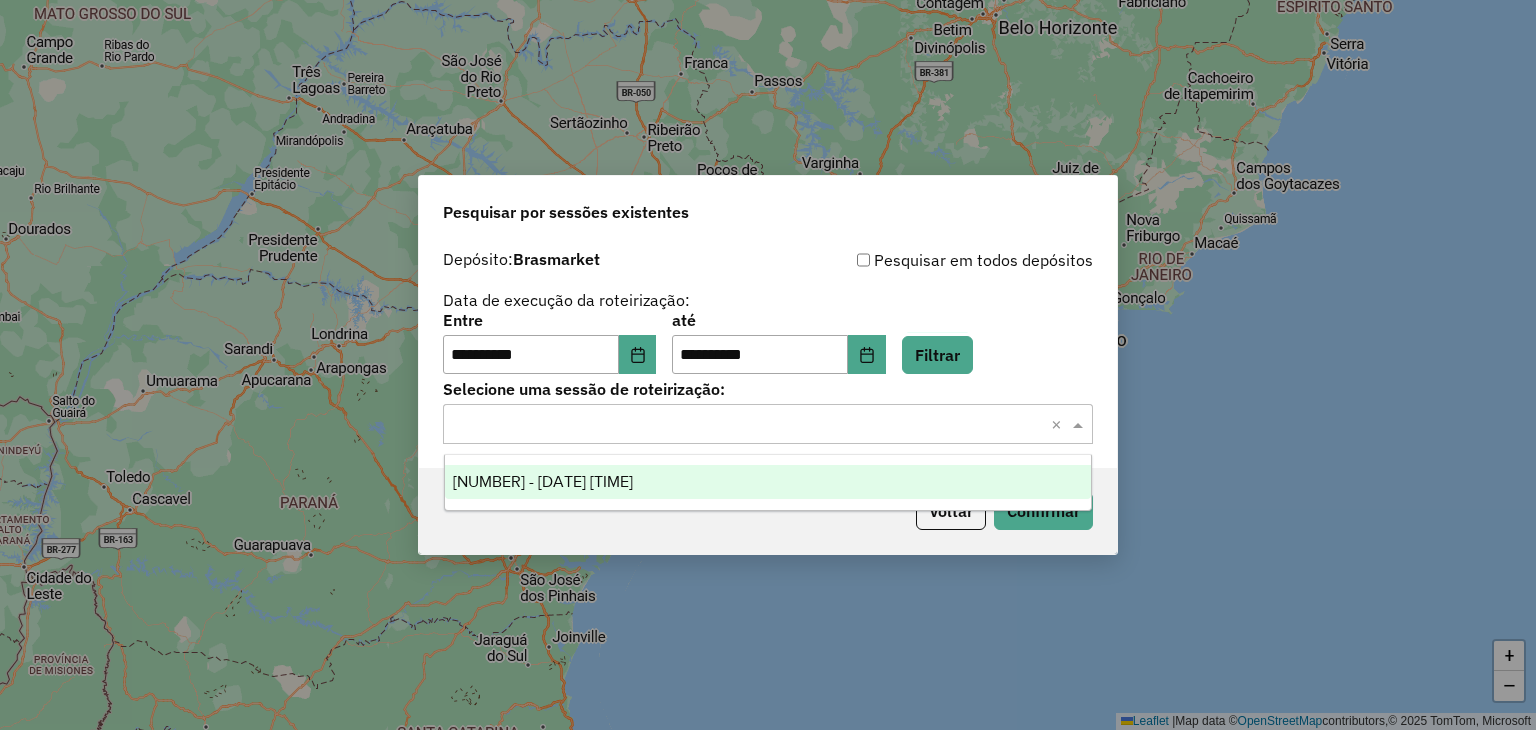 click on "960940 - 07/07/2025 17:54" at bounding box center [768, 482] 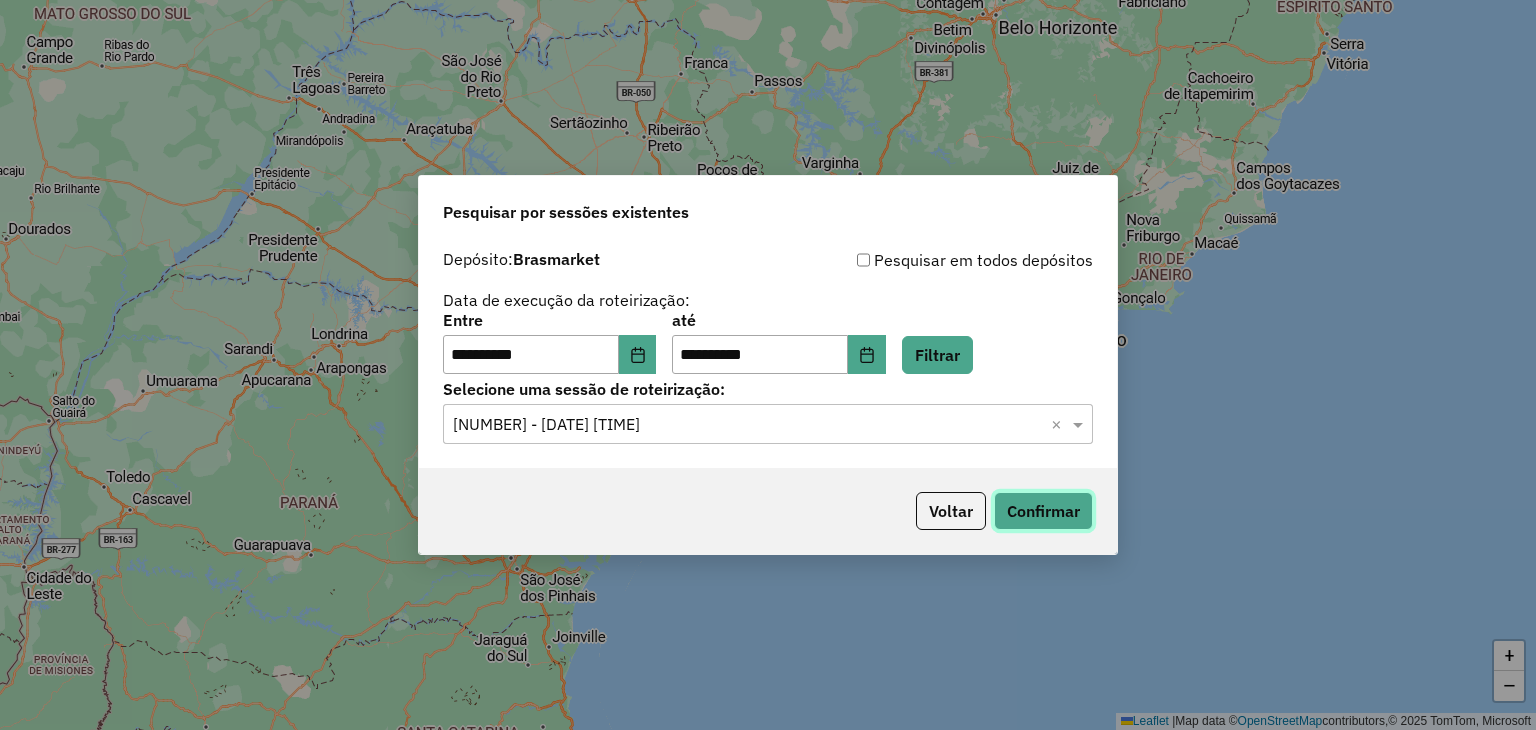 click on "Confirmar" 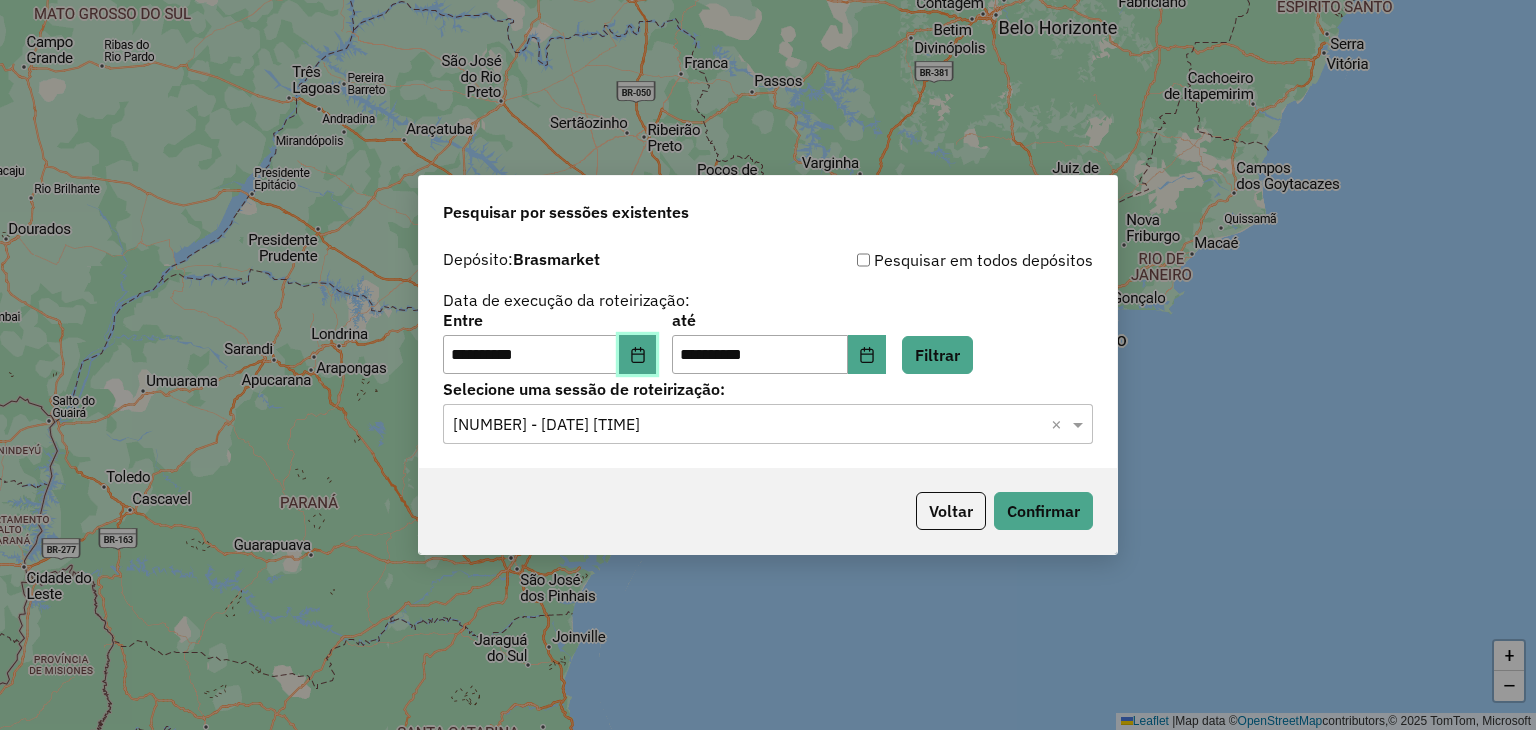 click 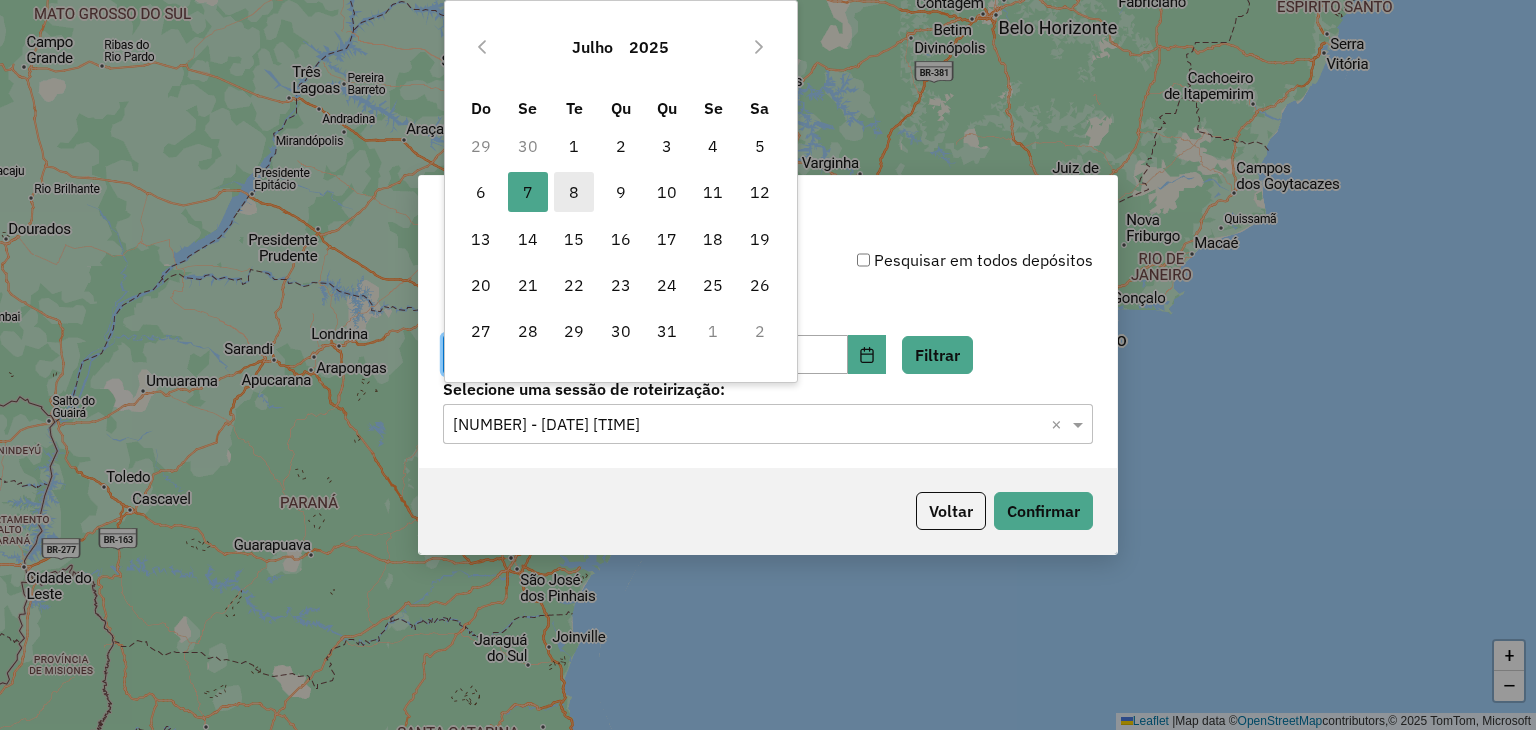click on "8" at bounding box center (574, 192) 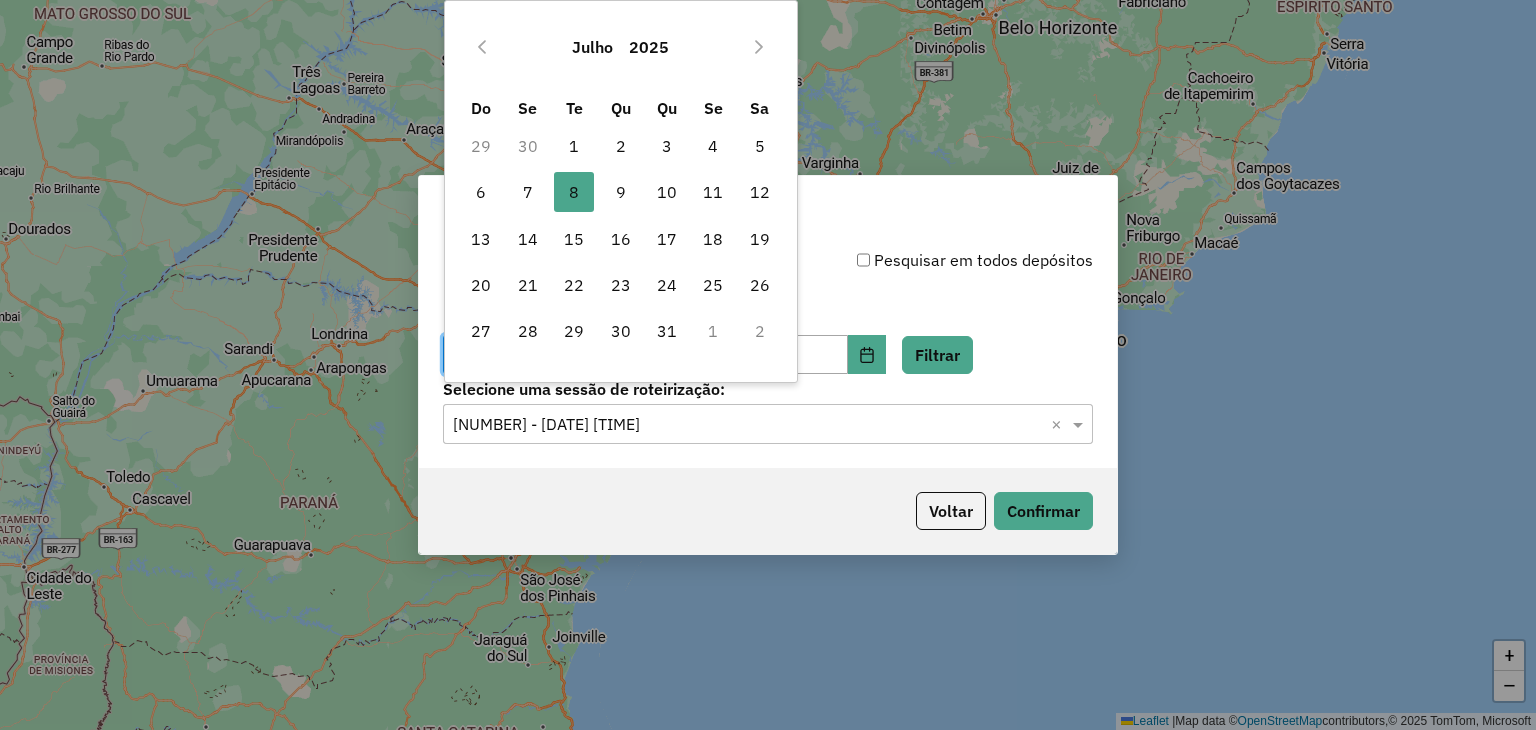 type on "**********" 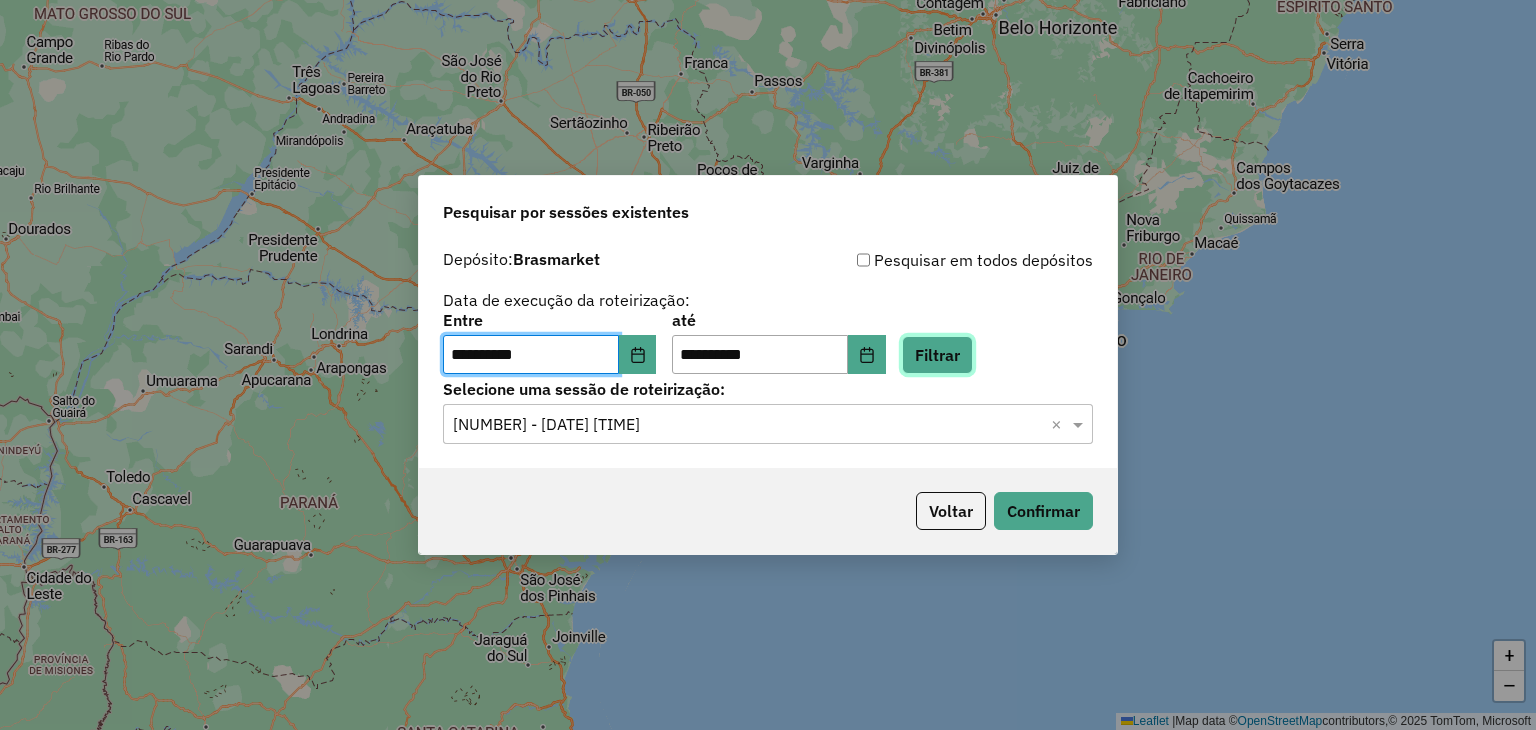 click on "Filtrar" 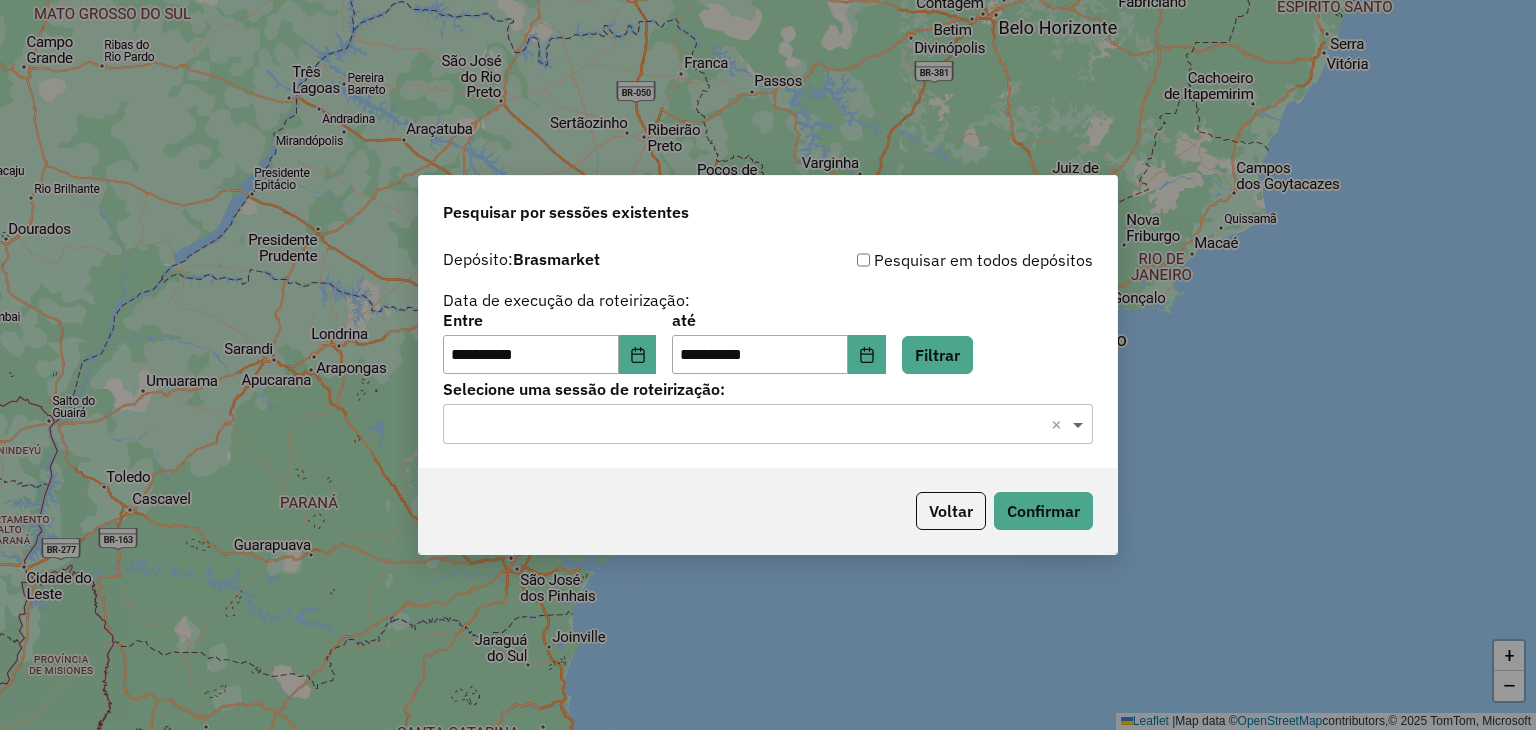 click 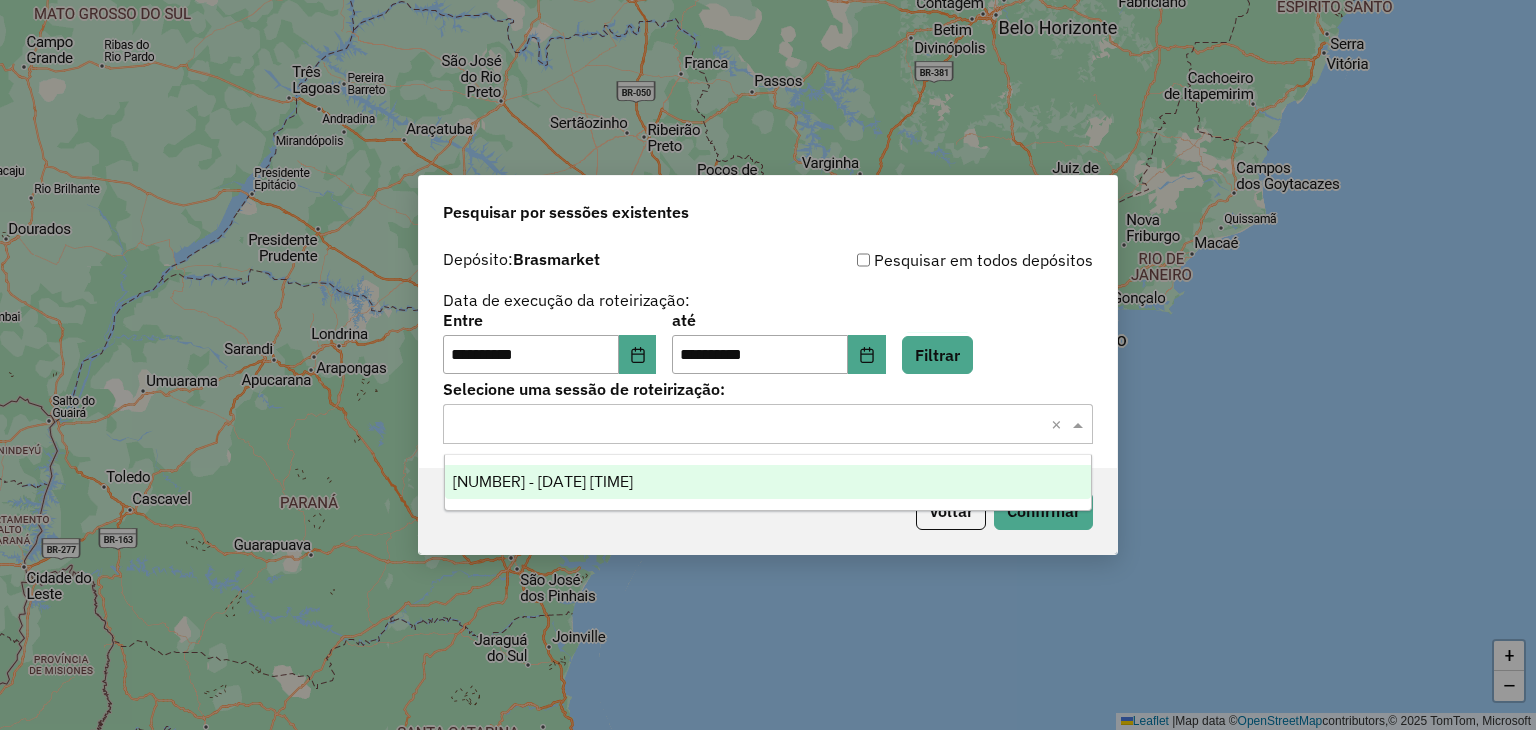 click on "961777 - 08/07/2025 17:55" at bounding box center (768, 482) 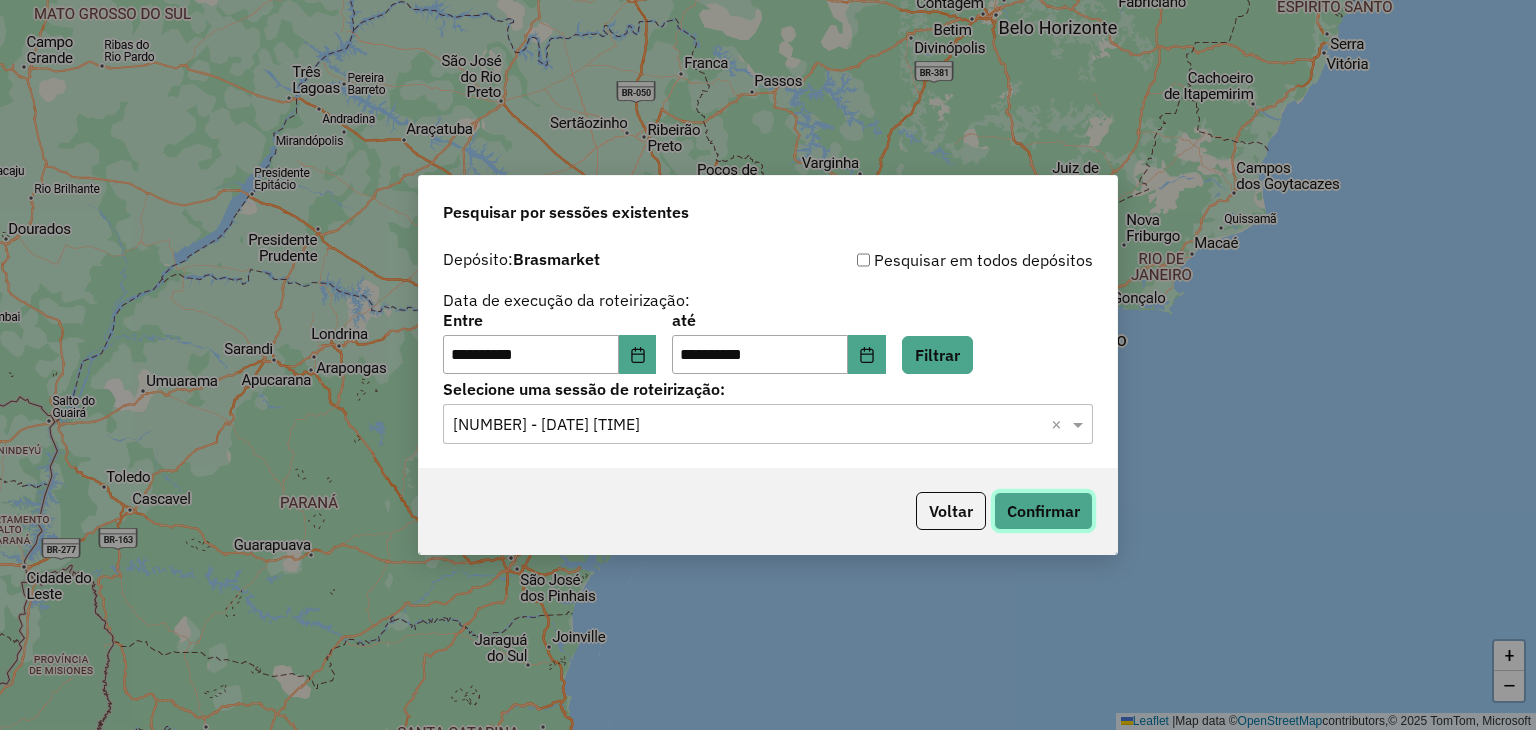 click on "Confirmar" 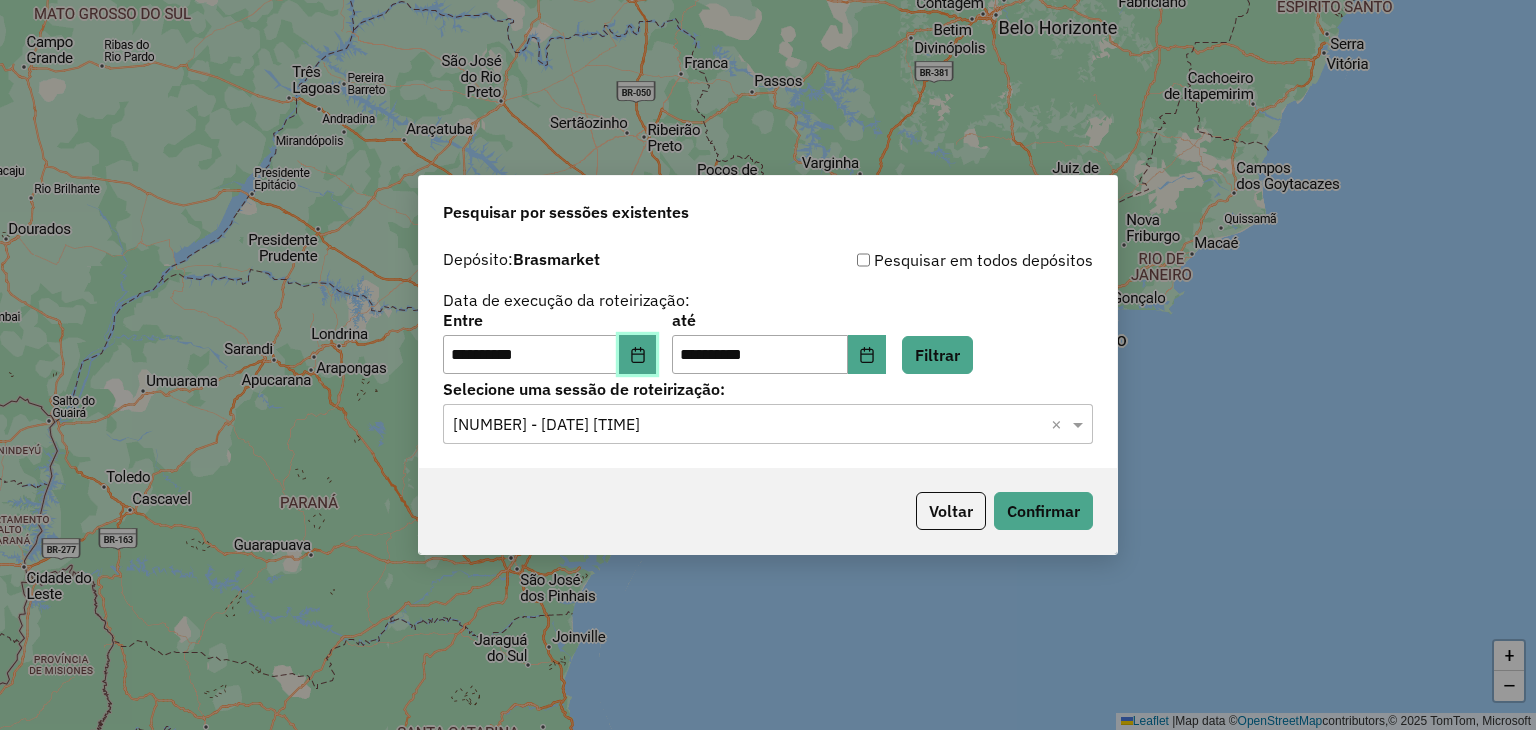 click at bounding box center [638, 355] 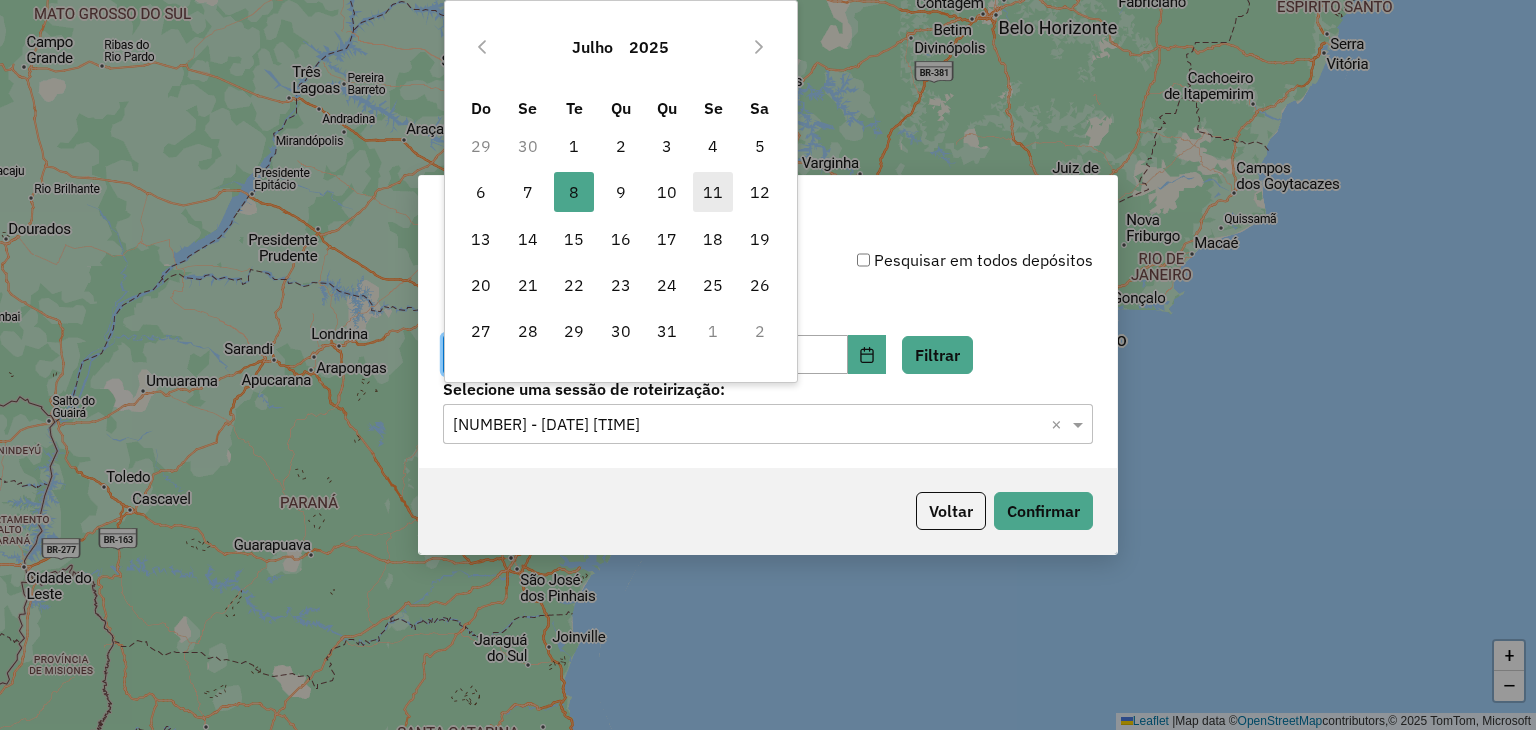 click on "11" at bounding box center (713, 192) 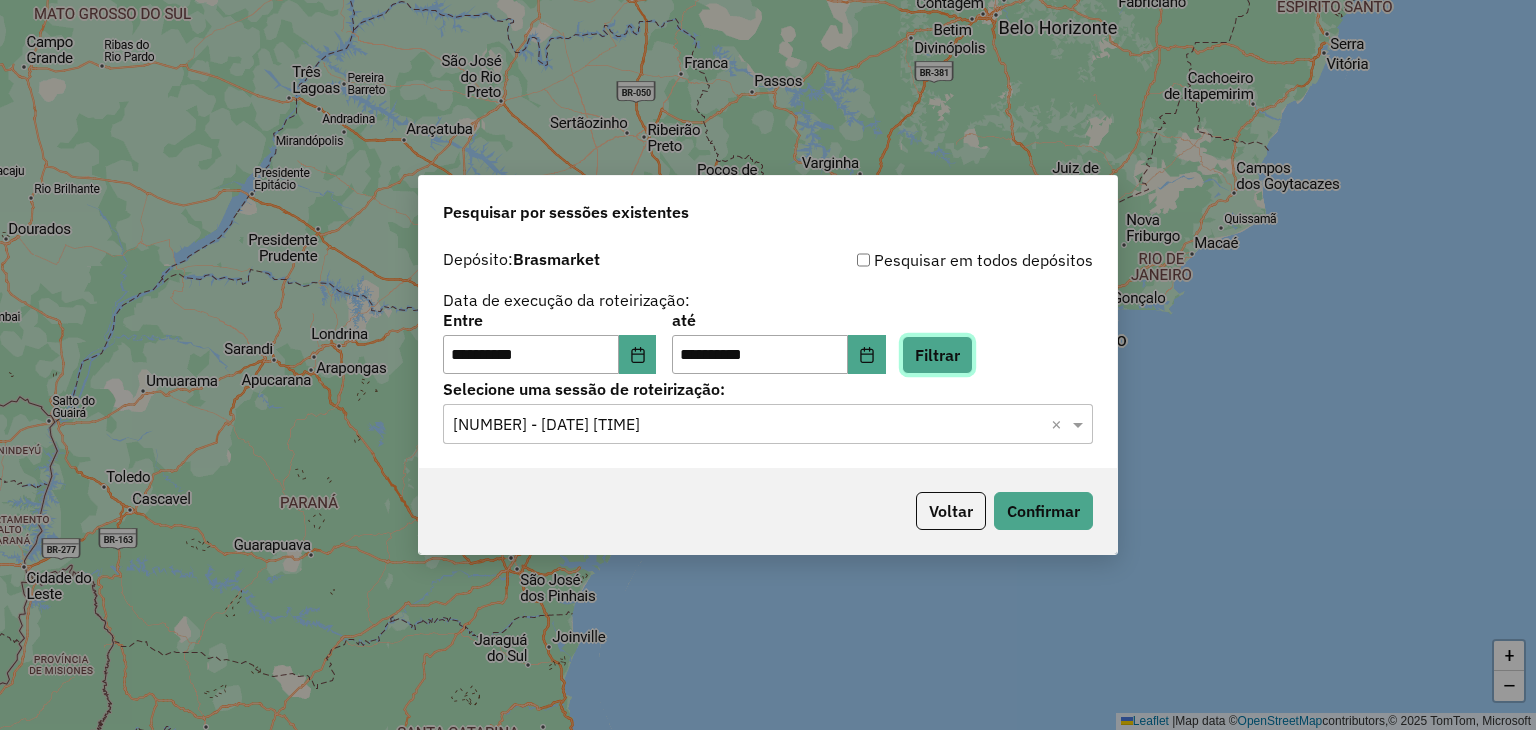 click on "Filtrar" 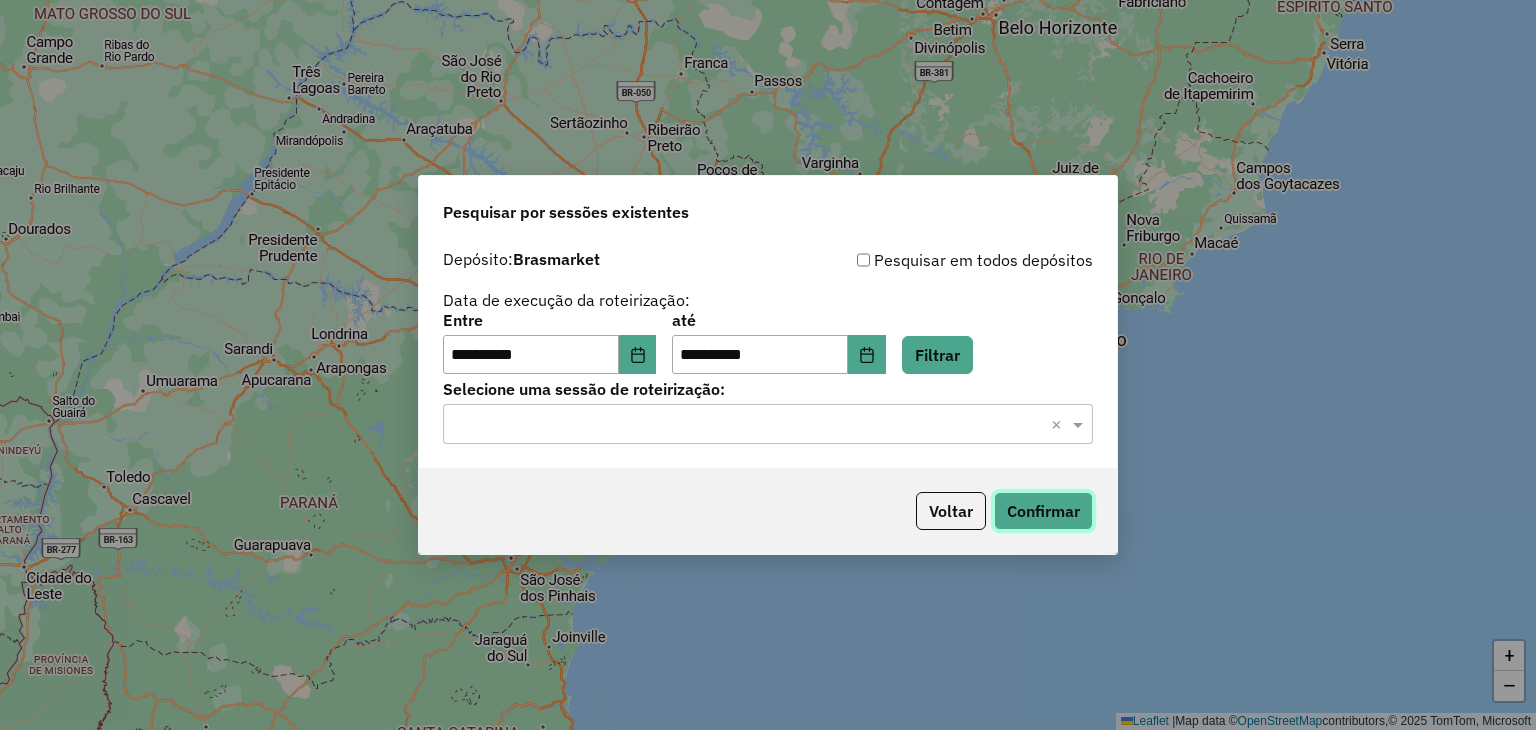 click on "Confirmar" 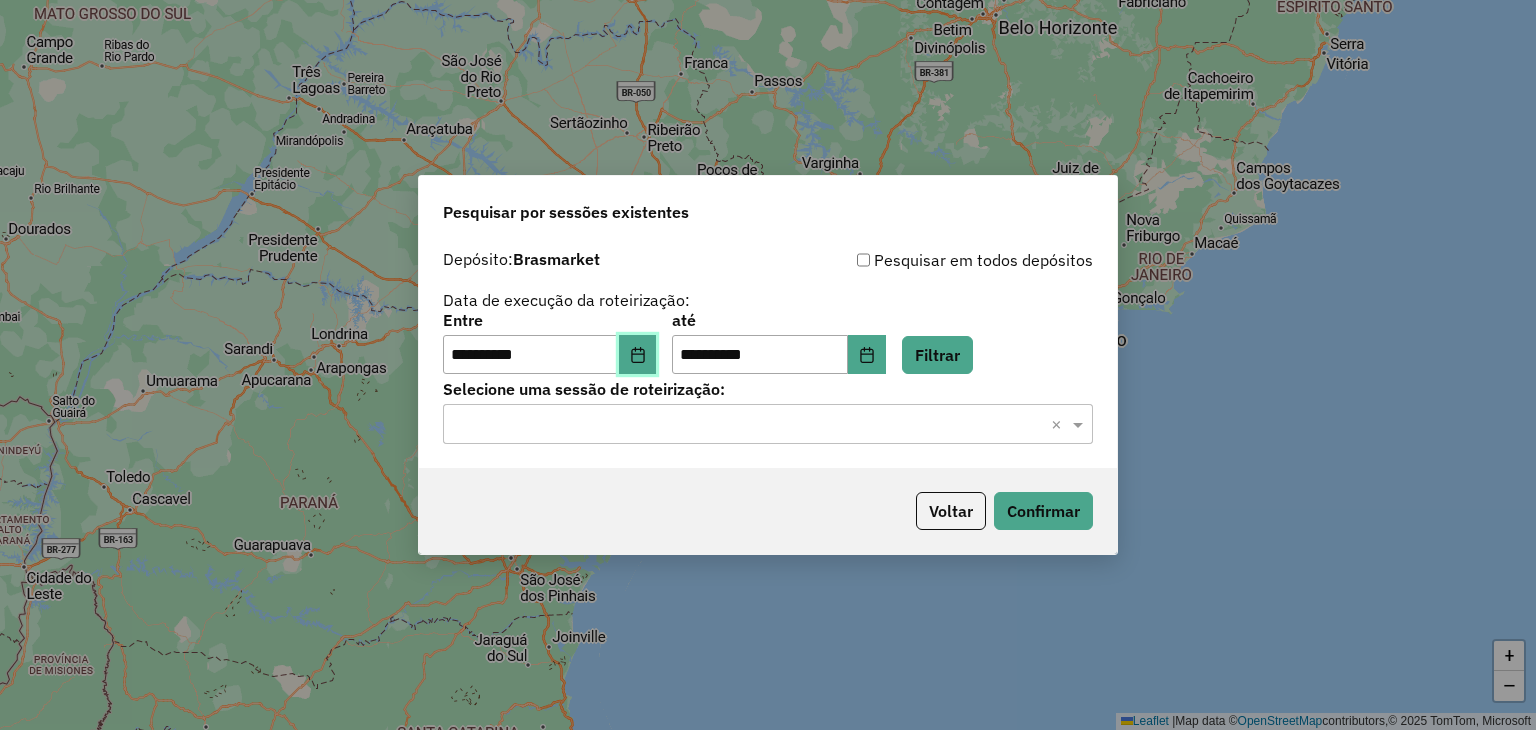 click at bounding box center (638, 355) 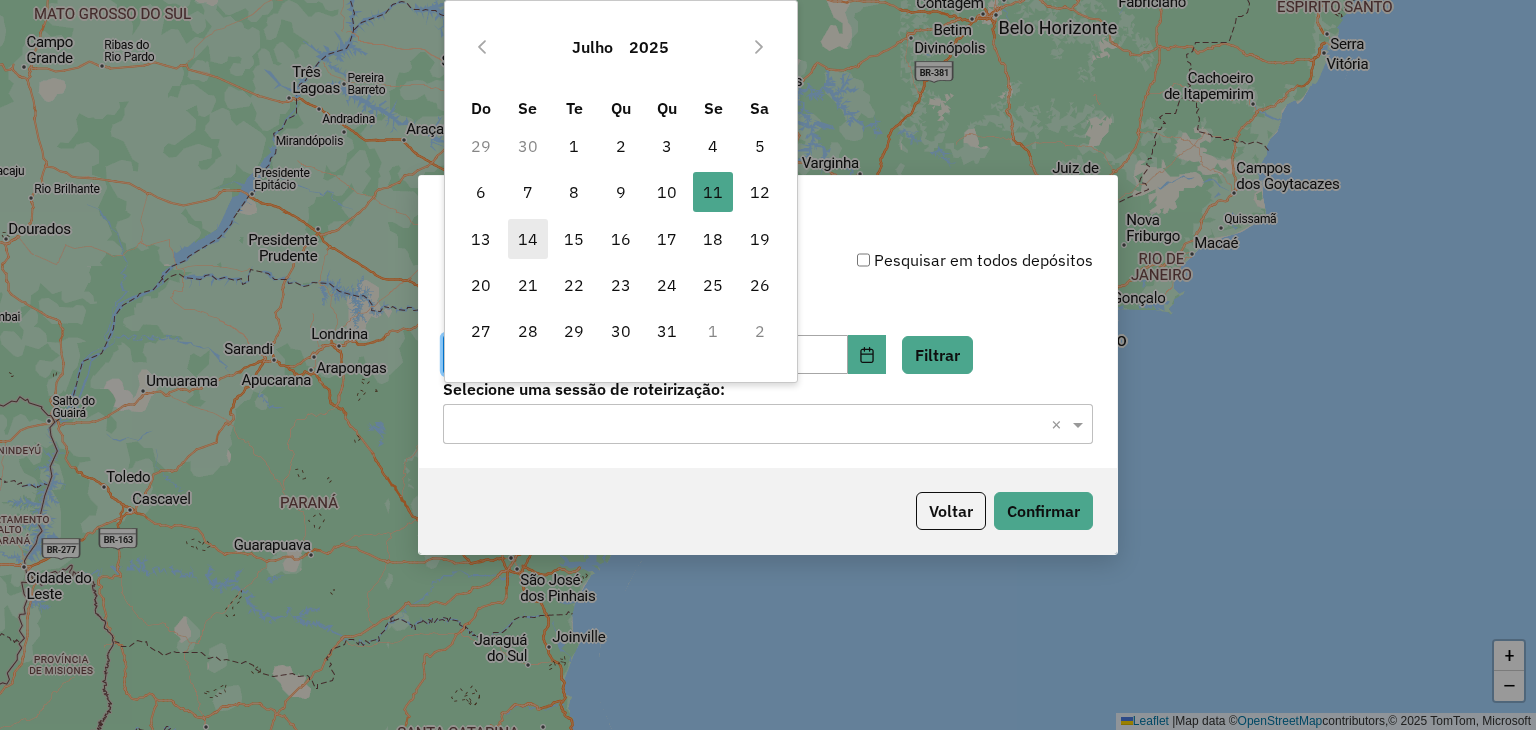 click on "14" at bounding box center (528, 239) 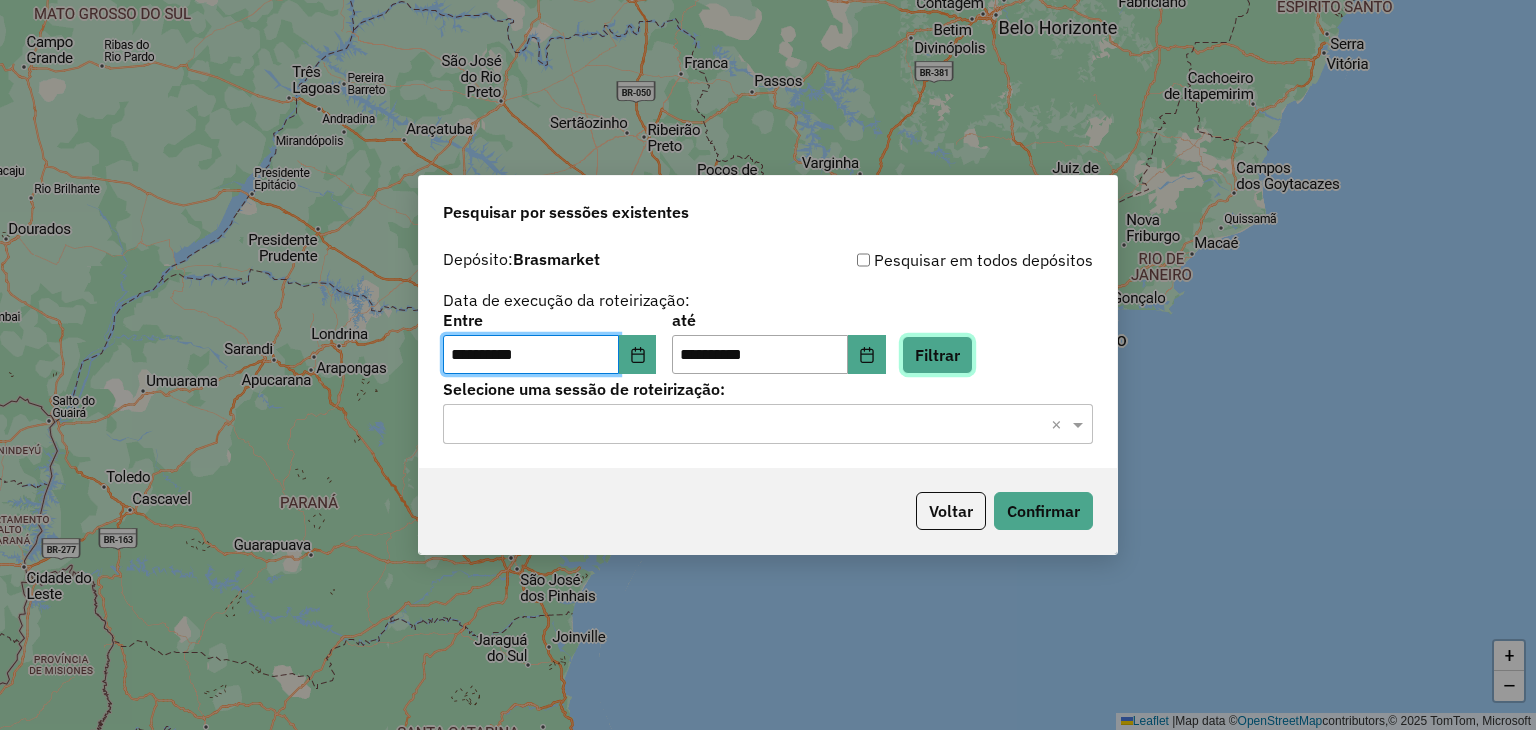 click on "Filtrar" 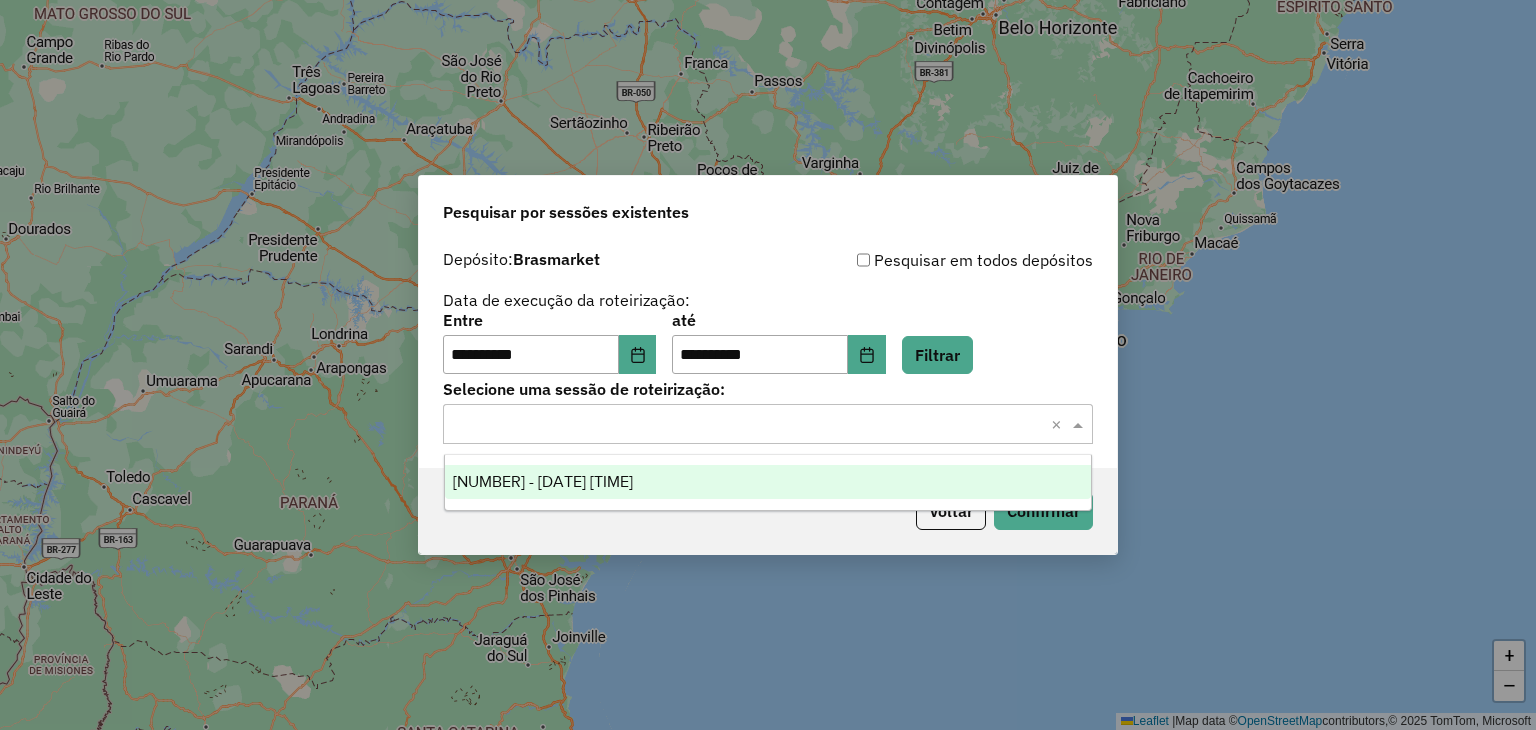 click 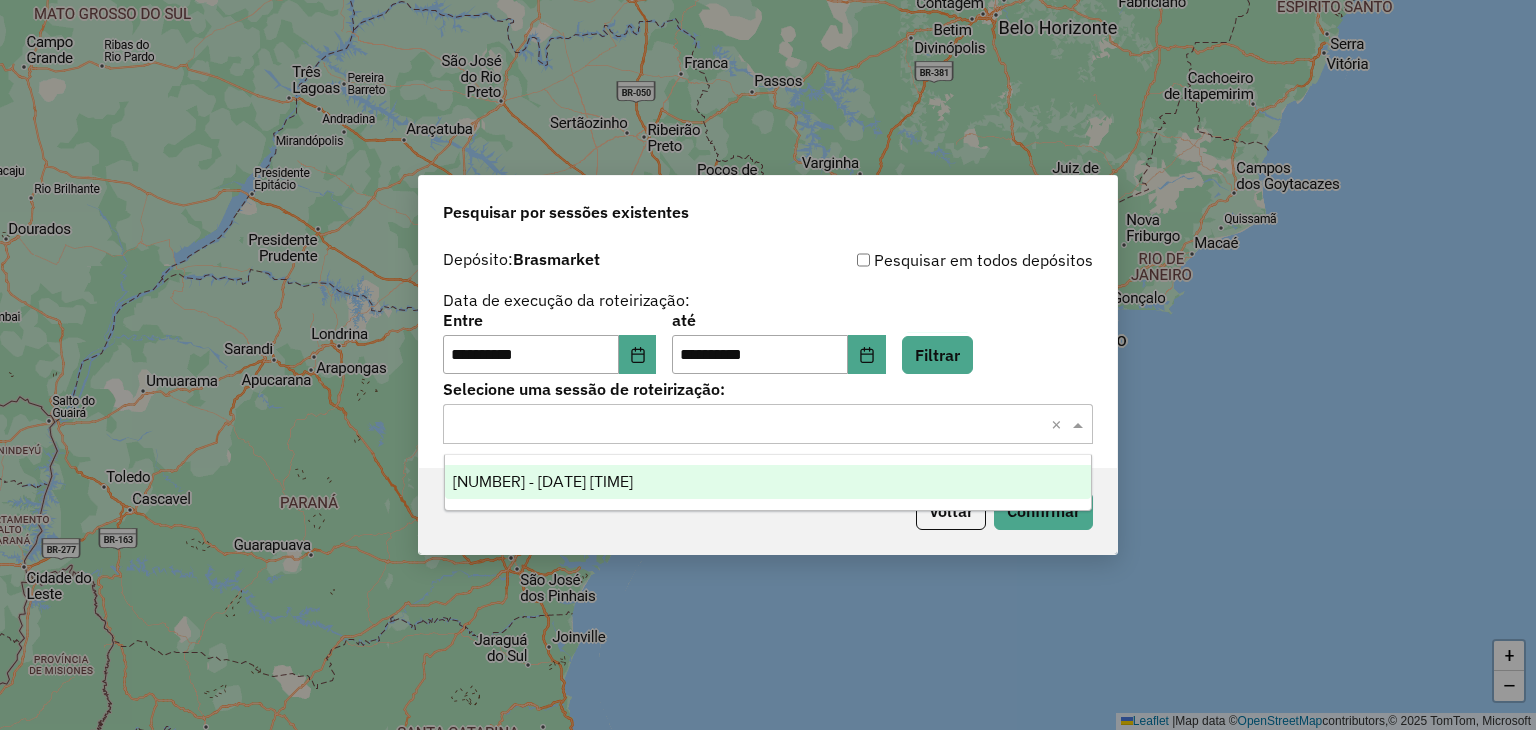 click on "964169 - 14/07/2025 17:42" at bounding box center [768, 482] 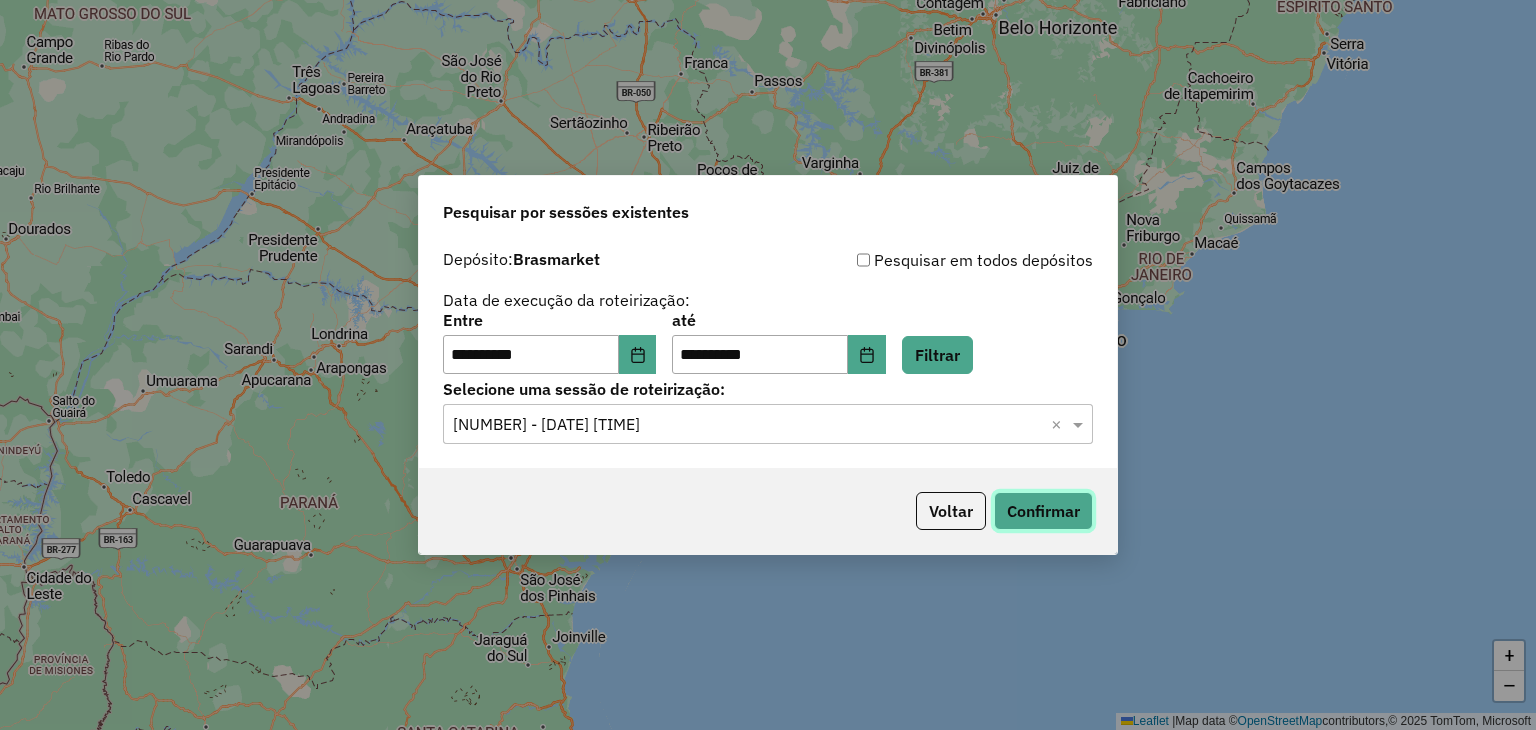 click on "Confirmar" 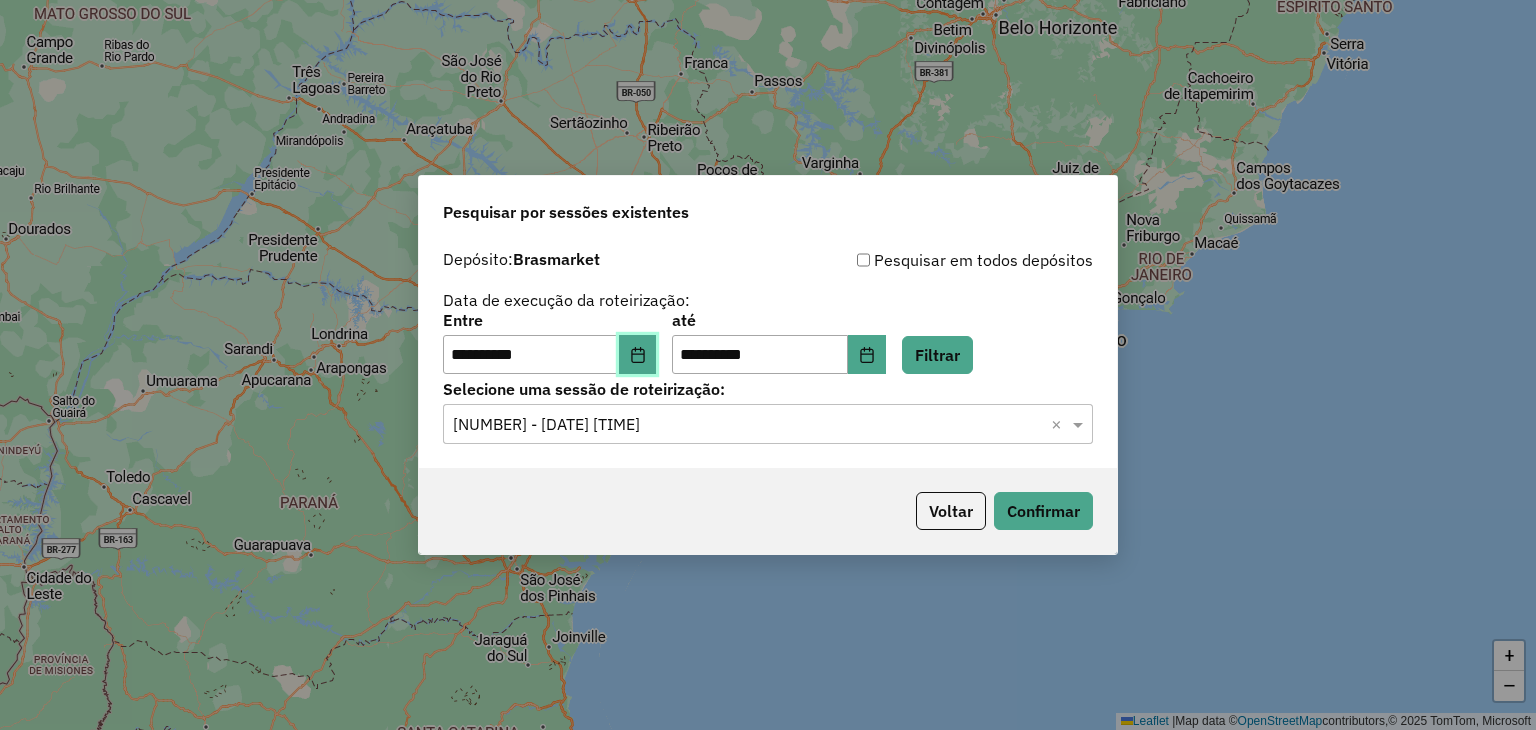 click 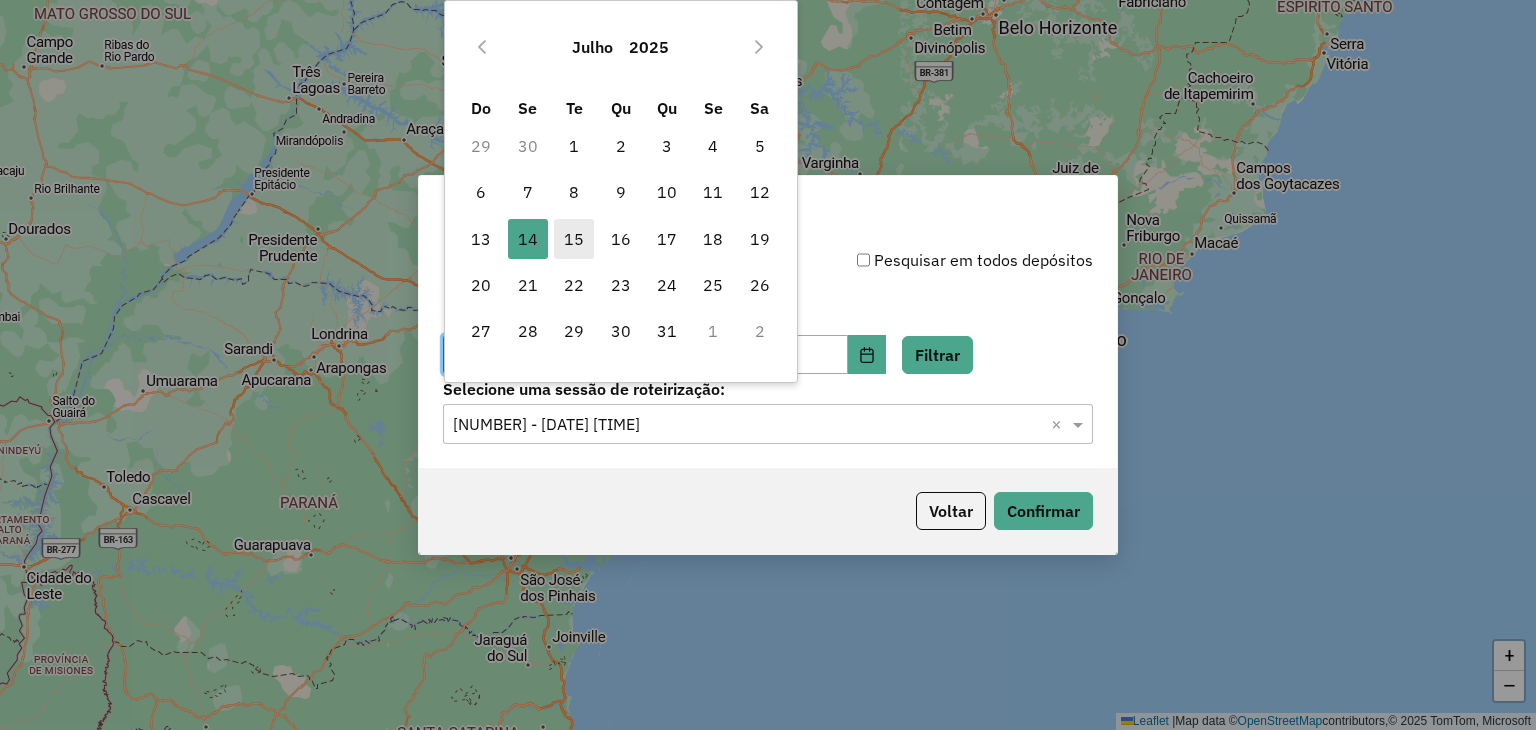 click on "15" at bounding box center (574, 239) 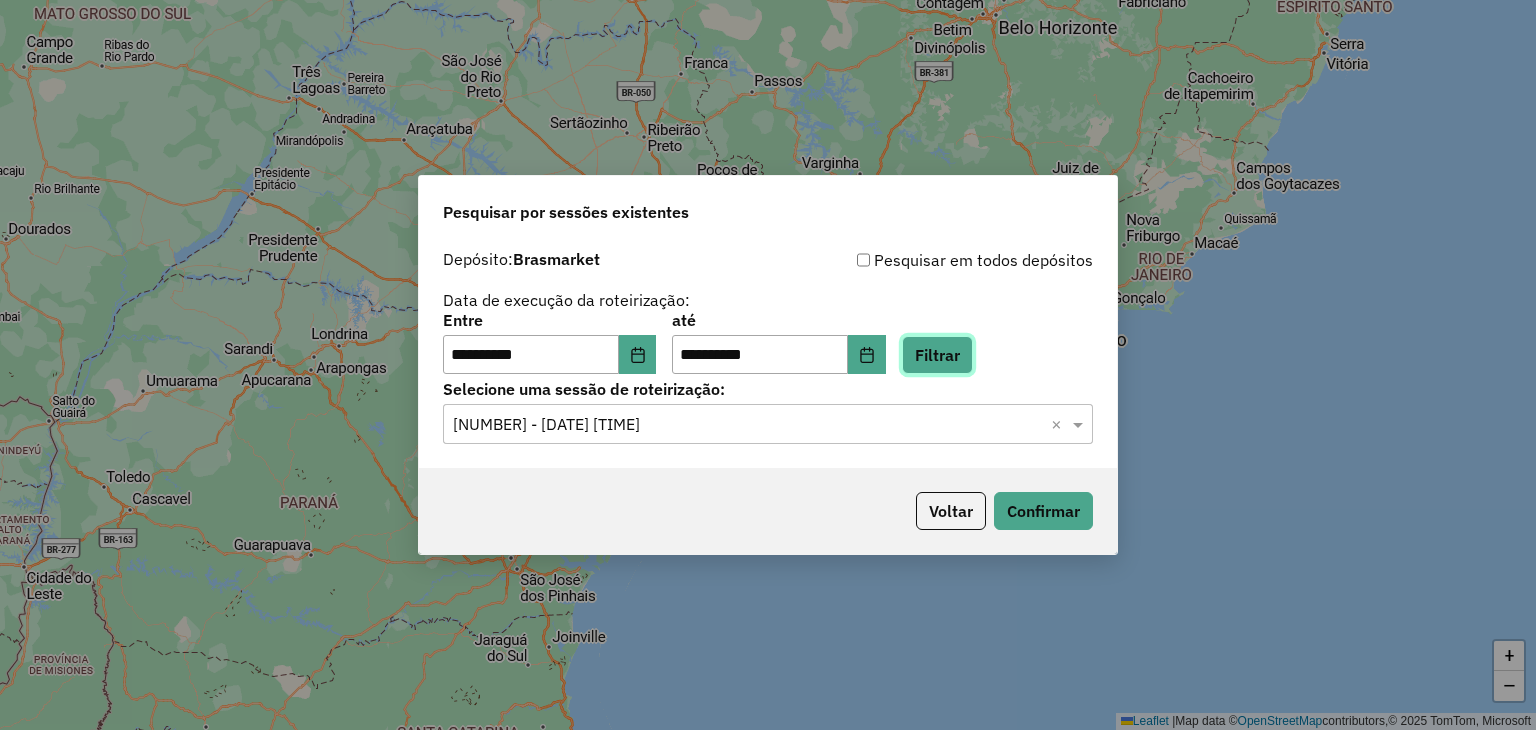 click on "Filtrar" 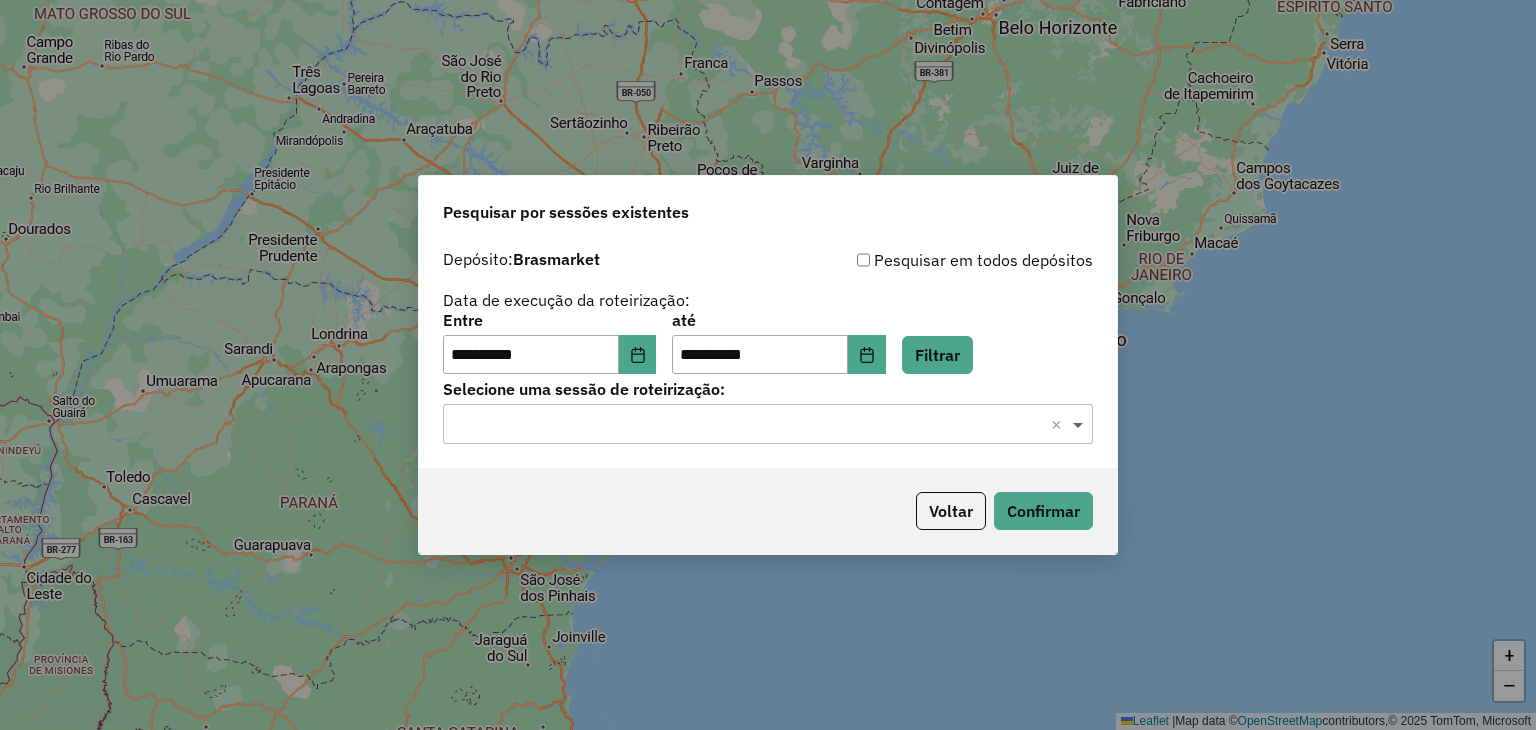 click 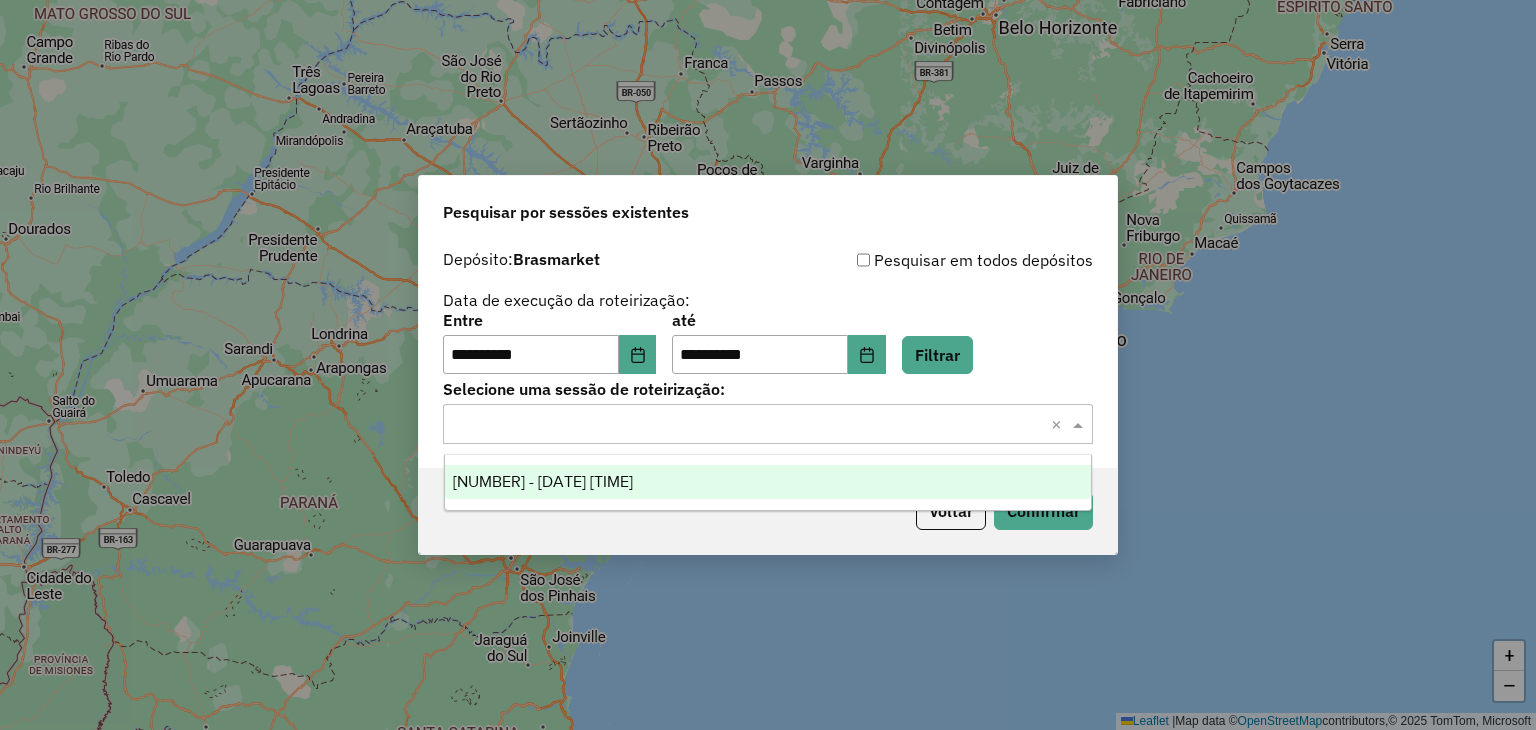 drag, startPoint x: 576, startPoint y: 486, endPoint x: 684, endPoint y: 476, distance: 108.461975 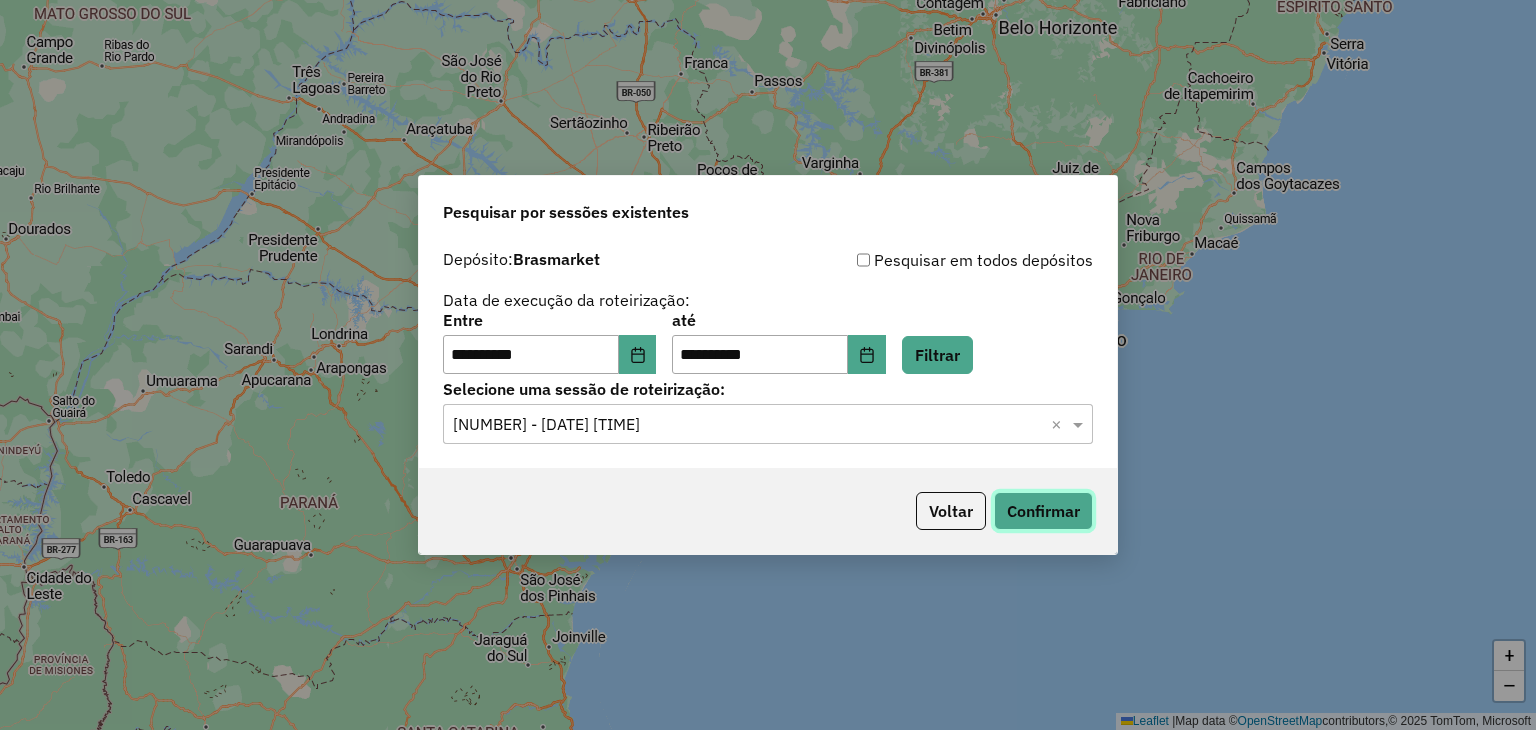 click on "Confirmar" 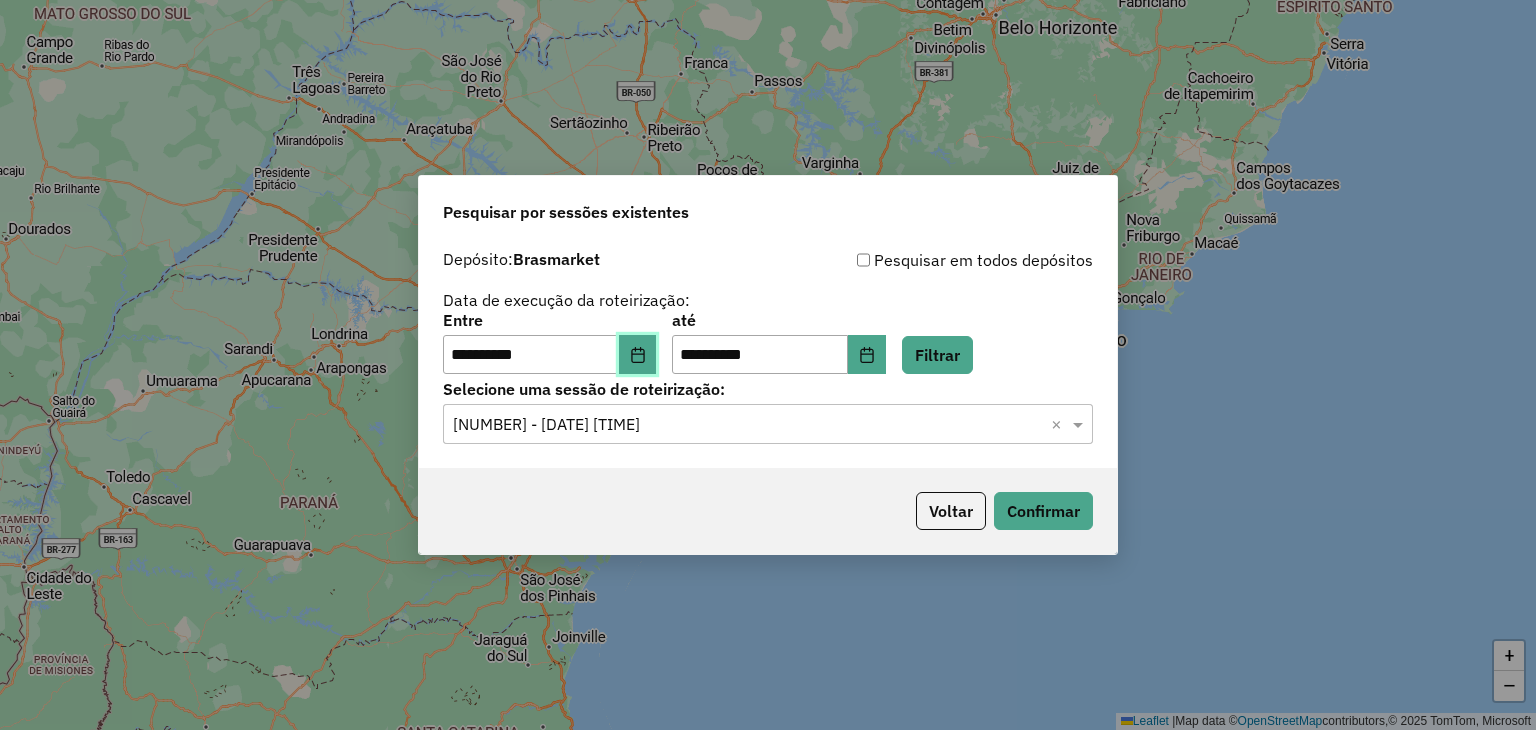 click 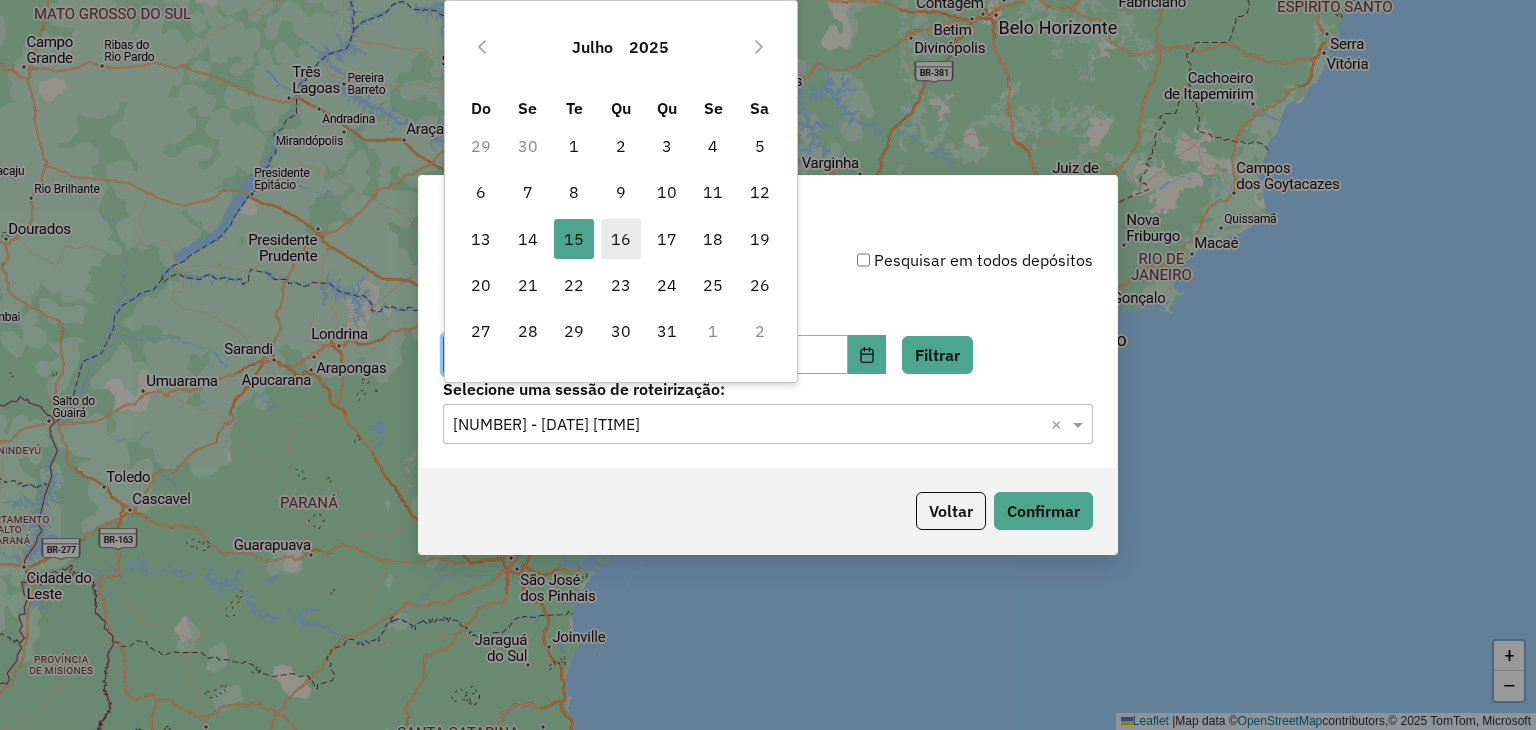 click on "16" at bounding box center (621, 239) 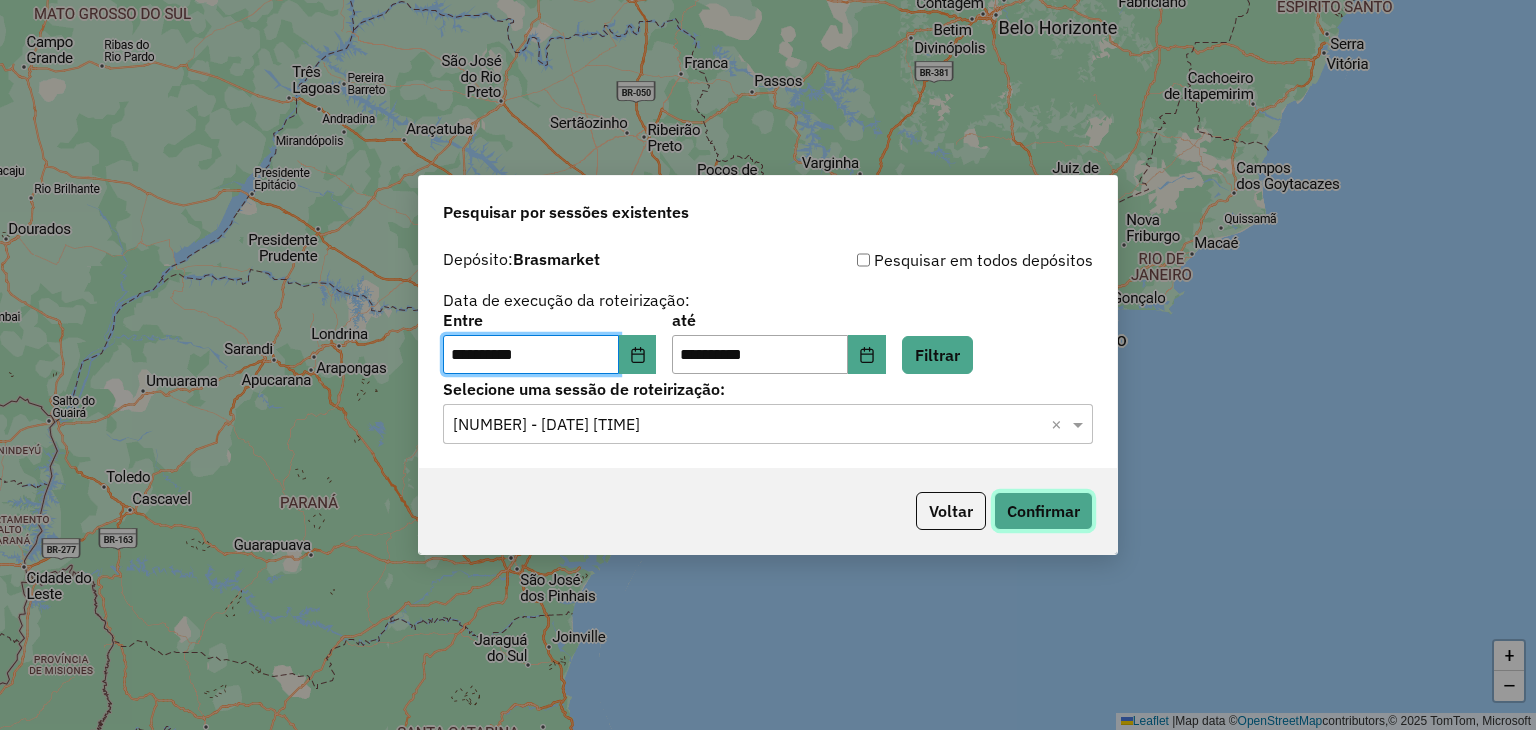 click on "Confirmar" 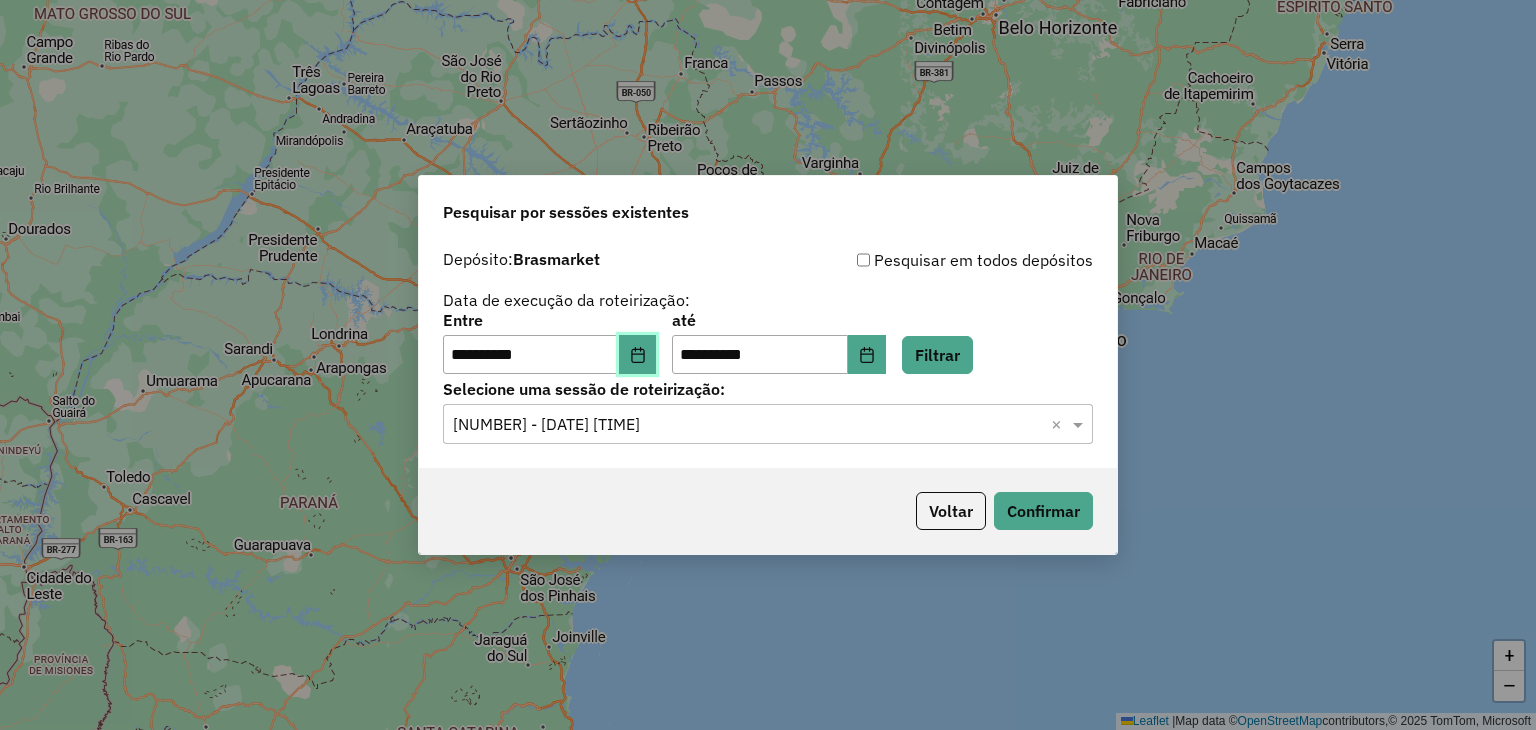 click 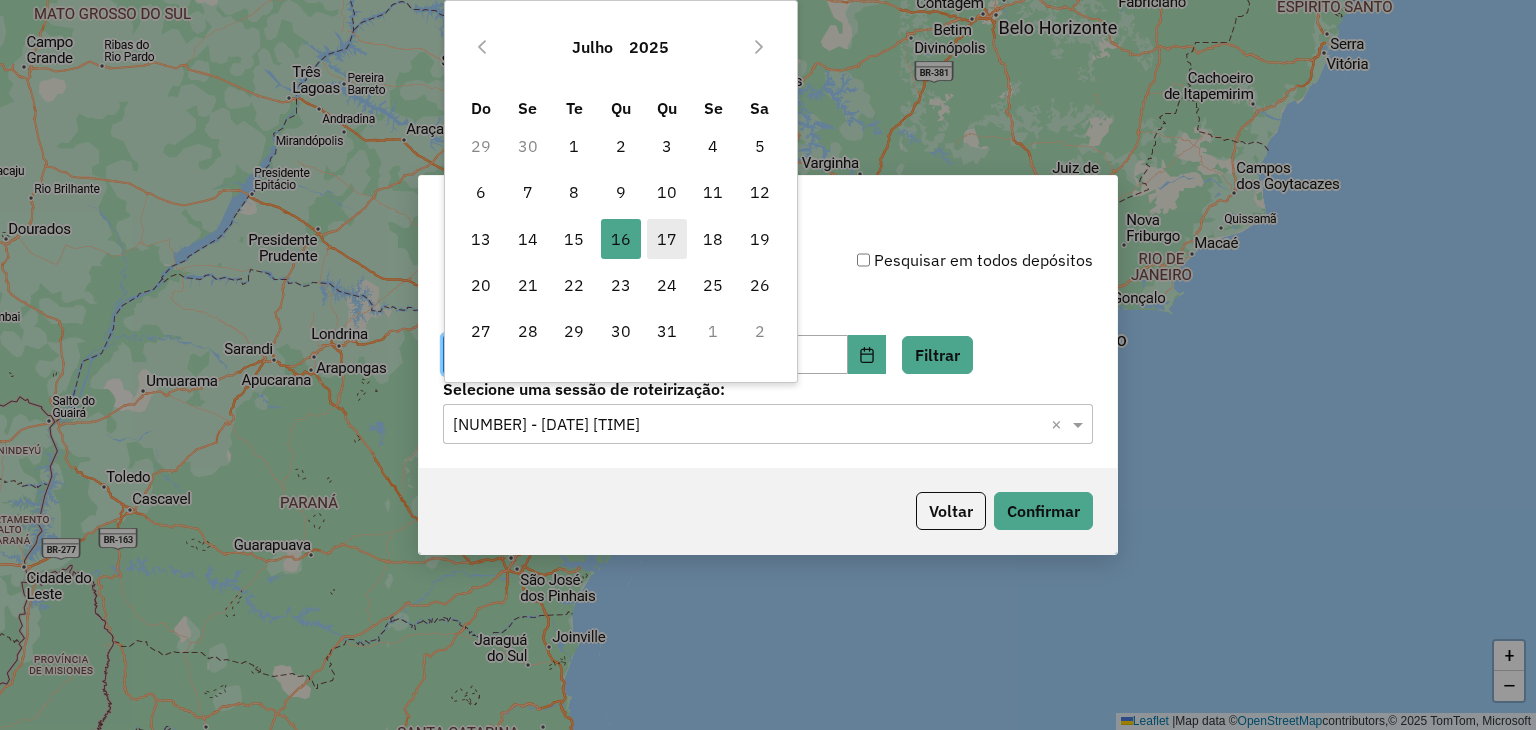 click on "17" at bounding box center (667, 239) 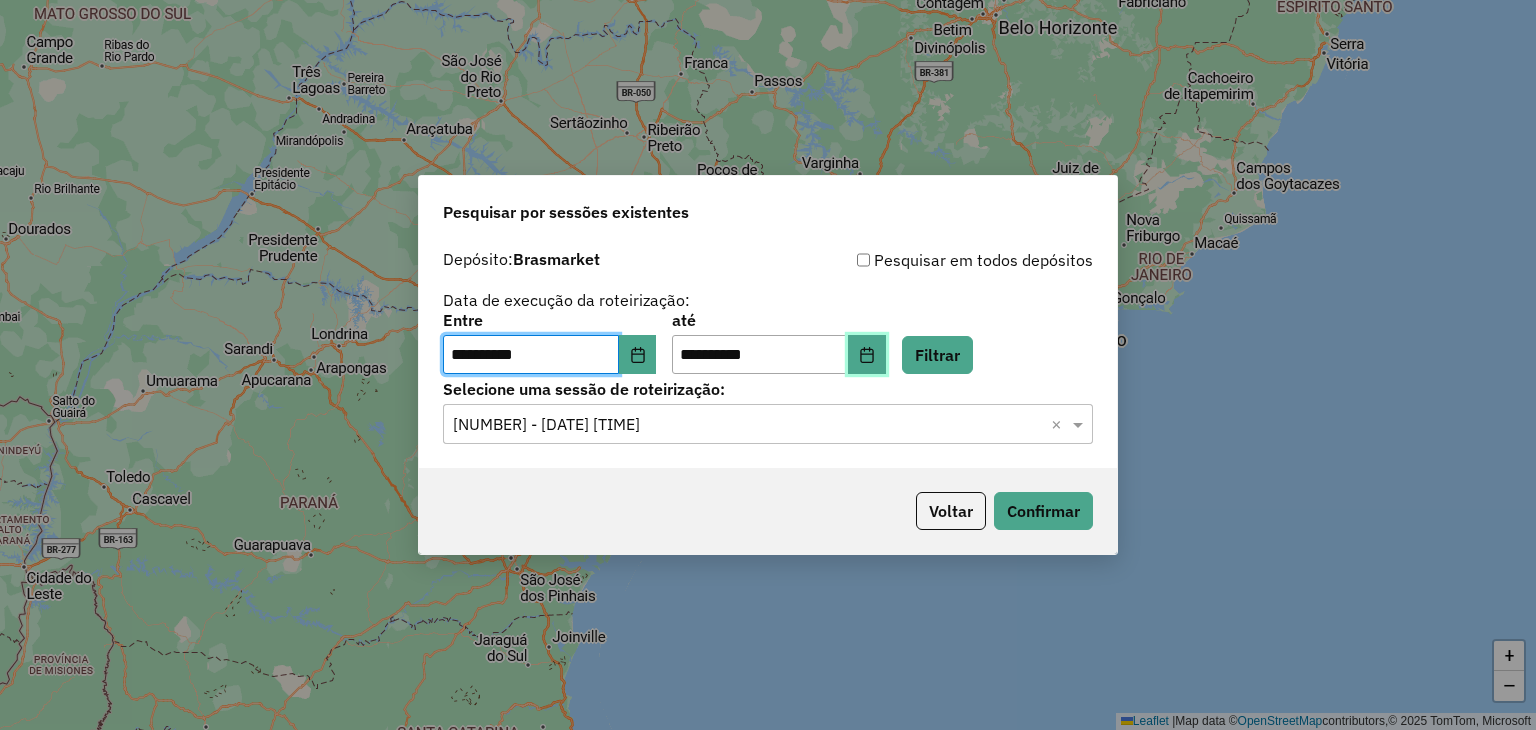 click 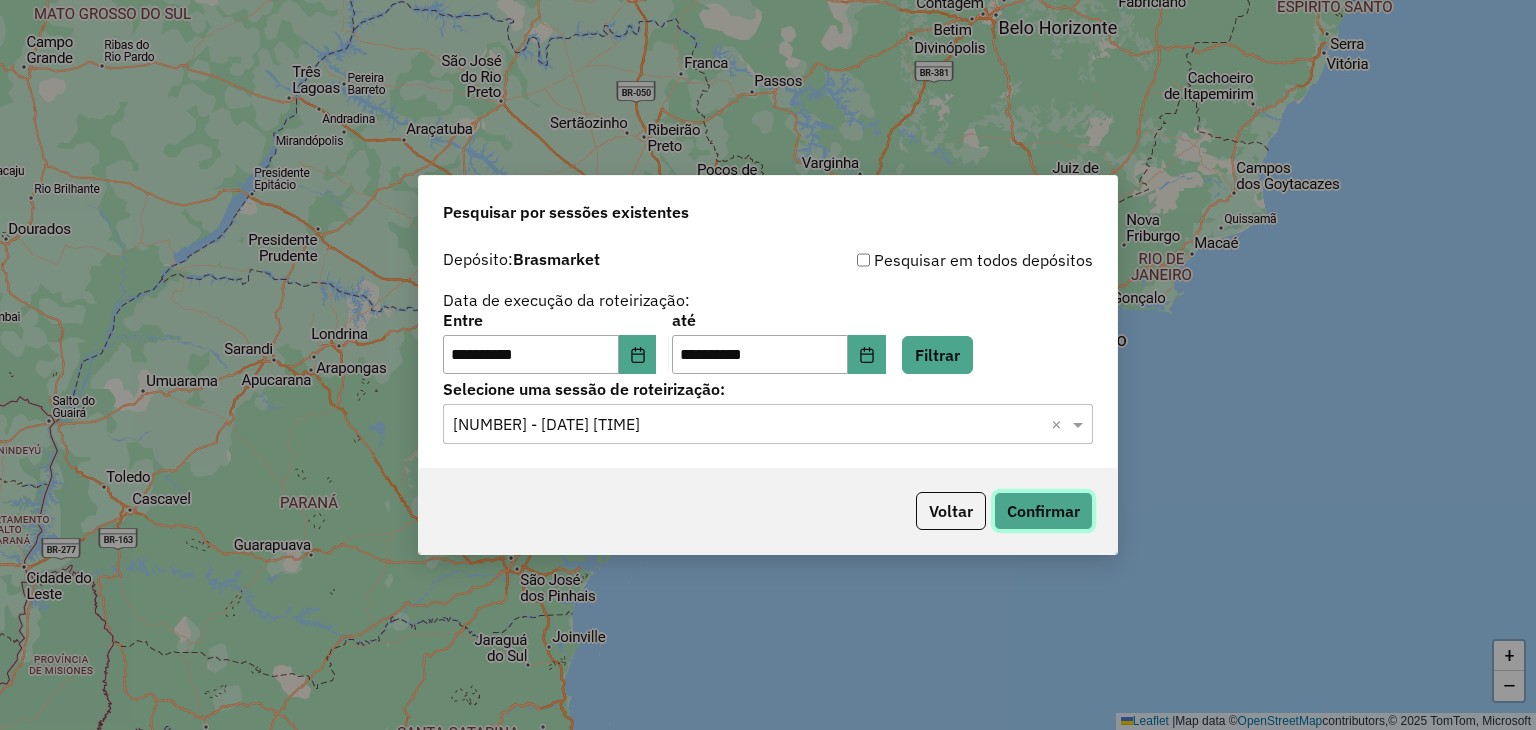 click on "Confirmar" 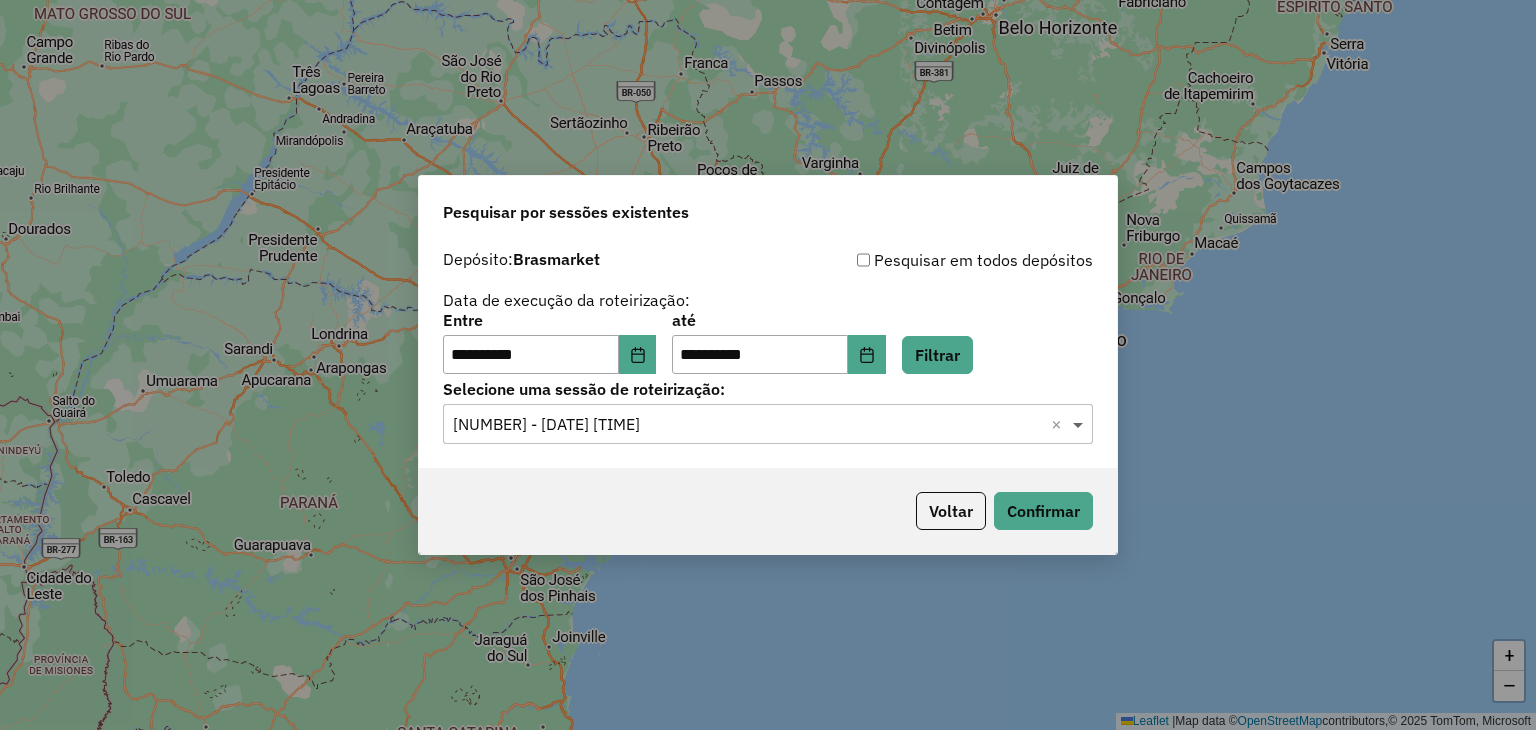 click 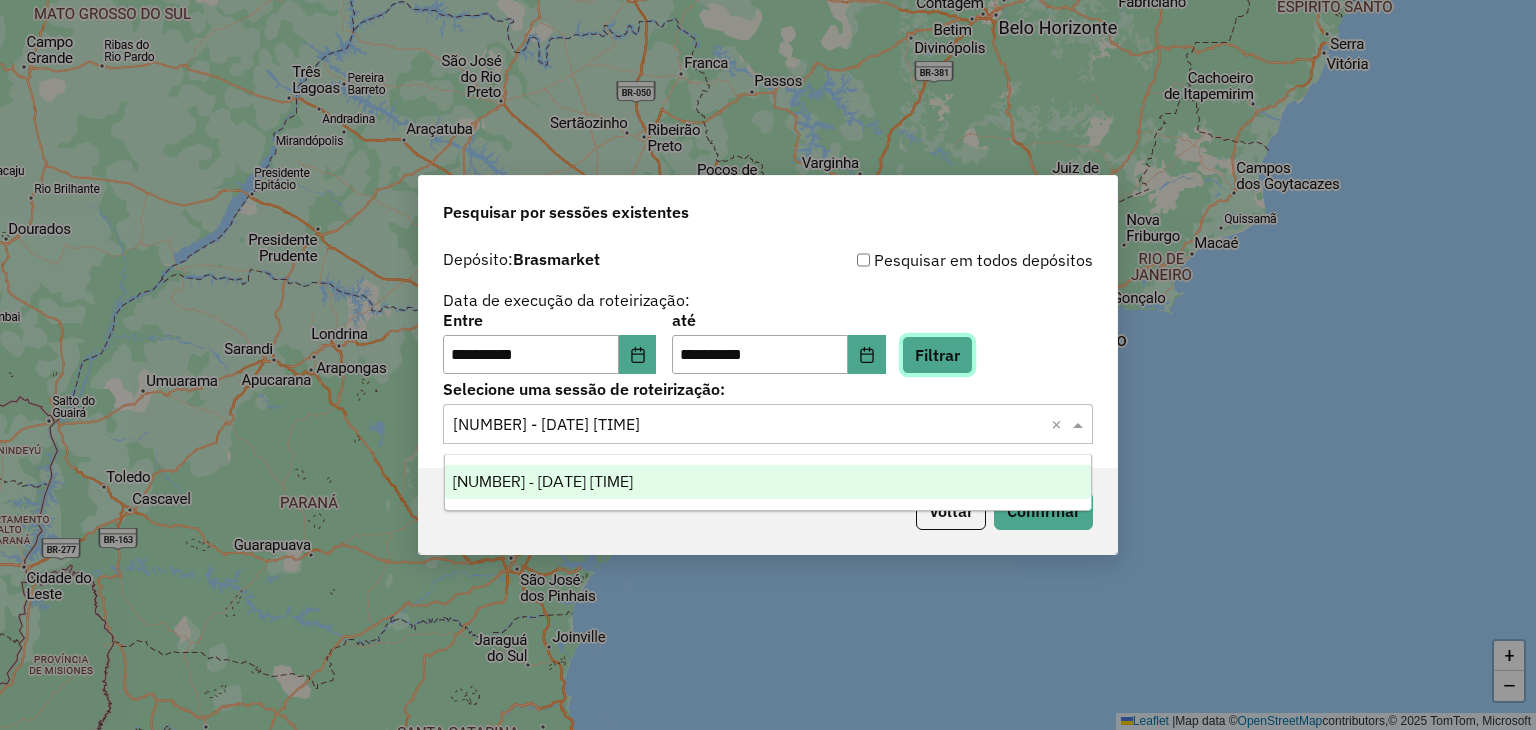 click on "Filtrar" 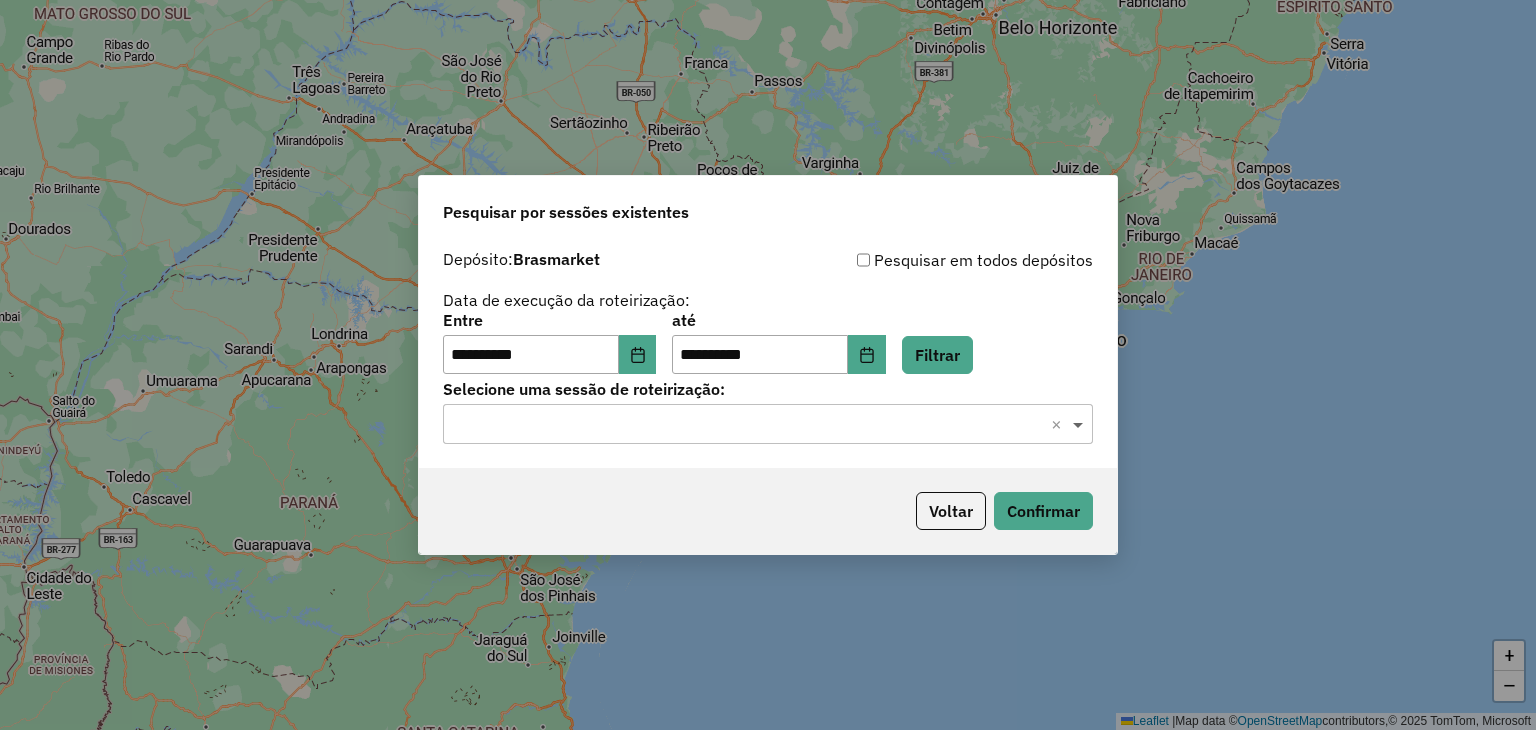 click 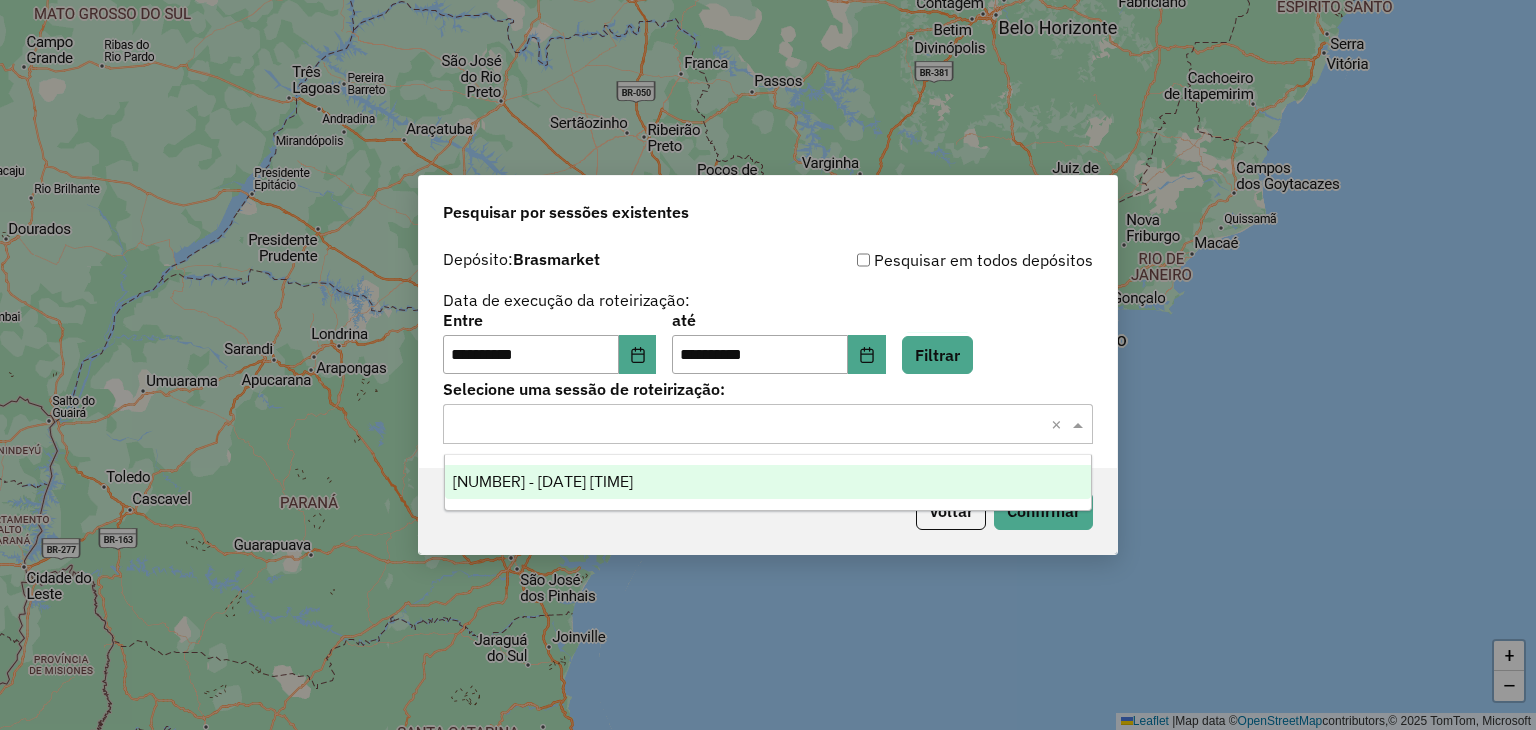 click on "966254 - 17/07/2025 17:46" at bounding box center (768, 482) 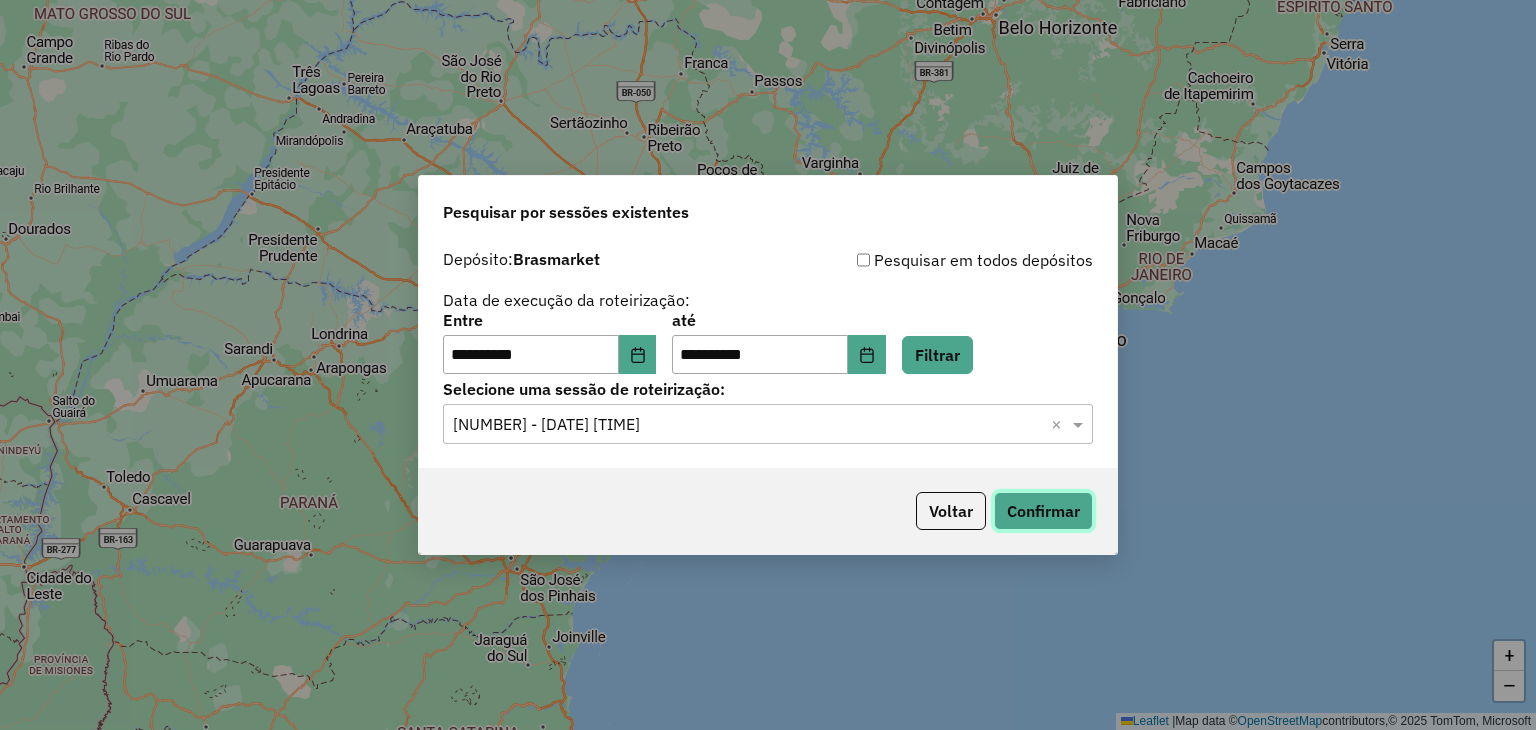 click on "Confirmar" 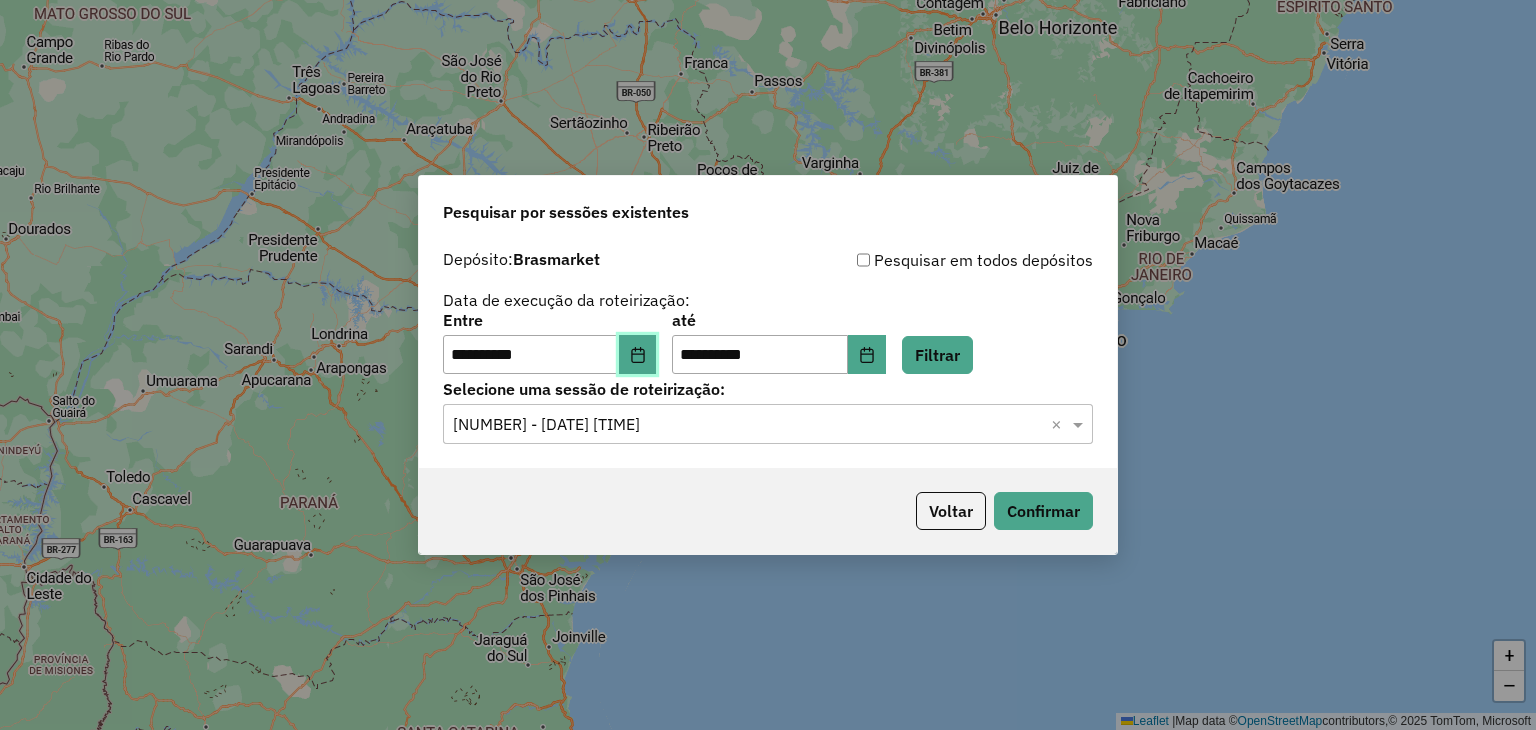 click 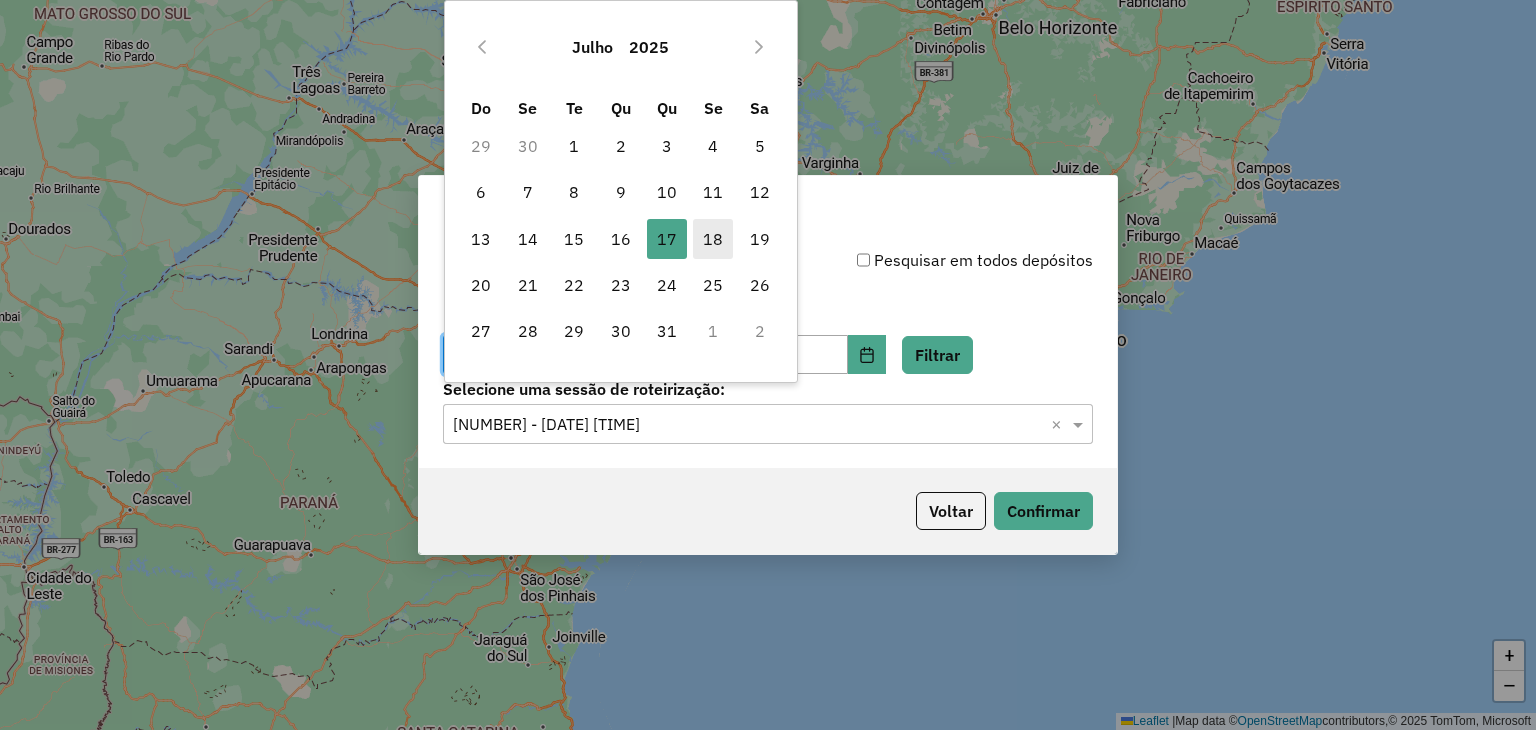 click on "18" at bounding box center (713, 239) 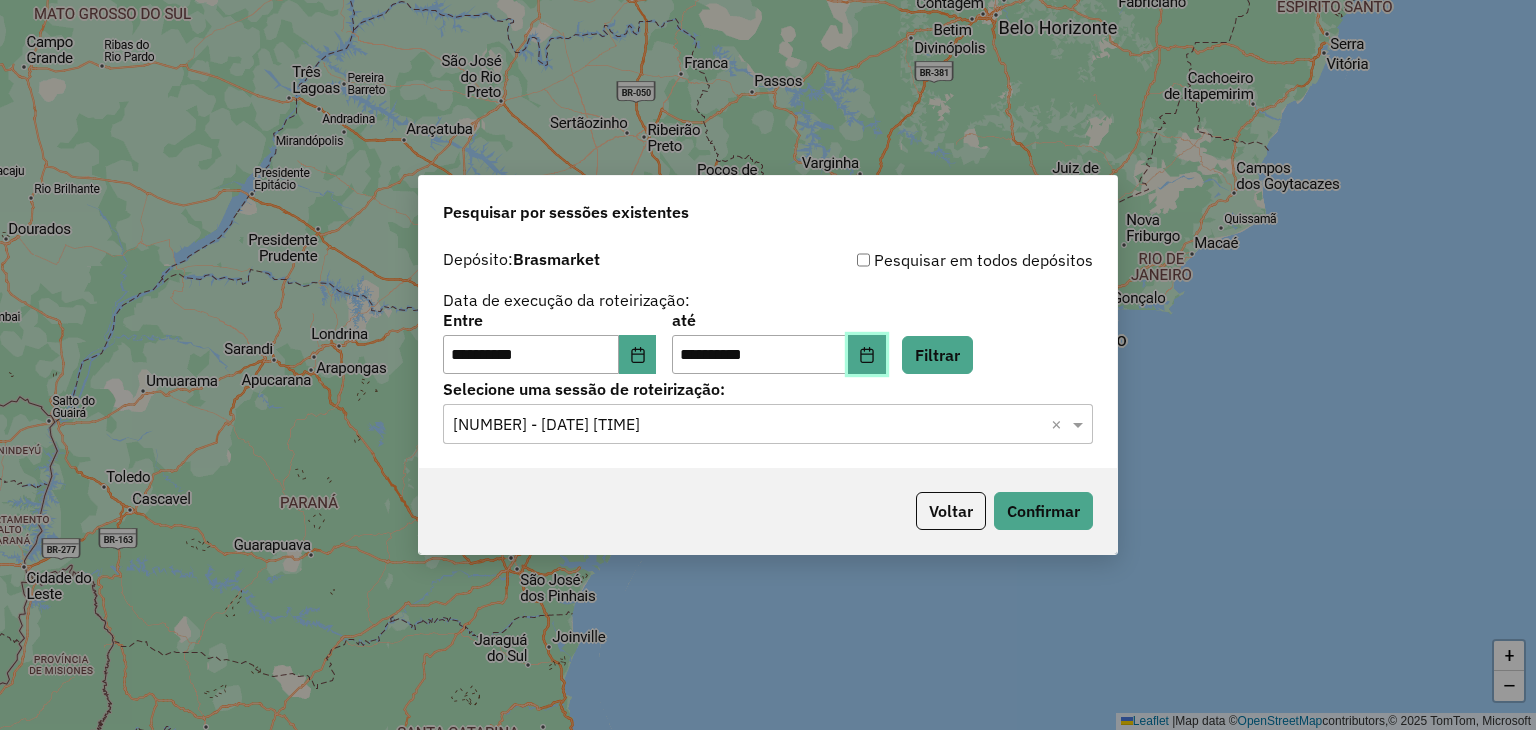 click at bounding box center [867, 355] 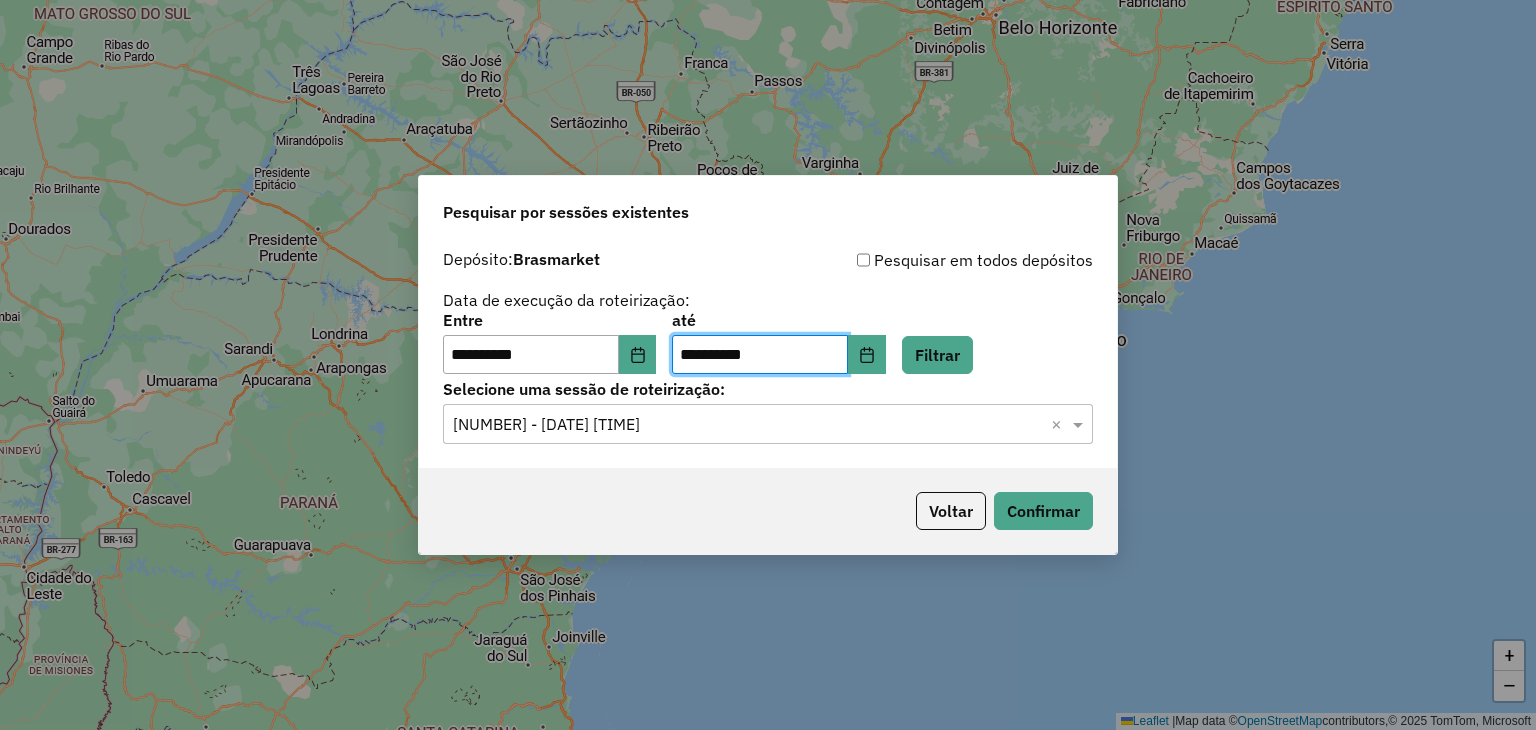 click on "Selecione uma sessão de roteirização:" 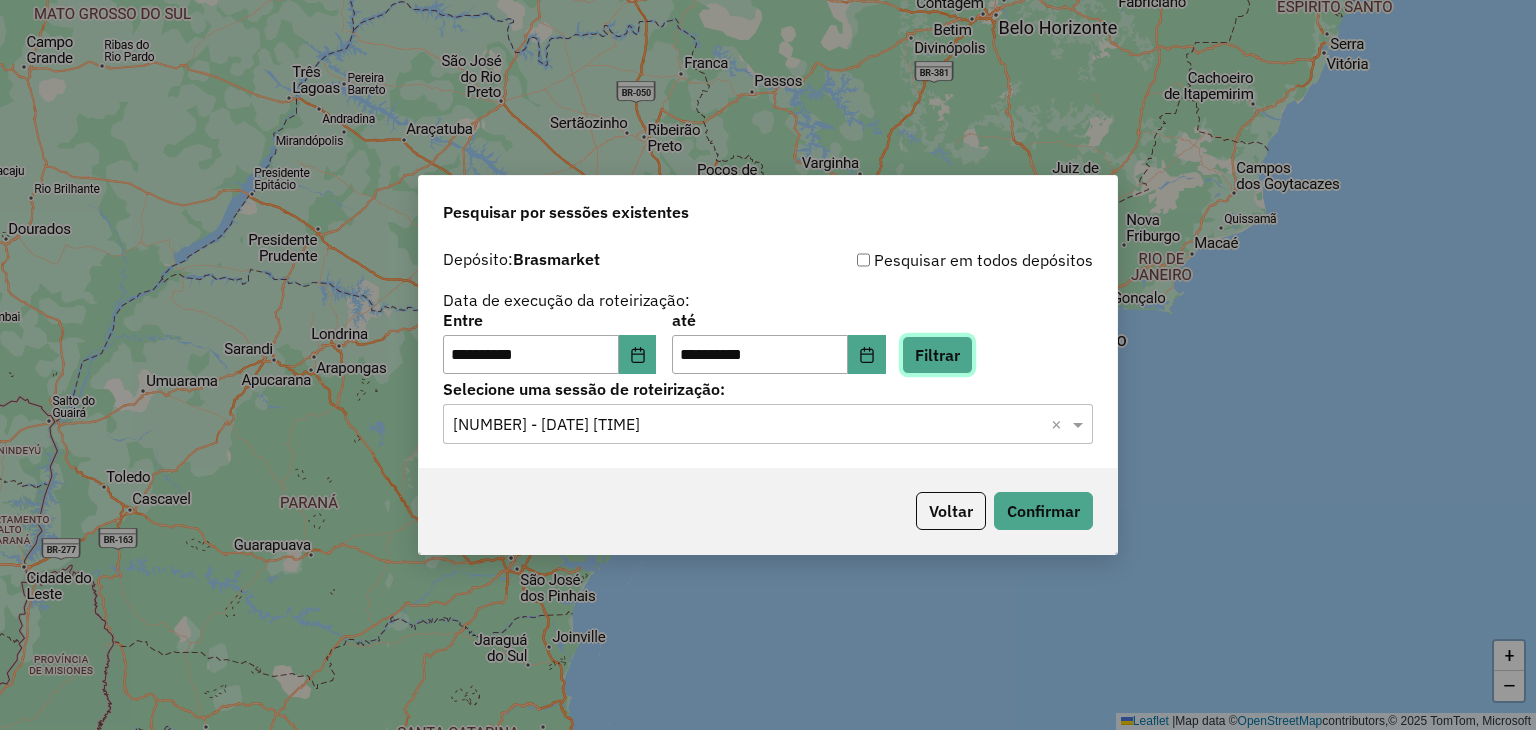 click on "Filtrar" 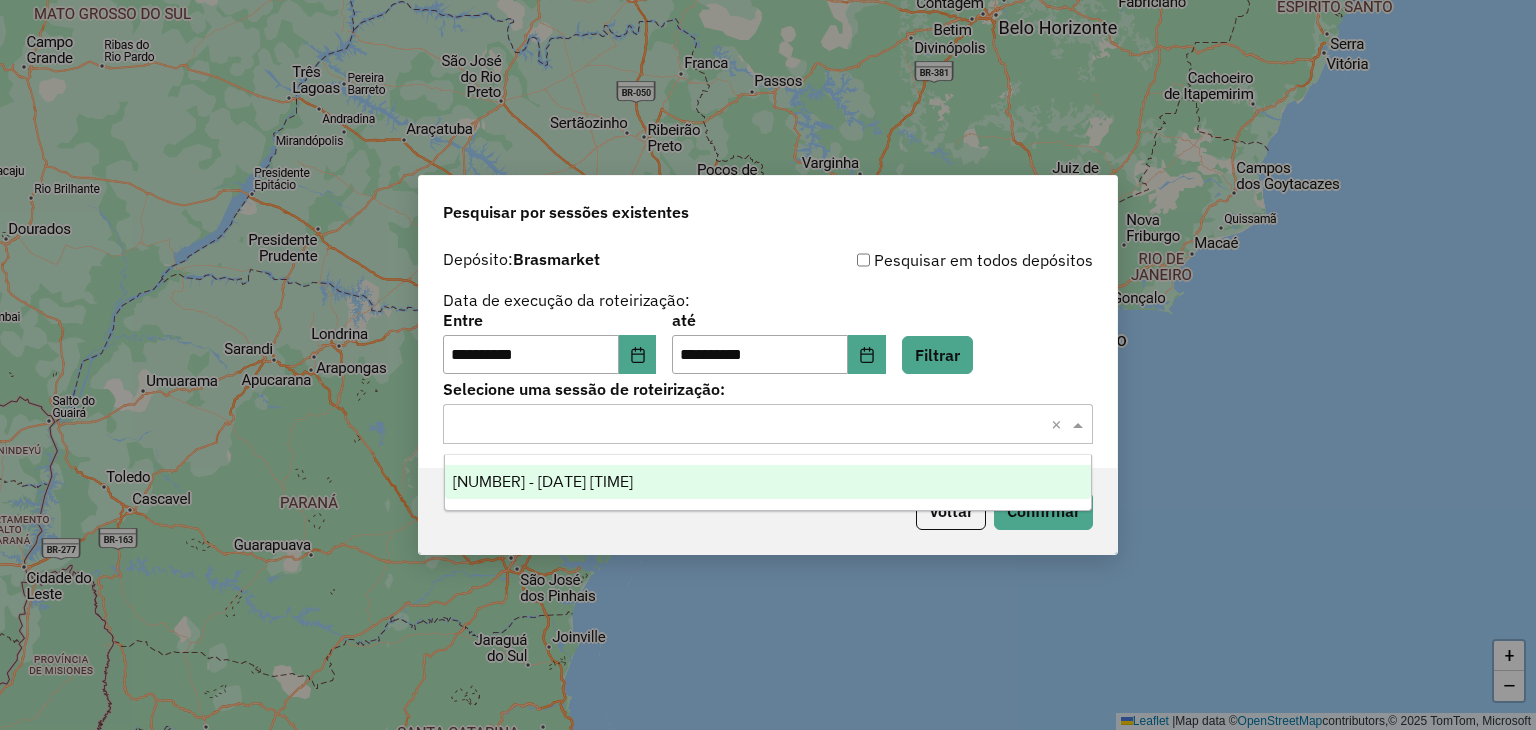 click 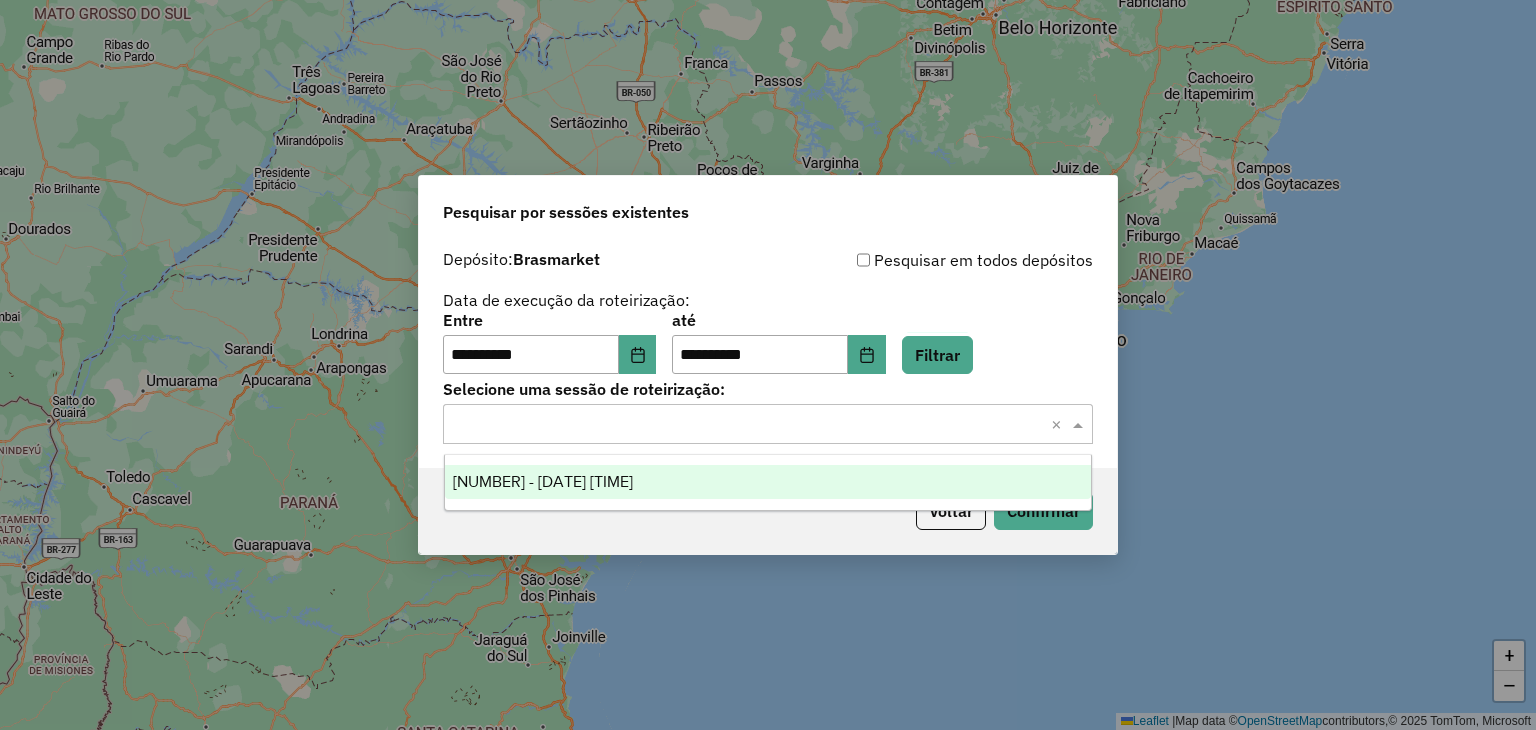 click on "966919 - 18/07/2025 18:00" at bounding box center (543, 481) 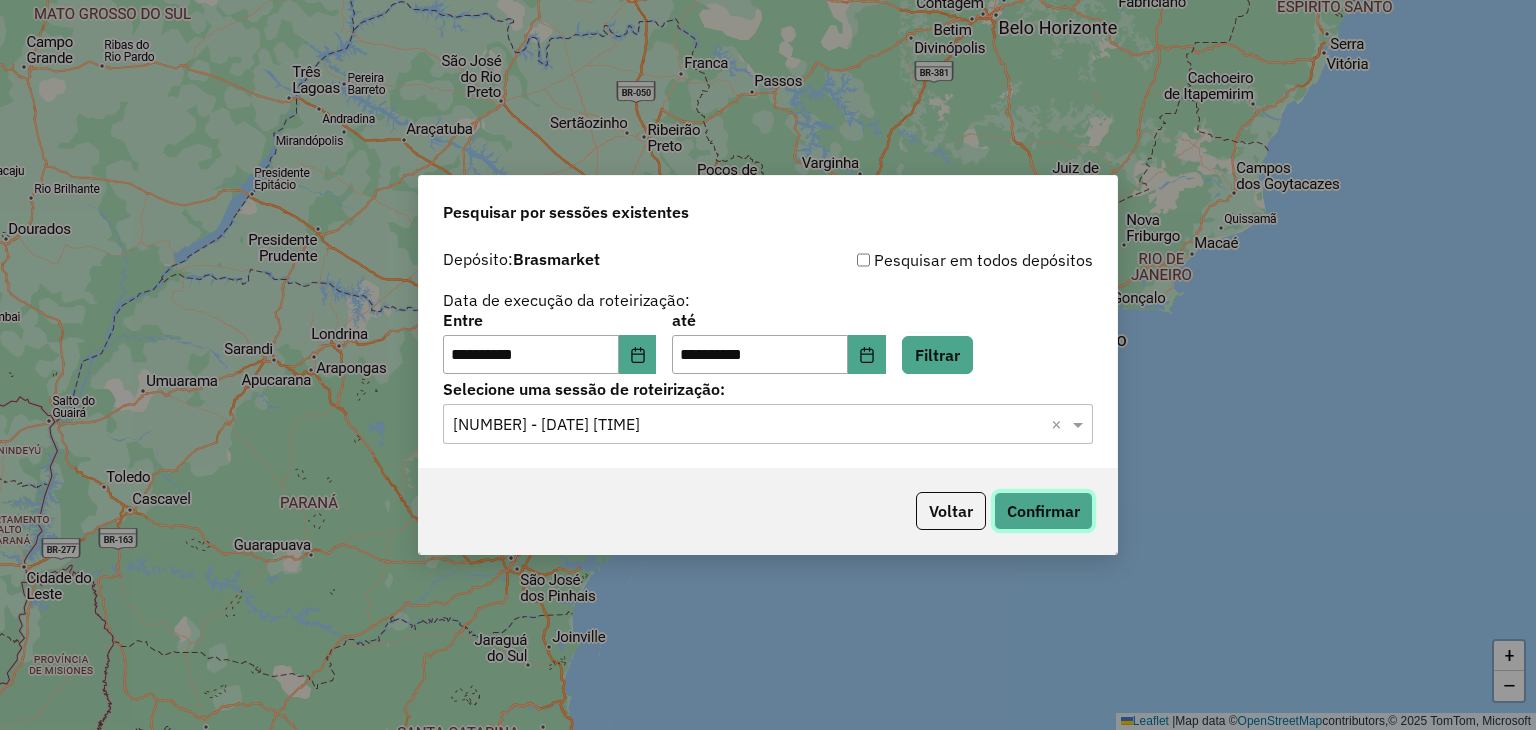 click on "Confirmar" 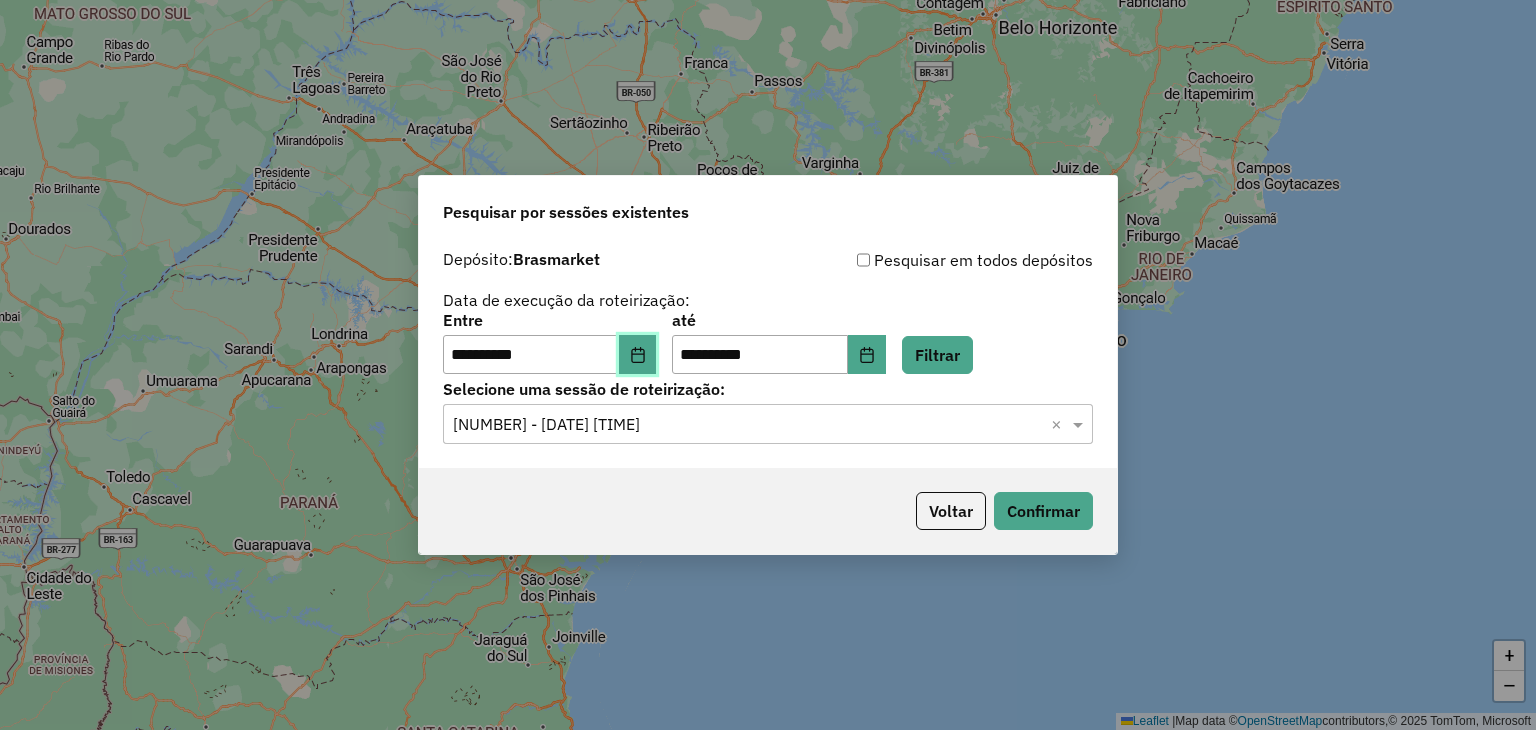 click 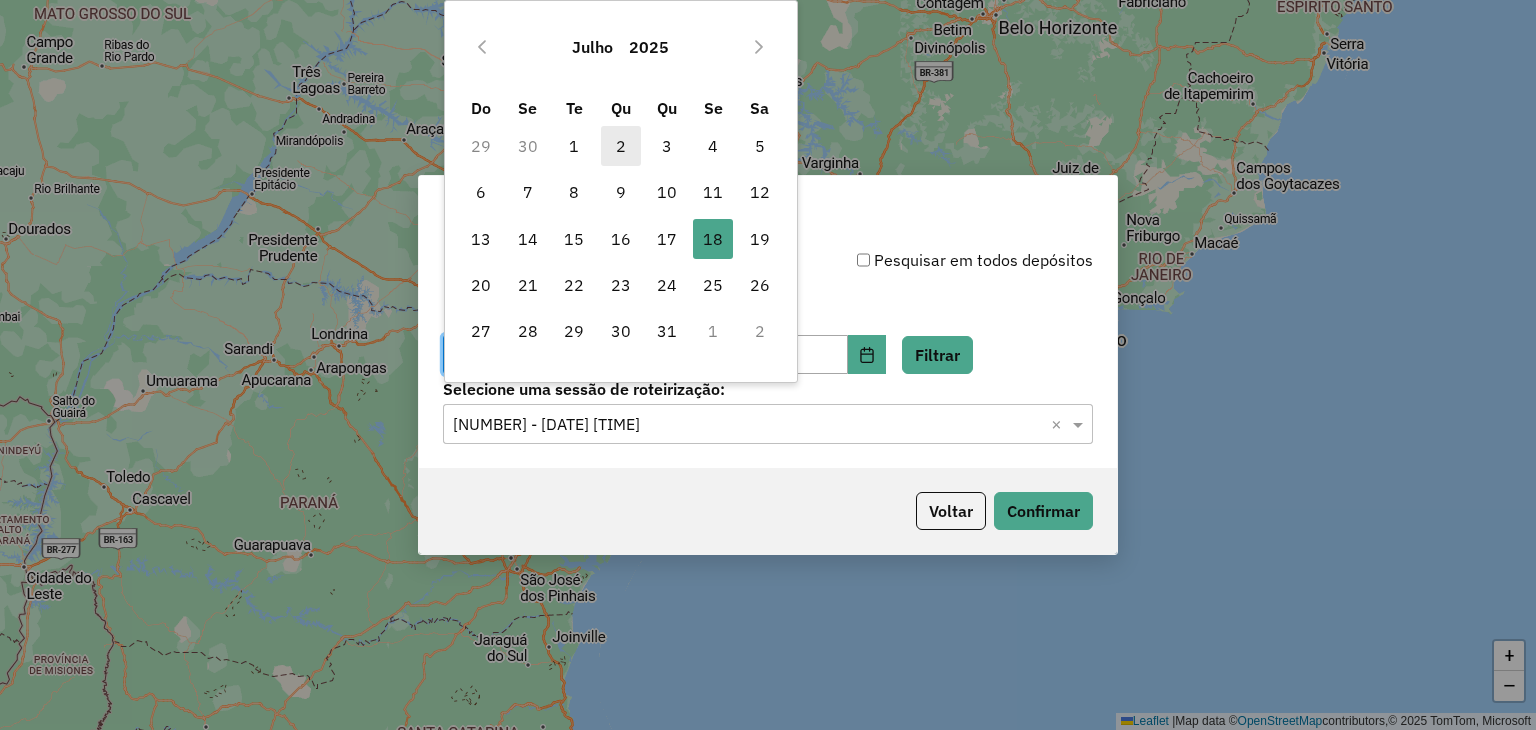 click on "2" at bounding box center [621, 146] 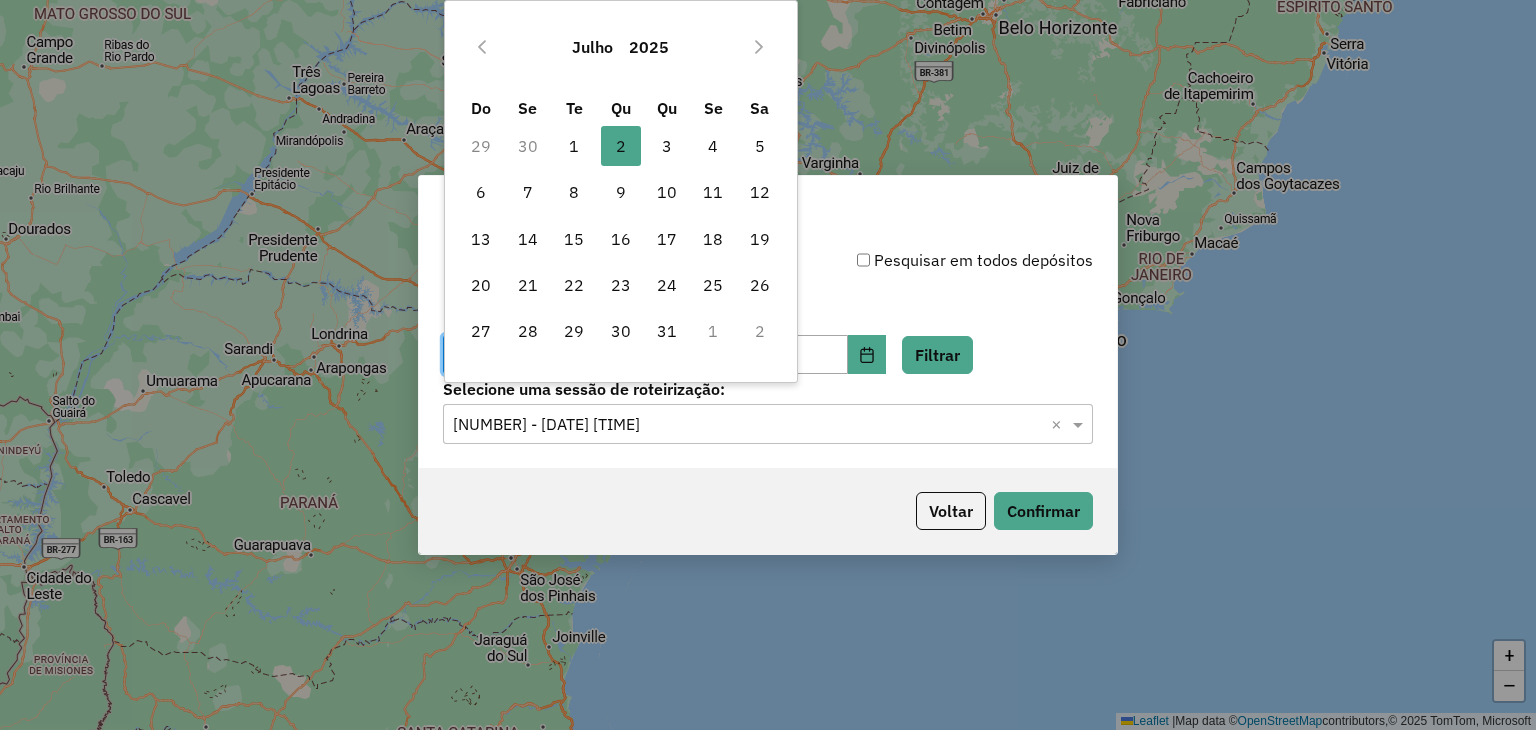 type on "**********" 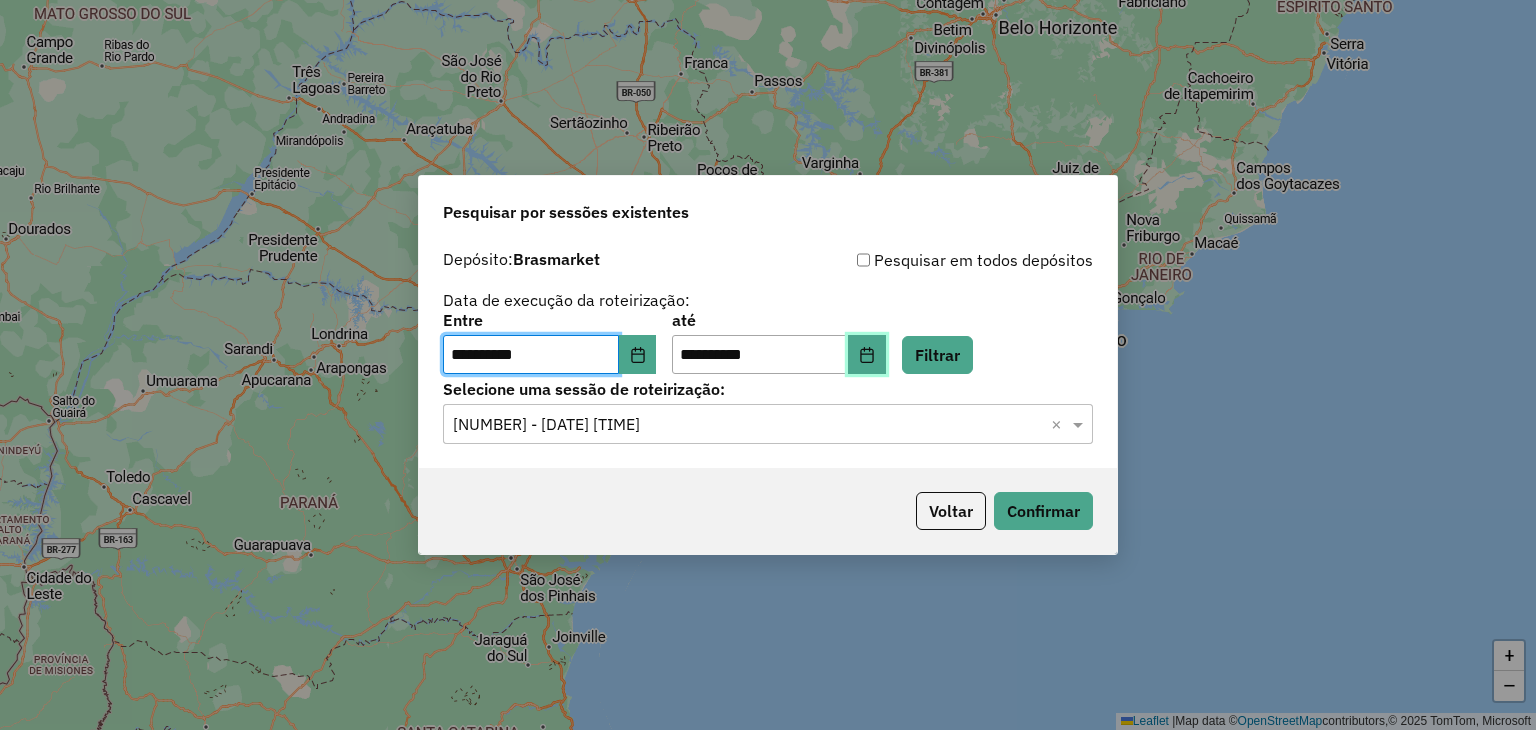 click at bounding box center (867, 355) 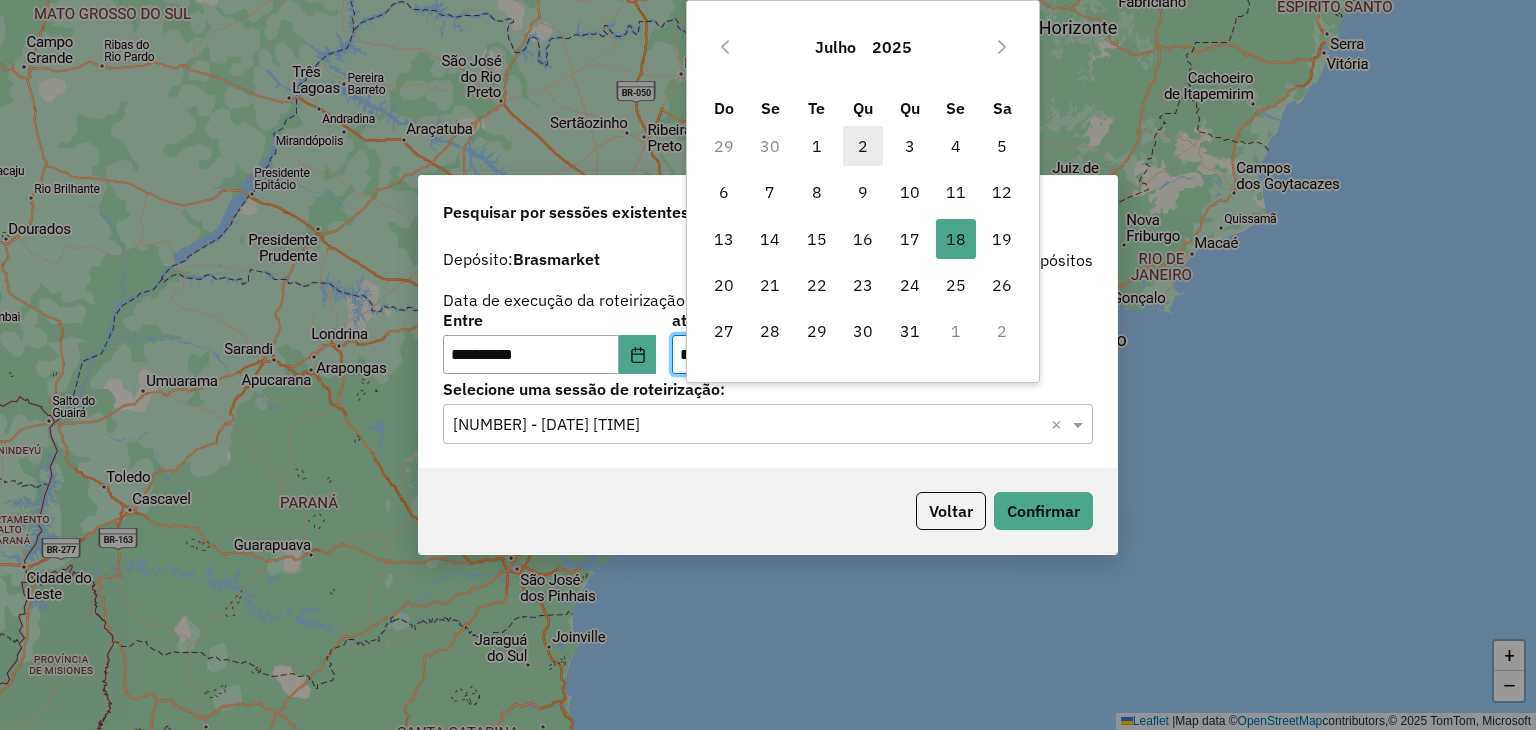click on "2" at bounding box center (863, 146) 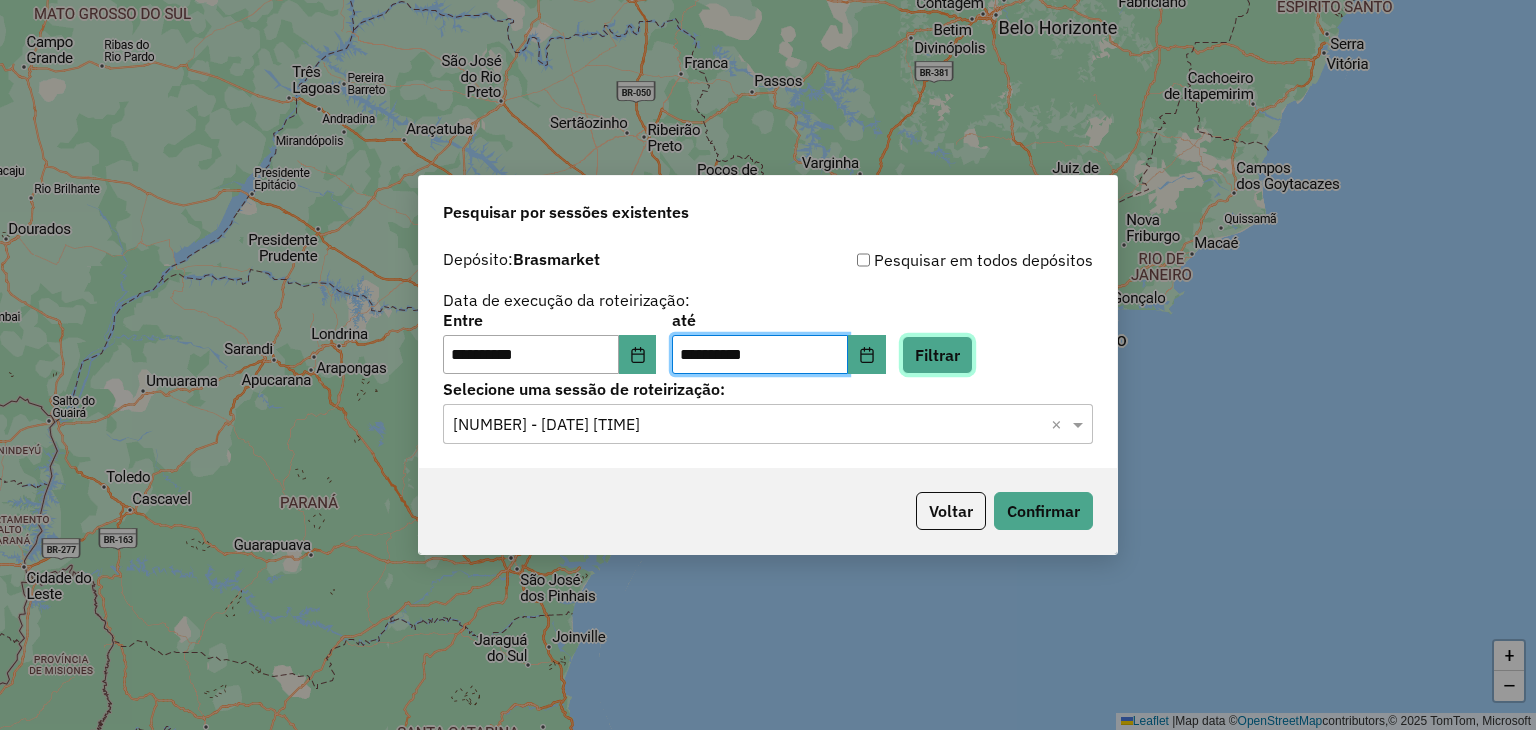 click on "Filtrar" 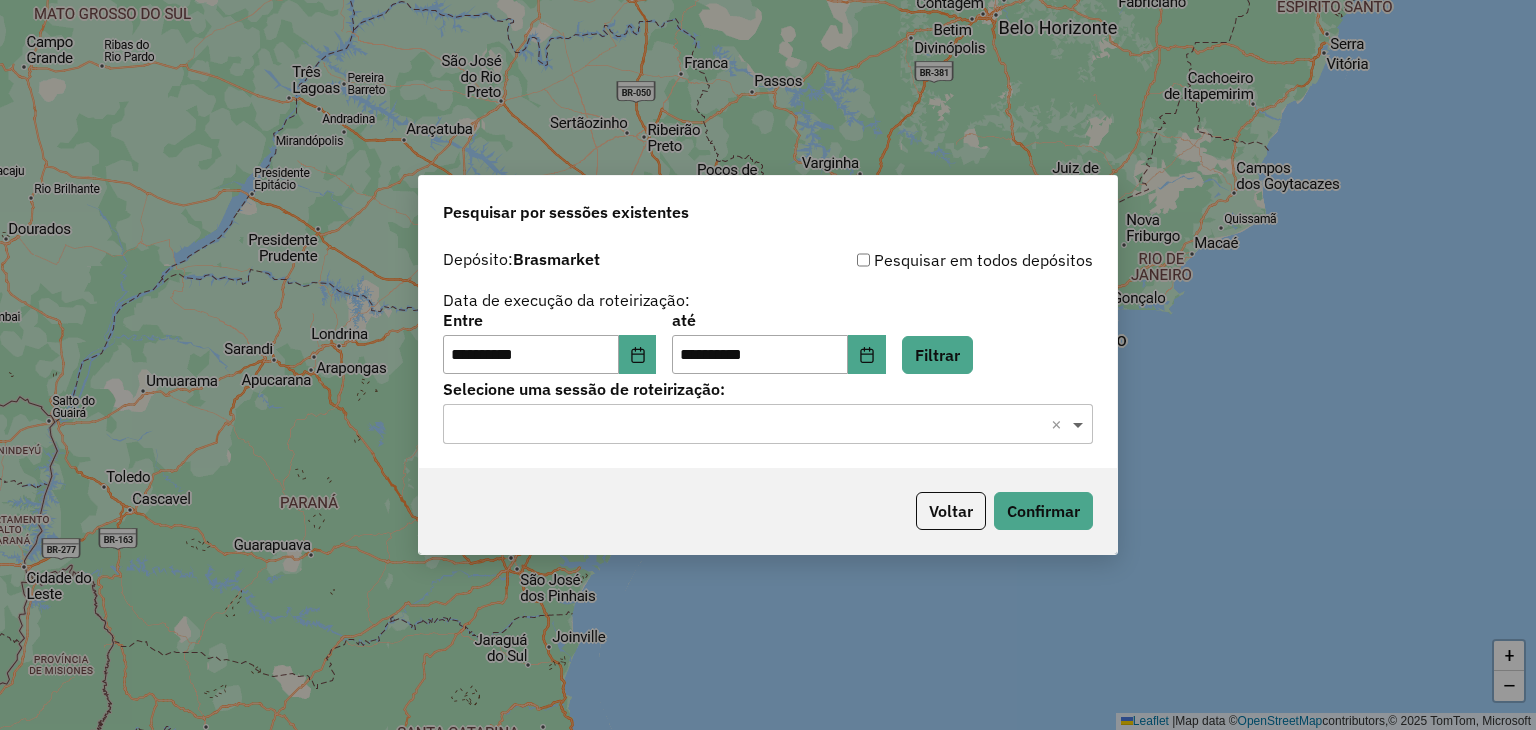 click 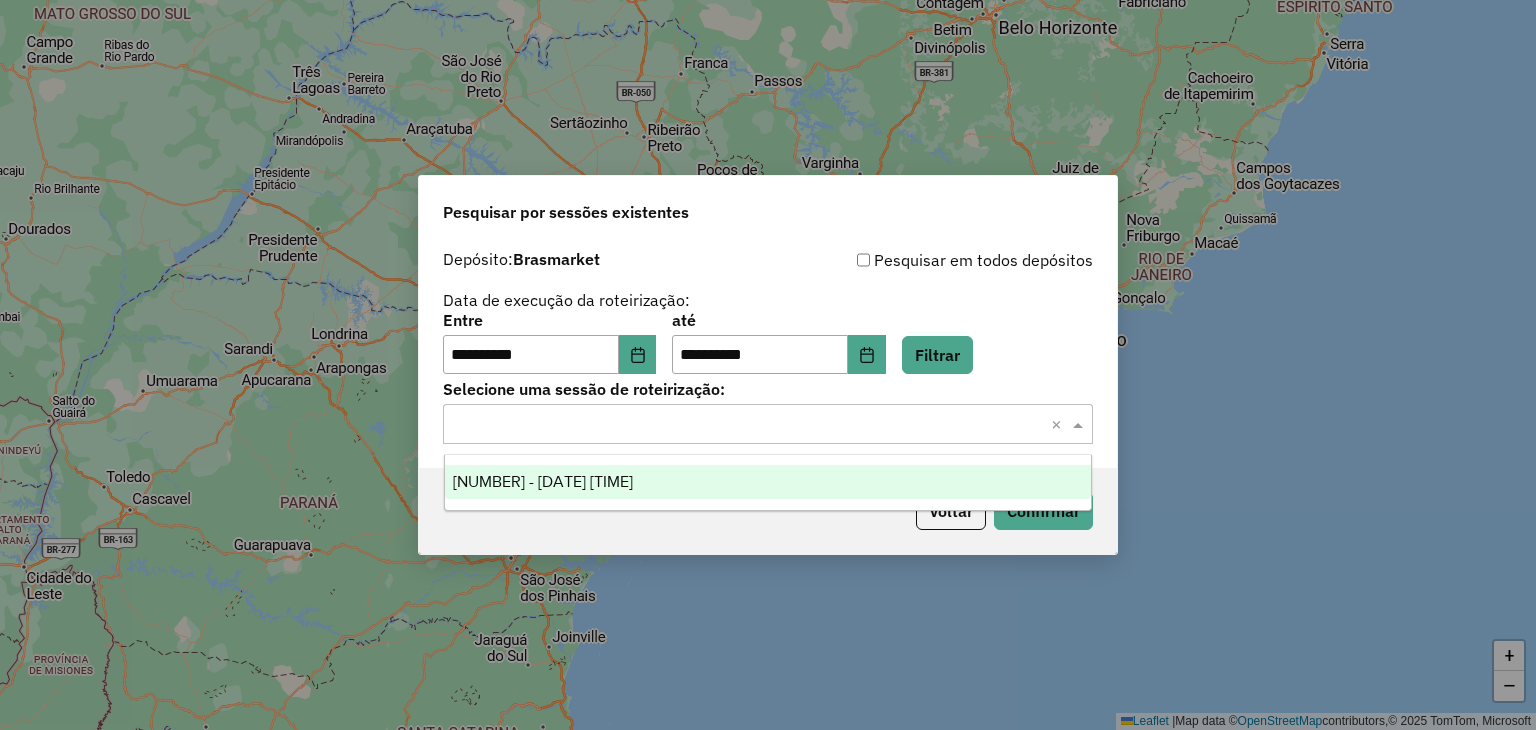 click on "959272 - 02/07/2025 17:55" at bounding box center (543, 481) 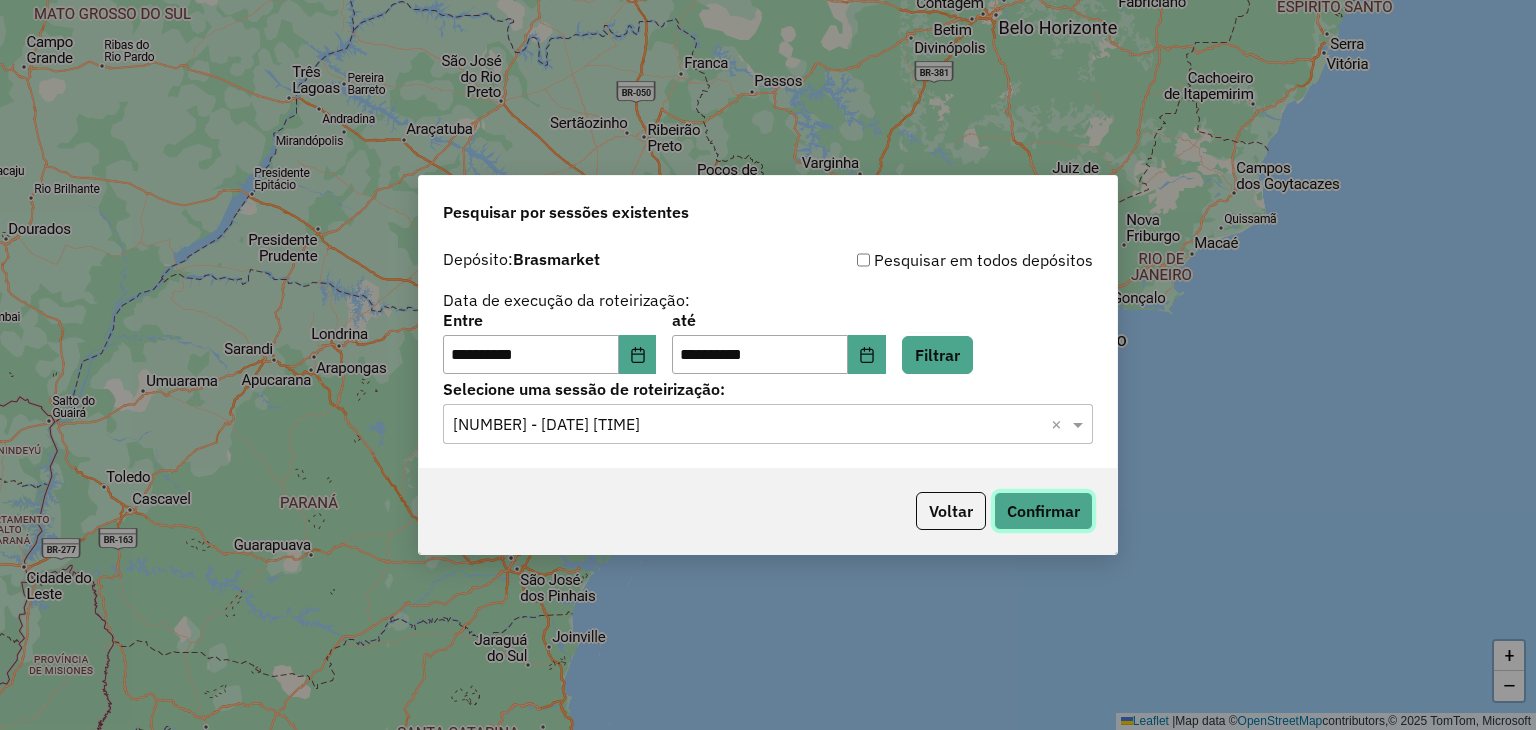 click on "Confirmar" 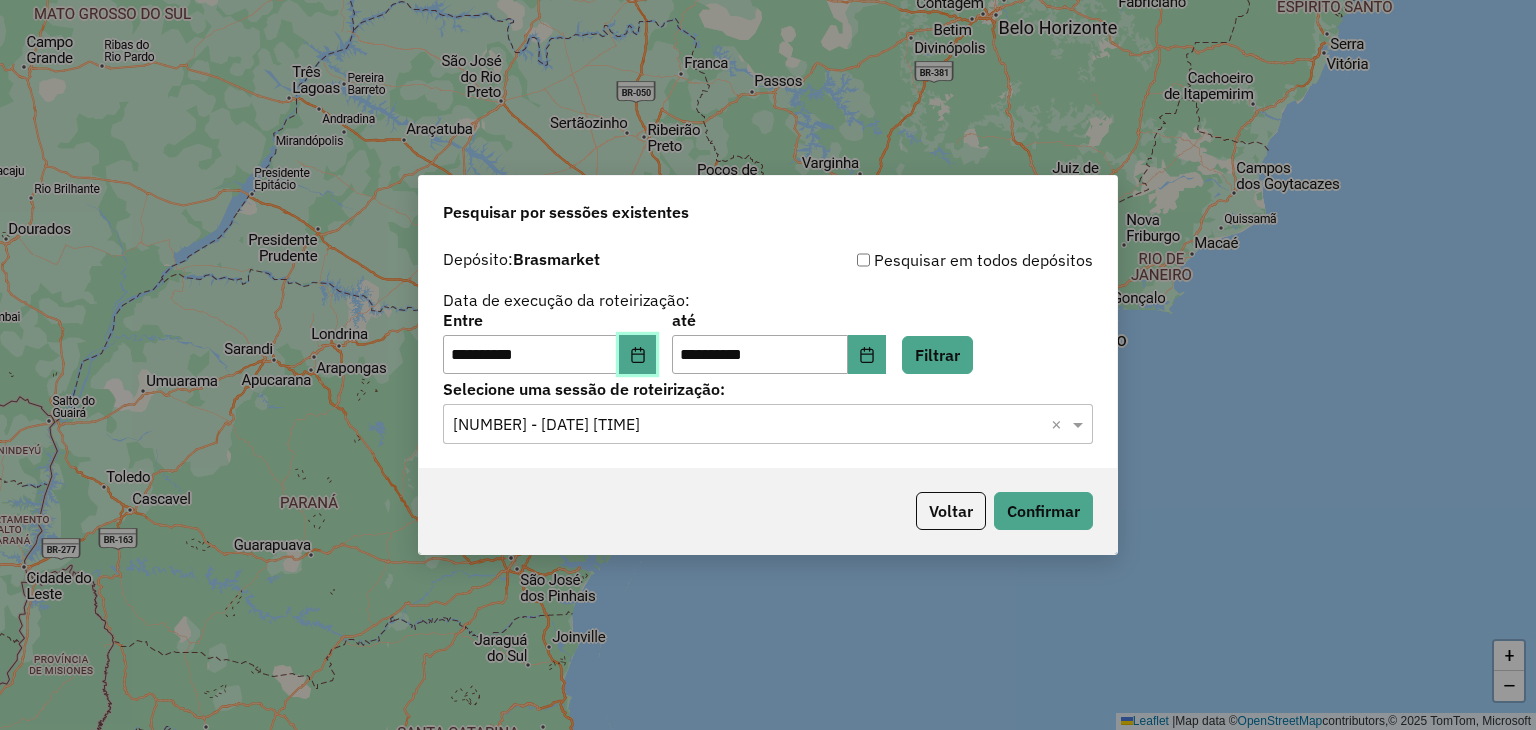 click 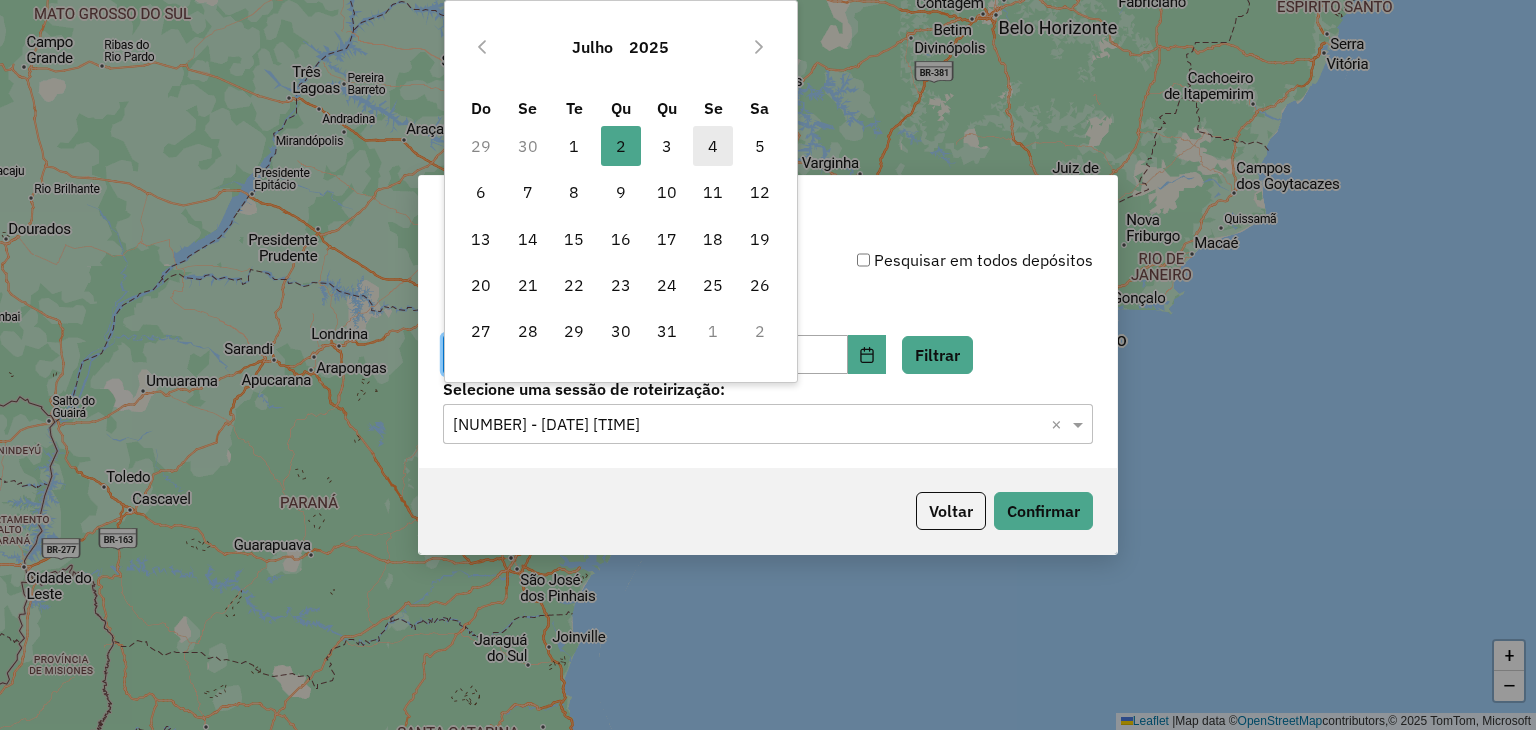 click on "4" at bounding box center (713, 146) 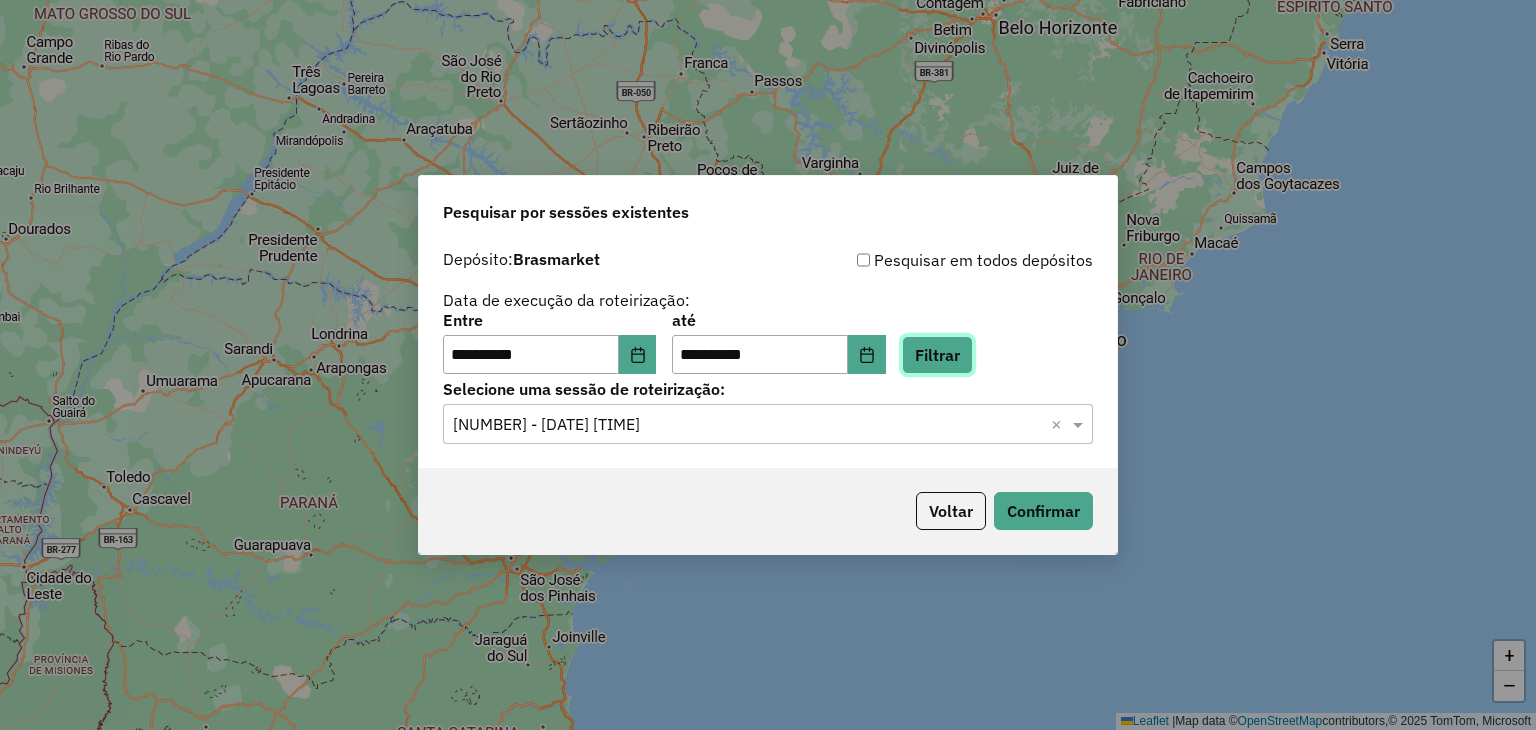 click on "Filtrar" 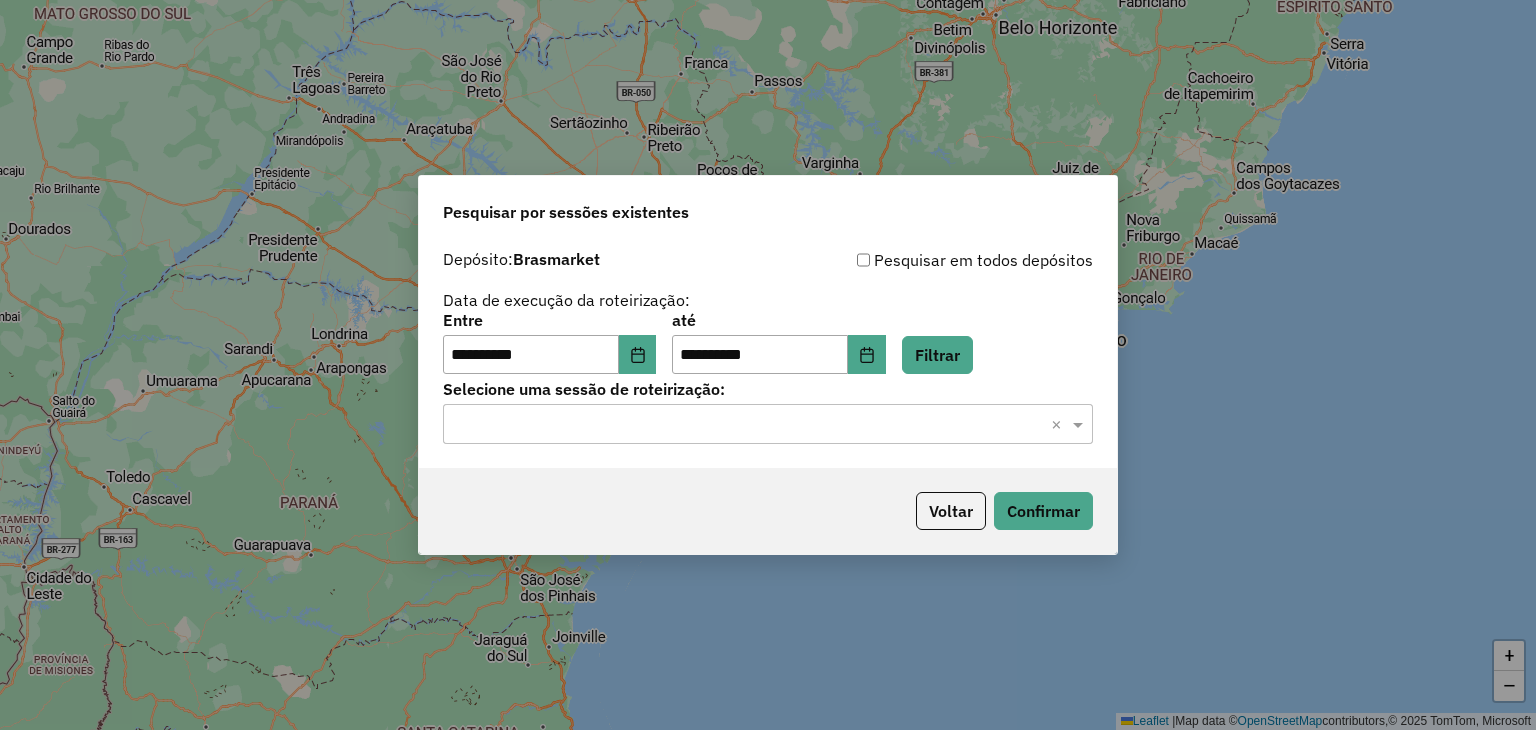drag, startPoint x: 1102, startPoint y: 663, endPoint x: 1081, endPoint y: 637, distance: 33.42155 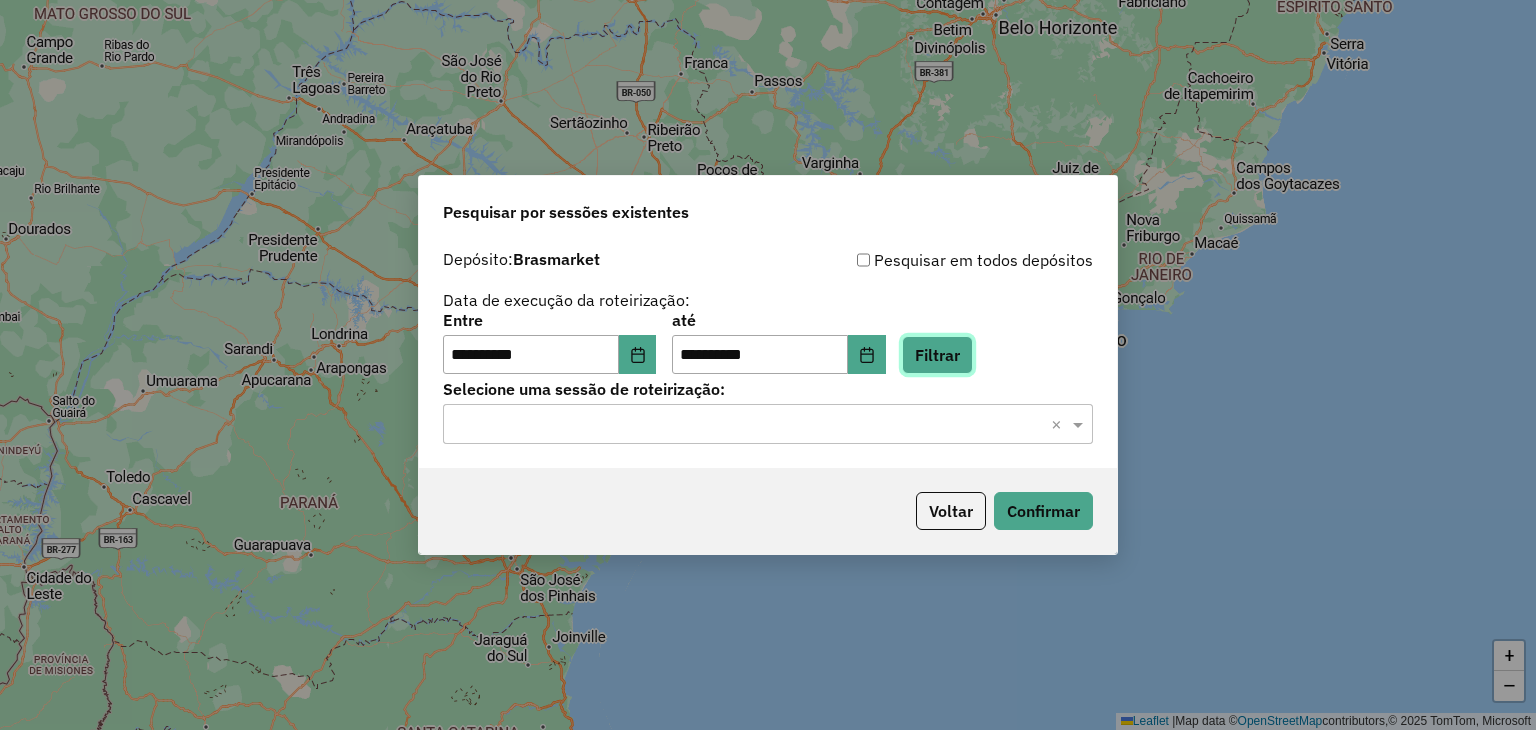 click on "Filtrar" 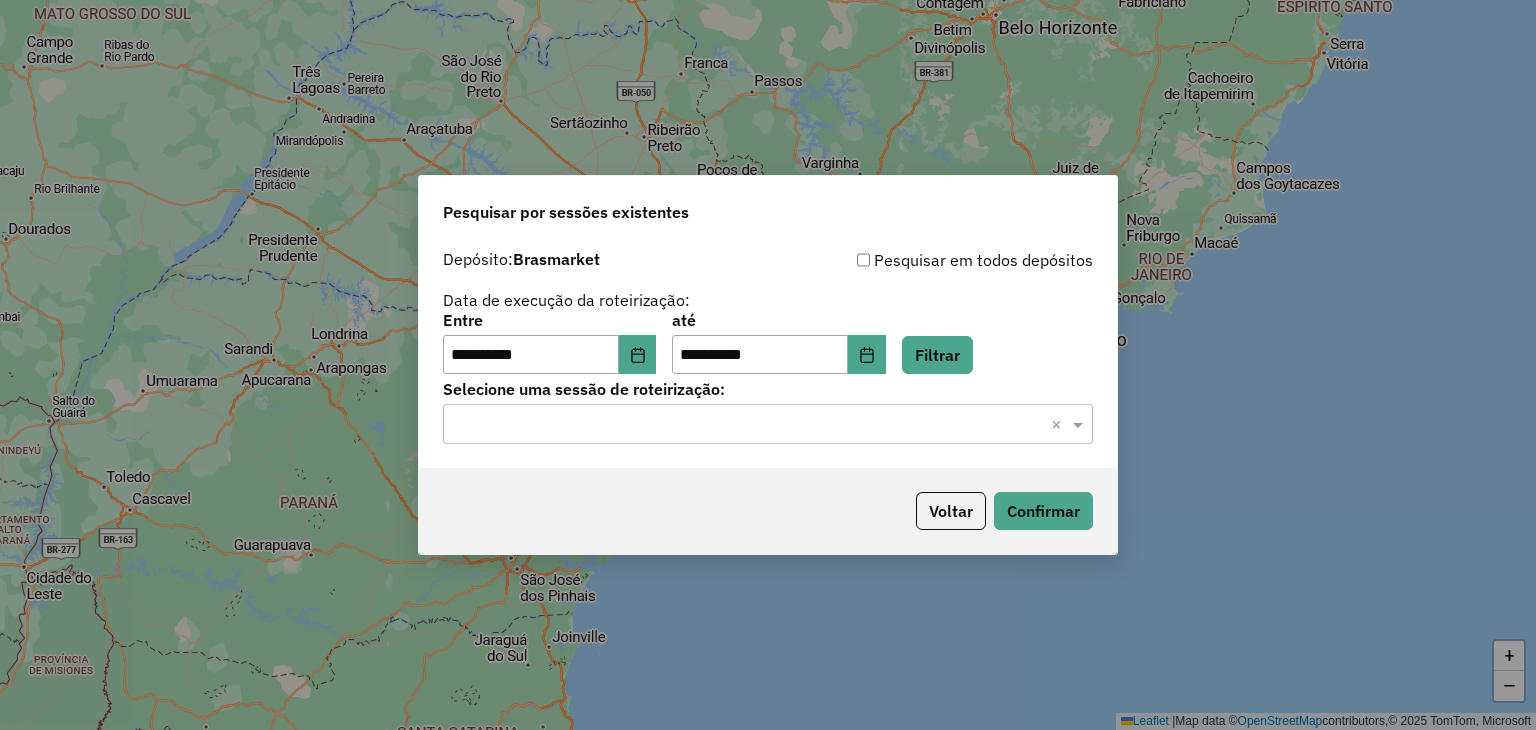 click on "**********" 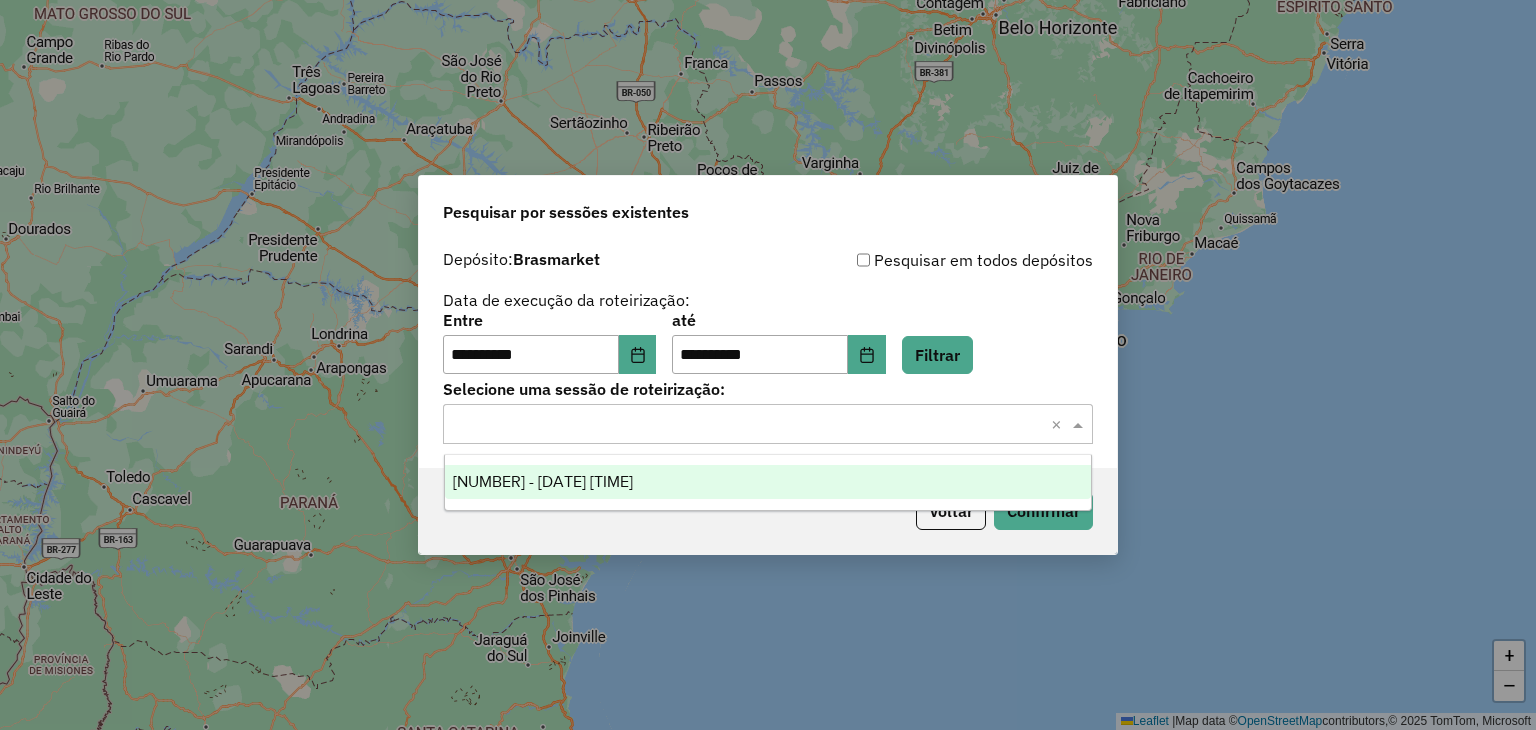 click 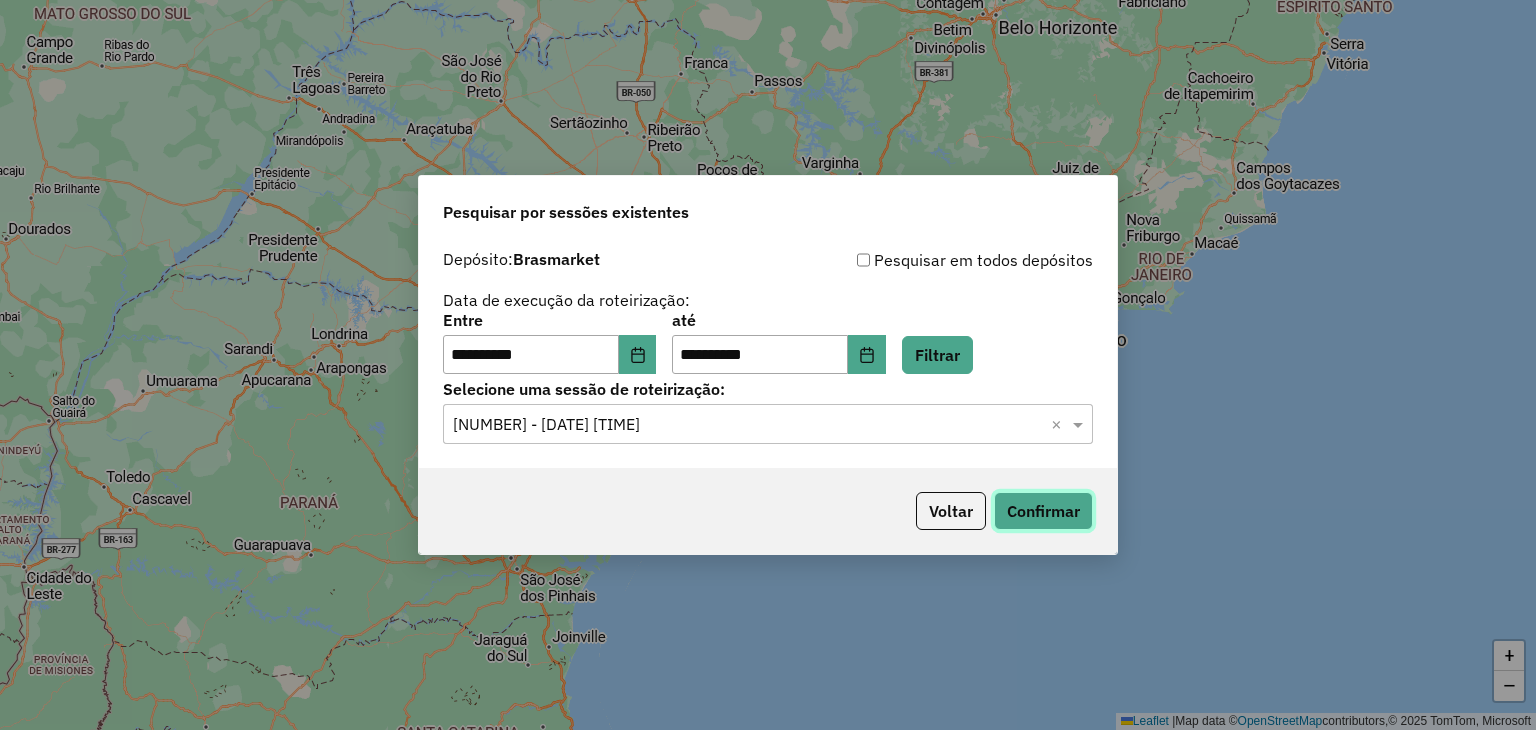 click on "Confirmar" 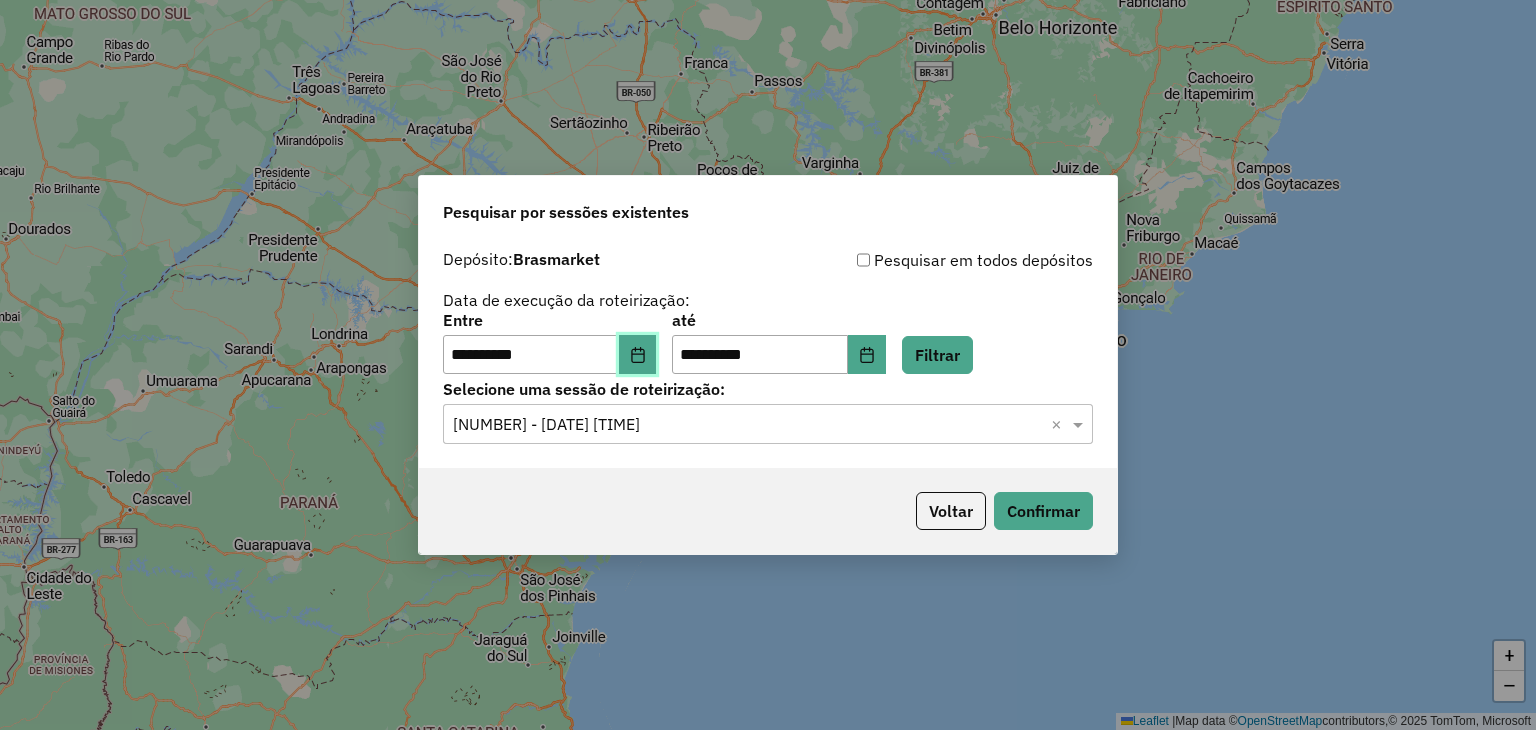 click 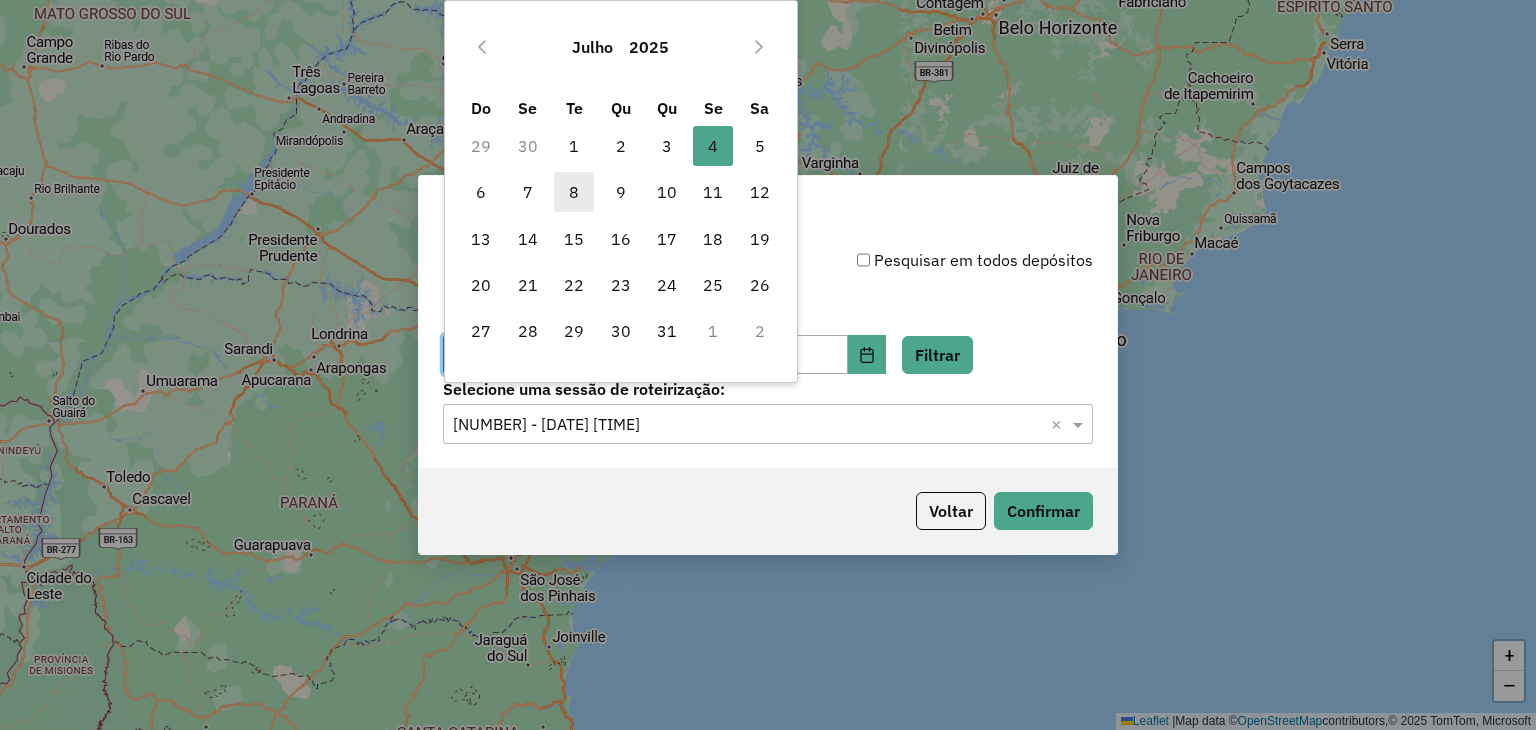 click on "8" at bounding box center (574, 192) 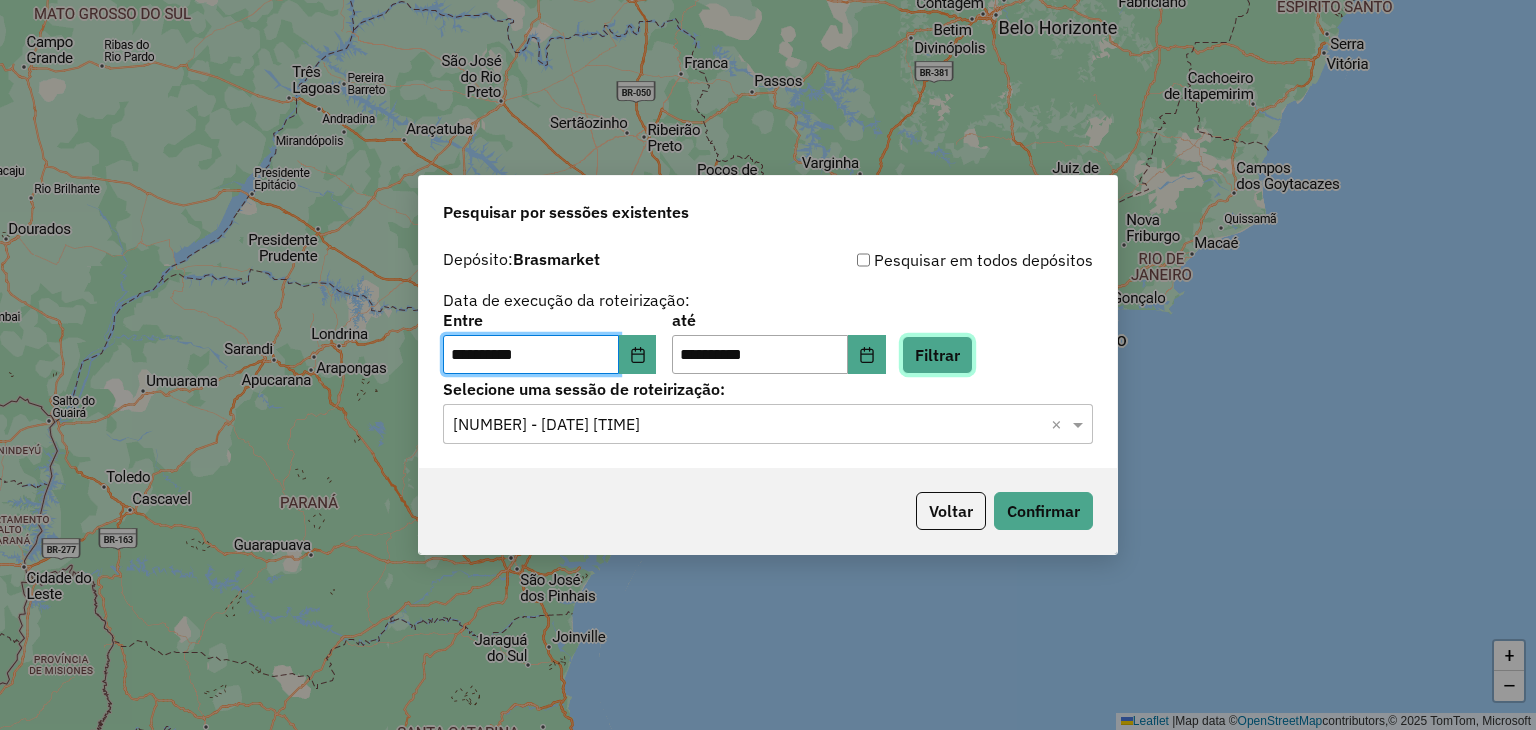 click on "Filtrar" 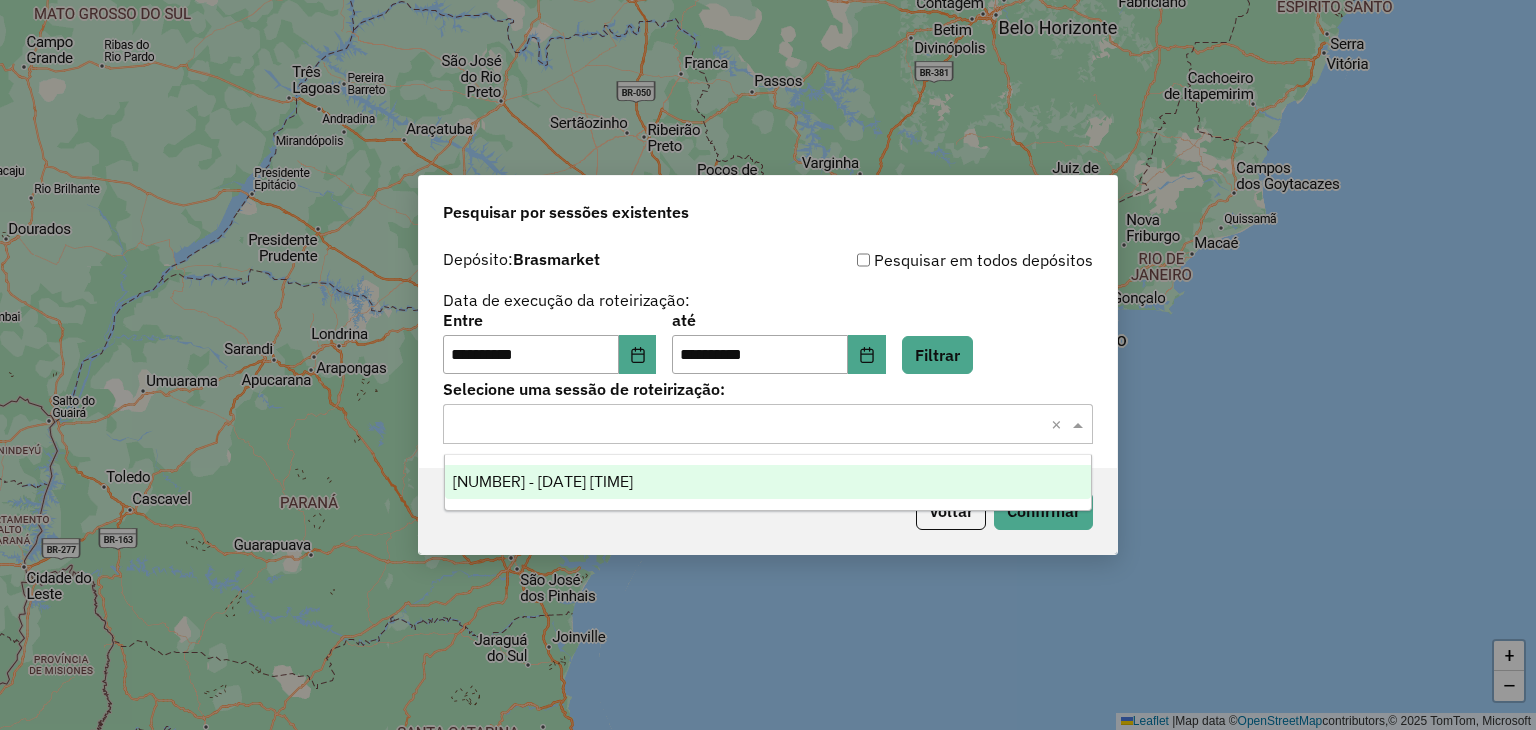 click 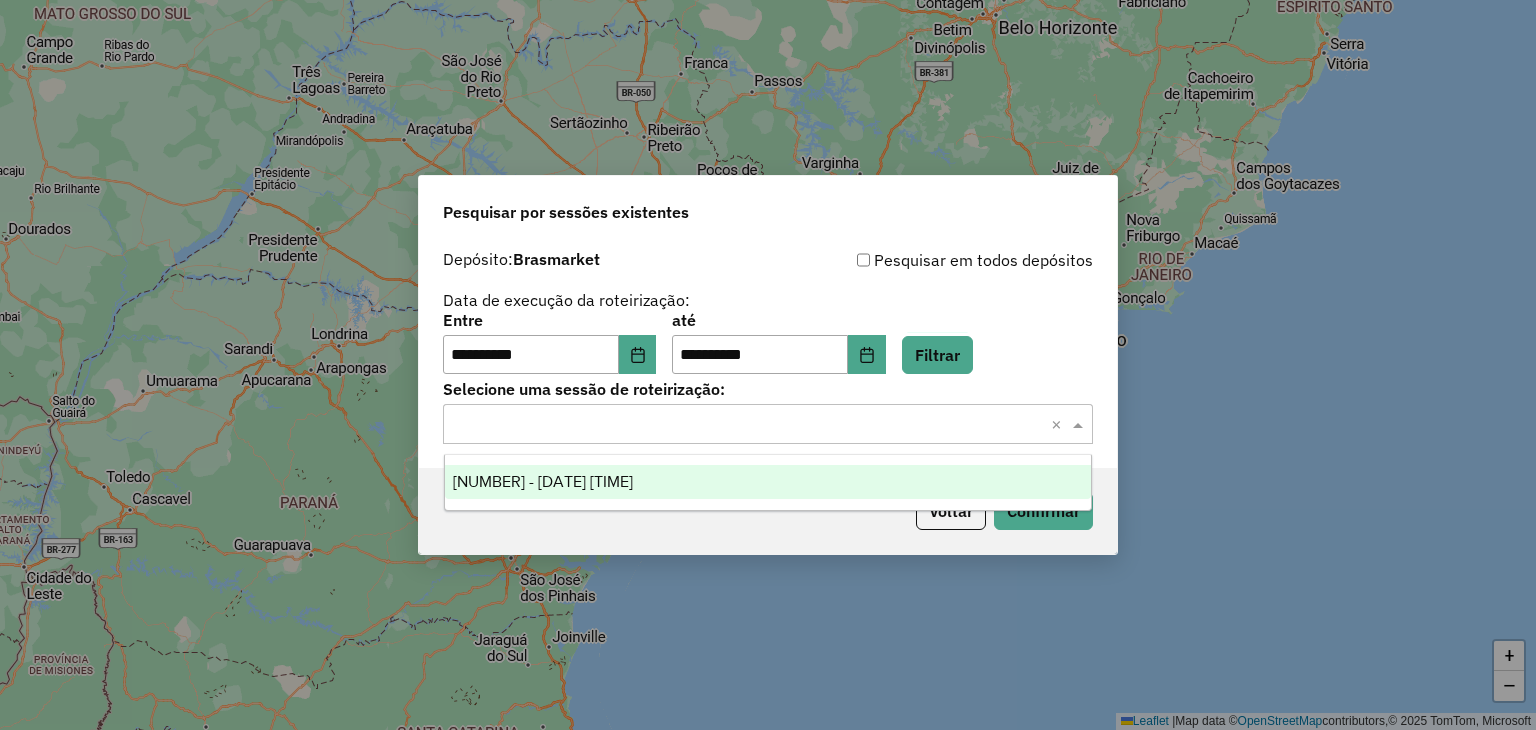 click on "961777 - 08/07/2025 17:55" at bounding box center [768, 482] 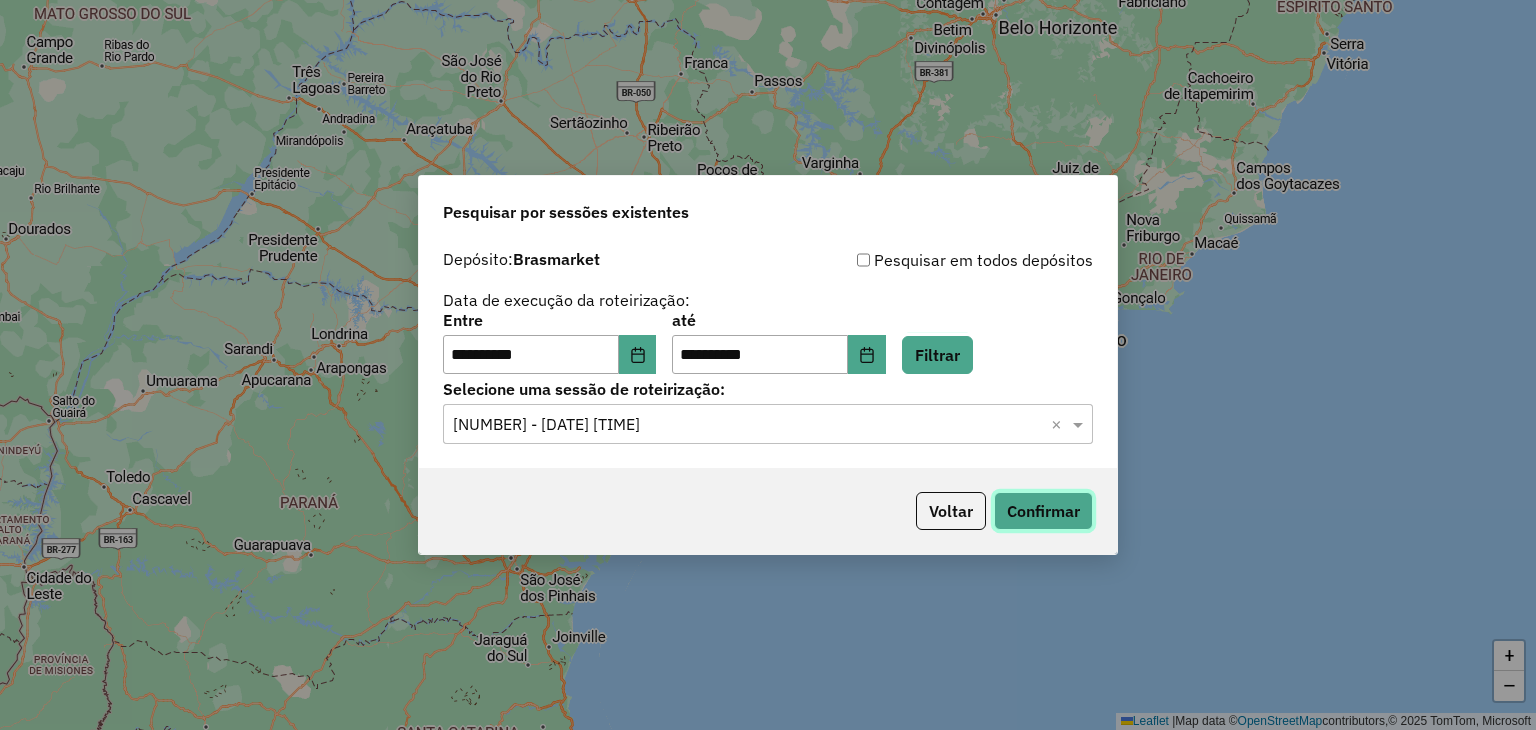 click on "Confirmar" 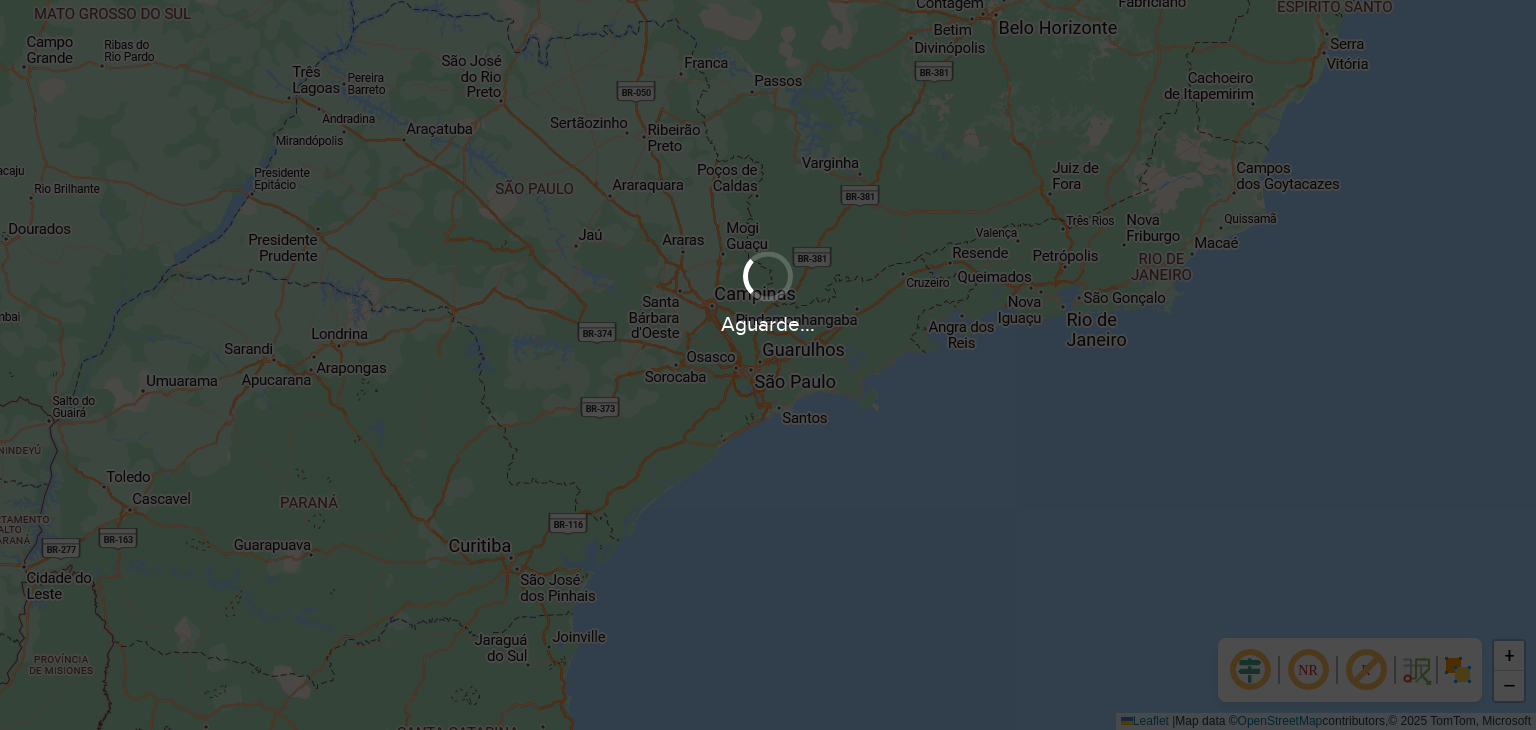scroll, scrollTop: 0, scrollLeft: 0, axis: both 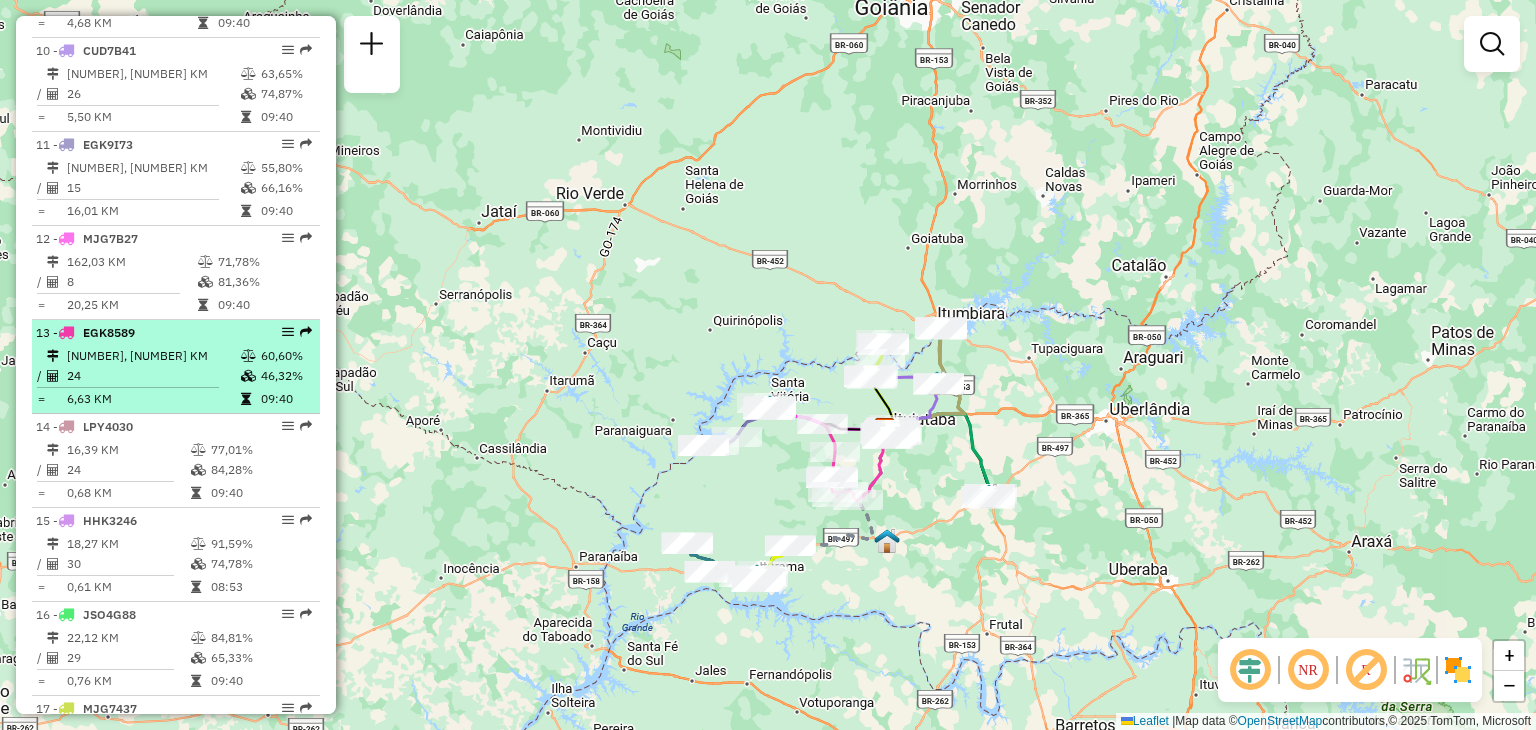 click on "[NUMBER], [NUMBER] KM" at bounding box center (153, 356) 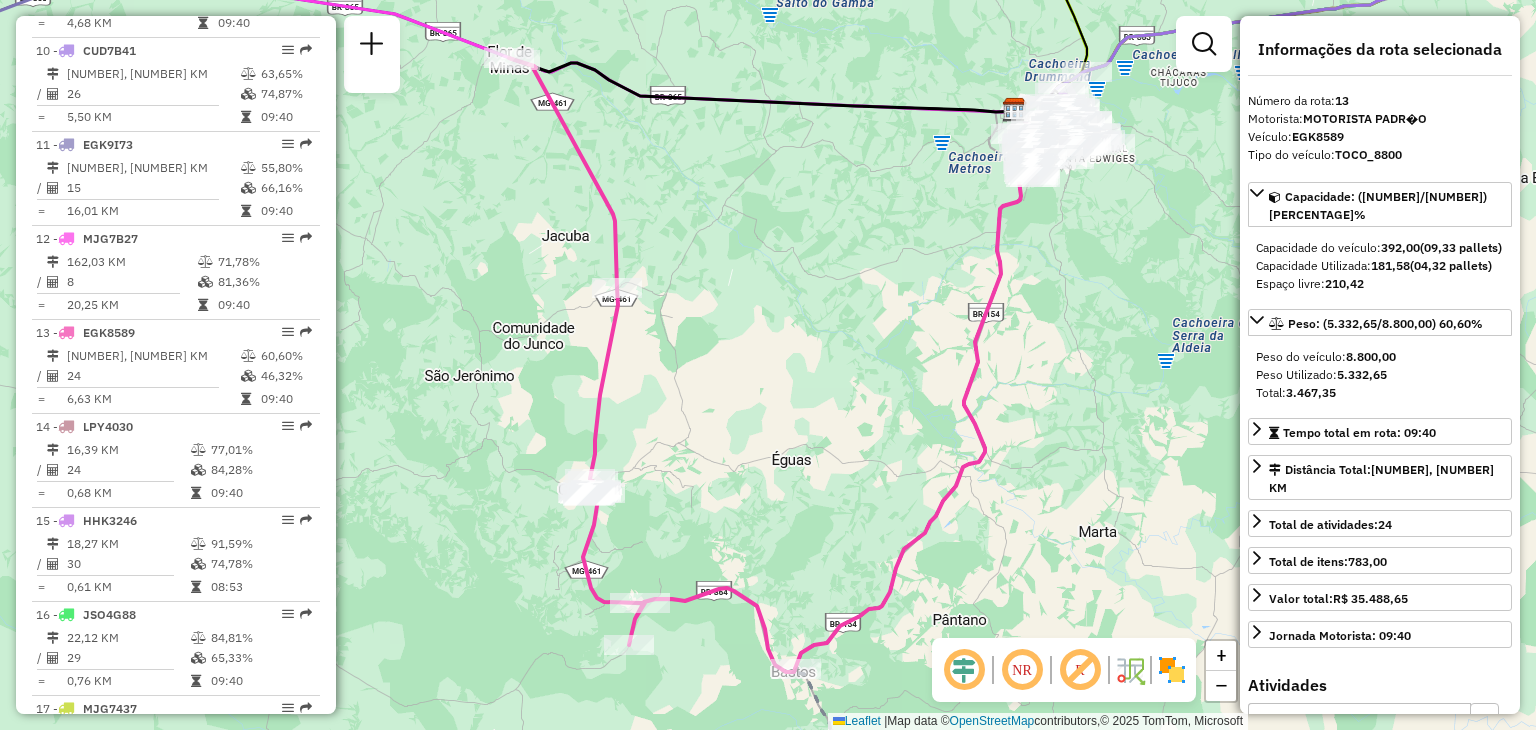 click 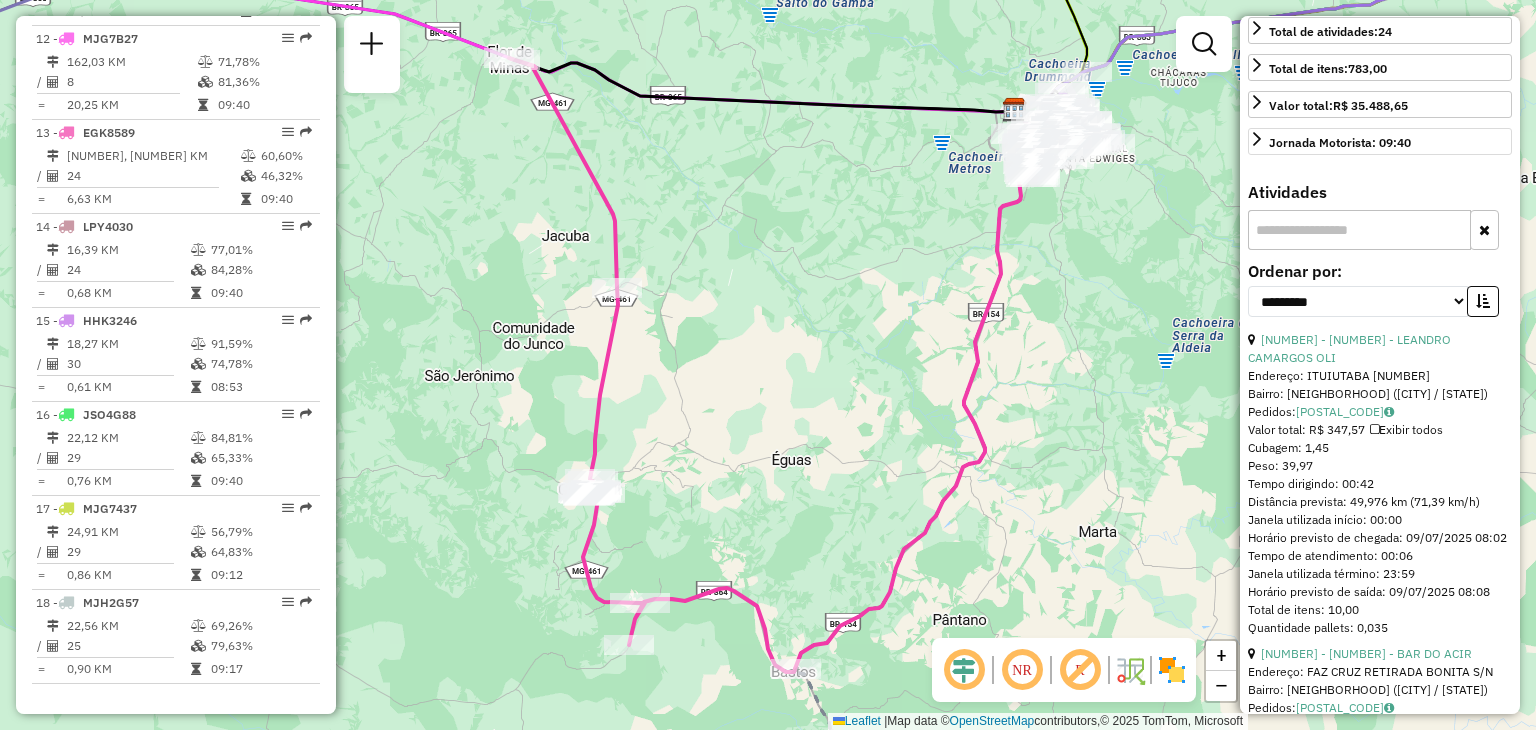 scroll, scrollTop: 500, scrollLeft: 0, axis: vertical 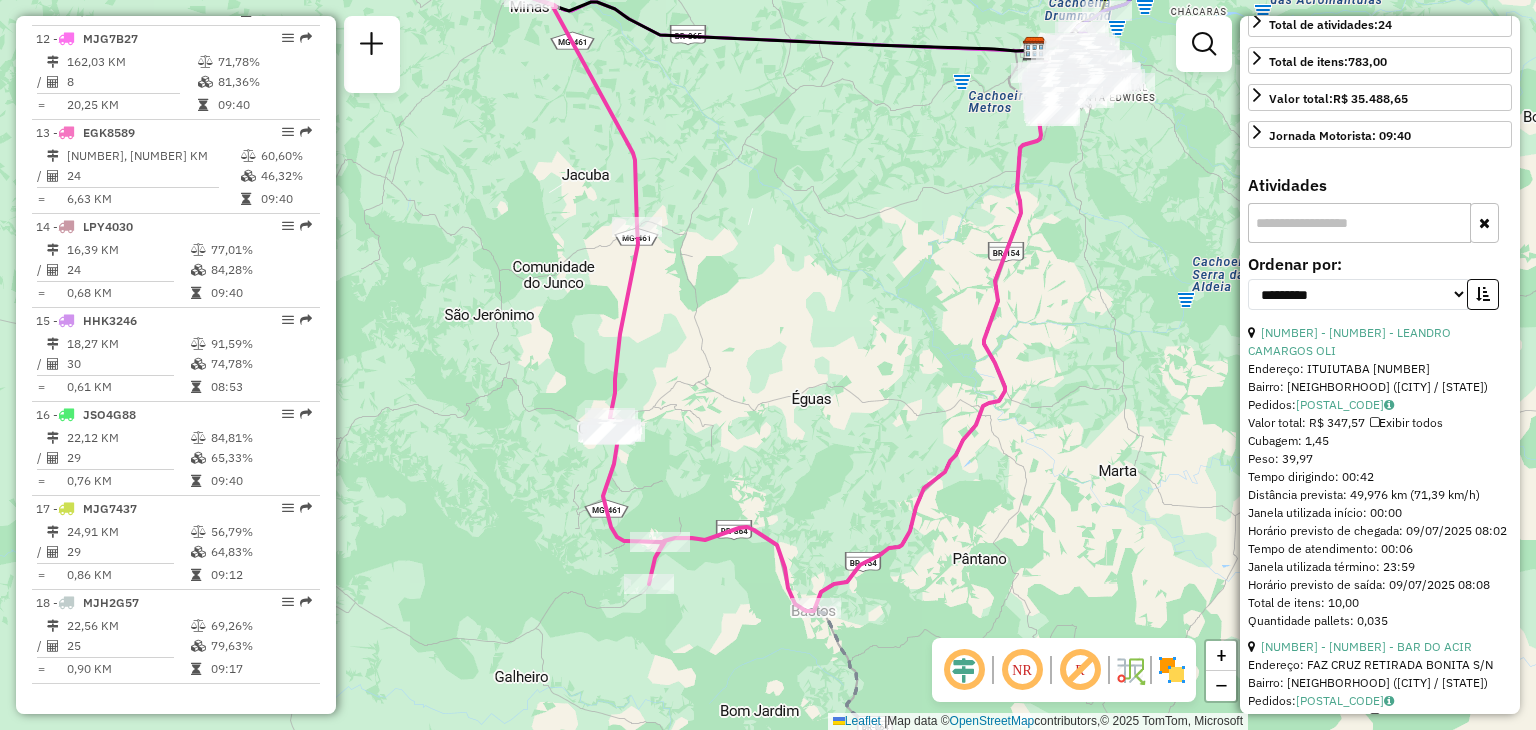 drag, startPoint x: 862, startPoint y: 401, endPoint x: 881, endPoint y: 323, distance: 80.280754 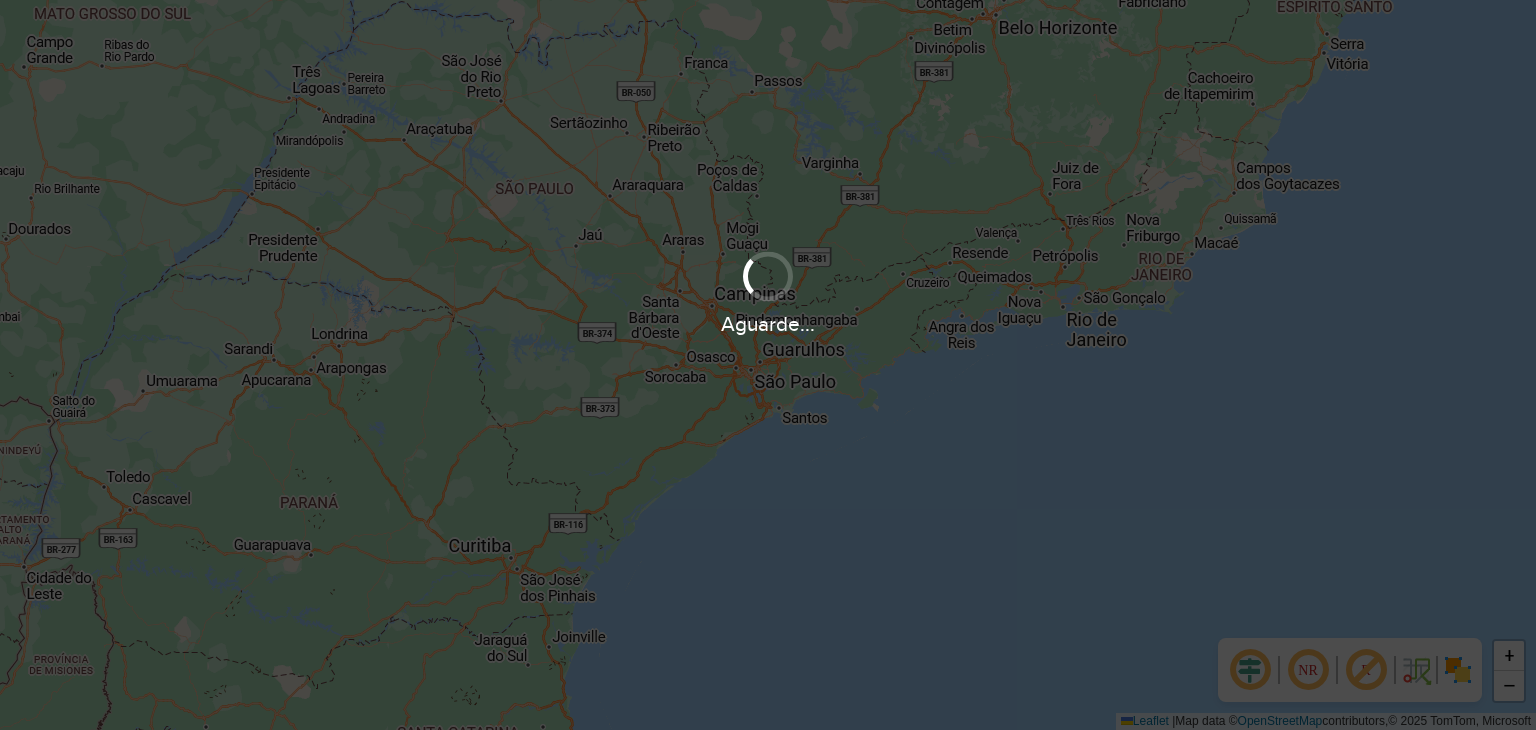 scroll, scrollTop: 0, scrollLeft: 0, axis: both 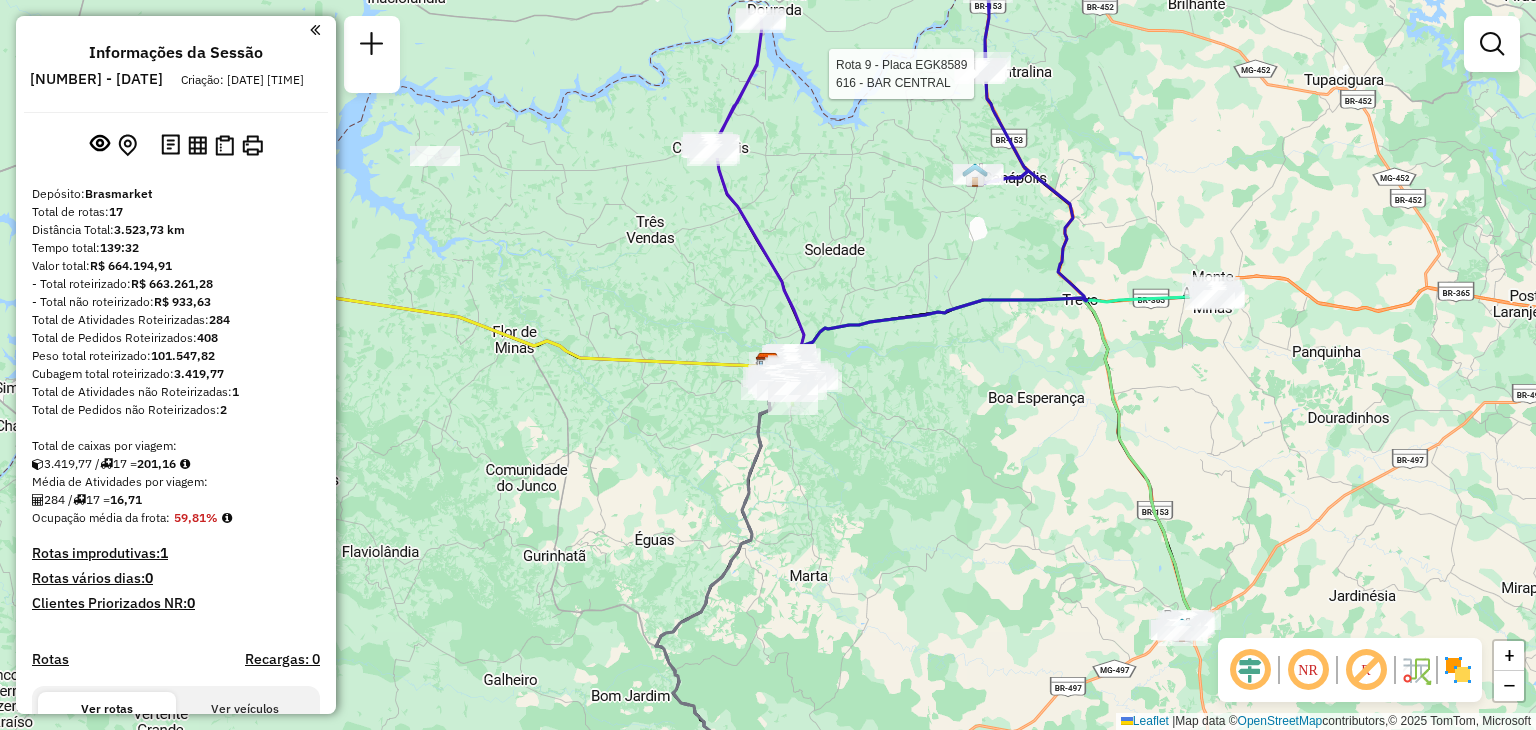 select on "**********" 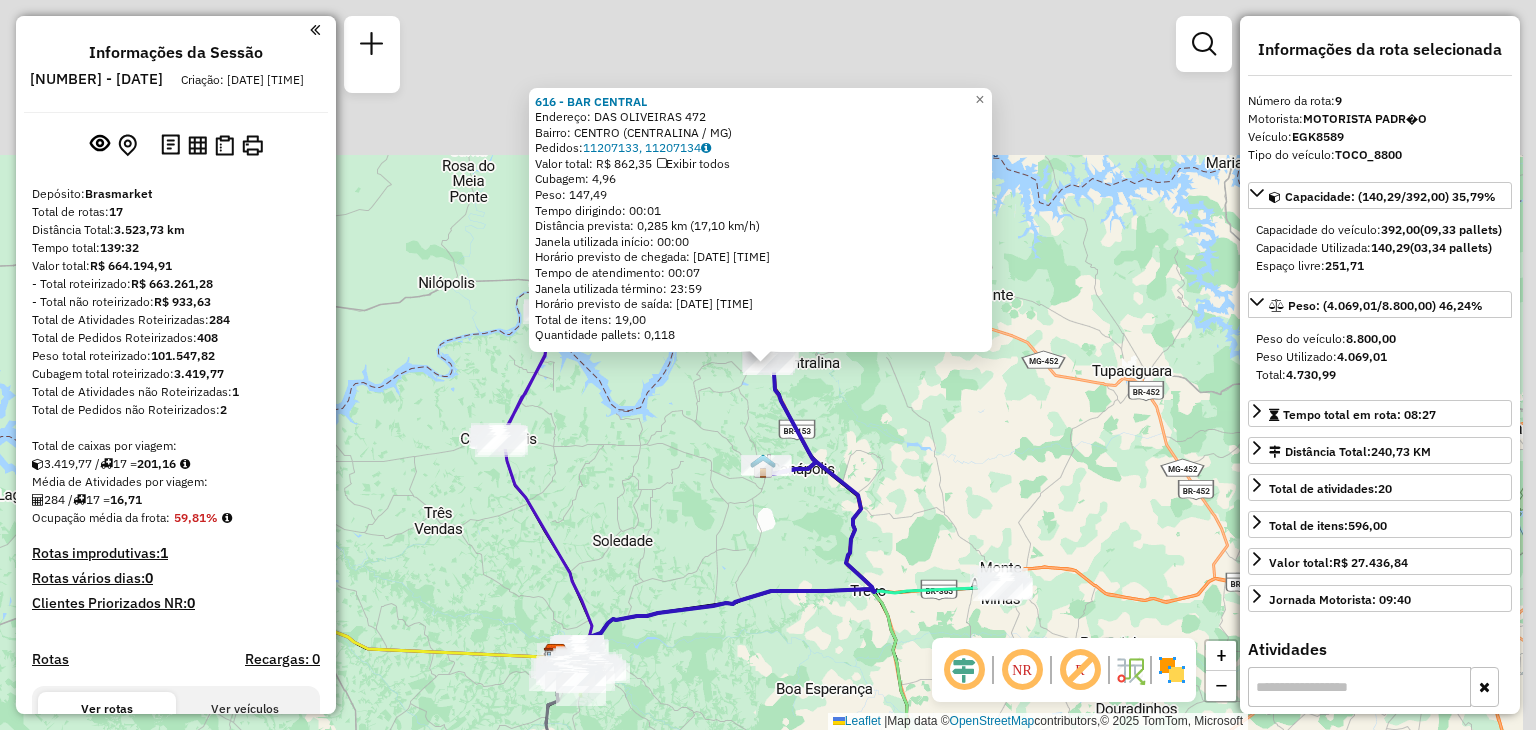 scroll, scrollTop: 1484, scrollLeft: 0, axis: vertical 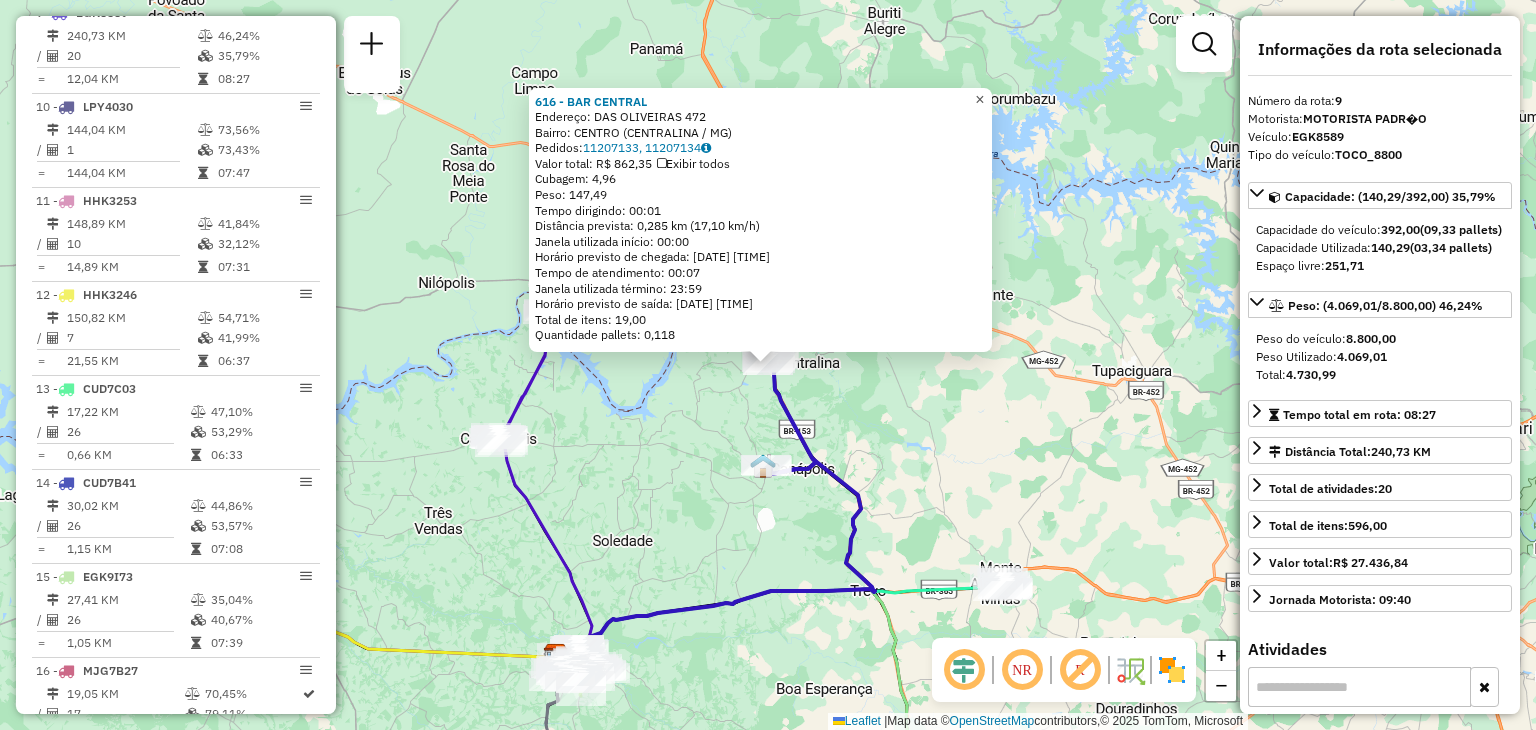 click on "×" 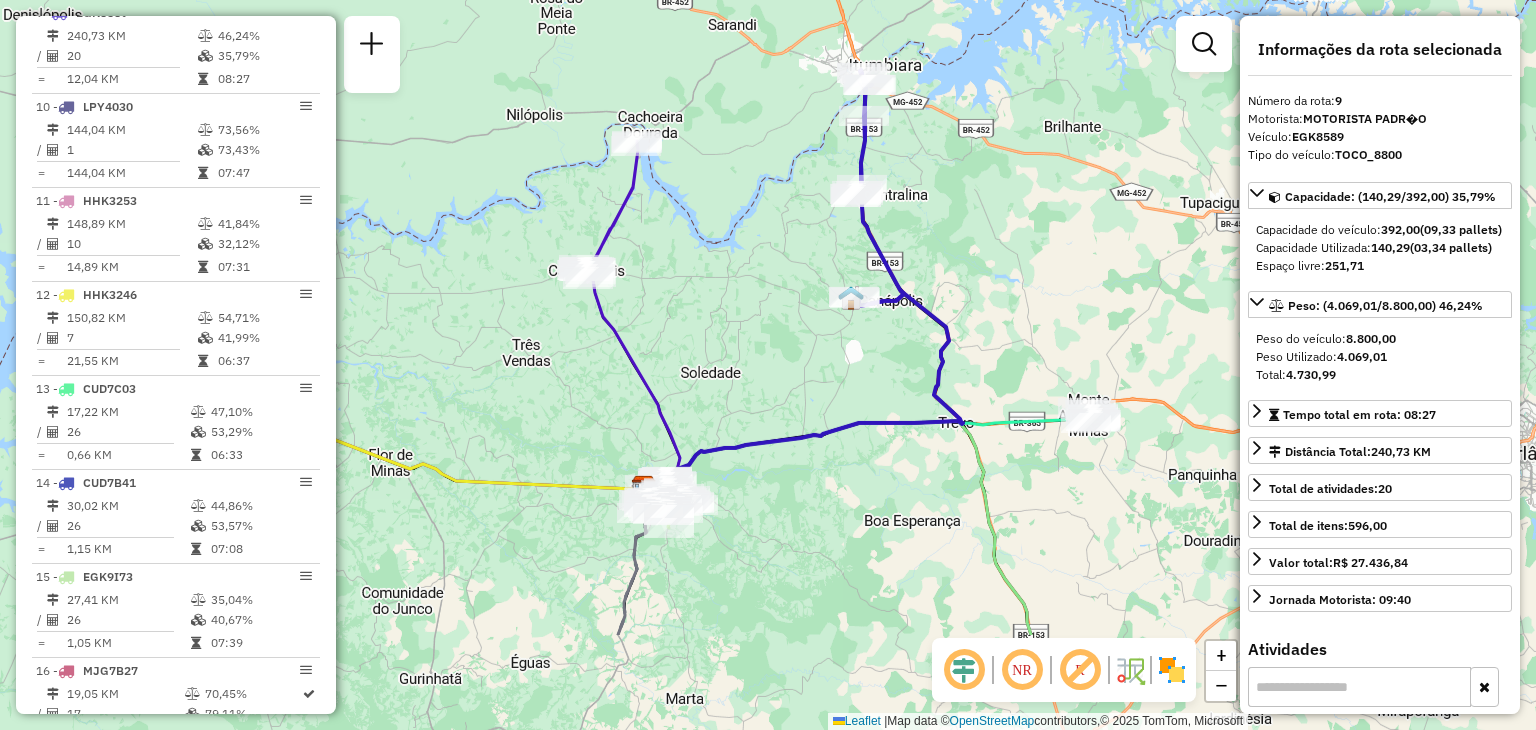 drag, startPoint x: 854, startPoint y: 369, endPoint x: 961, endPoint y: 171, distance: 225.06221 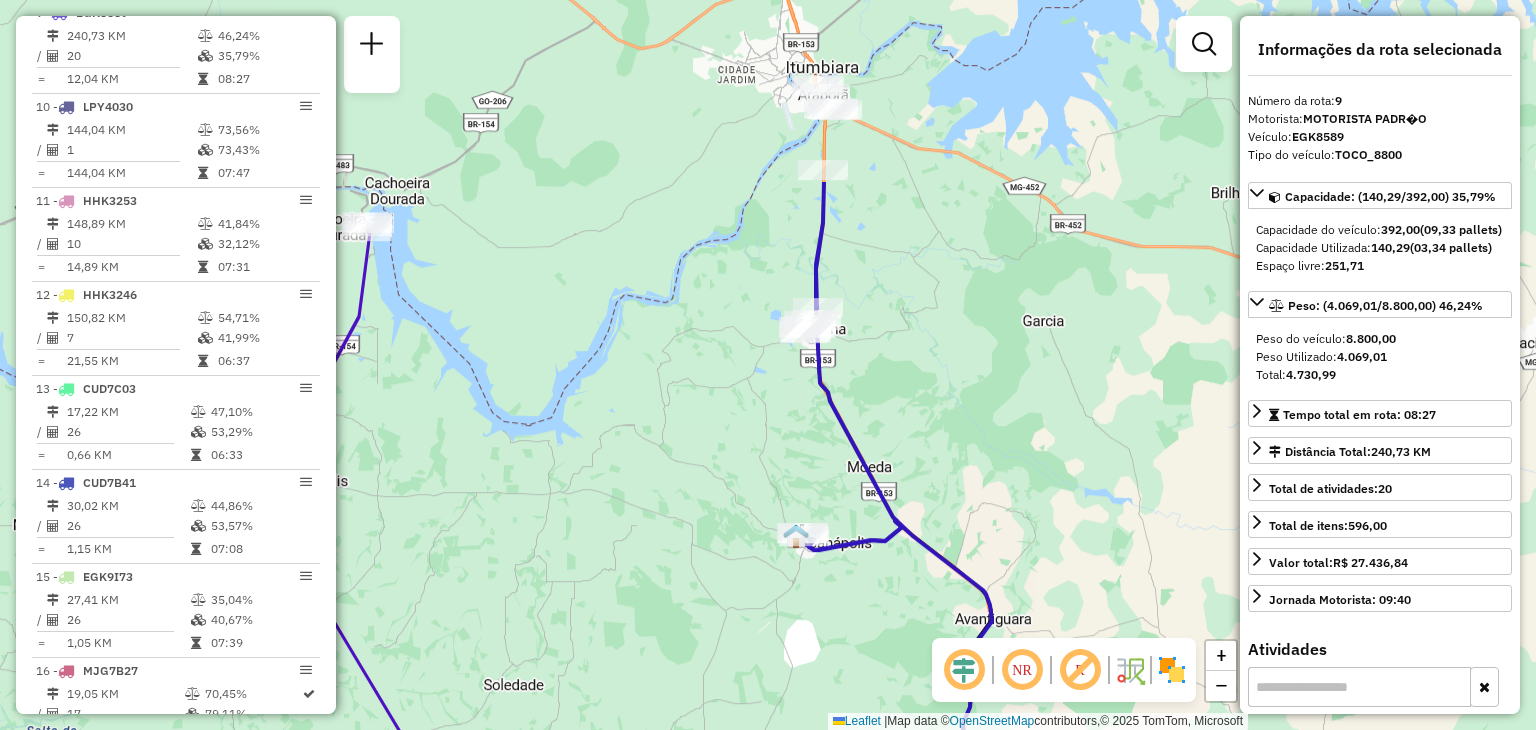 drag, startPoint x: 895, startPoint y: 127, endPoint x: 941, endPoint y: 325, distance: 203.27321 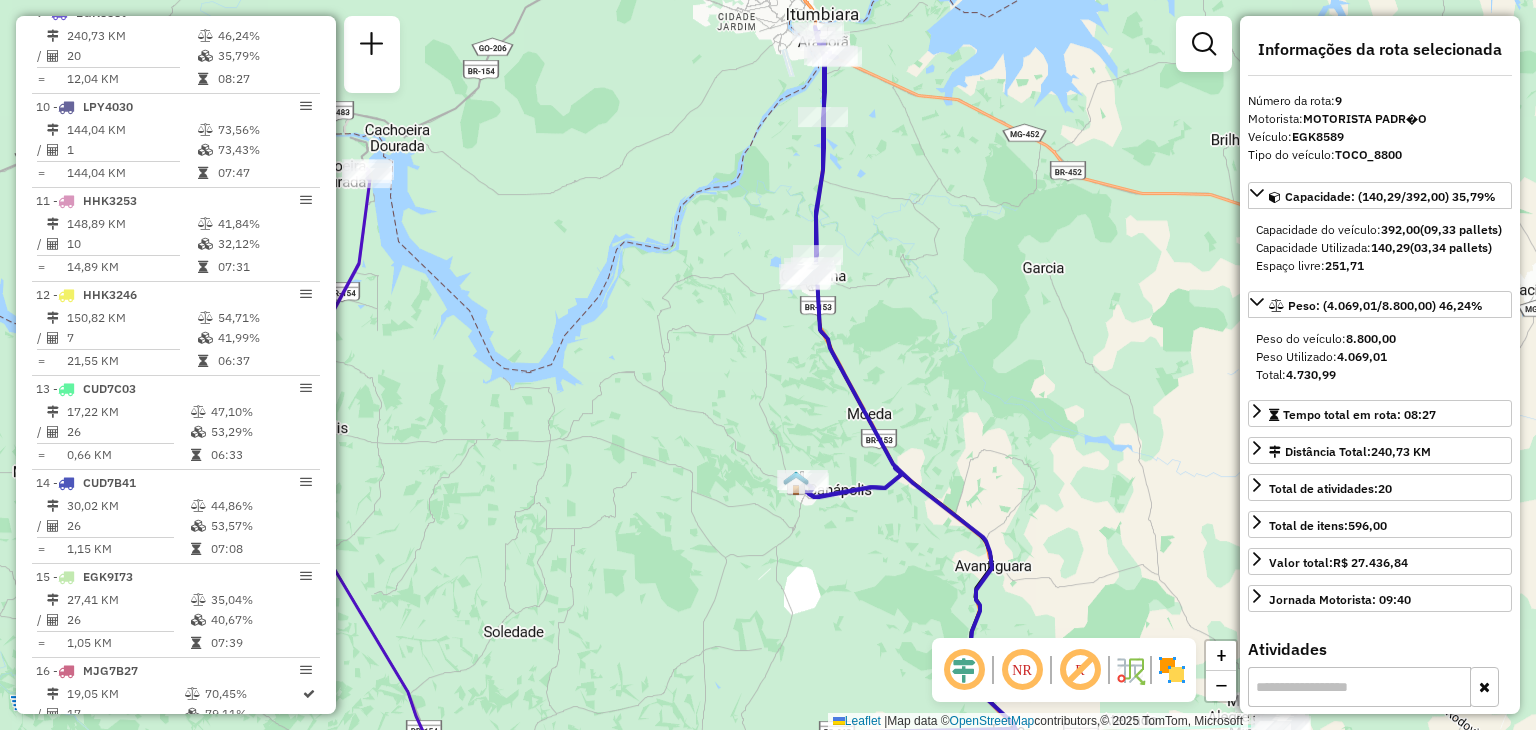 click 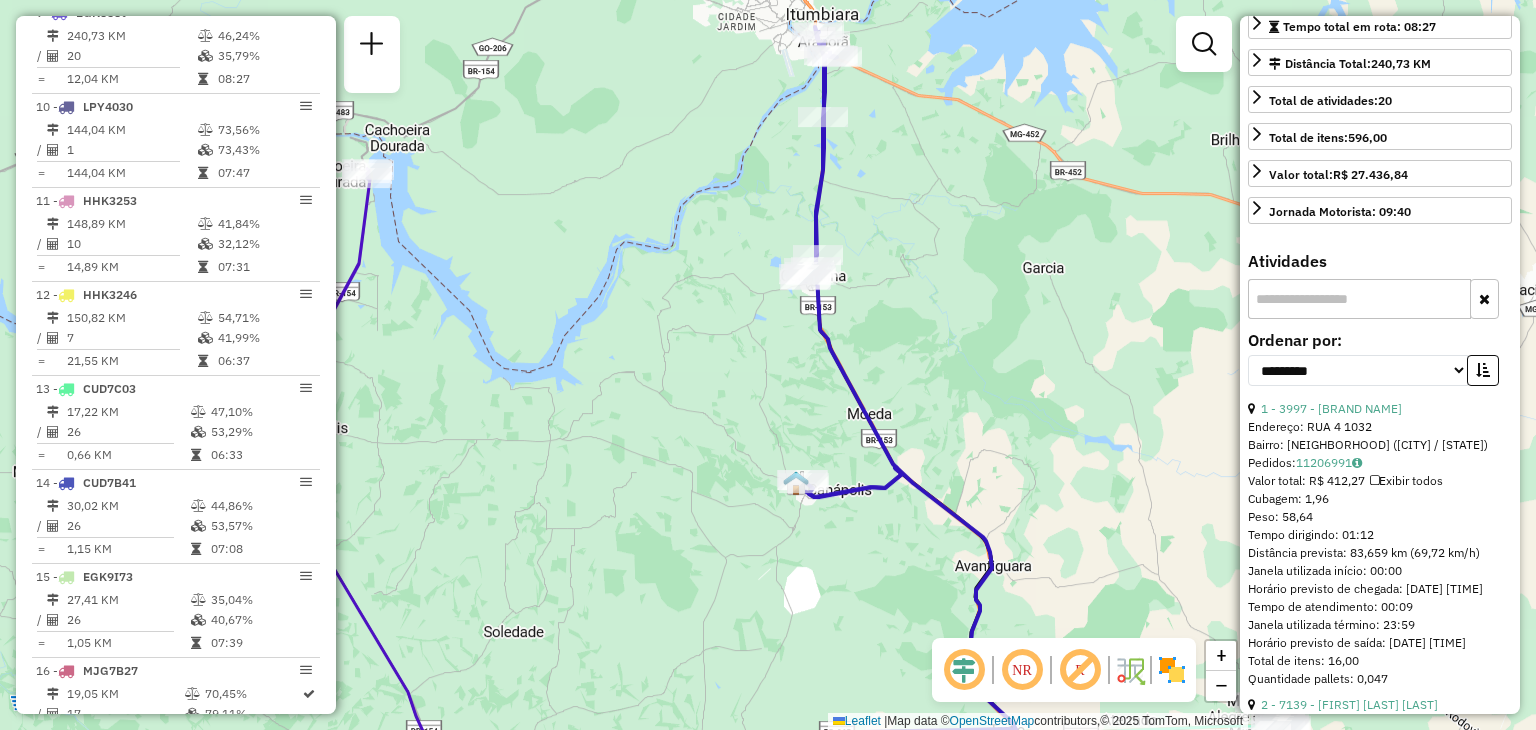 scroll, scrollTop: 400, scrollLeft: 0, axis: vertical 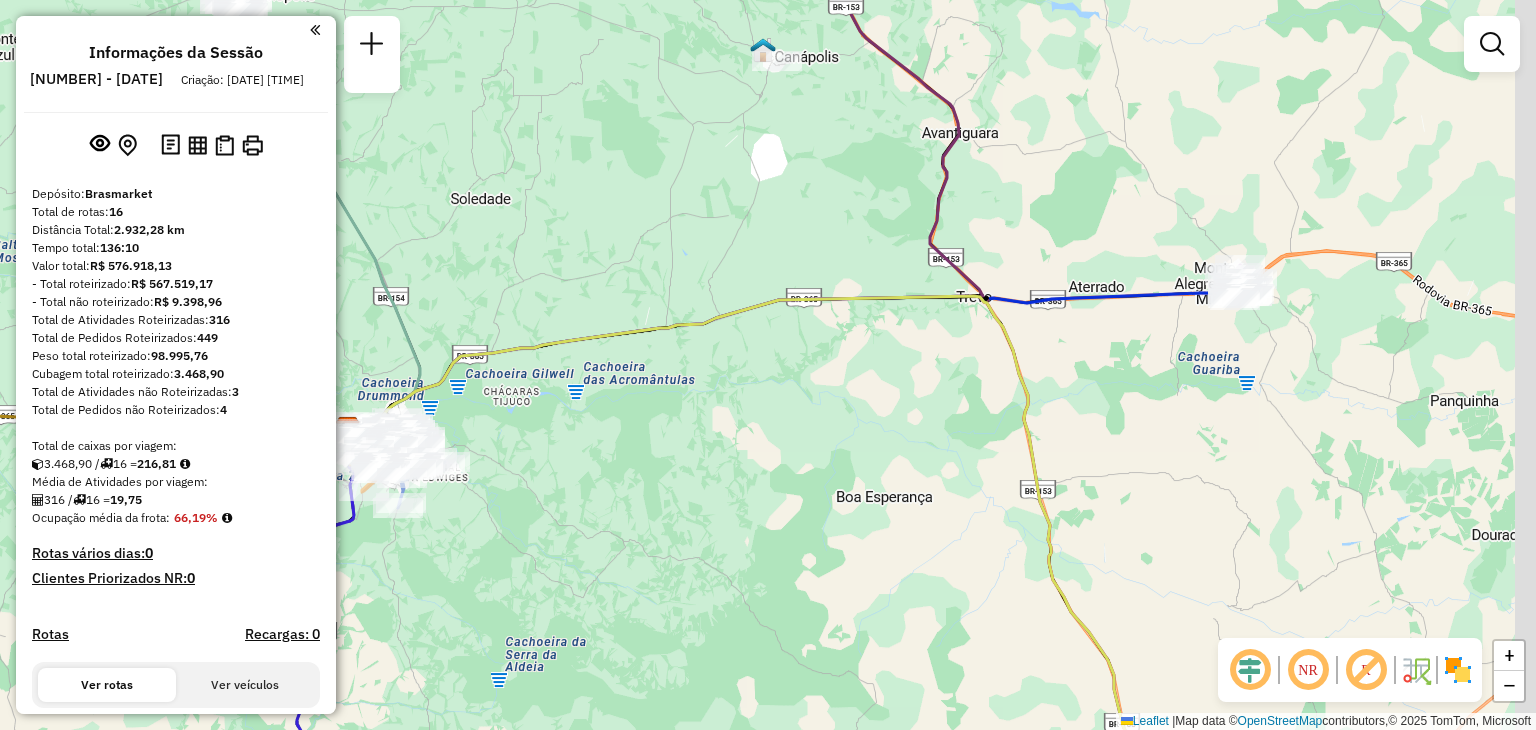 drag, startPoint x: 1025, startPoint y: 322, endPoint x: 733, endPoint y: 454, distance: 320.44968 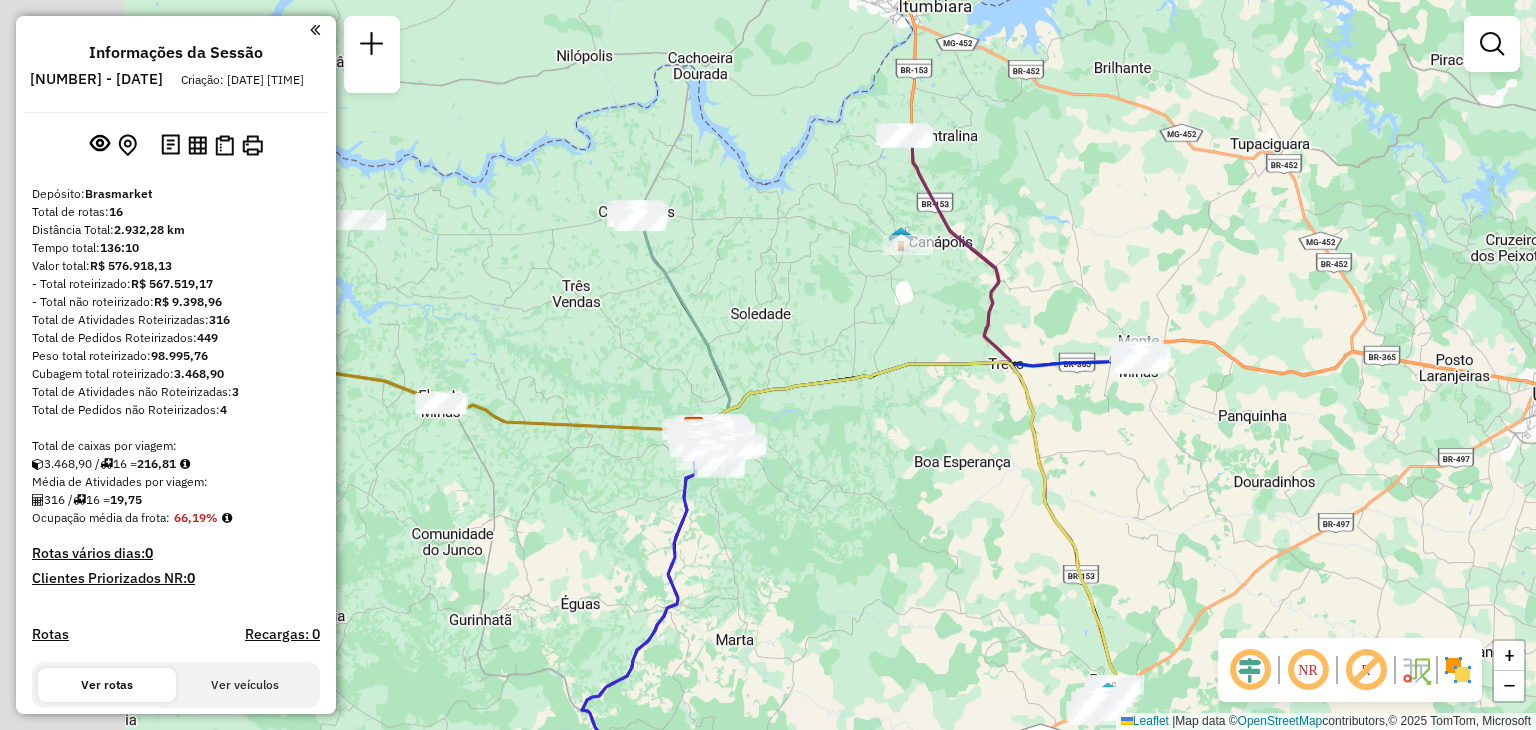 drag, startPoint x: 475, startPoint y: 370, endPoint x: 657, endPoint y: 353, distance: 182.79224 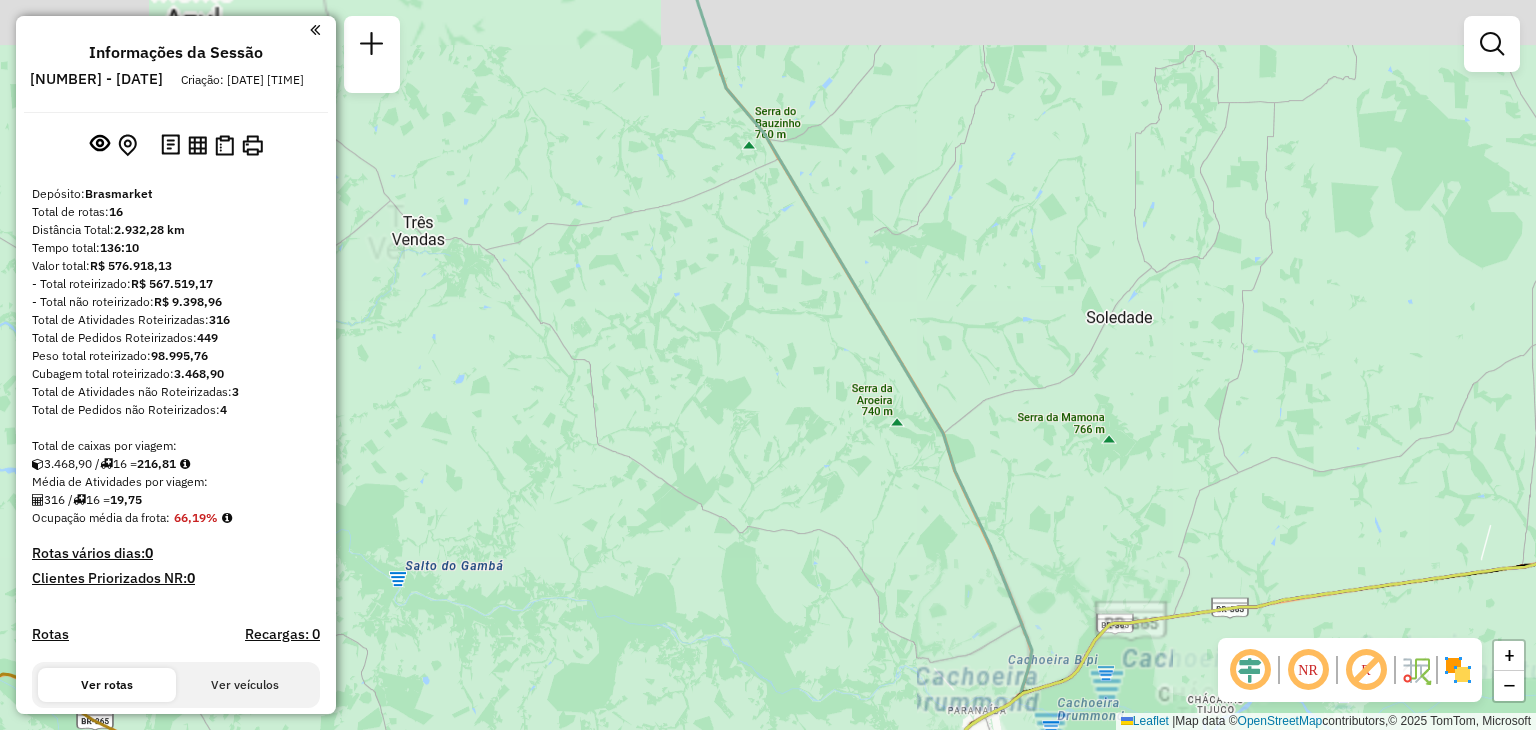 drag, startPoint x: 552, startPoint y: 205, endPoint x: 632, endPoint y: 517, distance: 322.09314 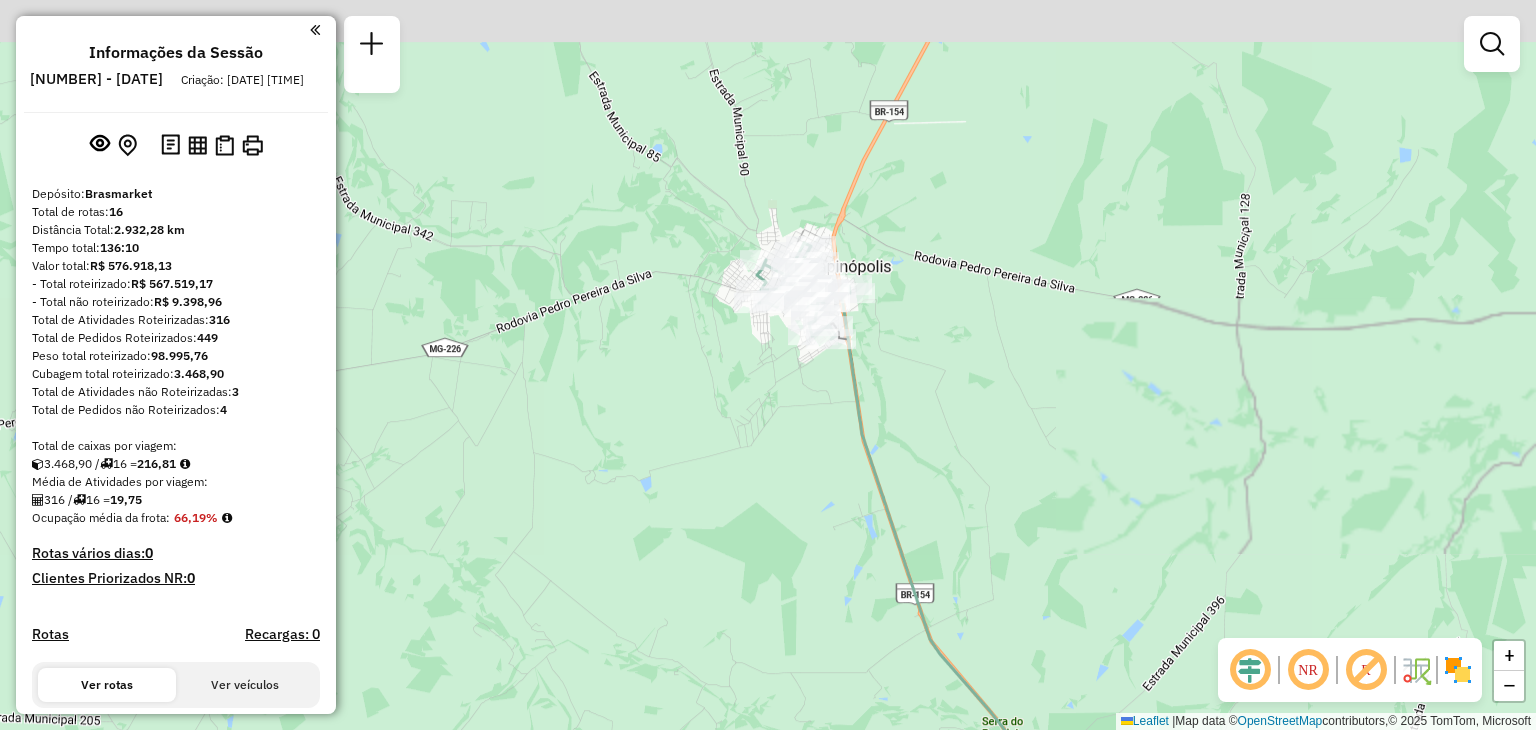drag, startPoint x: 677, startPoint y: 312, endPoint x: 664, endPoint y: 520, distance: 208.40585 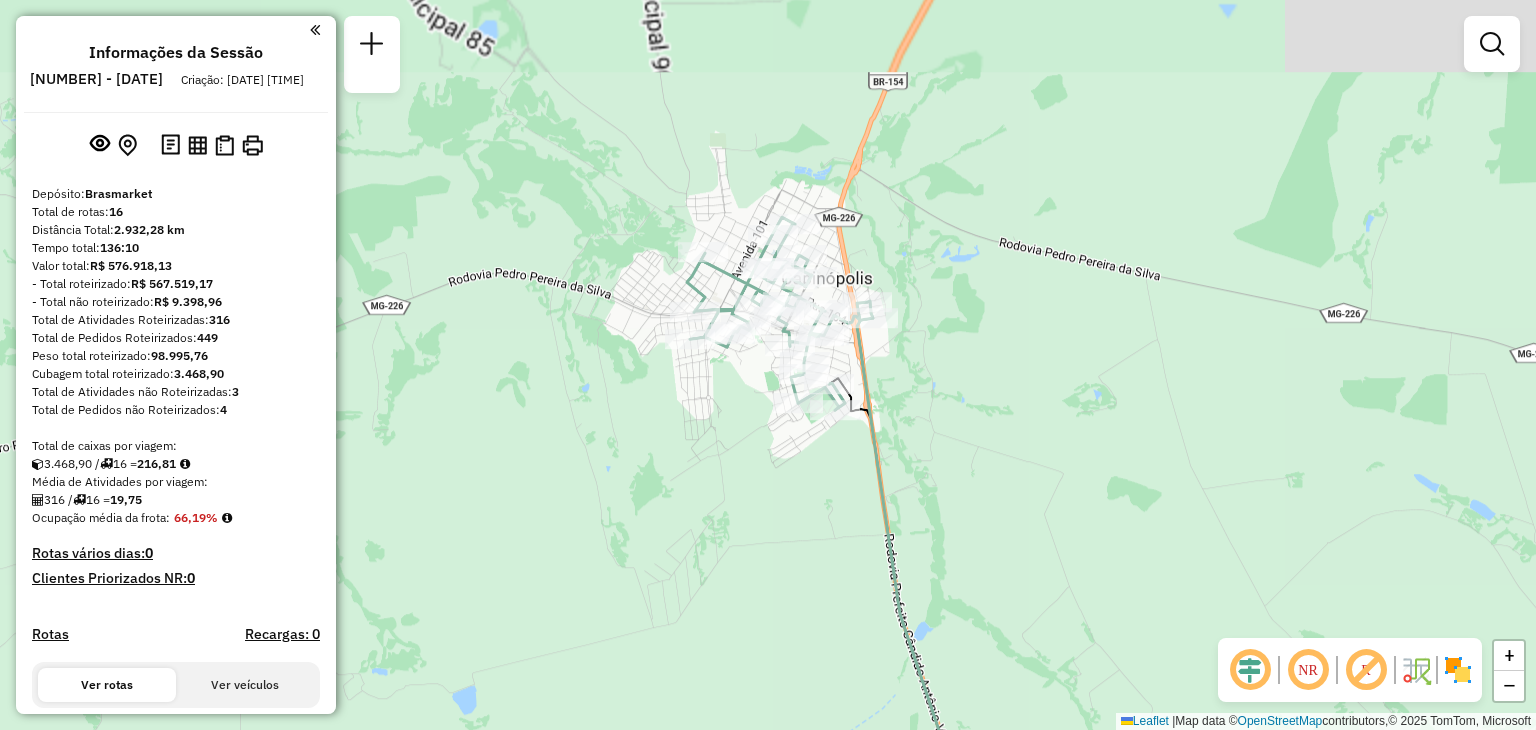 drag, startPoint x: 717, startPoint y: 421, endPoint x: 676, endPoint y: 482, distance: 73.4983 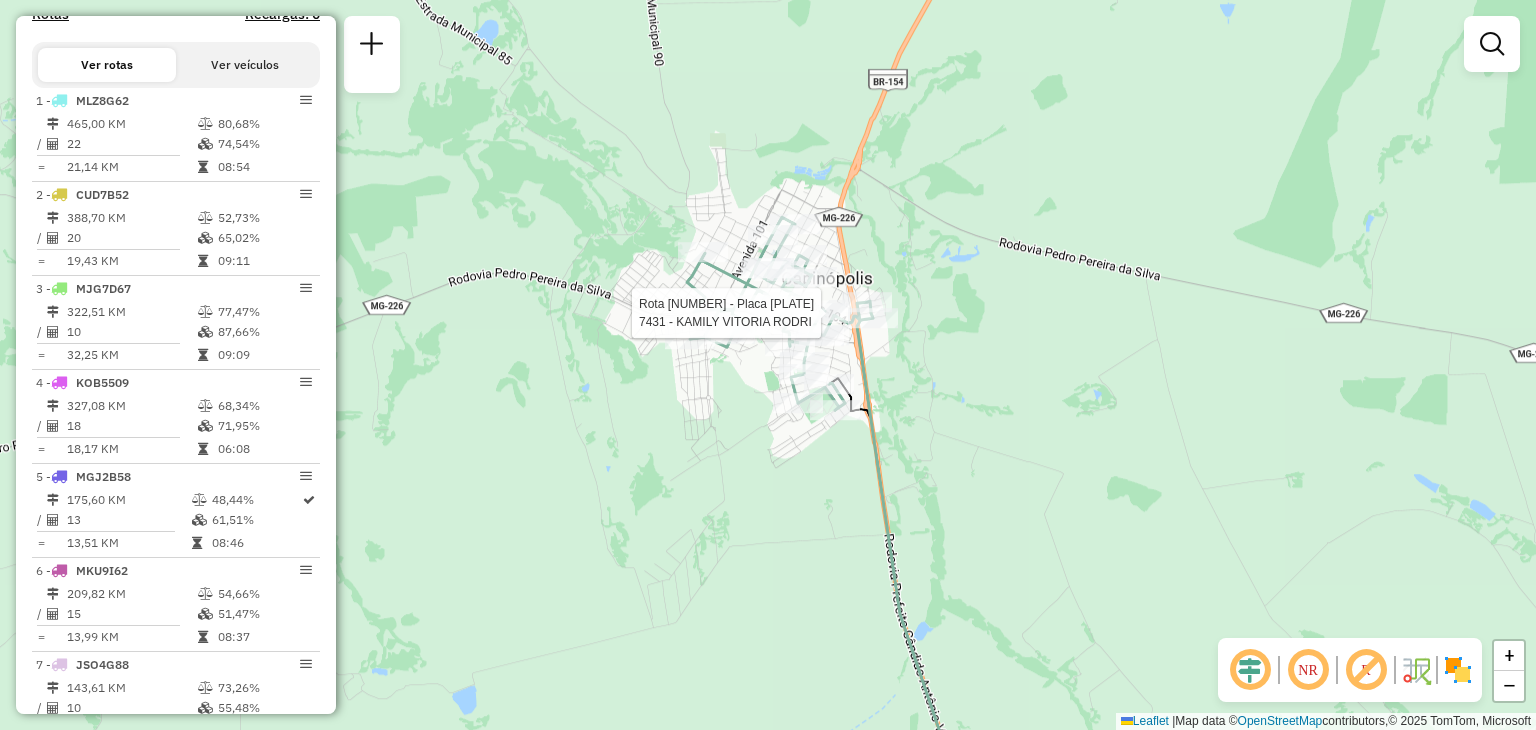 select on "**********" 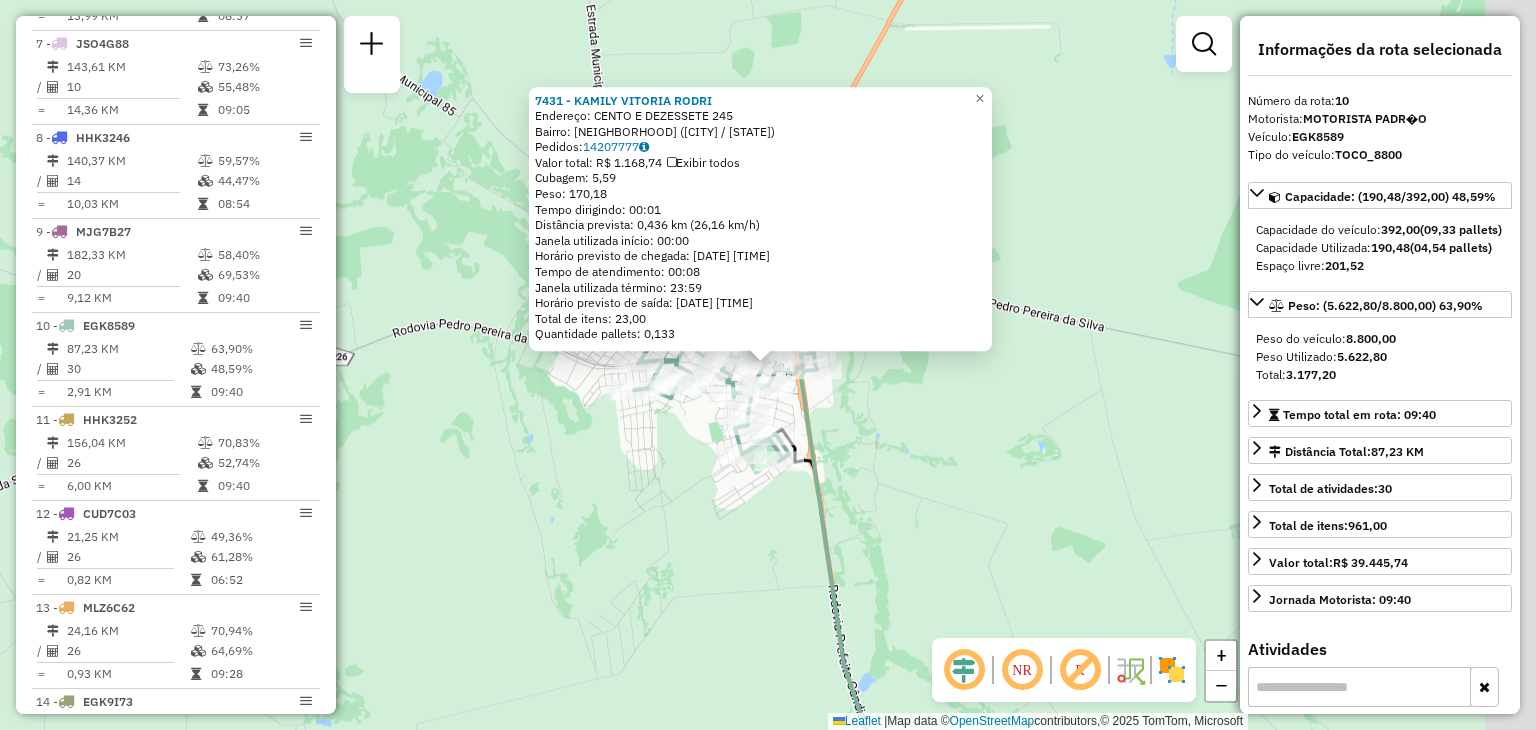 scroll, scrollTop: 1552, scrollLeft: 0, axis: vertical 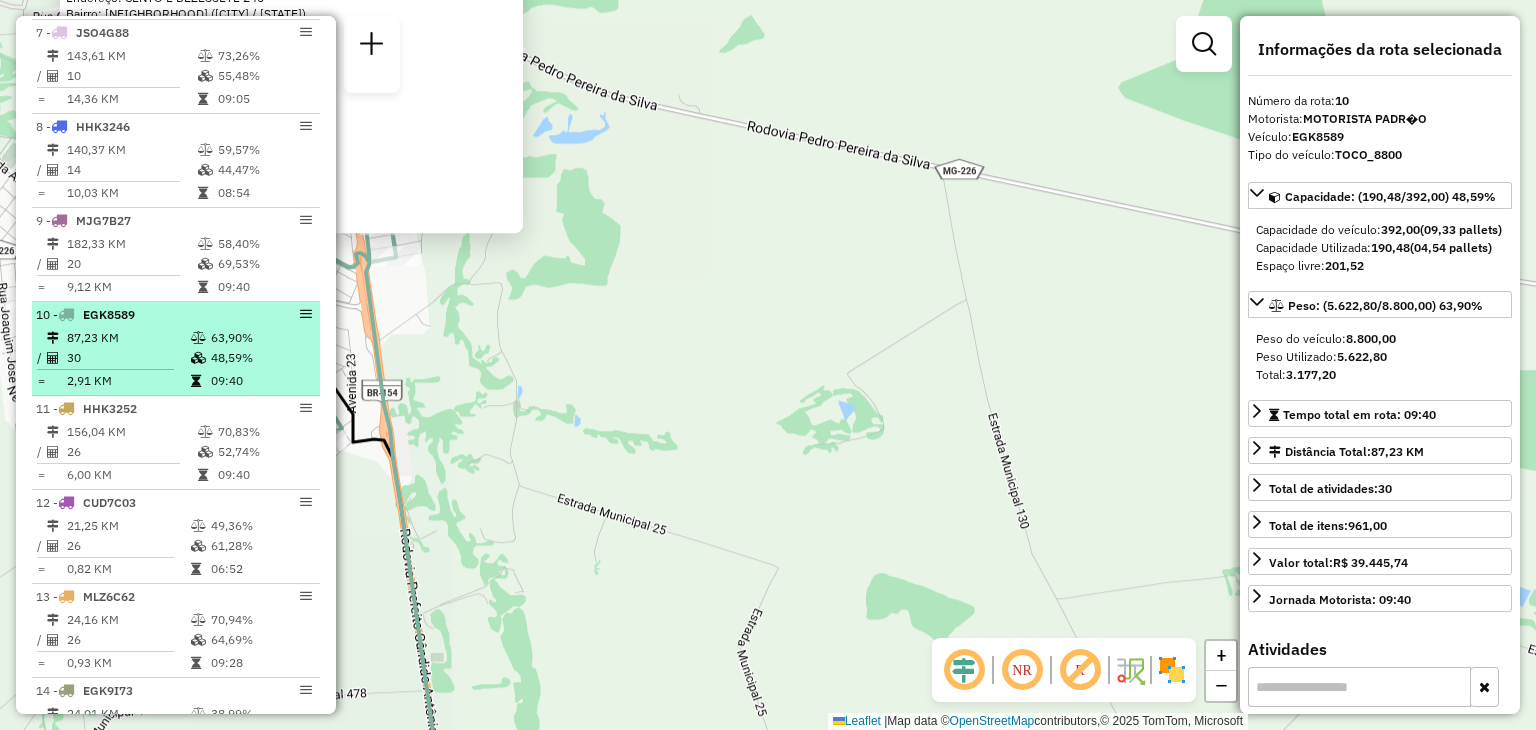 click on "87,23 KM" at bounding box center (128, 338) 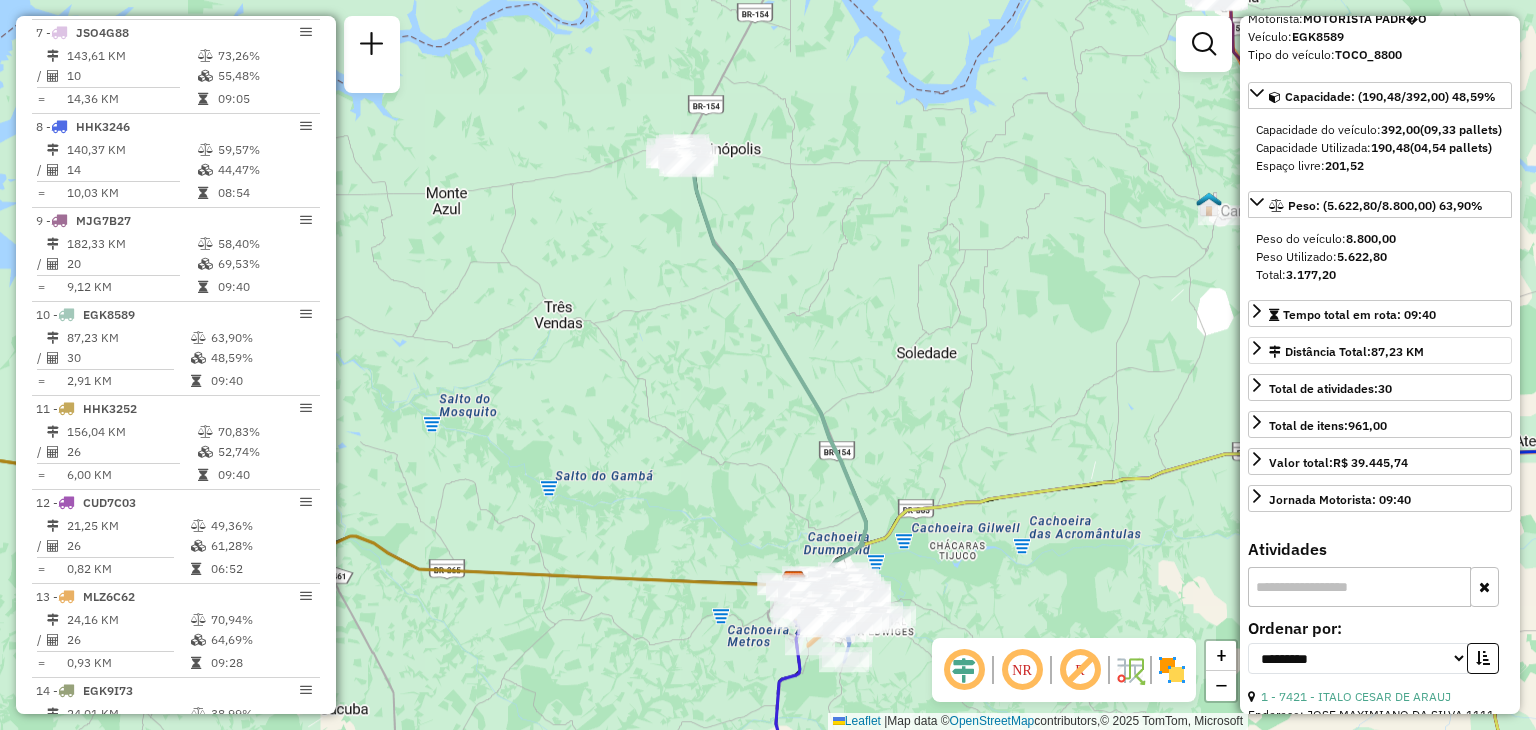 scroll, scrollTop: 200, scrollLeft: 0, axis: vertical 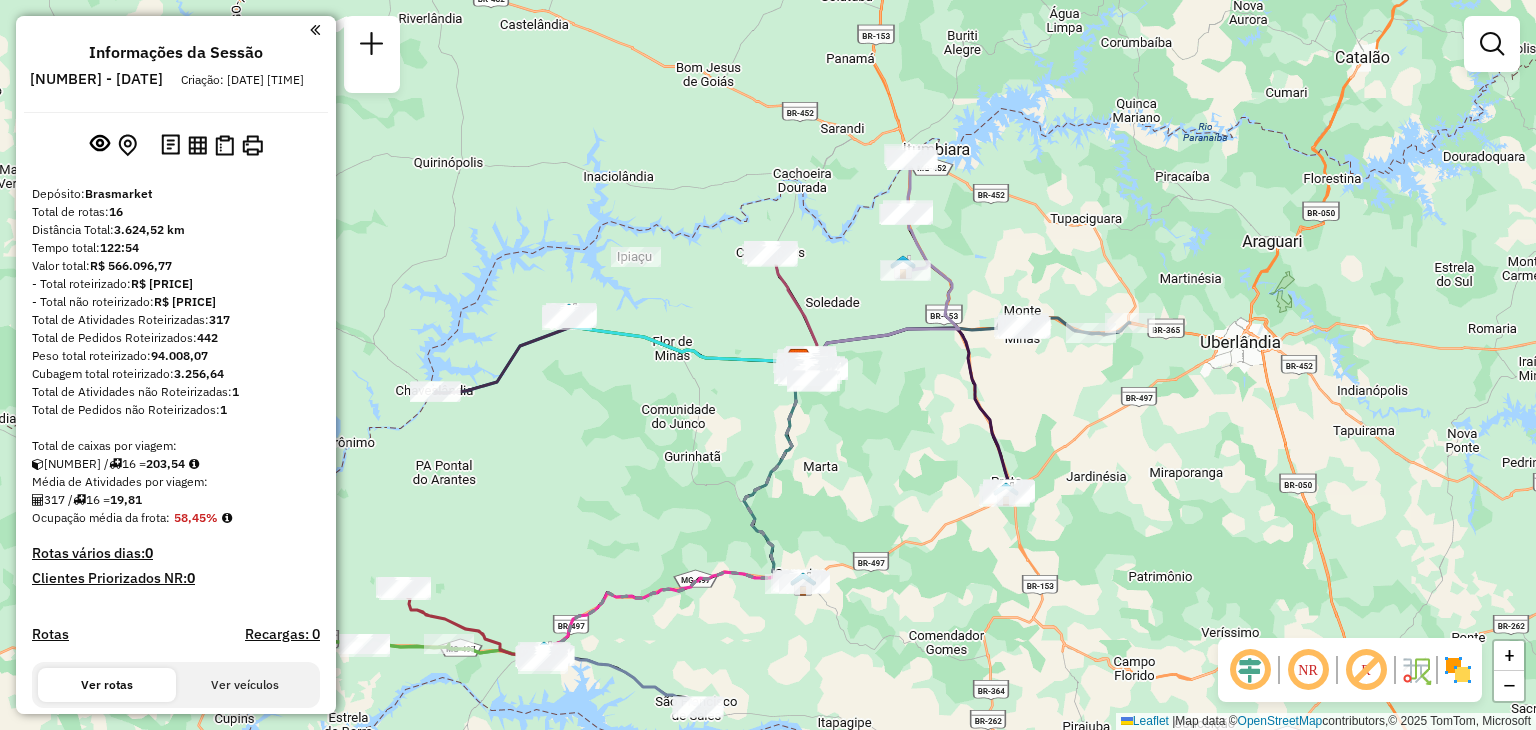 drag, startPoint x: 908, startPoint y: 486, endPoint x: 924, endPoint y: 417, distance: 70.83079 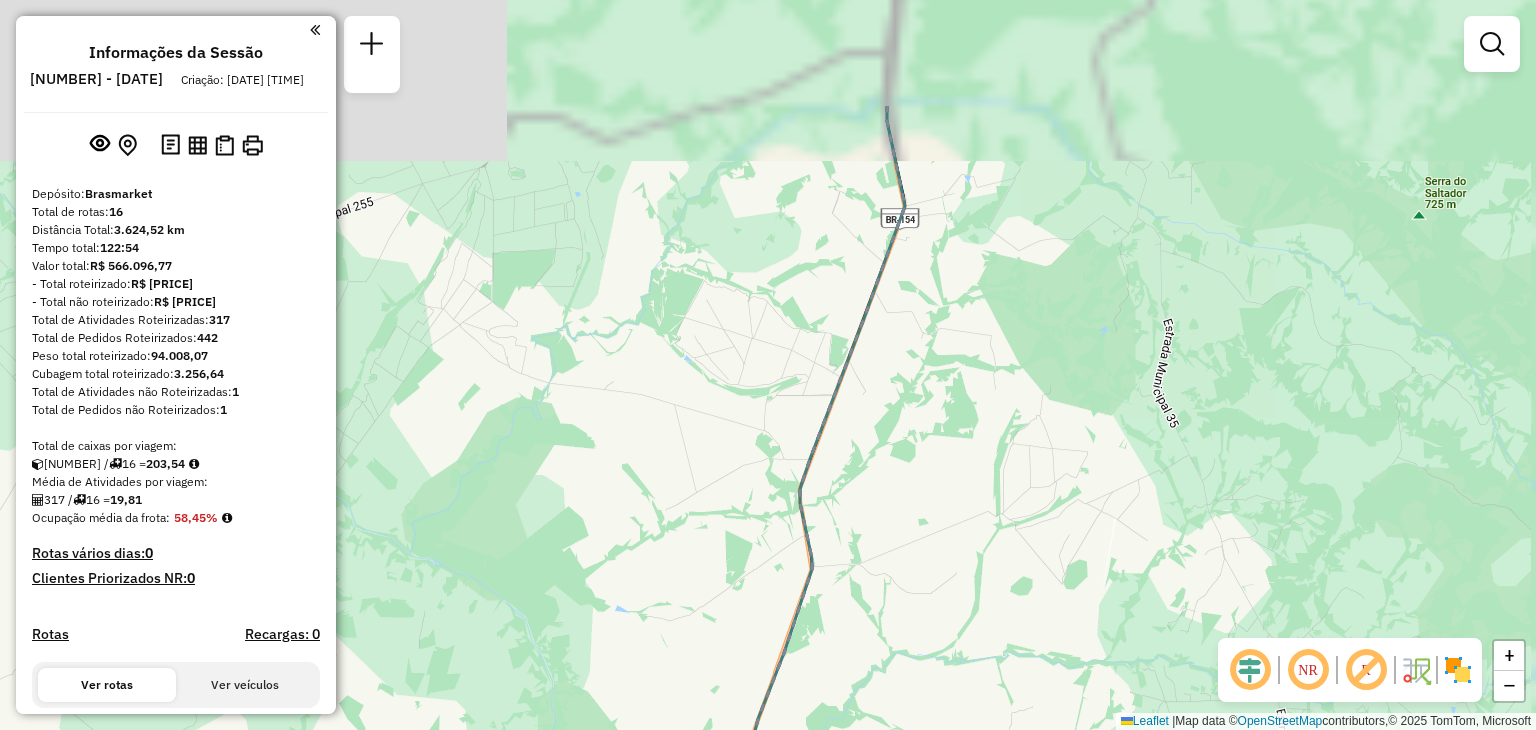 drag, startPoint x: 995, startPoint y: 143, endPoint x: 779, endPoint y: 740, distance: 634.874 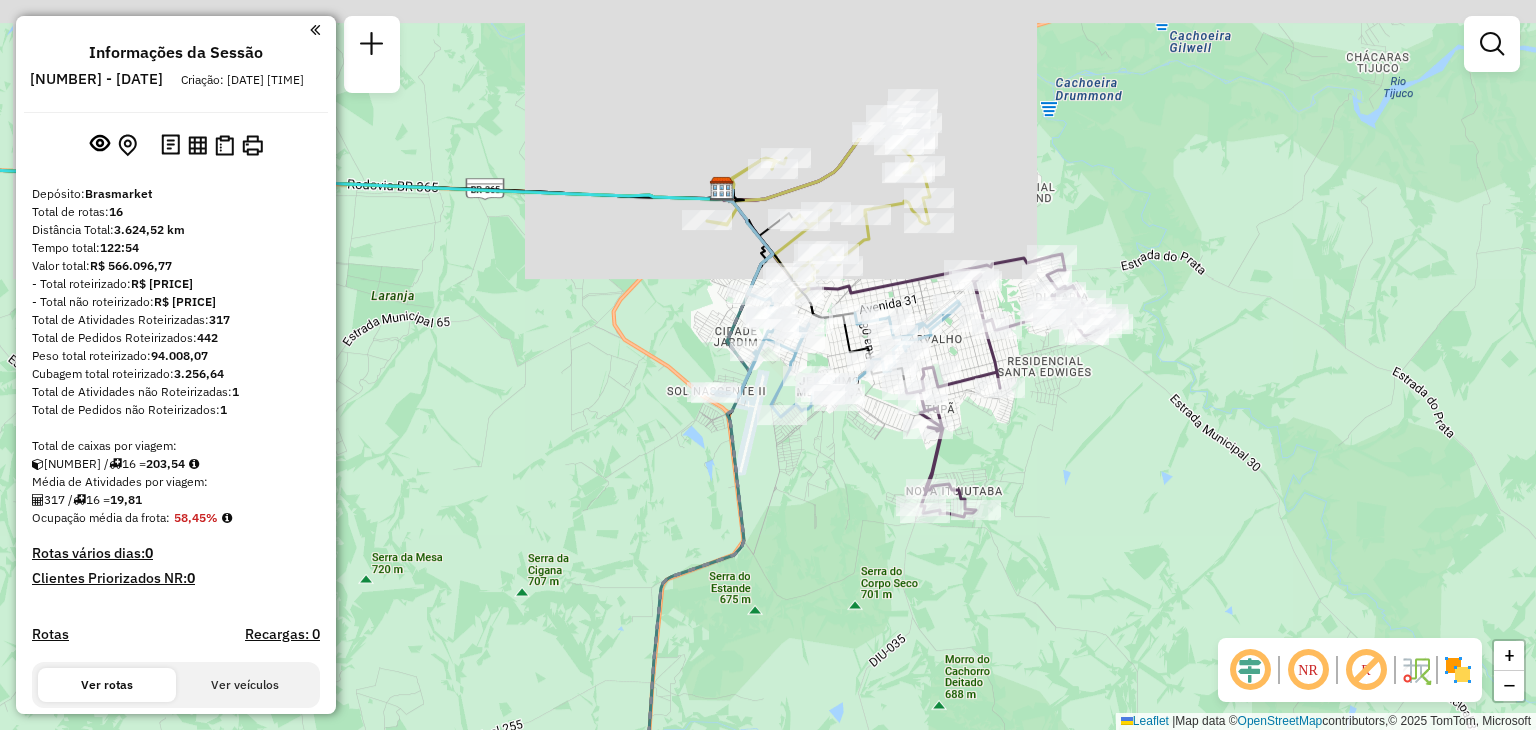 drag, startPoint x: 844, startPoint y: 506, endPoint x: 722, endPoint y: 763, distance: 284.48724 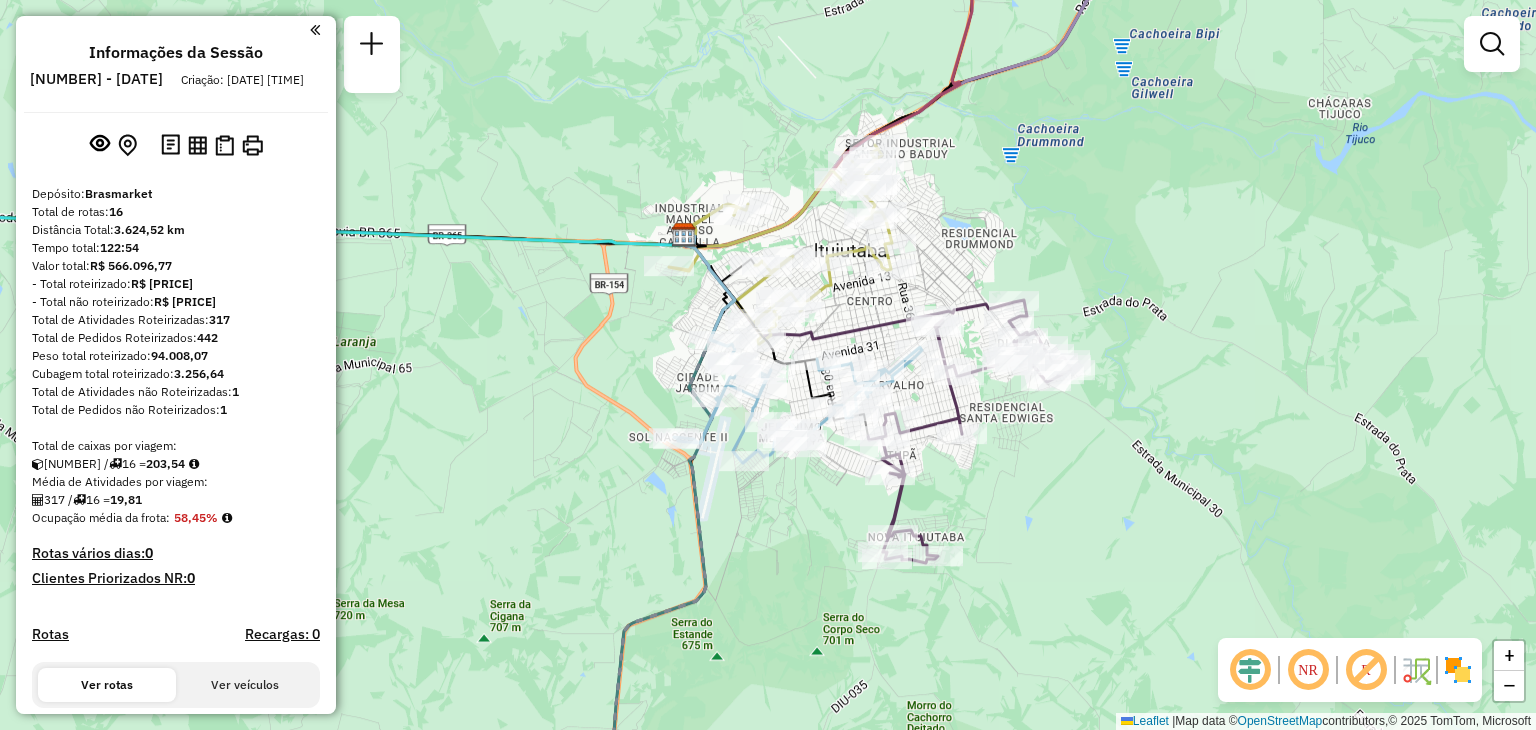 click 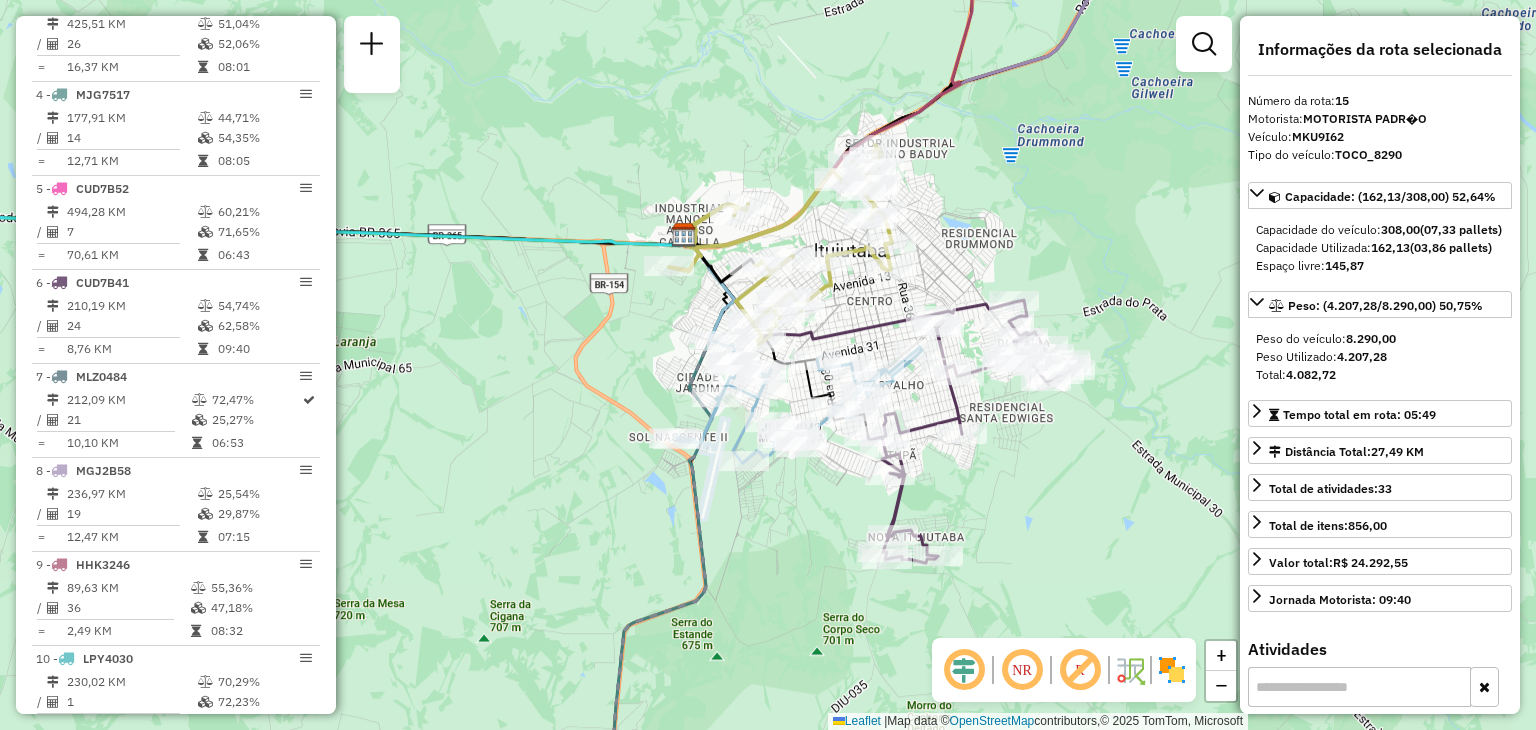scroll, scrollTop: 1860, scrollLeft: 0, axis: vertical 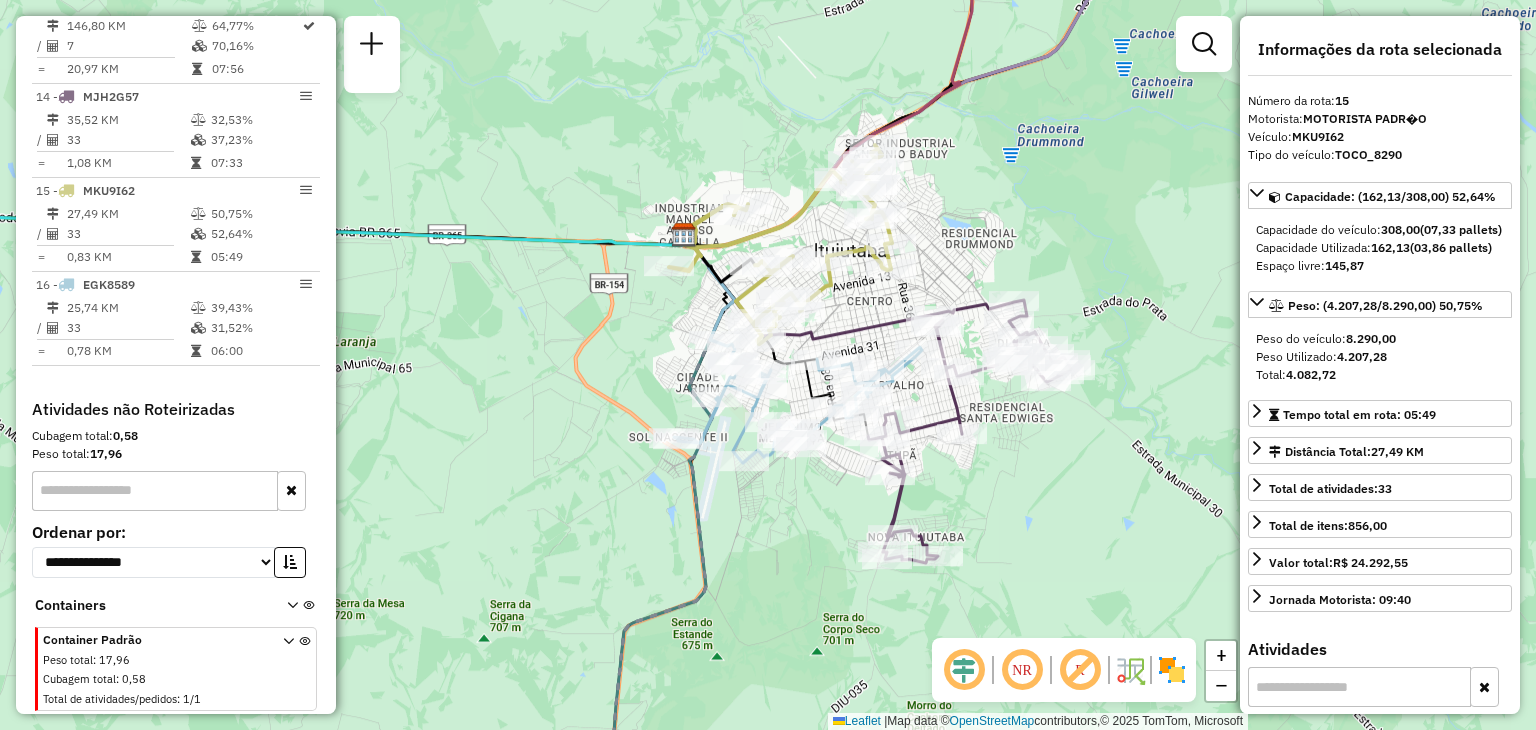 click 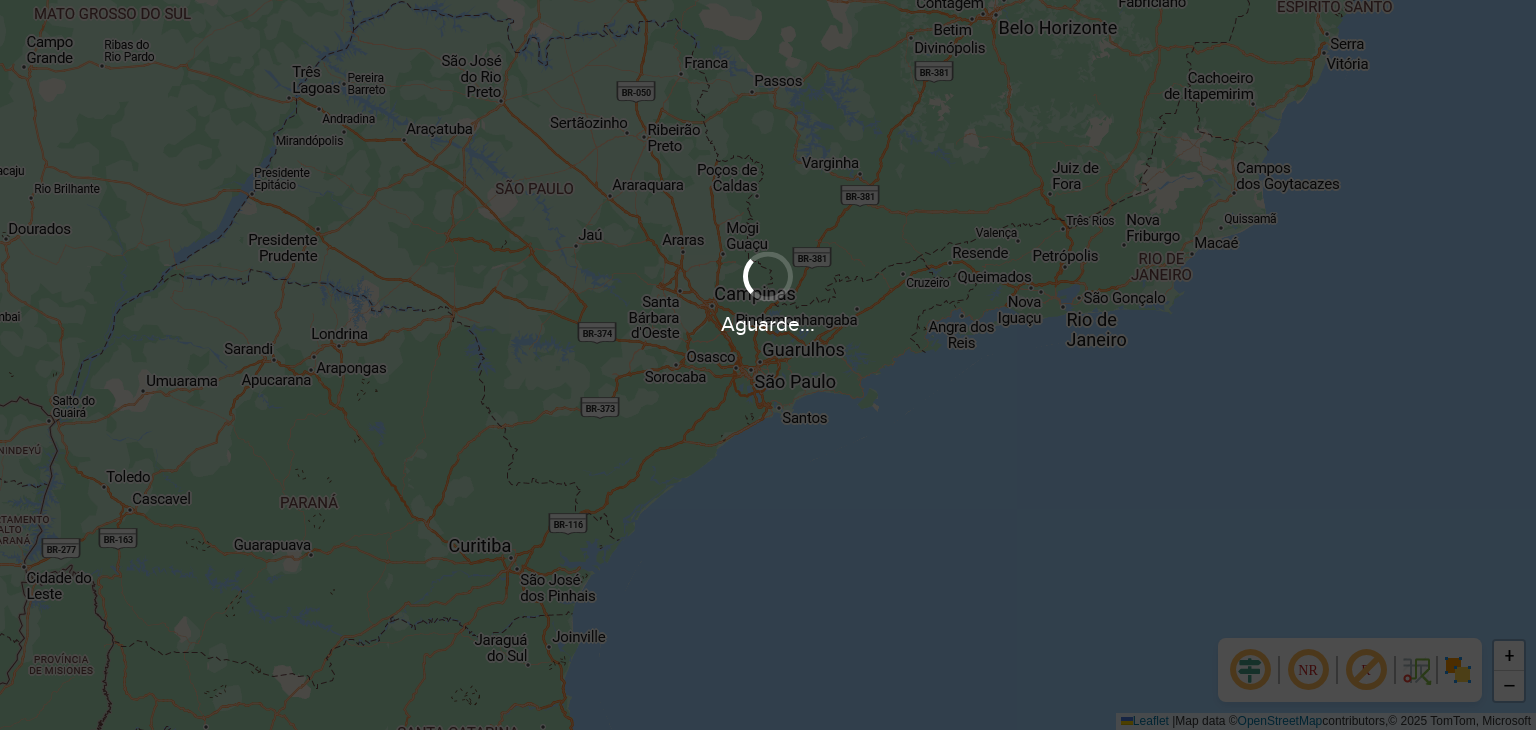 scroll, scrollTop: 0, scrollLeft: 0, axis: both 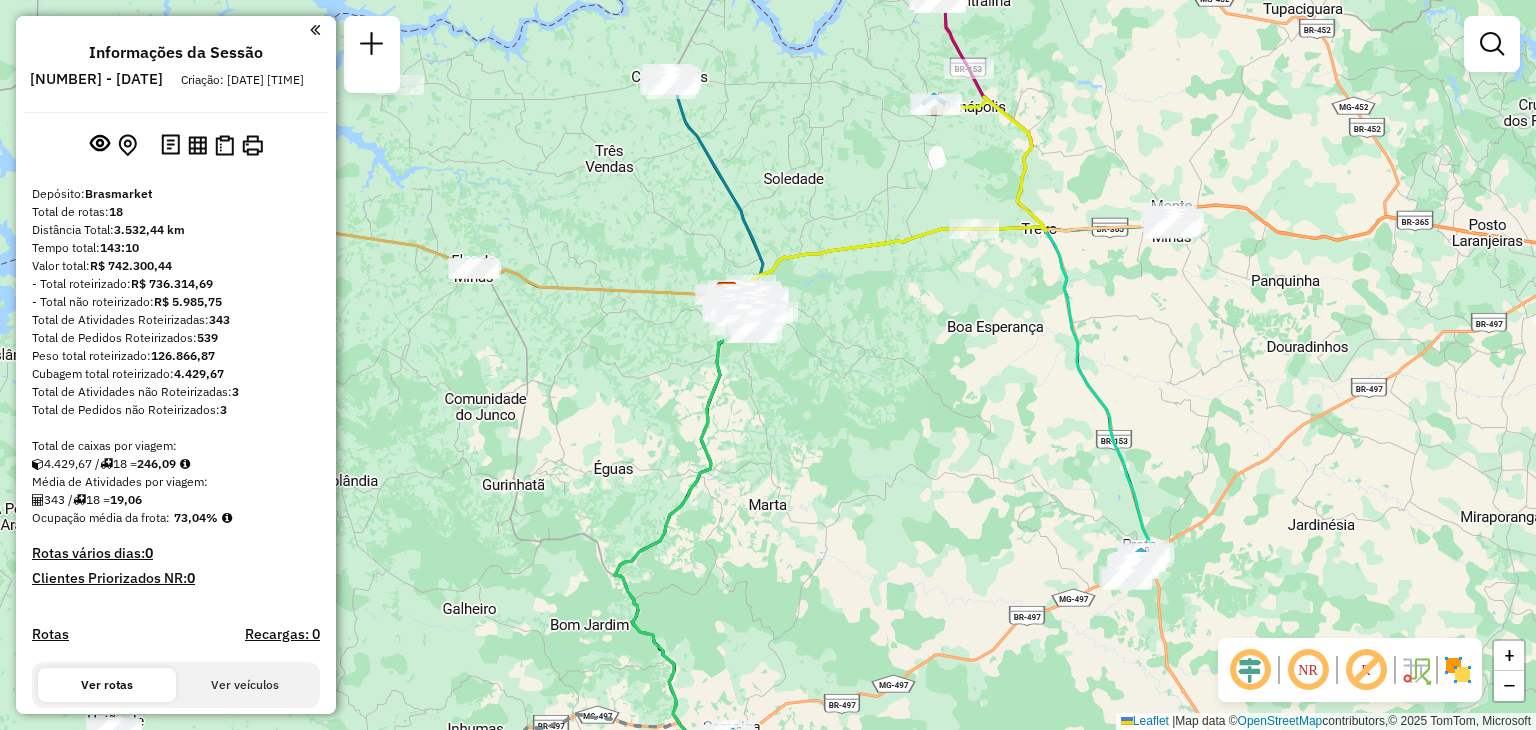 drag, startPoint x: 1059, startPoint y: 475, endPoint x: 874, endPoint y: 269, distance: 276.87723 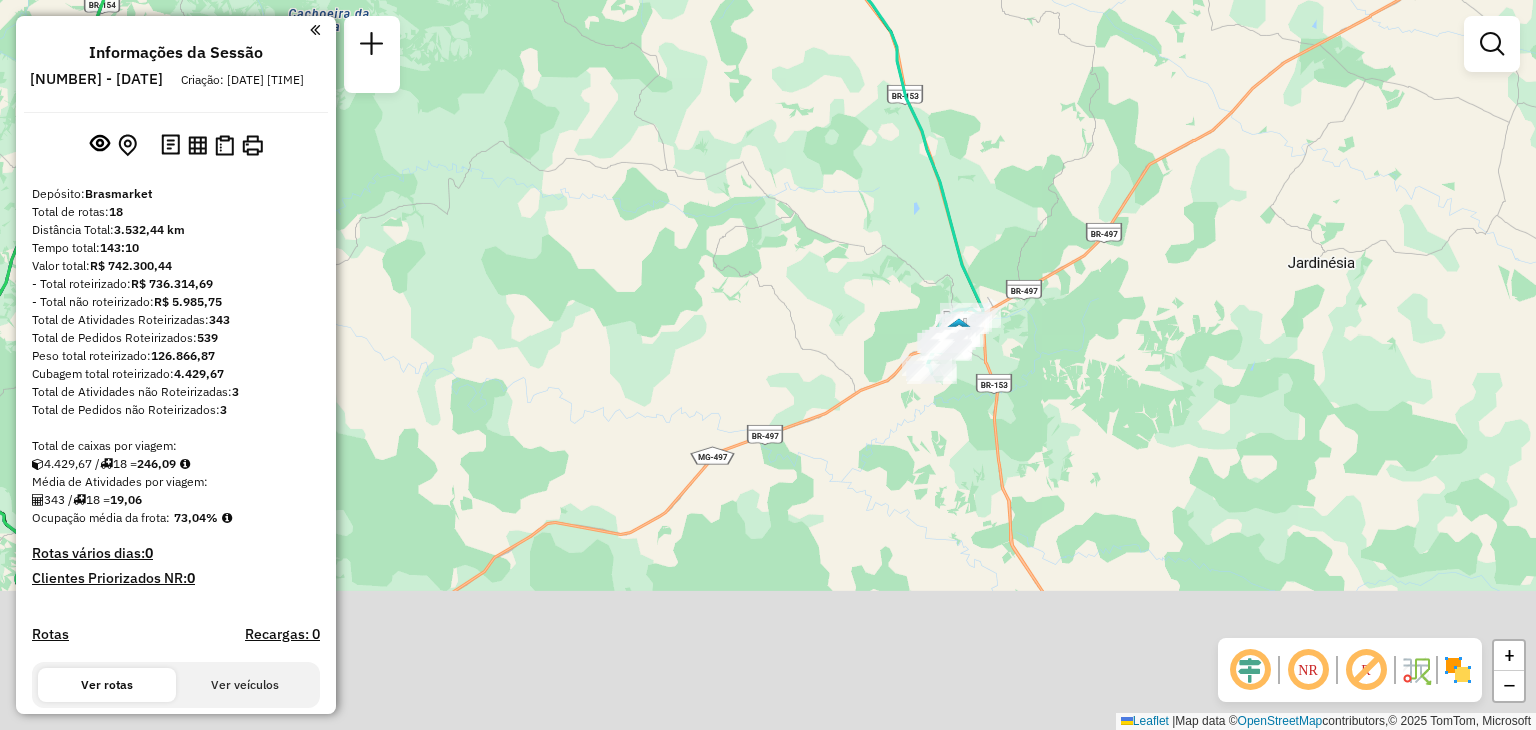 drag, startPoint x: 992, startPoint y: 397, endPoint x: 852, endPoint y: 233, distance: 215.62932 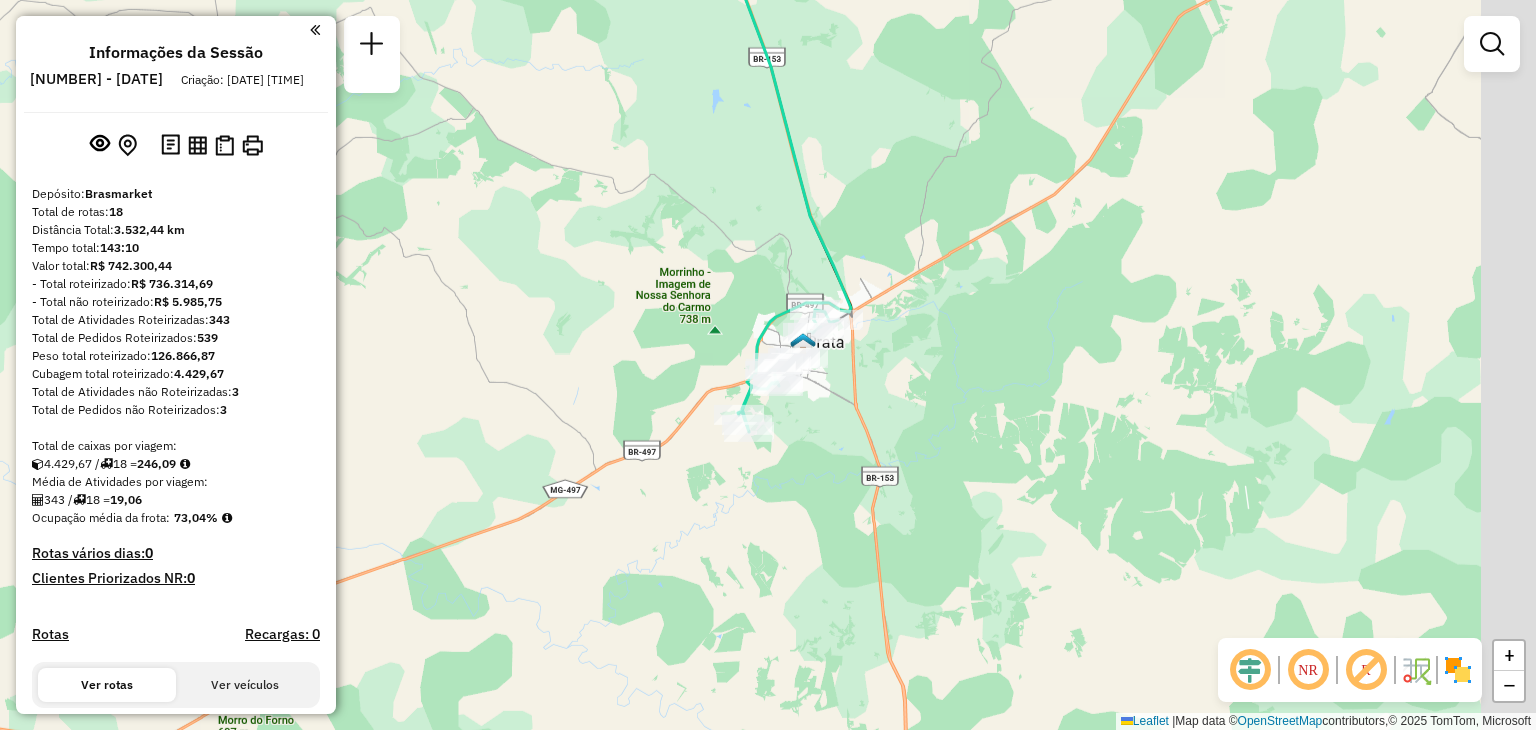 drag, startPoint x: 999, startPoint y: 272, endPoint x: 859, endPoint y: 249, distance: 141.87671 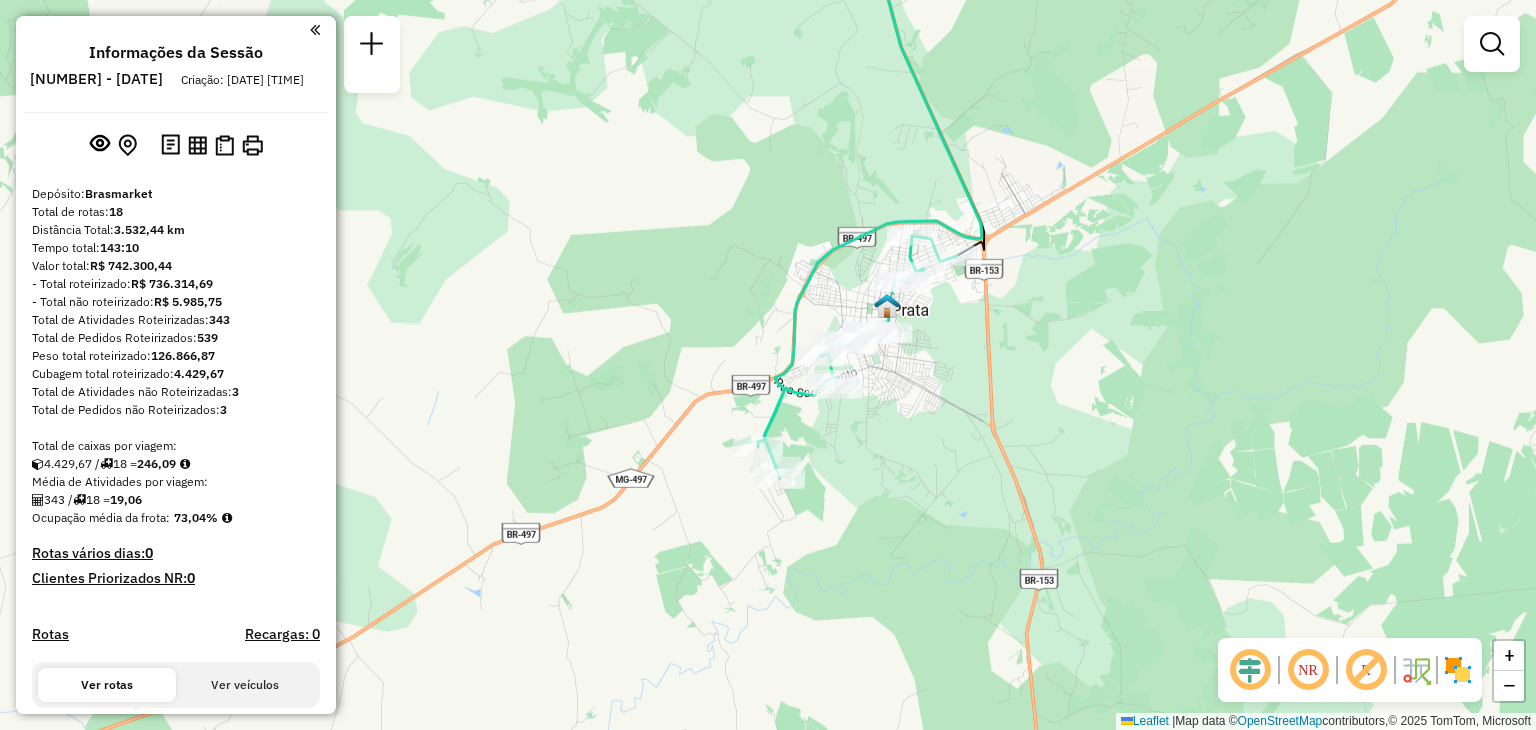 drag, startPoint x: 926, startPoint y: 404, endPoint x: 1085, endPoint y: 279, distance: 202.25232 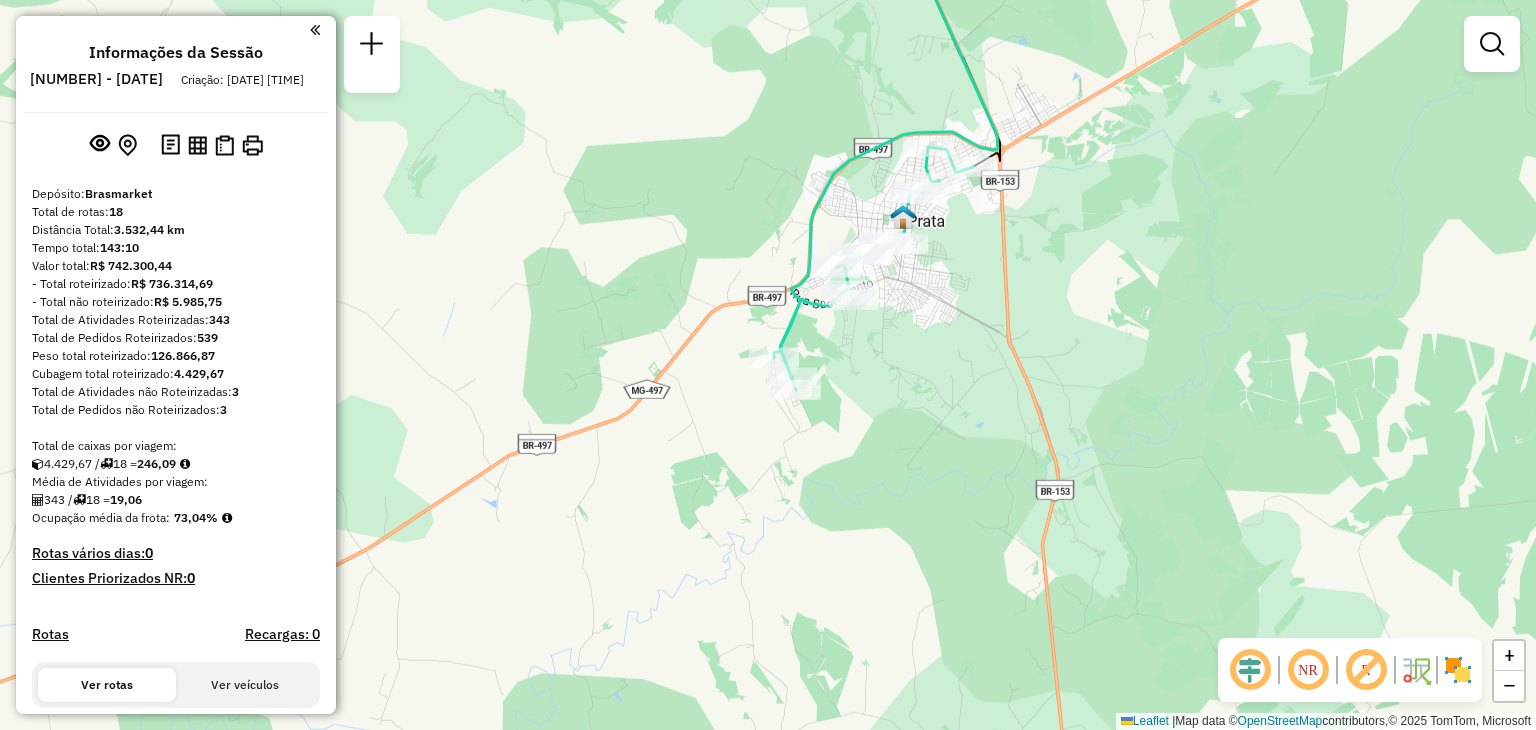 drag, startPoint x: 1136, startPoint y: 402, endPoint x: 1152, endPoint y: 313, distance: 90.426765 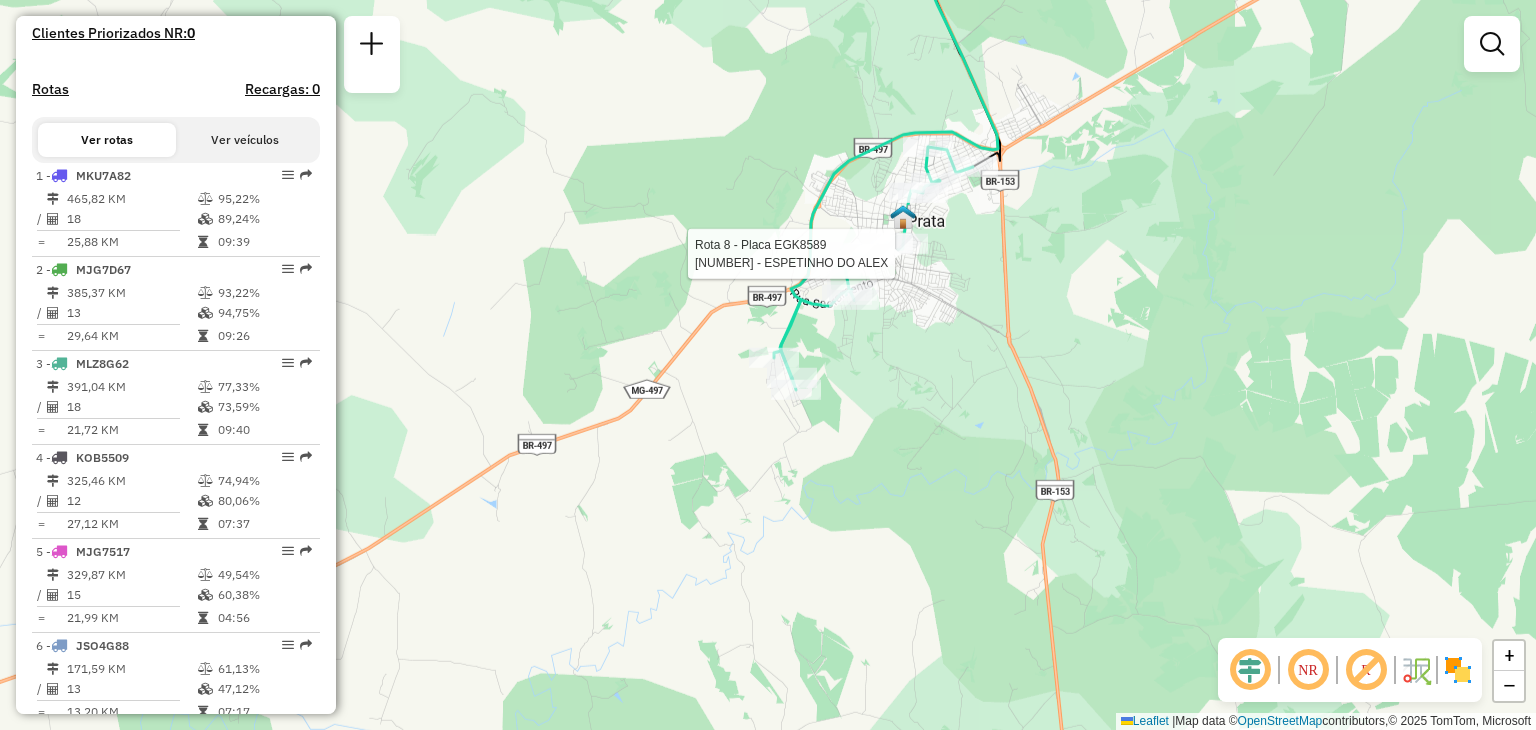 select on "**********" 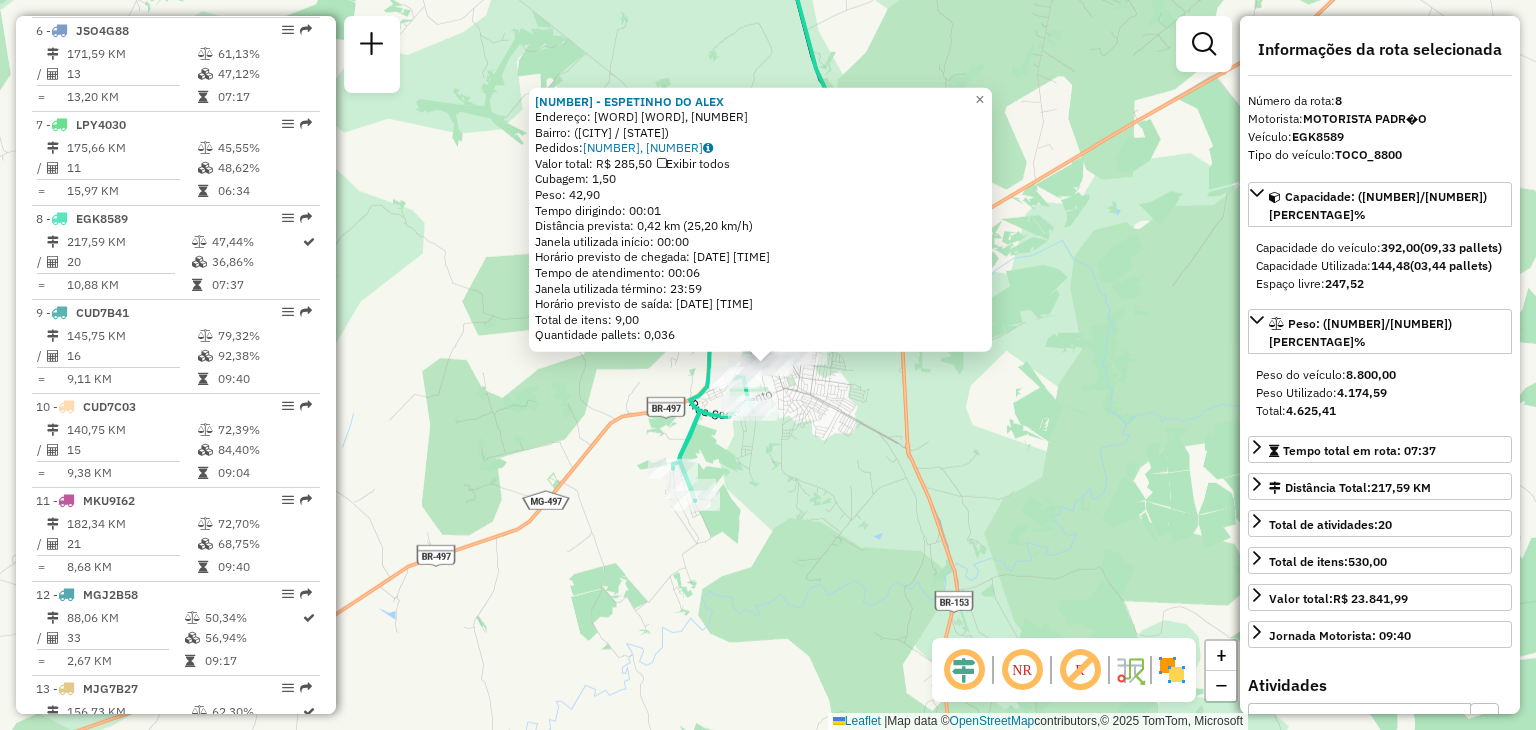 scroll, scrollTop: 1366, scrollLeft: 0, axis: vertical 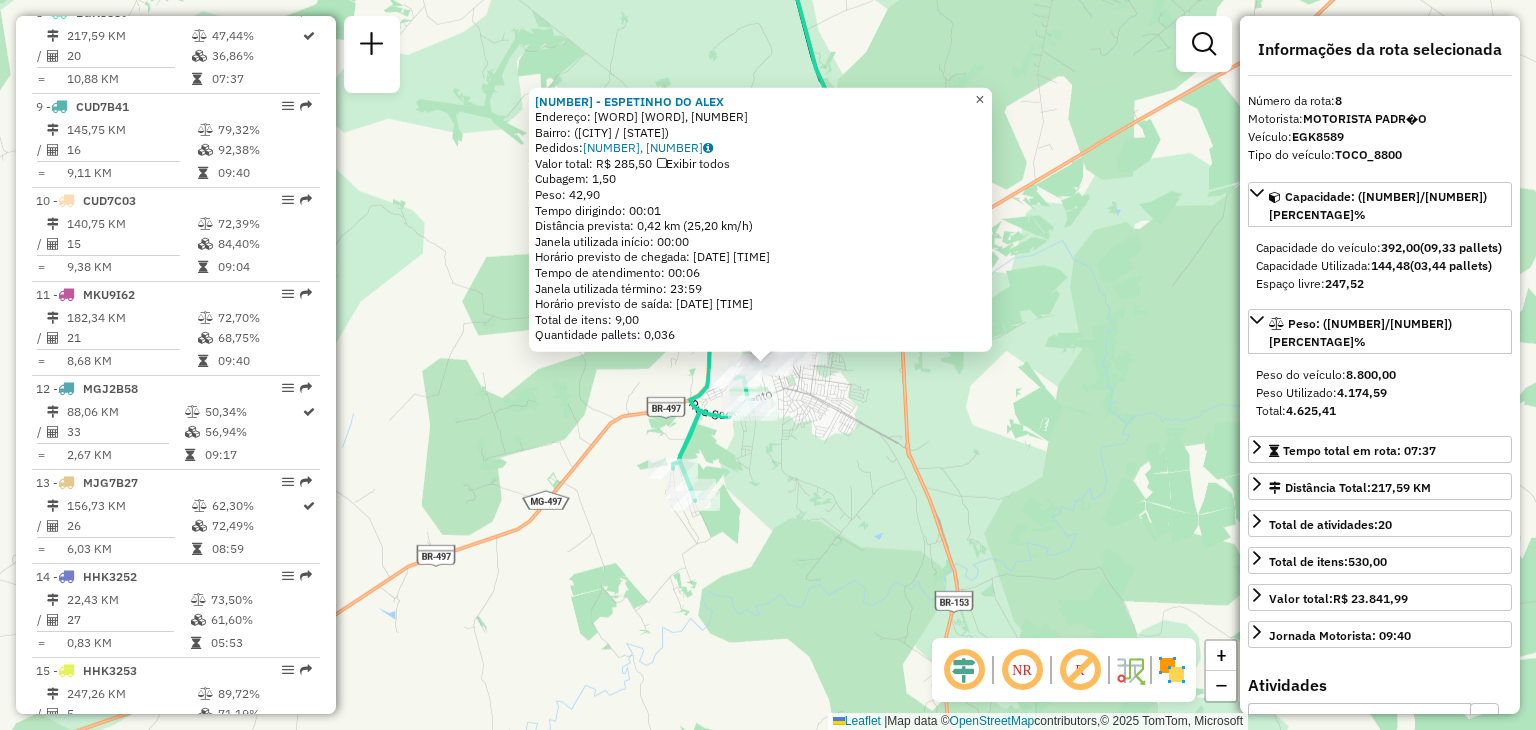 click on "×" 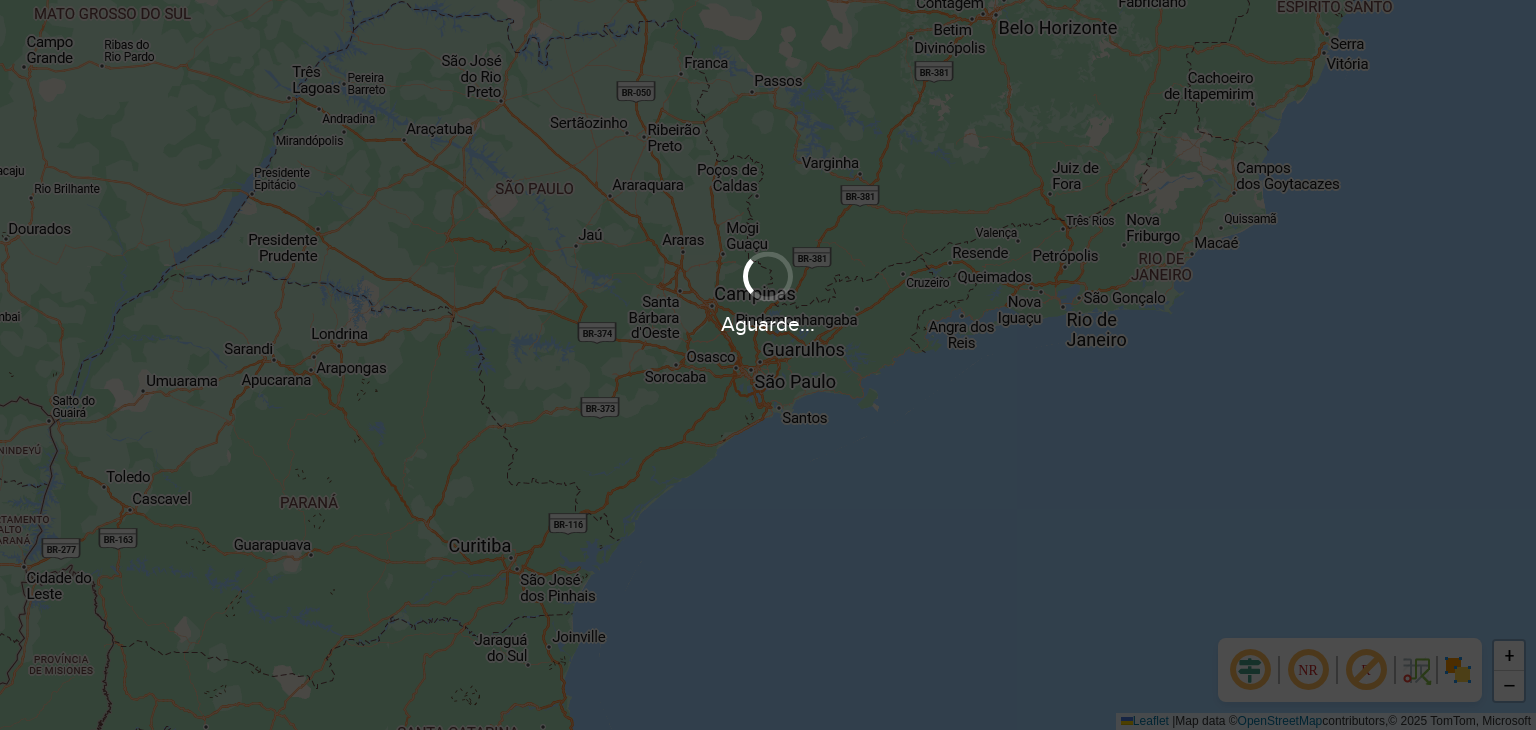 scroll, scrollTop: 0, scrollLeft: 0, axis: both 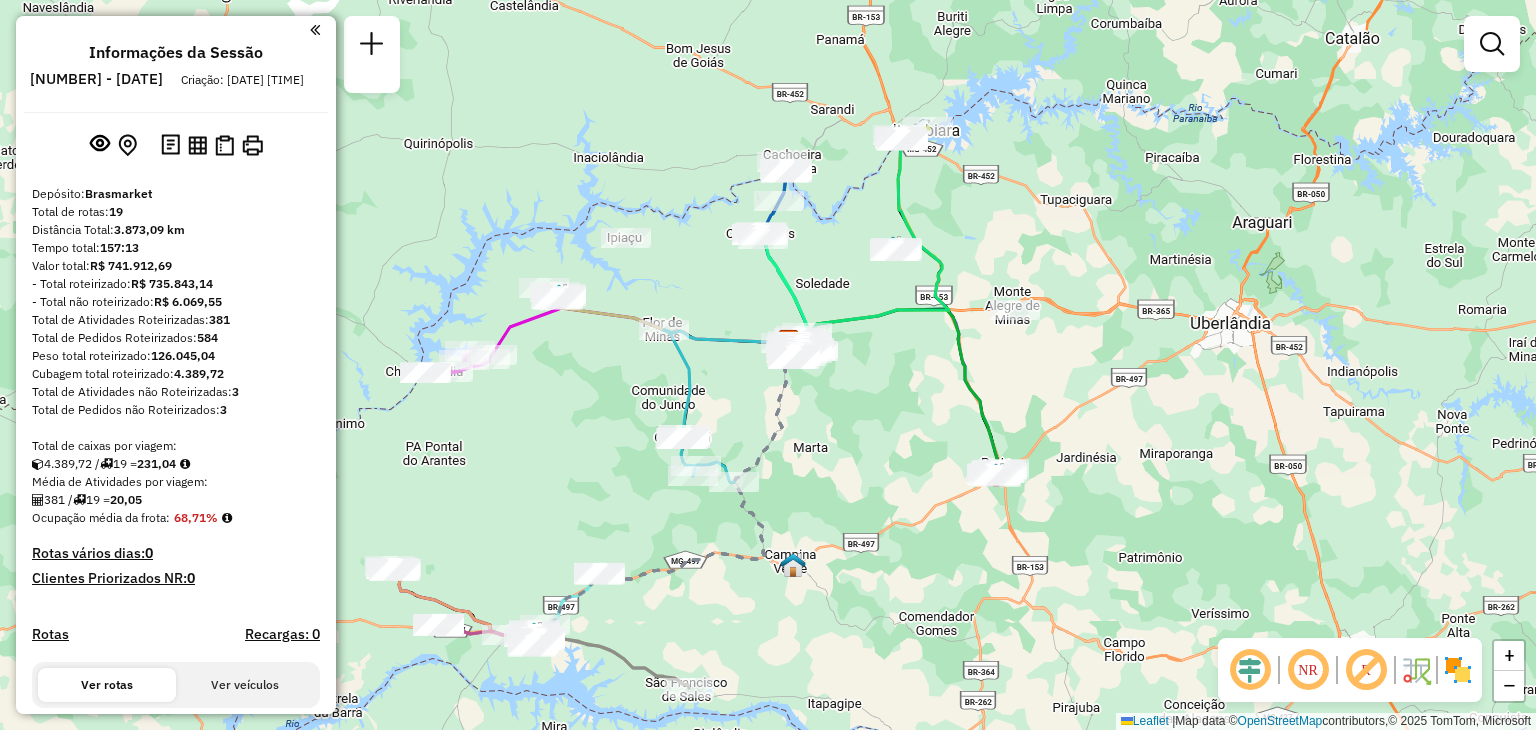 drag, startPoint x: 999, startPoint y: 536, endPoint x: 912, endPoint y: 477, distance: 105.11898 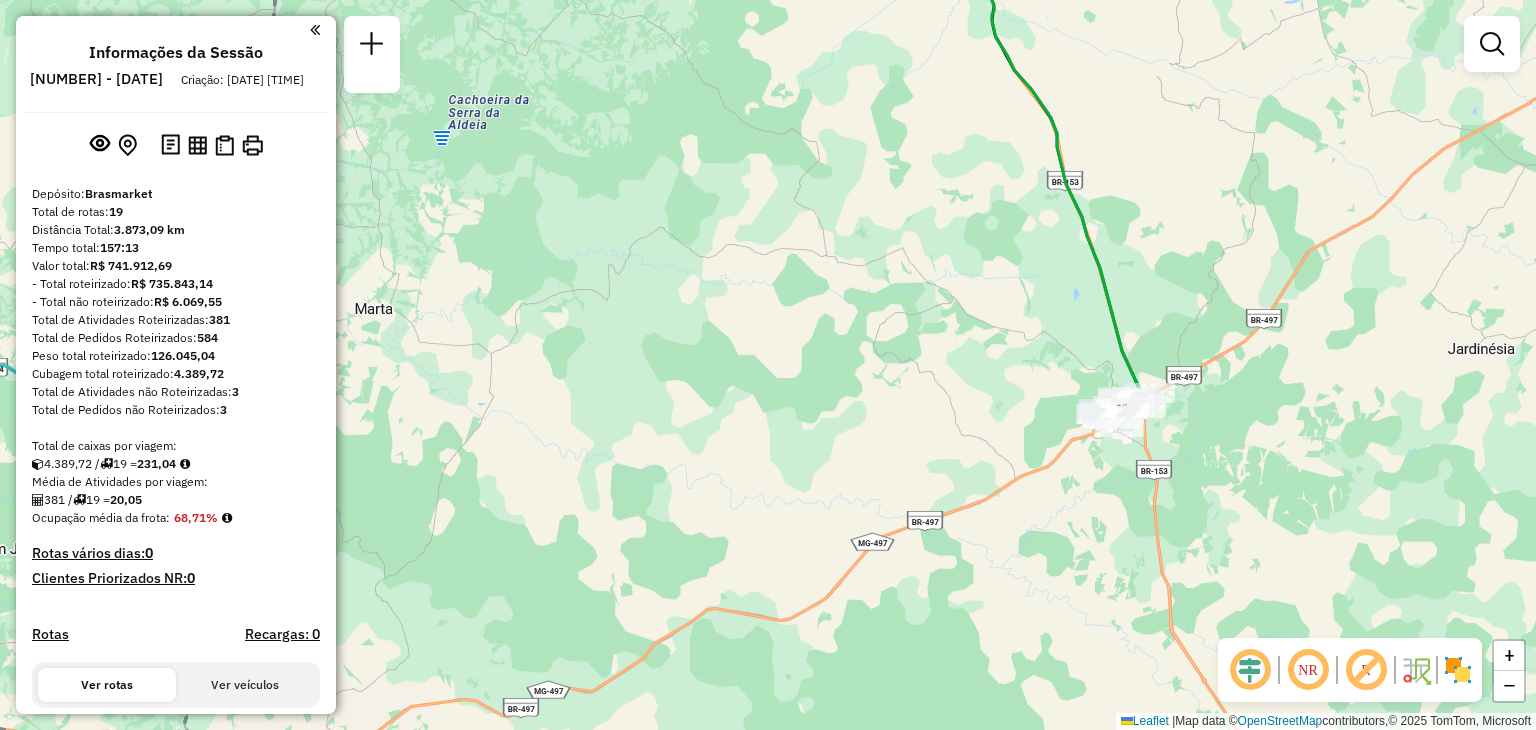 drag, startPoint x: 968, startPoint y: 417, endPoint x: 652, endPoint y: 478, distance: 321.8338 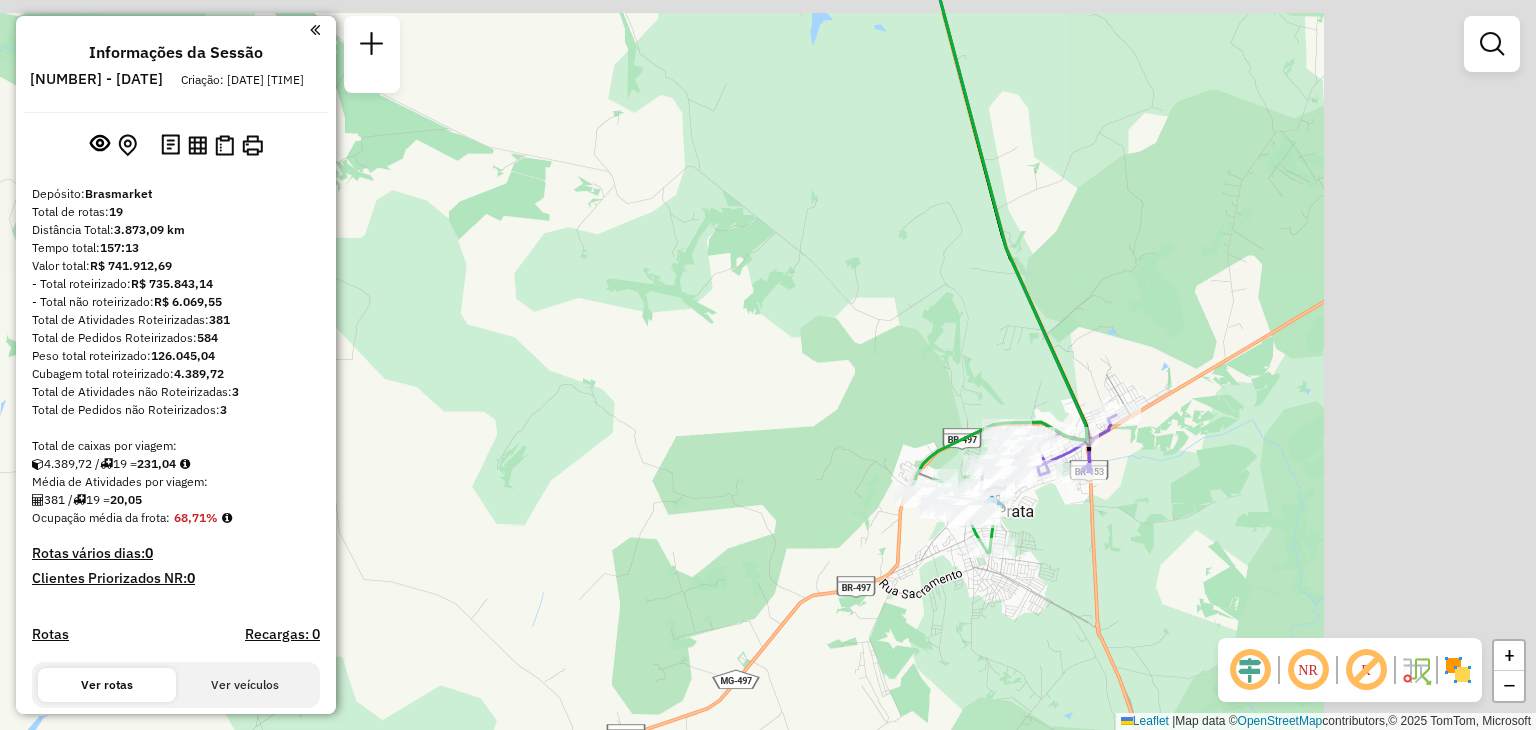 drag, startPoint x: 911, startPoint y: 453, endPoint x: 607, endPoint y: 524, distance: 312.18103 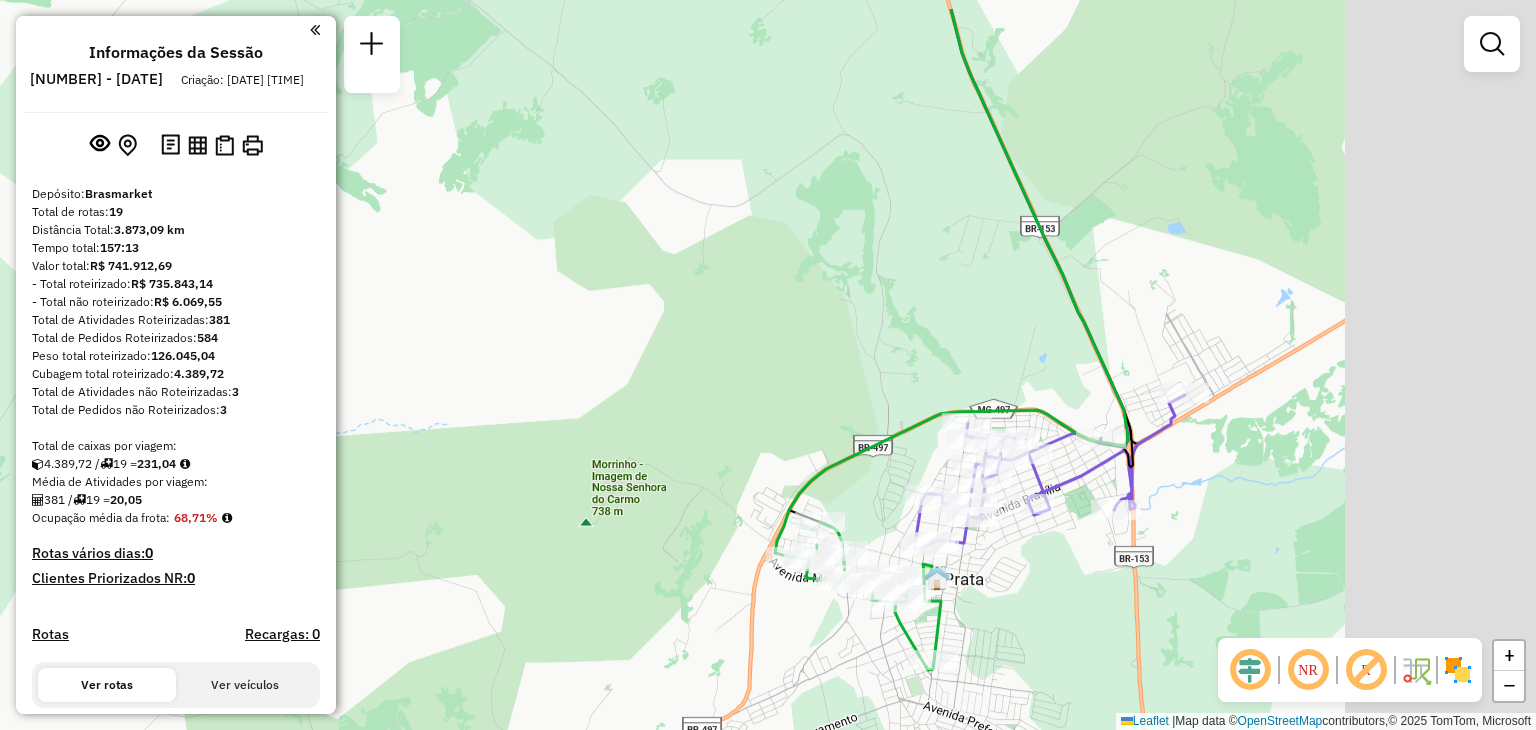 drag, startPoint x: 953, startPoint y: 453, endPoint x: 494, endPoint y: 553, distance: 469.76697 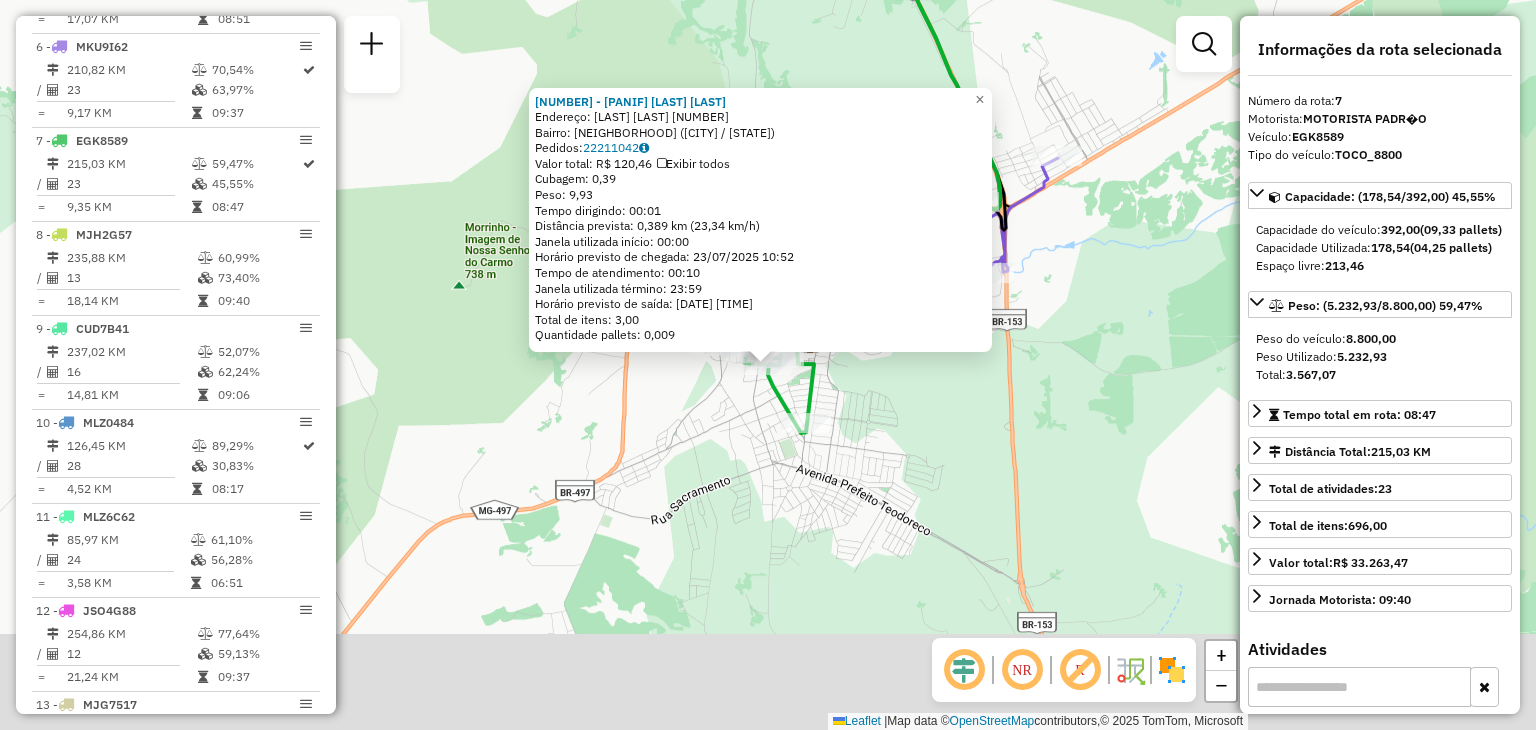 scroll, scrollTop: 1272, scrollLeft: 0, axis: vertical 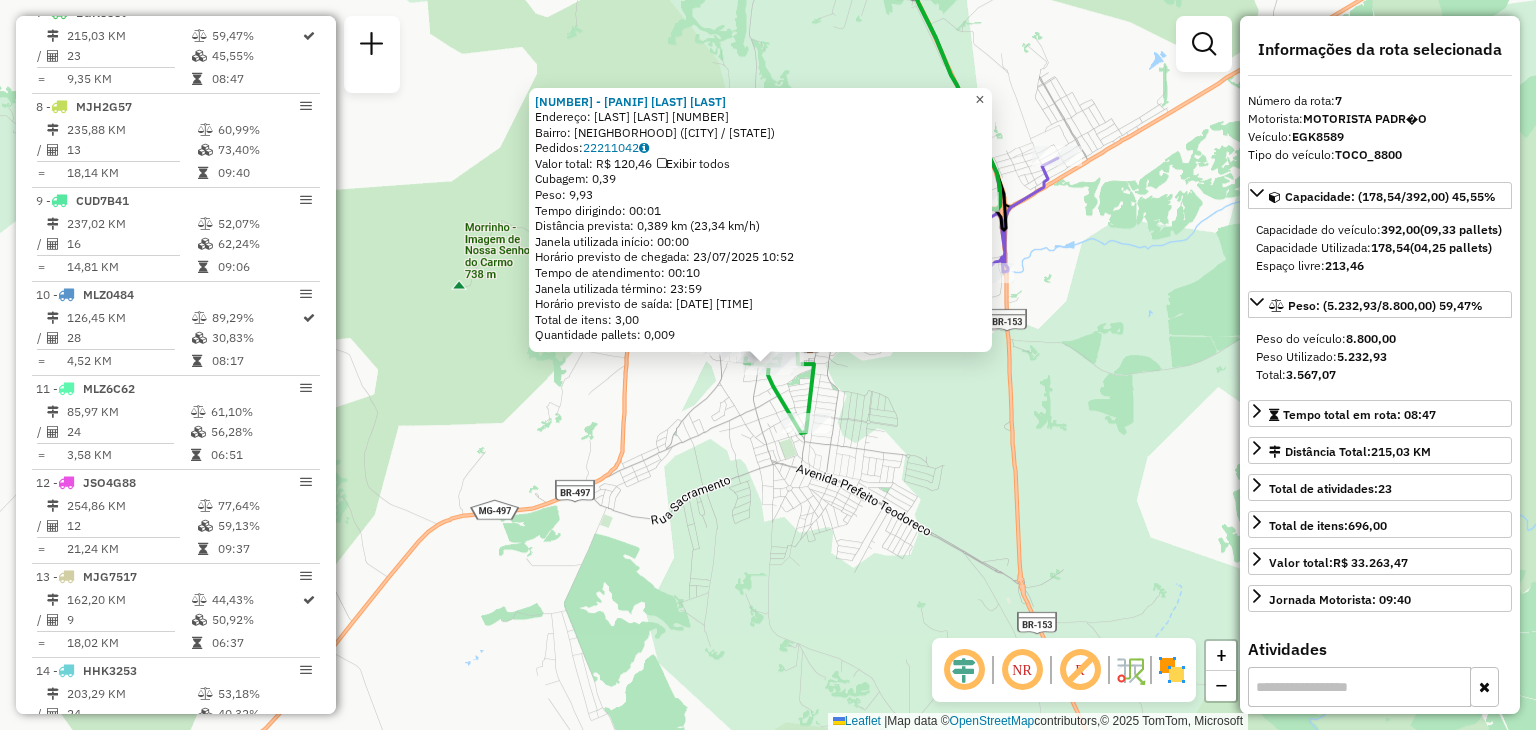 click on "×" 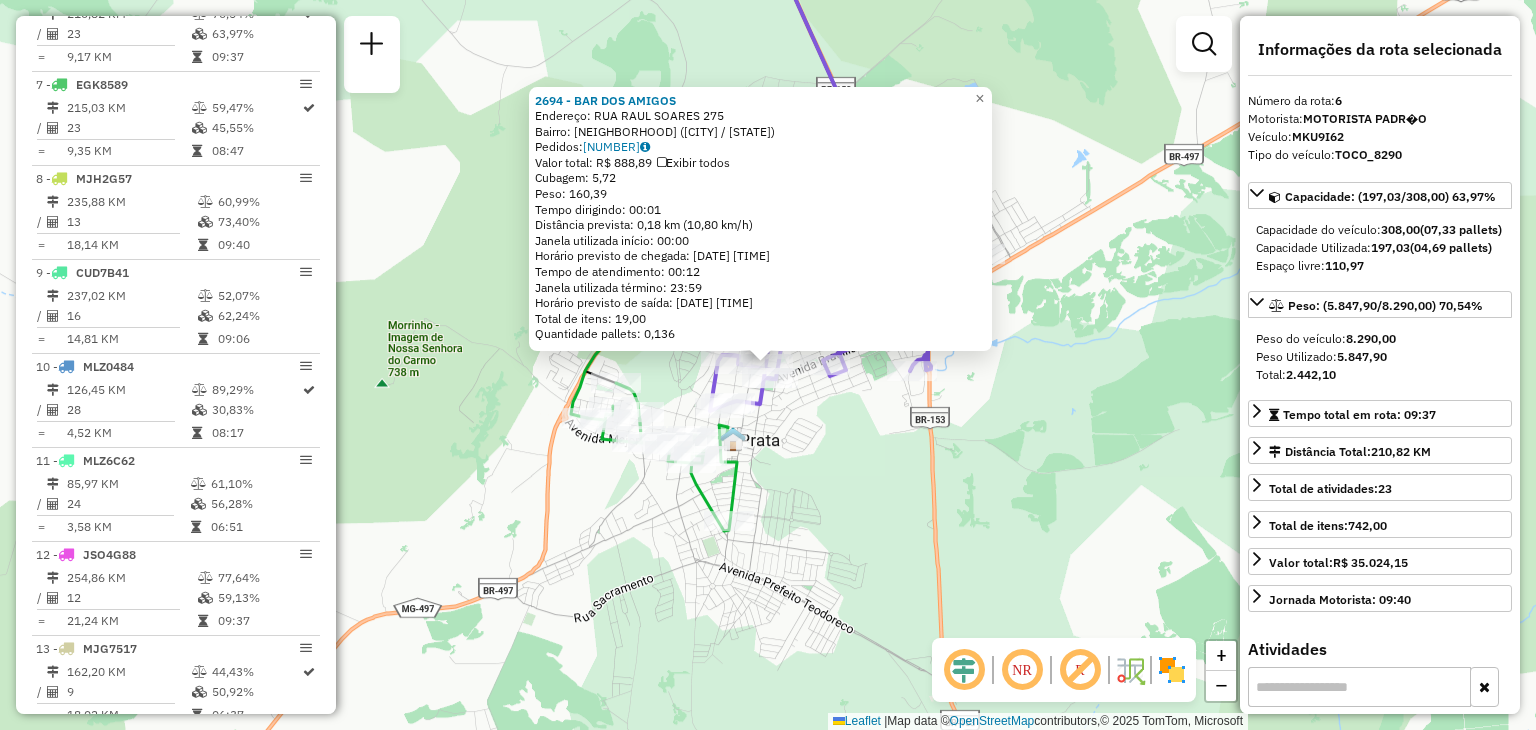 scroll, scrollTop: 1178, scrollLeft: 0, axis: vertical 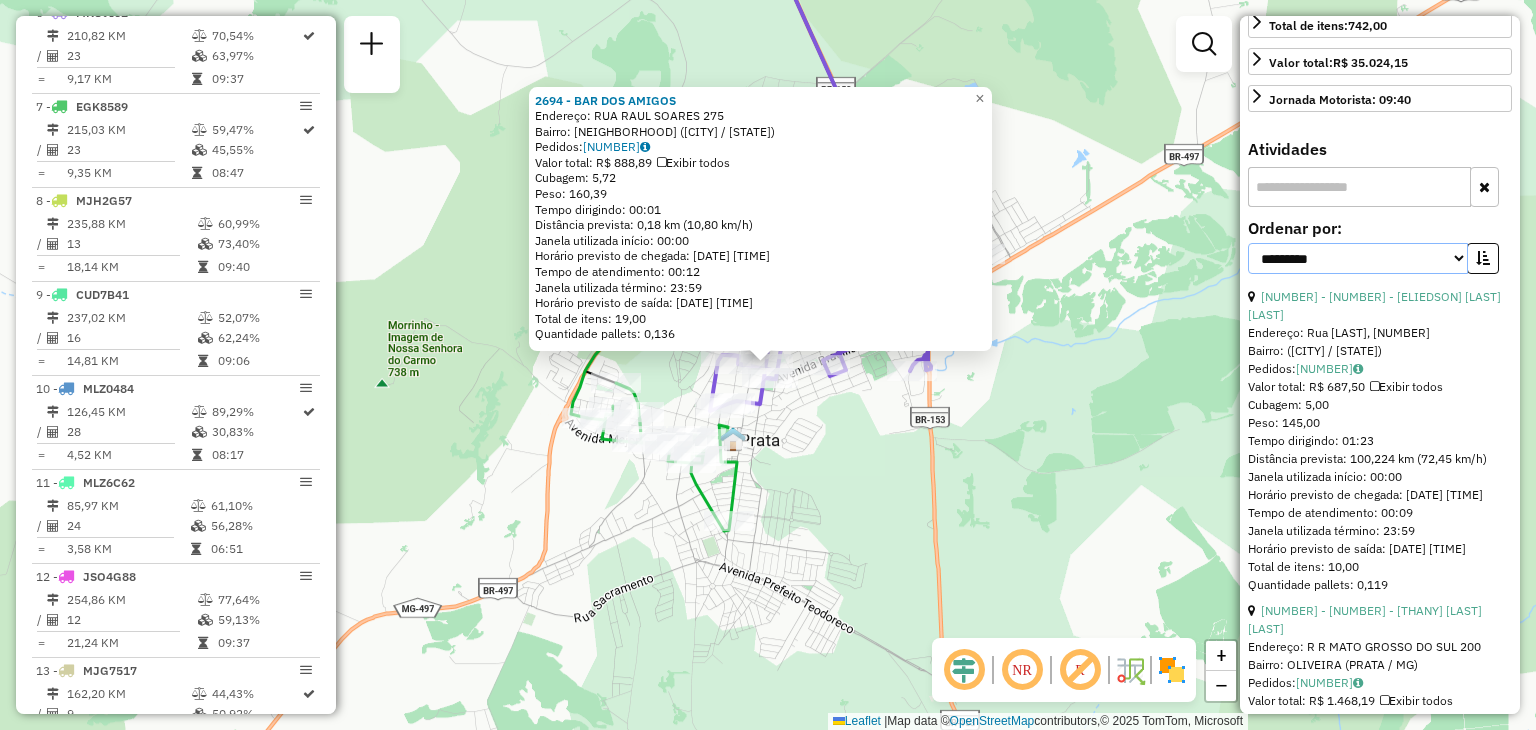 click on "**********" at bounding box center [1358, 258] 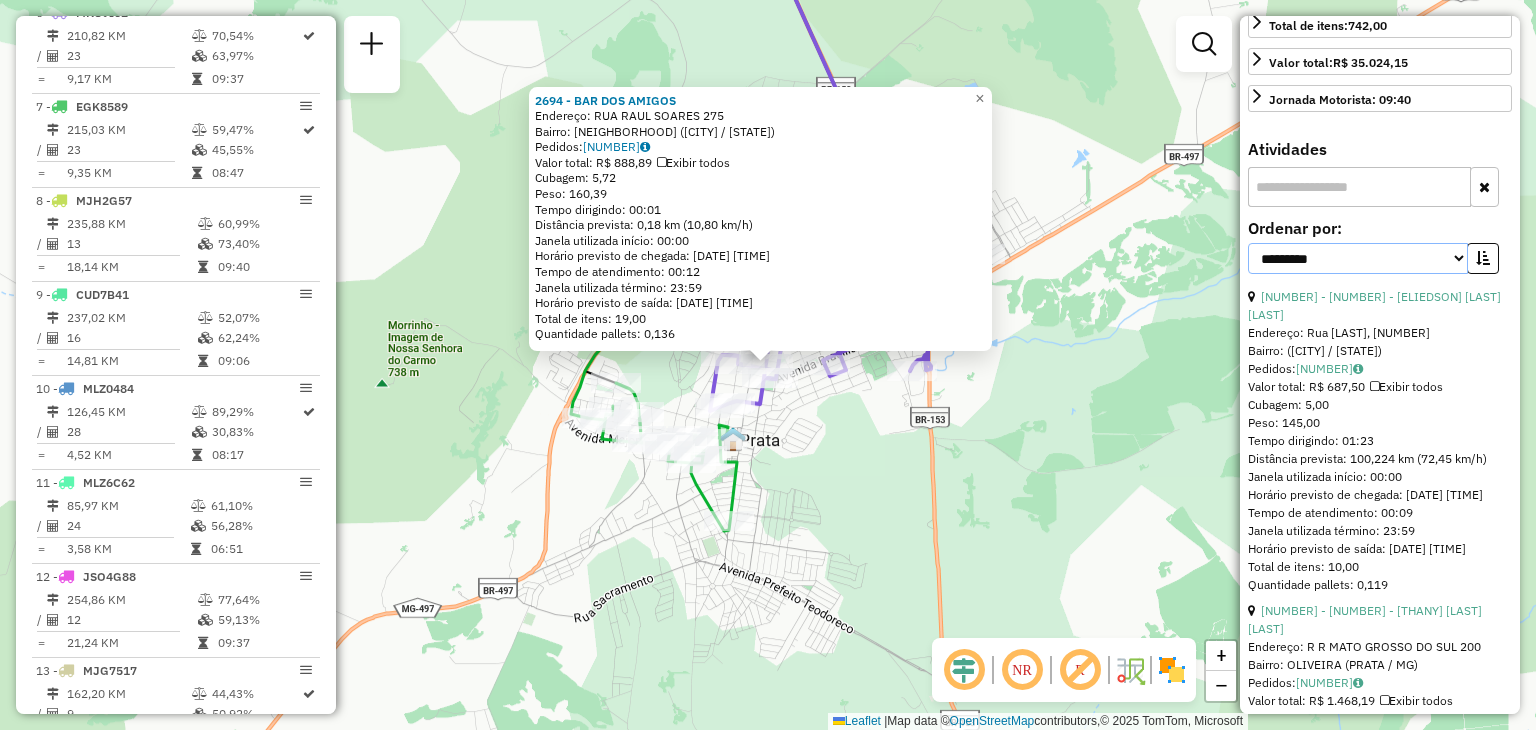 select on "**********" 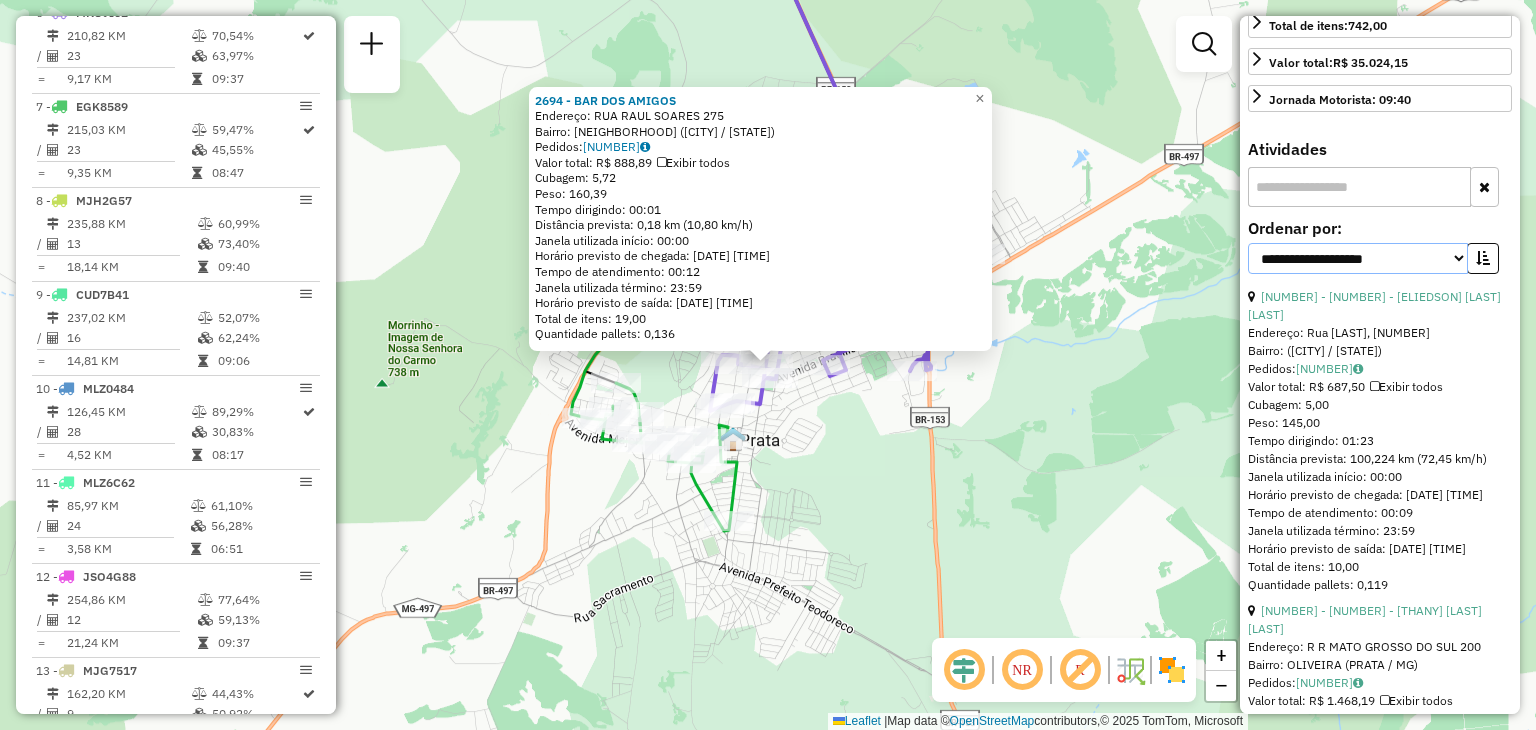 click on "**********" at bounding box center [1358, 258] 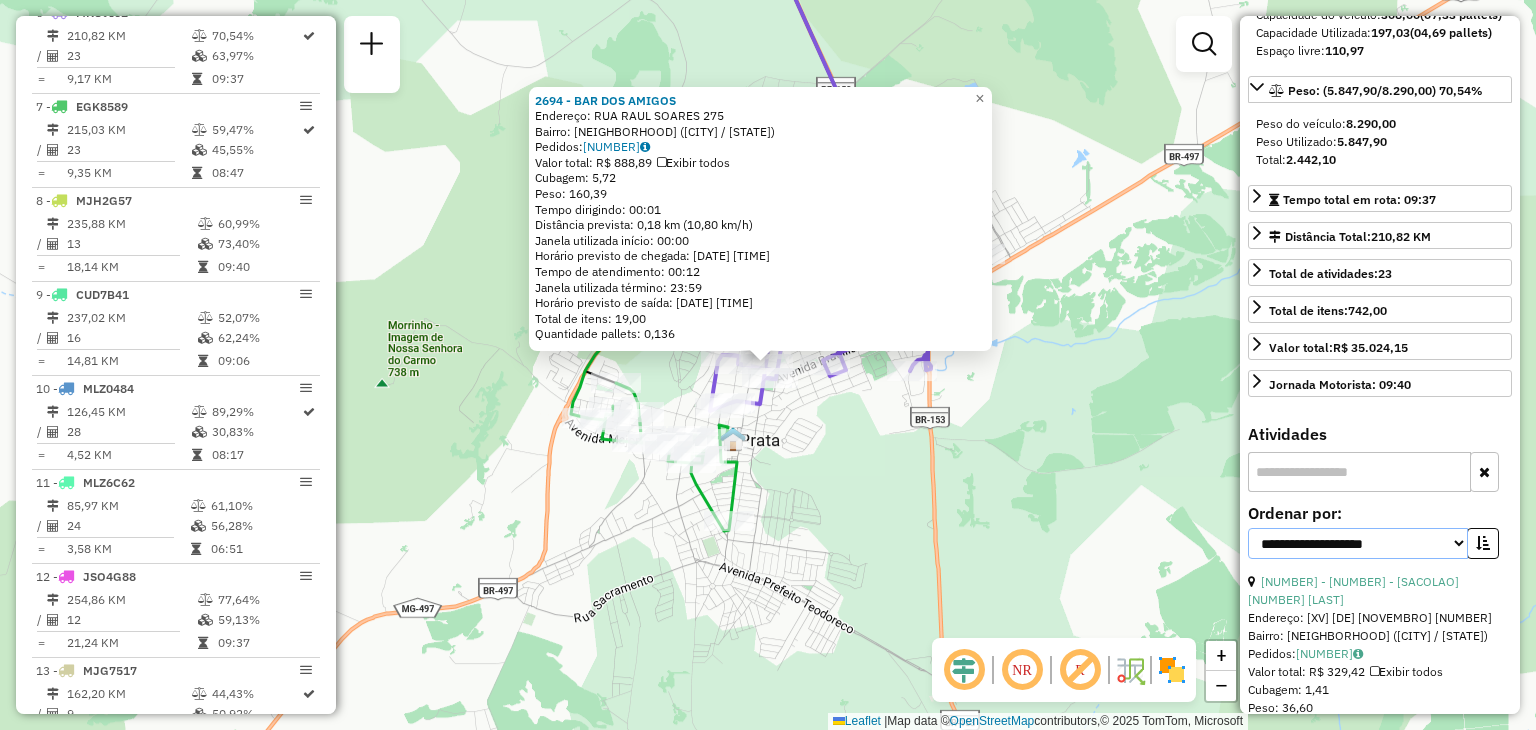 scroll, scrollTop: 300, scrollLeft: 0, axis: vertical 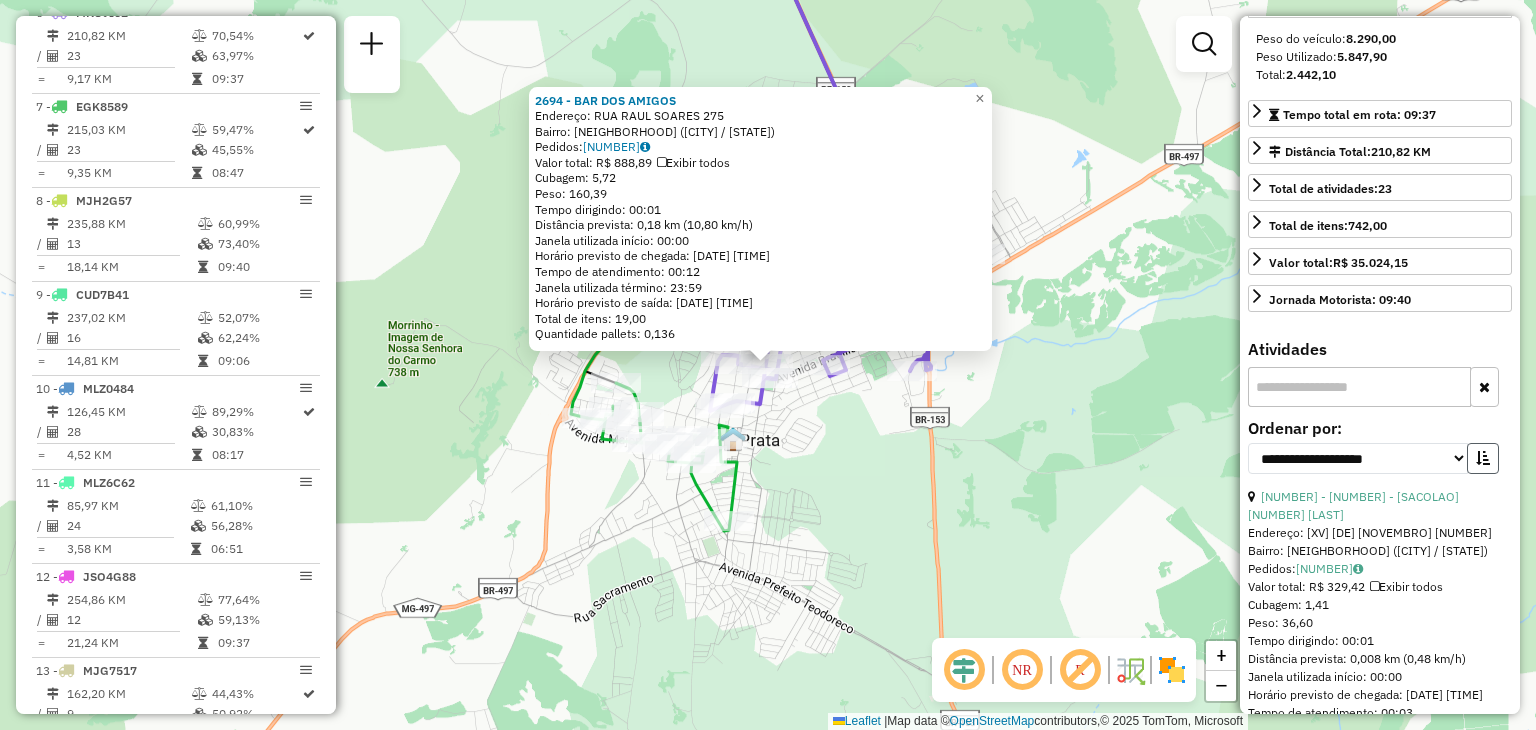 click at bounding box center [1483, 458] 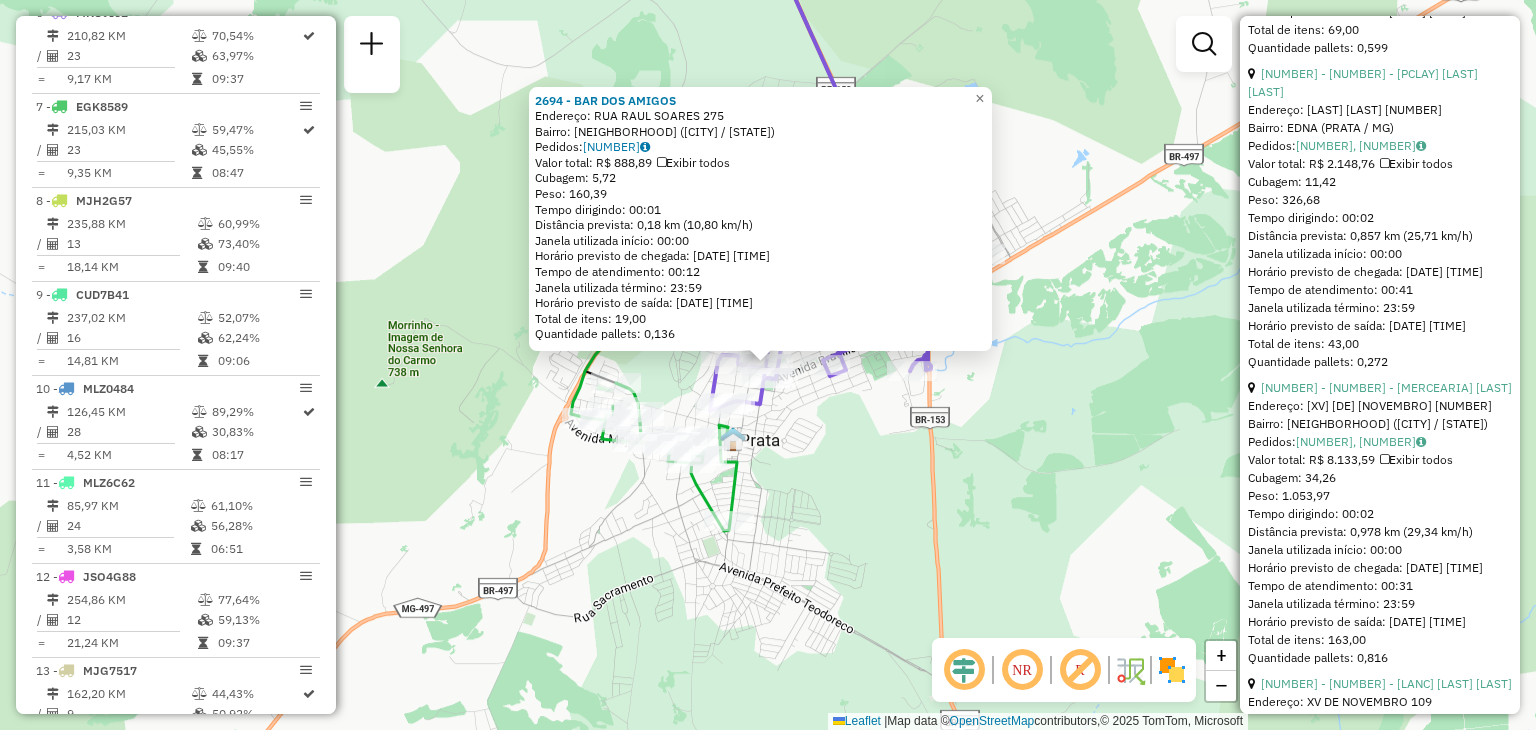scroll, scrollTop: 1100, scrollLeft: 0, axis: vertical 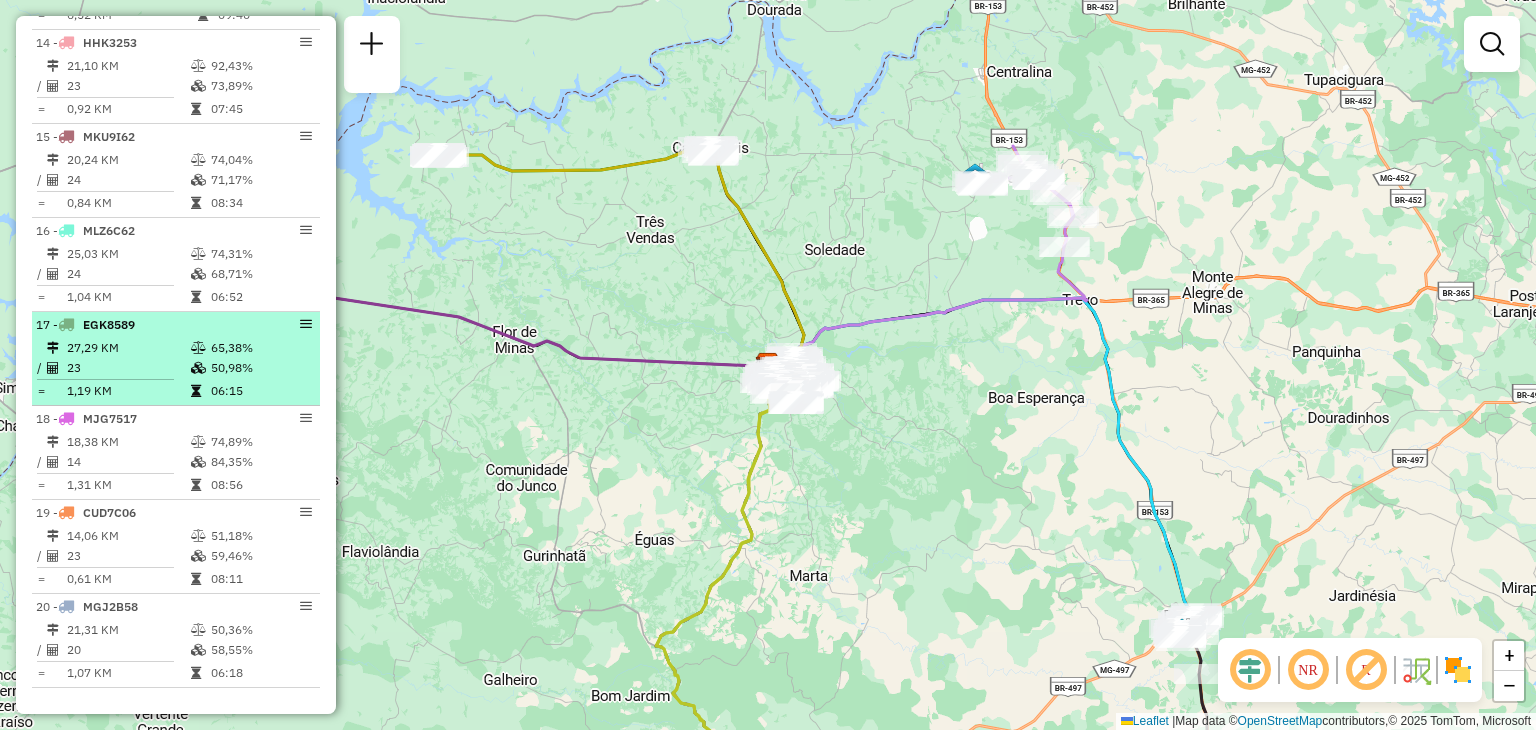 click on "23" at bounding box center [128, 368] 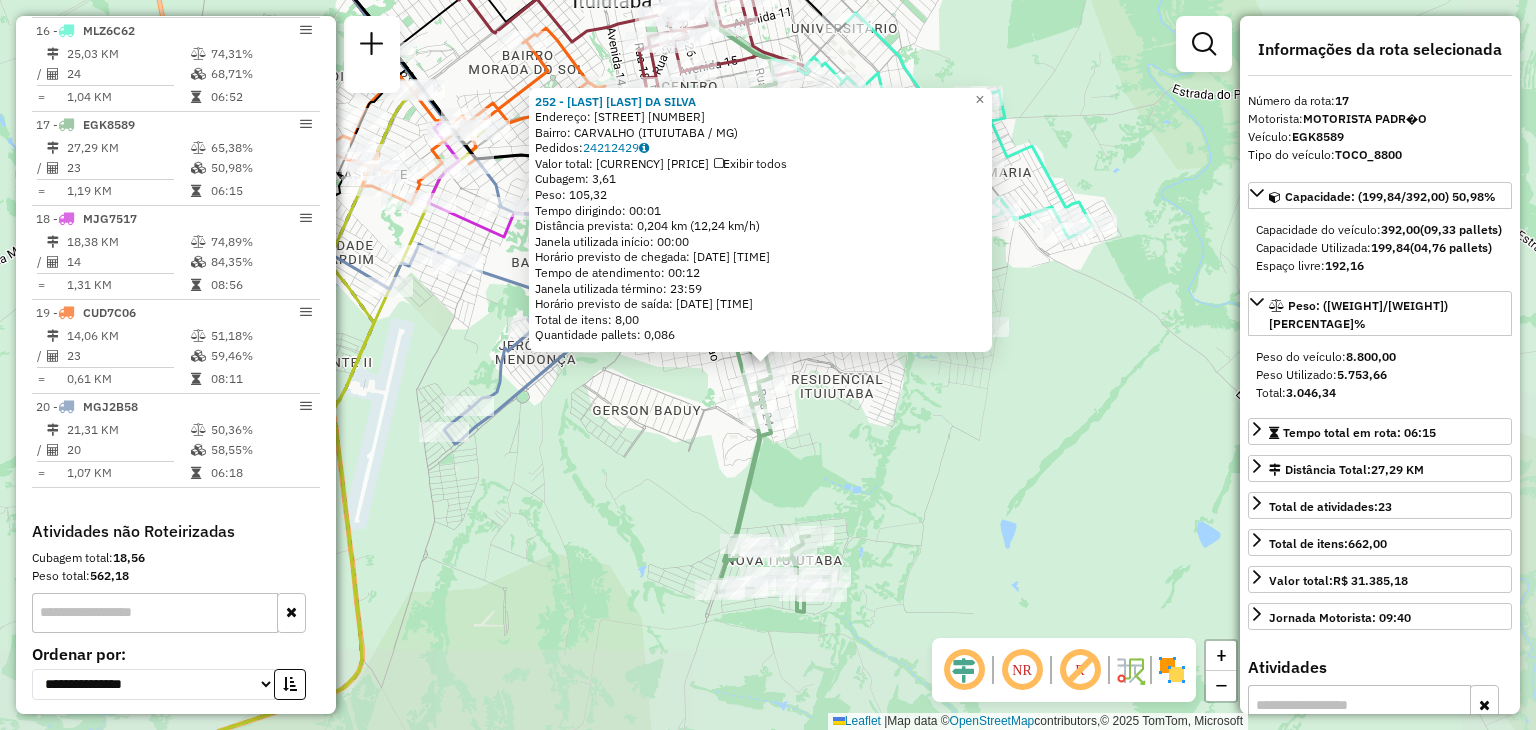 scroll, scrollTop: 2210, scrollLeft: 0, axis: vertical 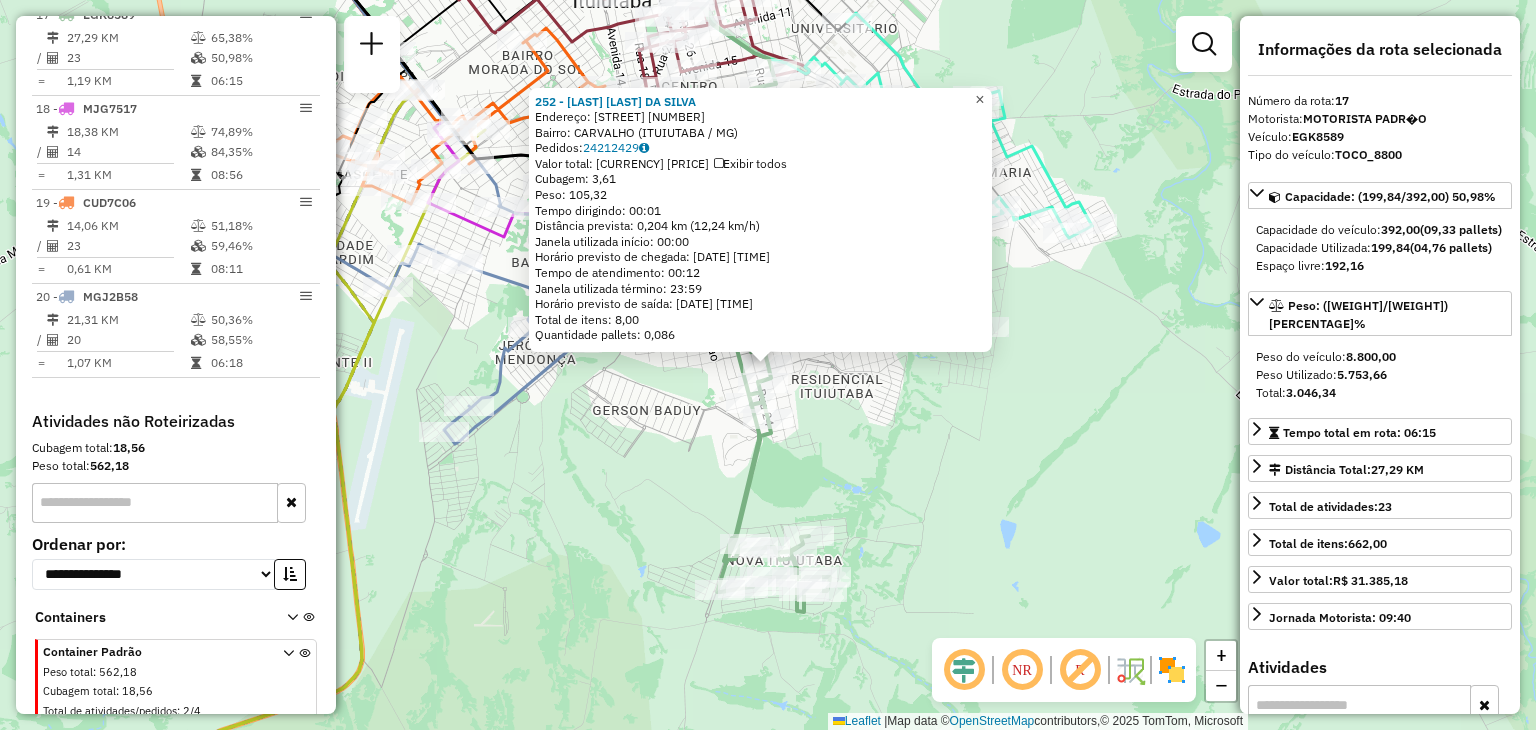 click on "×" 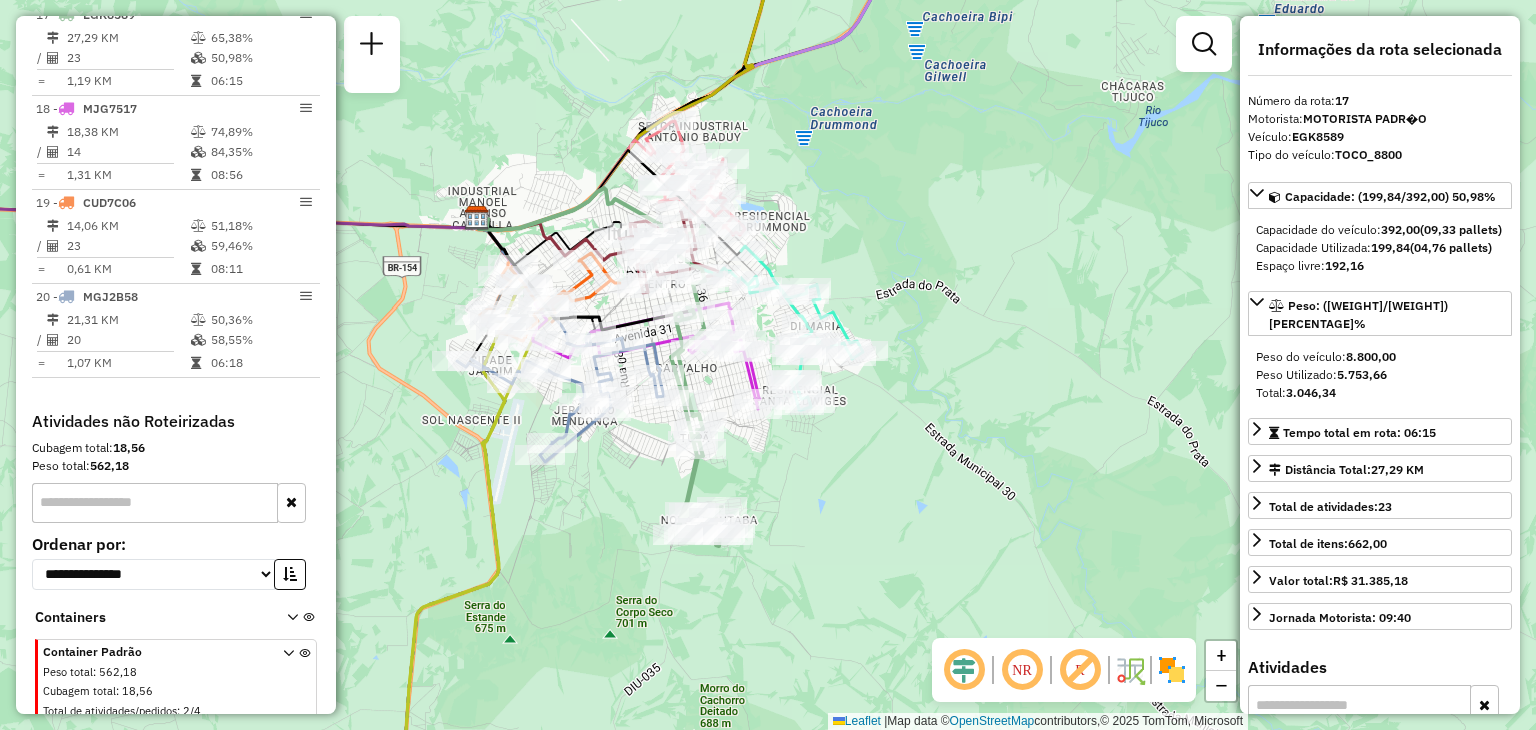 drag, startPoint x: 633, startPoint y: 472, endPoint x: 641, endPoint y: 507, distance: 35.902645 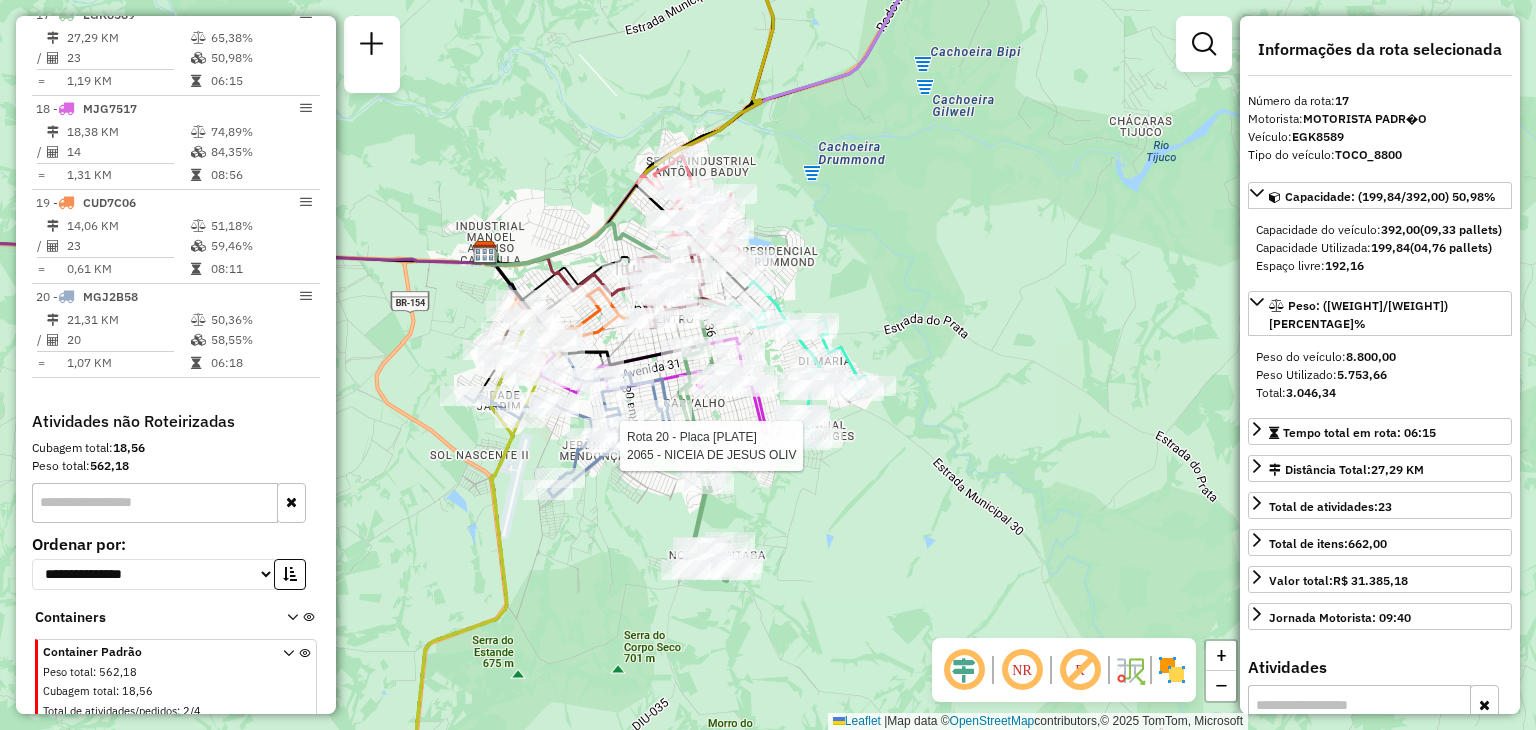 scroll, scrollTop: 2235, scrollLeft: 0, axis: vertical 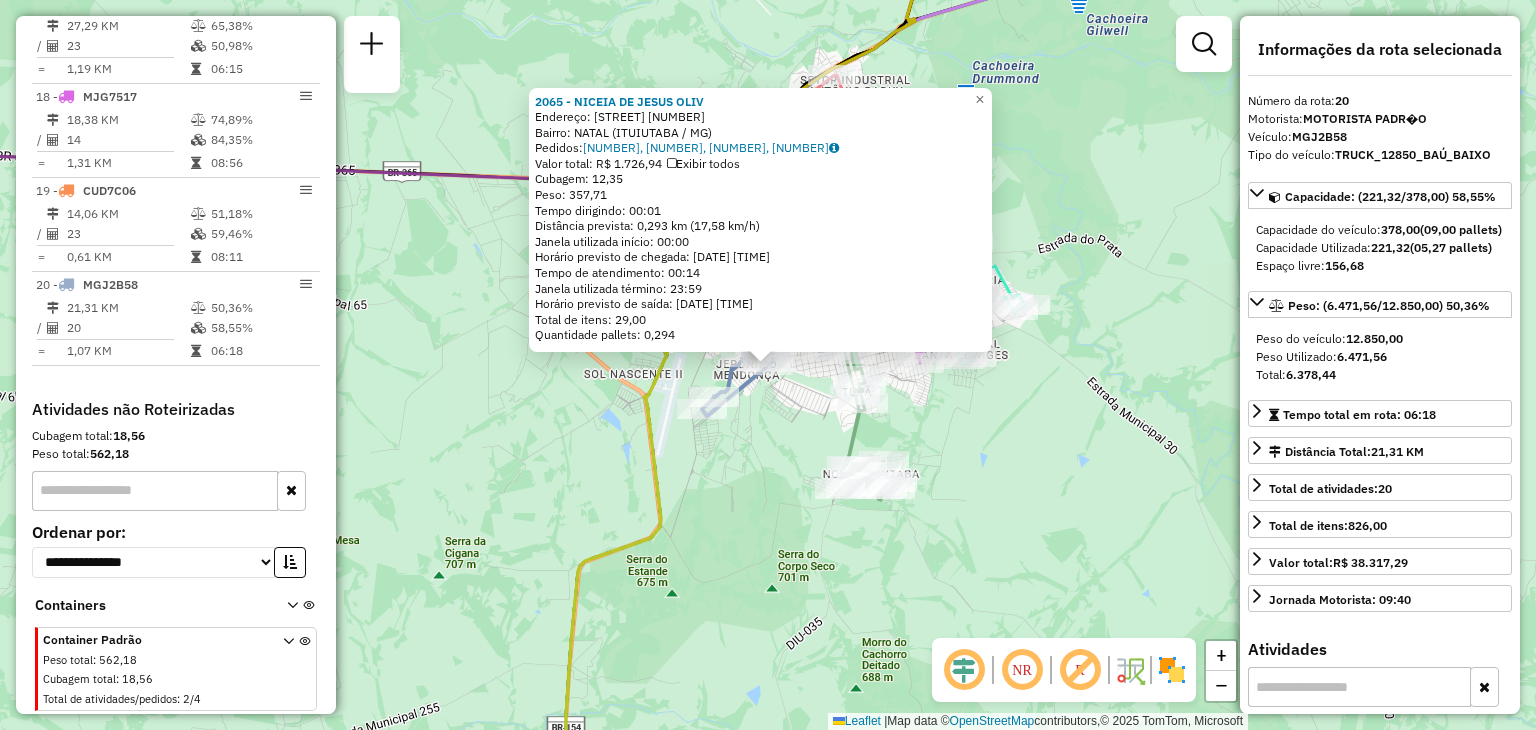 click on "2065 - NICEIA DE JESUS OLIV  Endereço:  Avenida Cinquenta e Um 1455   Bairro: NATAL (ITUIUTABA / MG)   Pedidos:  24212572, 24212578, 24212678, 24212677   Valor total: R$ 1.726,94   Exibir todos   Cubagem: 12,35  Peso: 357,71  Tempo dirigindo: 00:01   Distância prevista: 0,293 km (17,58 km/h)   Janela utilizada início: 00:00   Horário previsto de chegada: 25/07/2025 10:37   Tempo de atendimento: 00:14   Janela utilizada término: 23:59   Horário previsto de saída: 25/07/2025 10:51   Total de itens: 29,00   Quantidade pallets: 0,294  × Janela de atendimento Grade de atendimento Capacidade Transportadoras Veículos Cliente Pedidos  Rotas Selecione os dias de semana para filtrar as janelas de atendimento  Seg   Ter   Qua   Qui   Sex   Sáb   Dom  Informe o período da janela de atendimento: De: Até:  Filtrar exatamente a janela do cliente  Considerar janela de atendimento padrão  Selecione os dias de semana para filtrar as grades de atendimento  Seg   Ter   Qua   Qui   Sex   Sáb   Dom   Peso mínimo:  +" 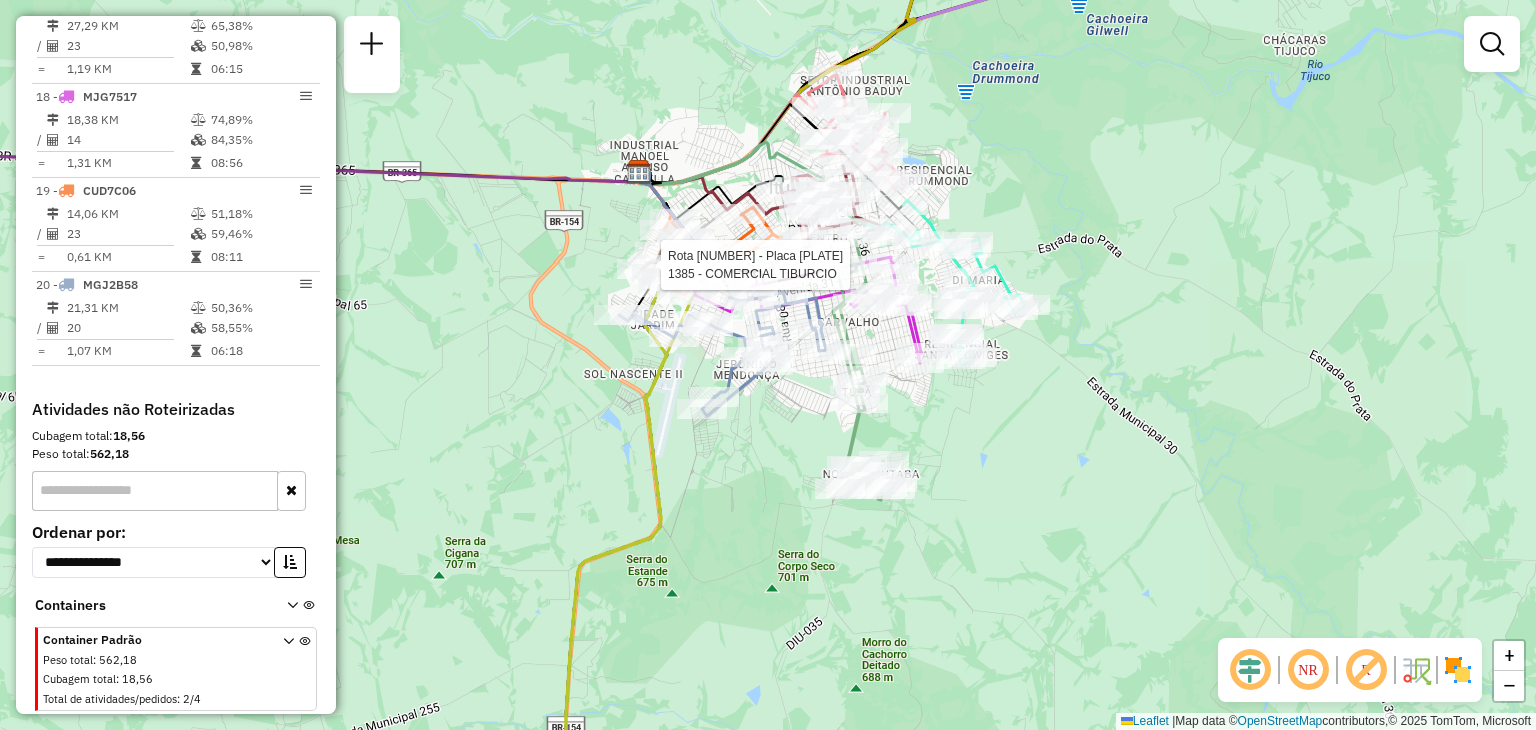 select on "**********" 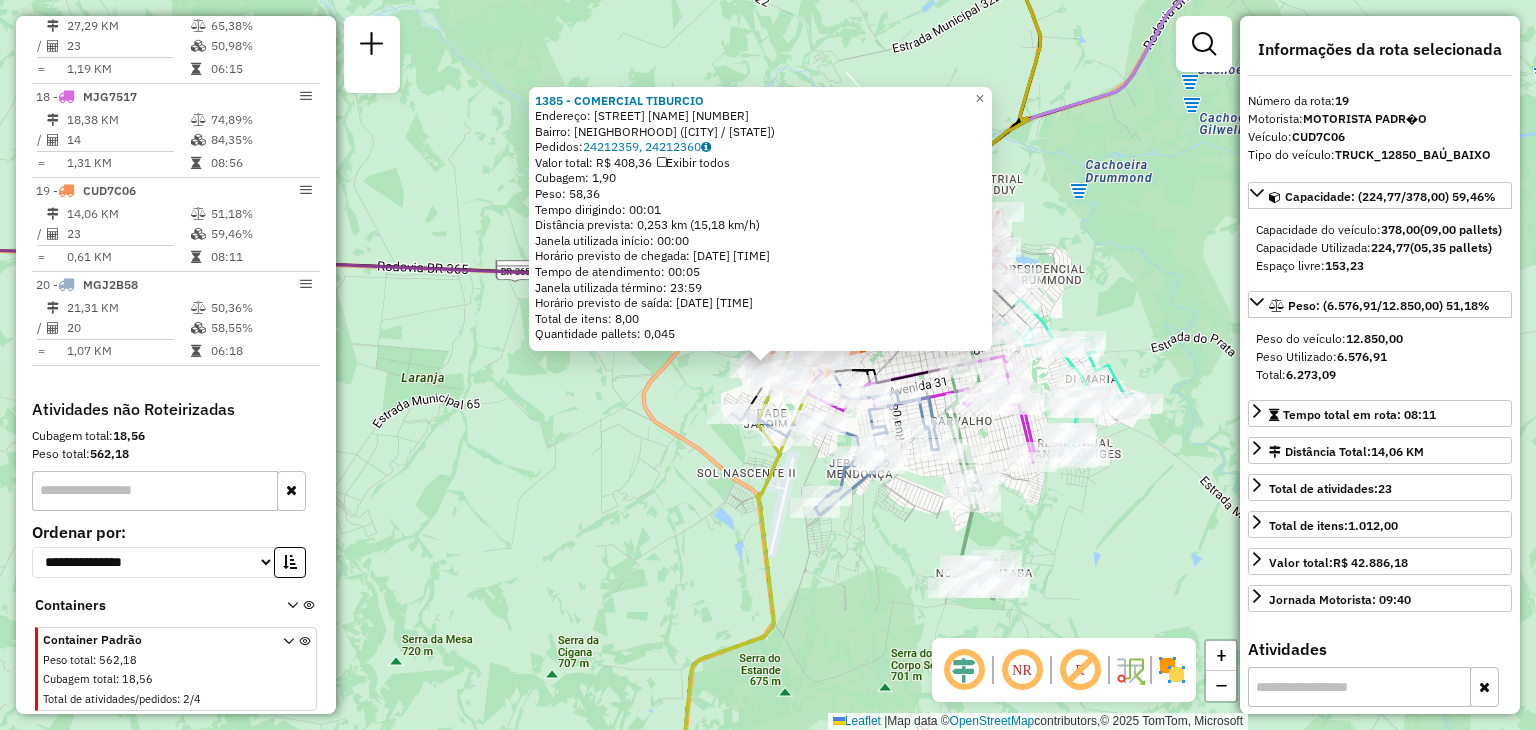 drag, startPoint x: 591, startPoint y: 501, endPoint x: 606, endPoint y: 502, distance: 15.033297 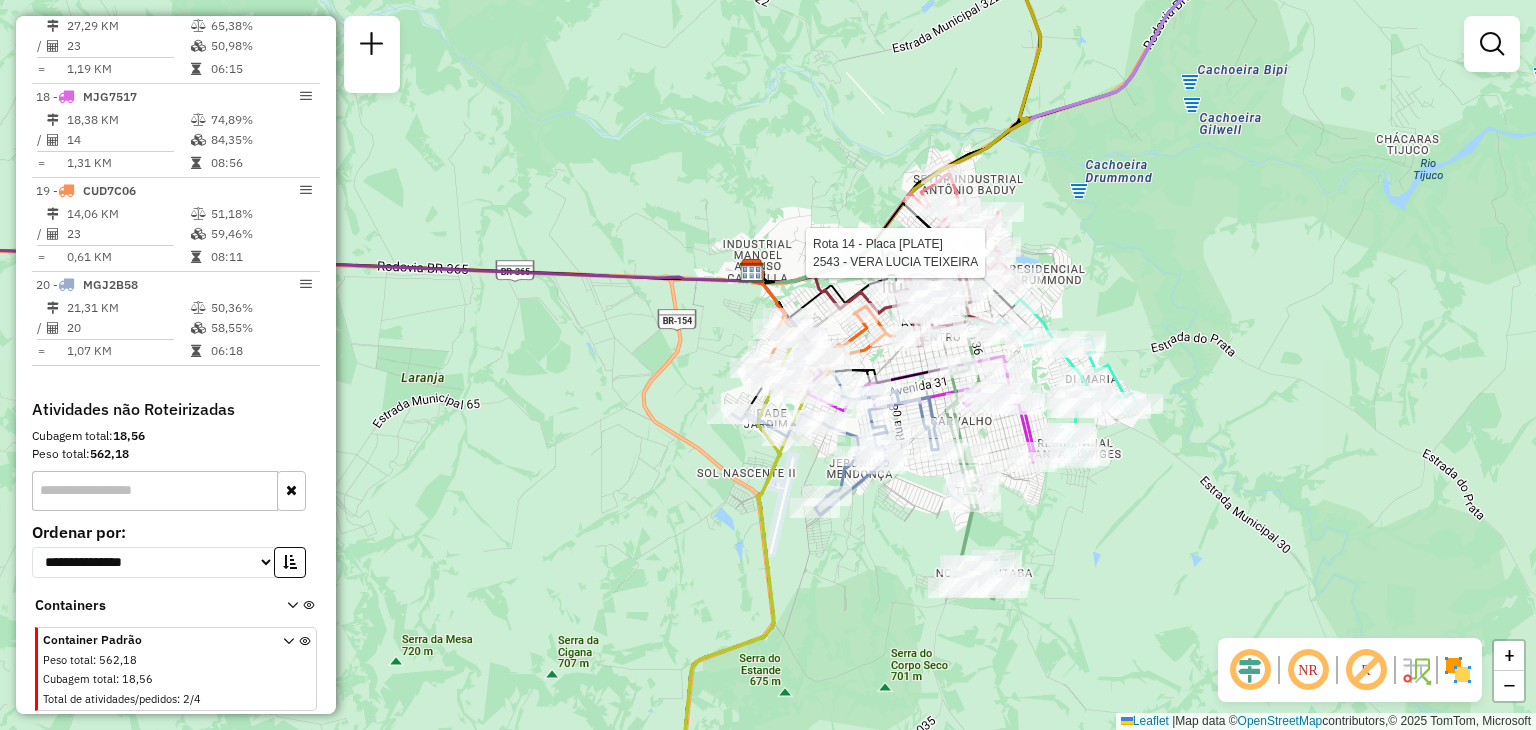 select on "**********" 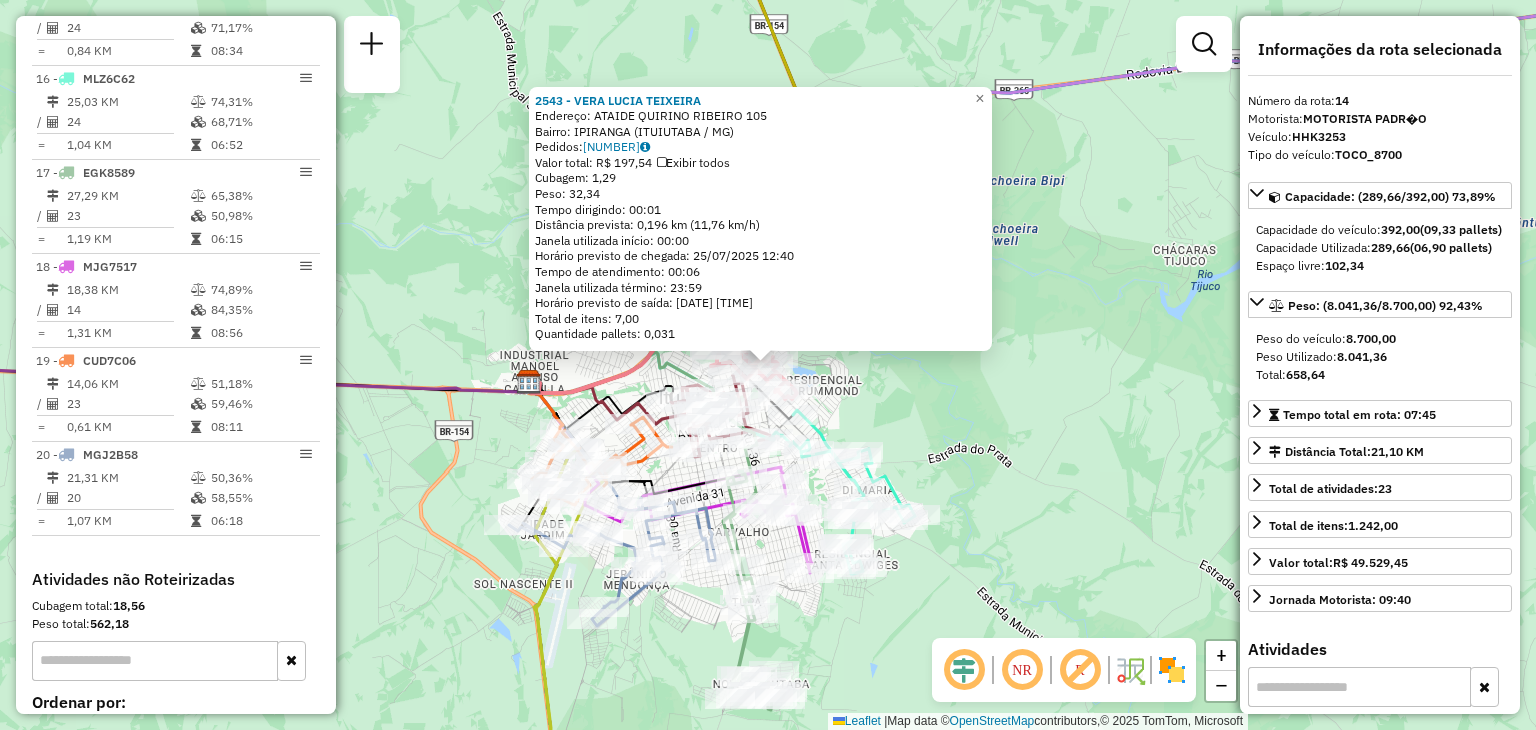 scroll, scrollTop: 1928, scrollLeft: 0, axis: vertical 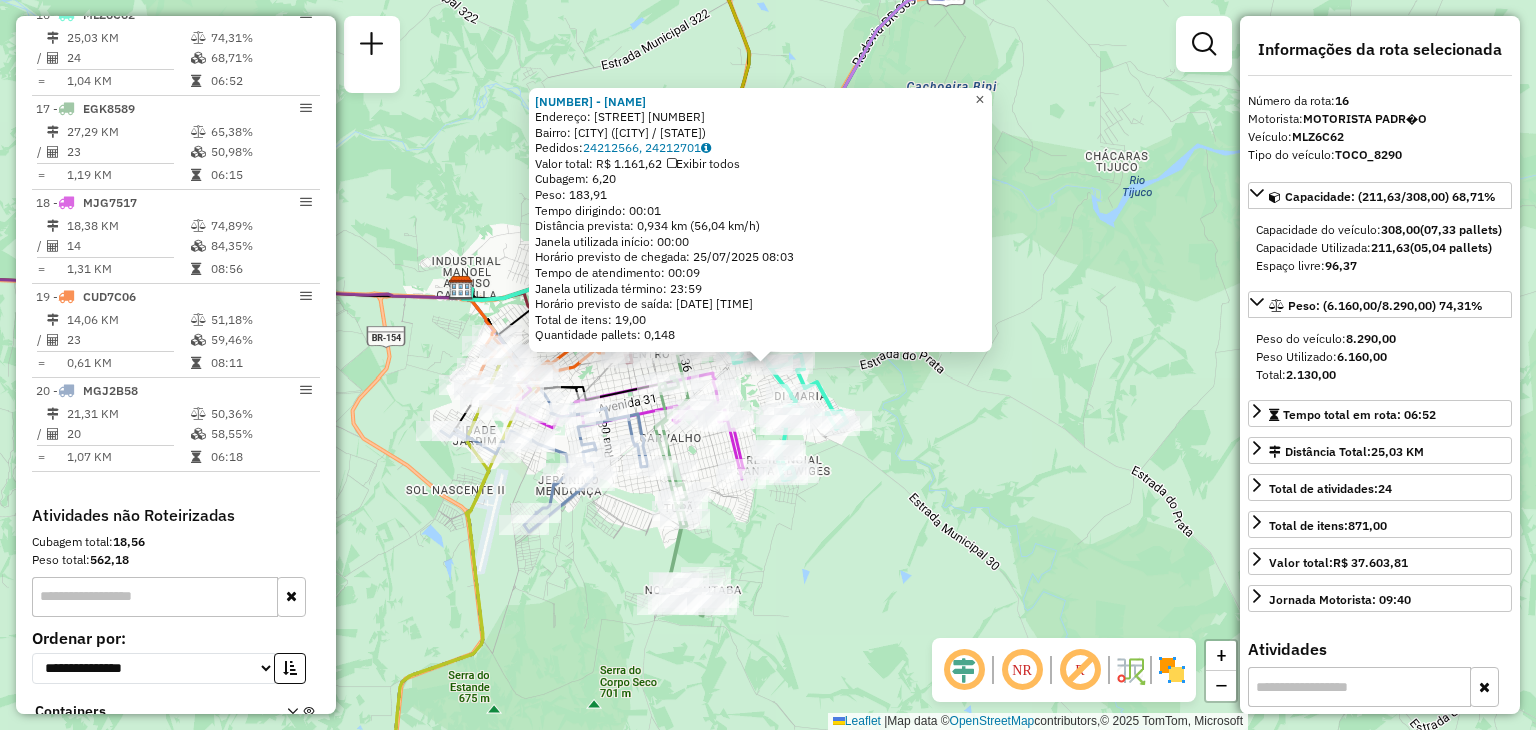click on "×" 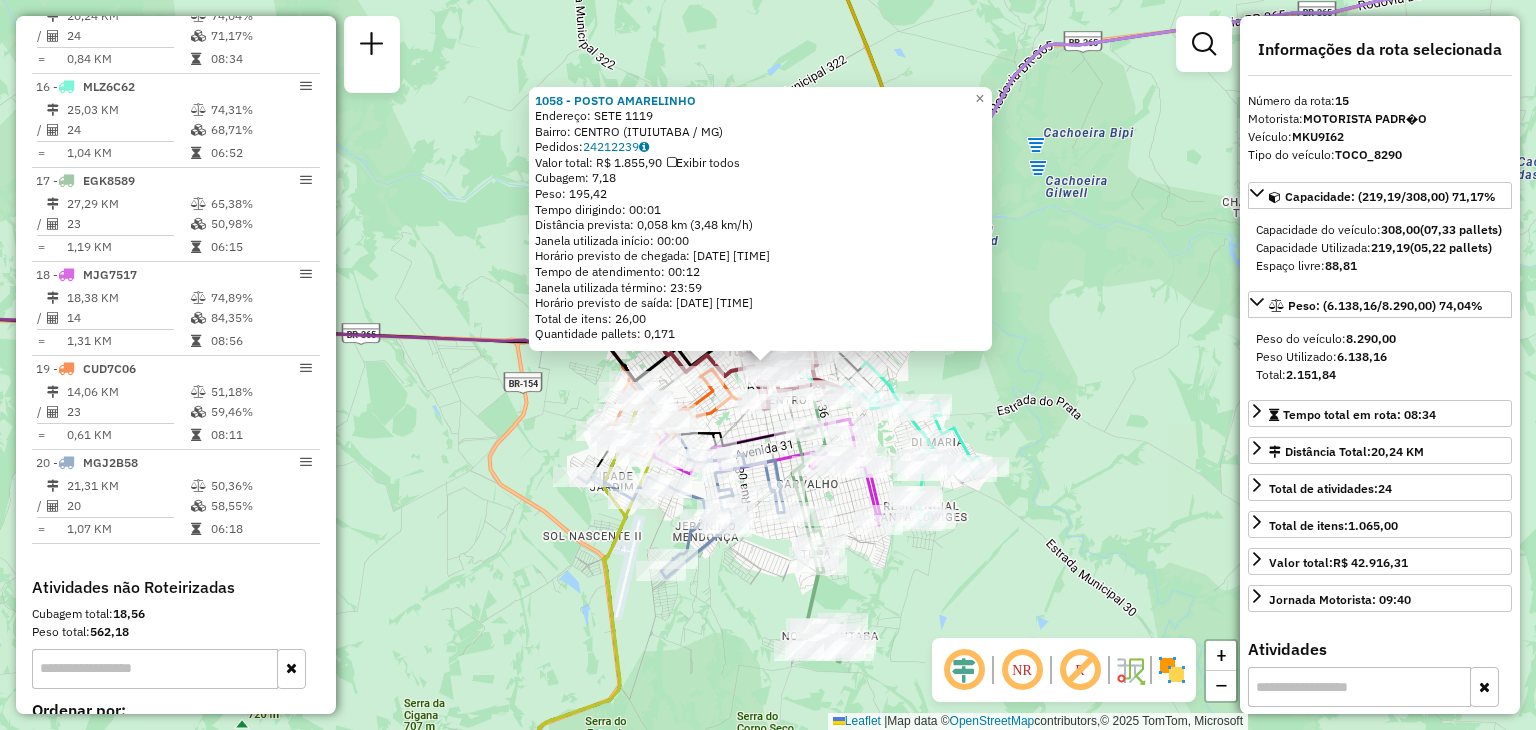 scroll, scrollTop: 2022, scrollLeft: 0, axis: vertical 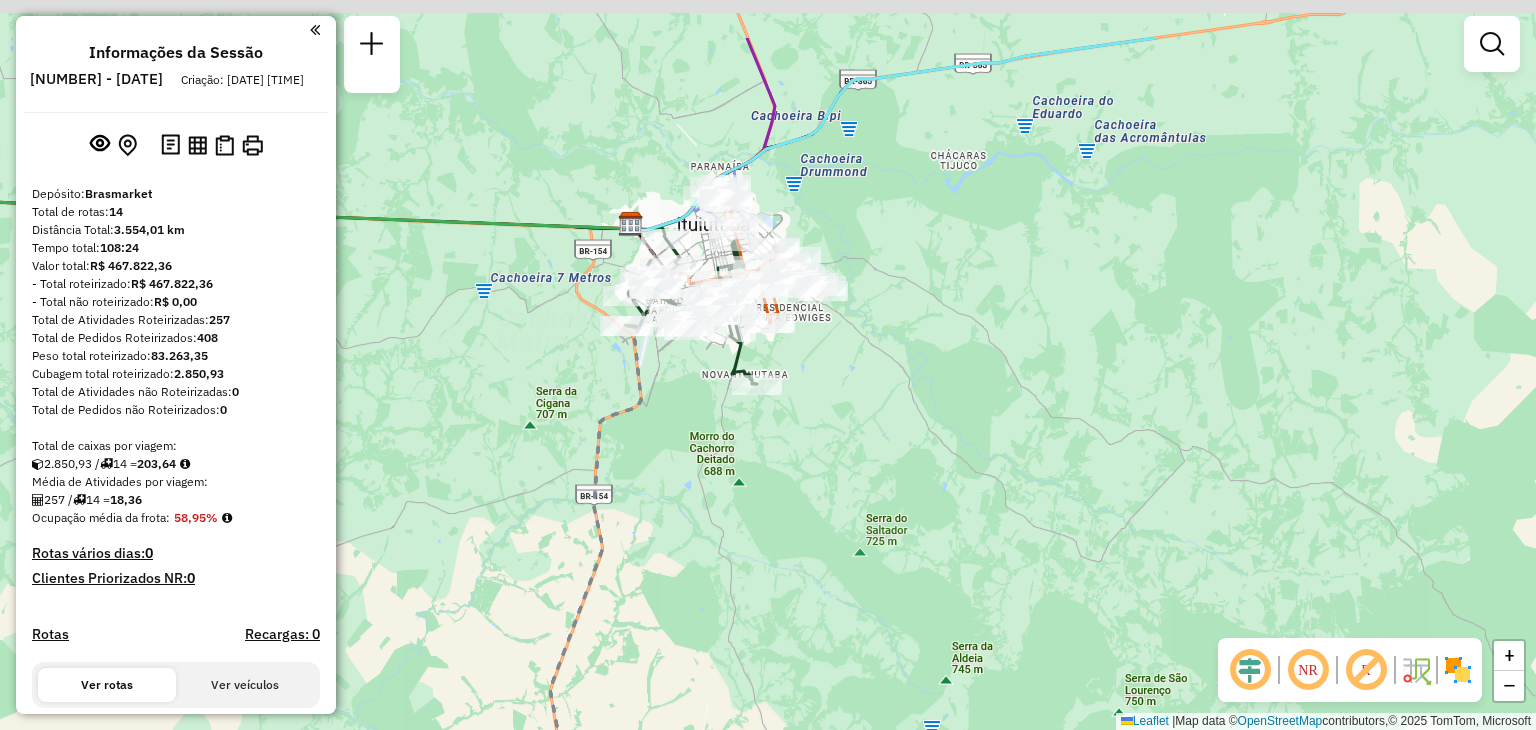 drag, startPoint x: 796, startPoint y: 352, endPoint x: 871, endPoint y: 437, distance: 113.35784 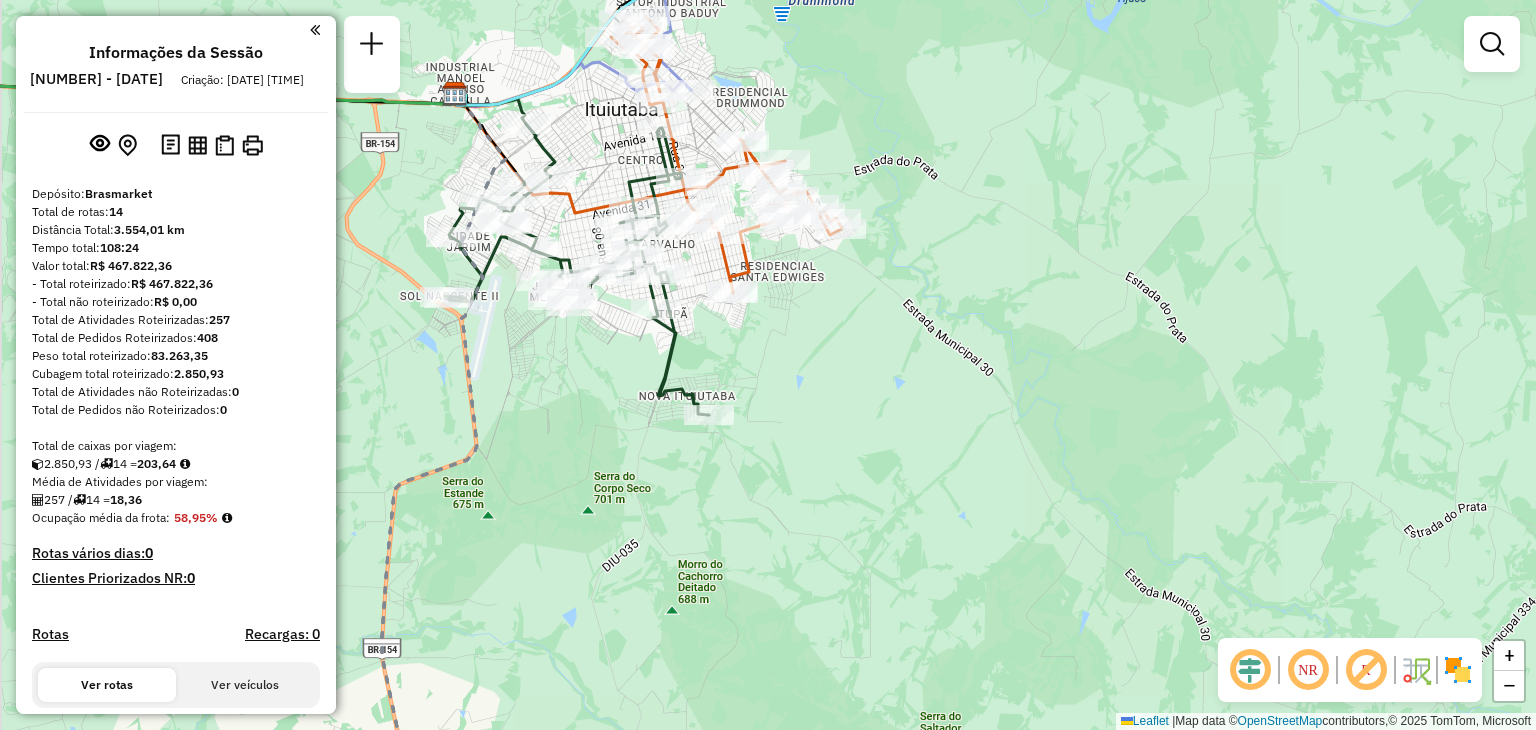 drag, startPoint x: 852, startPoint y: 136, endPoint x: 904, endPoint y: 403, distance: 272.01654 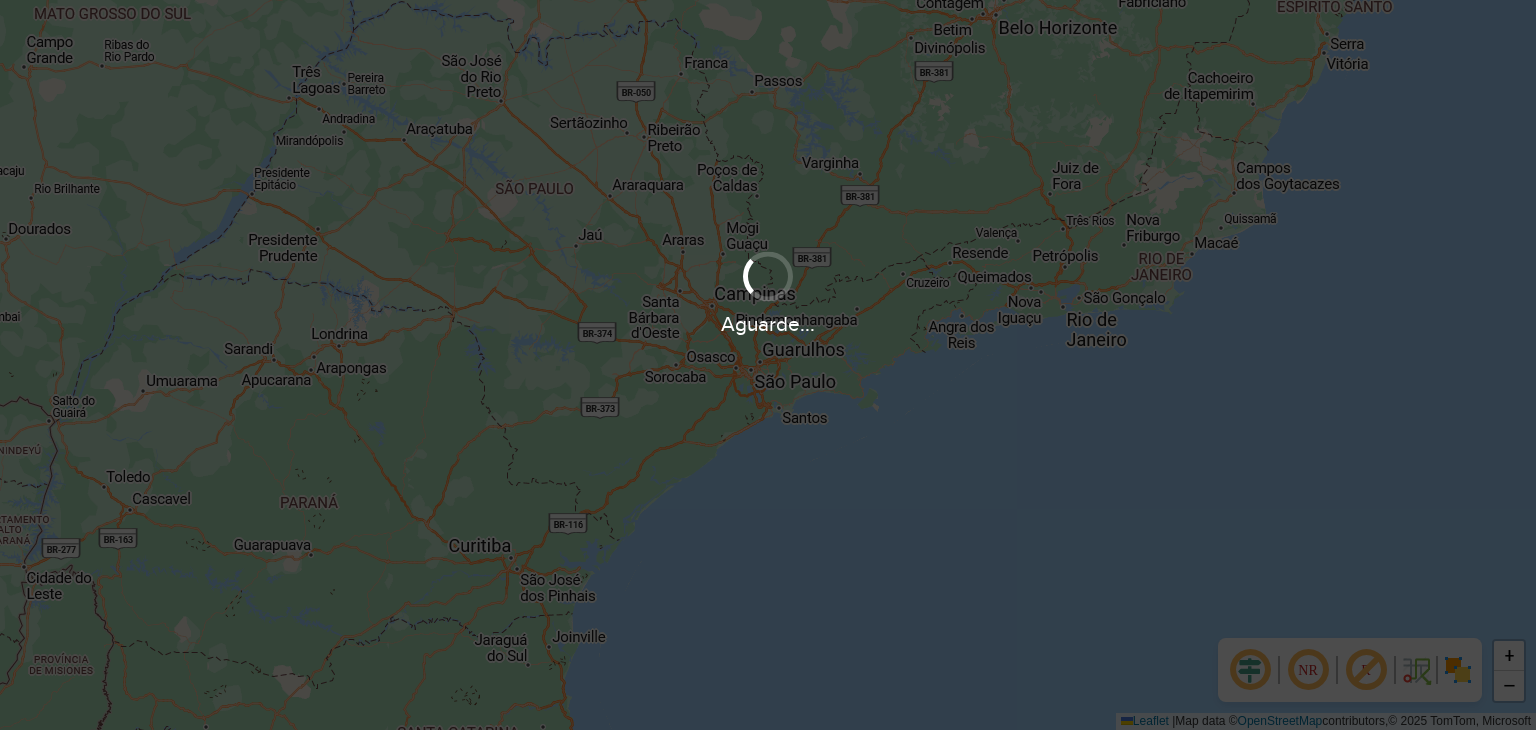 scroll, scrollTop: 0, scrollLeft: 0, axis: both 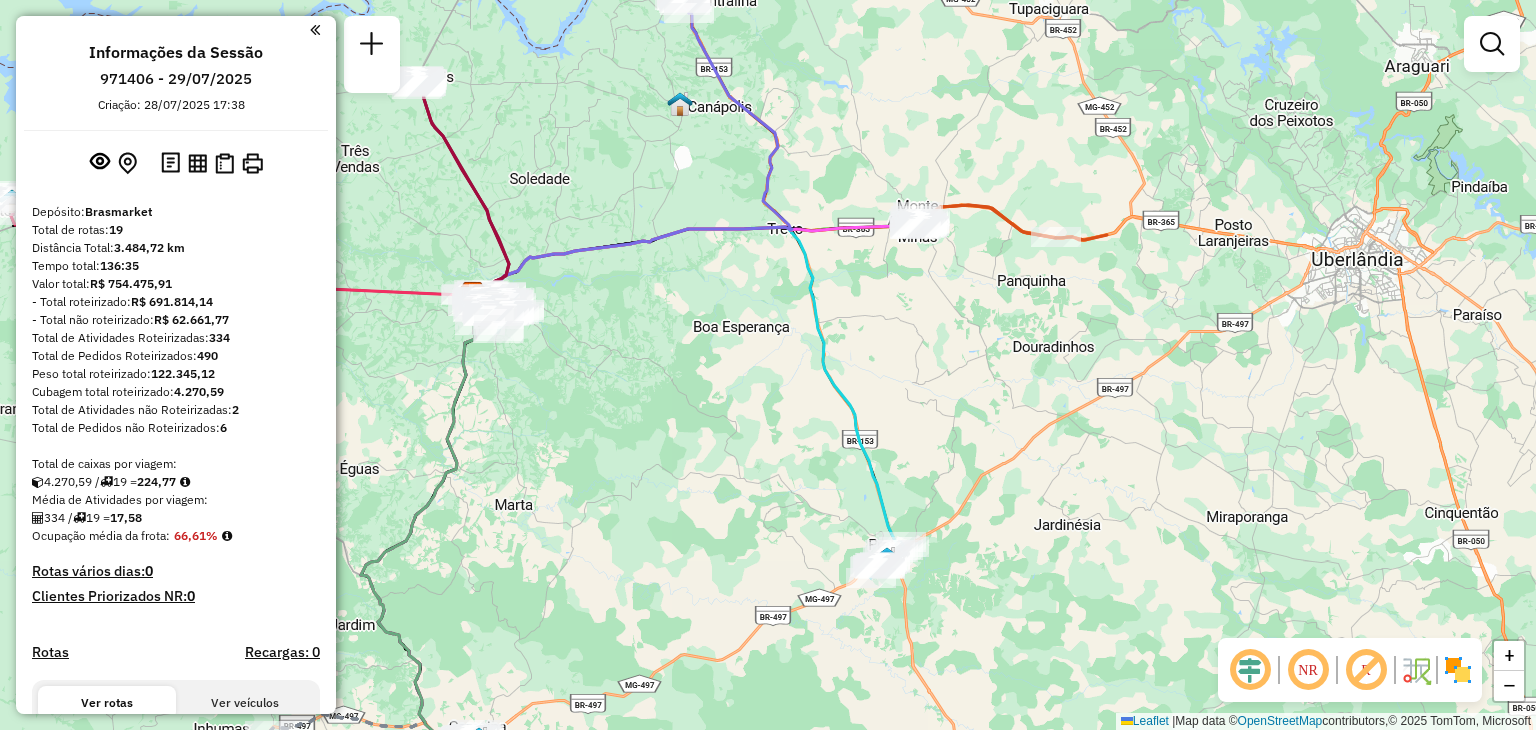 drag, startPoint x: 980, startPoint y: 427, endPoint x: 685, endPoint y: 350, distance: 304.88358 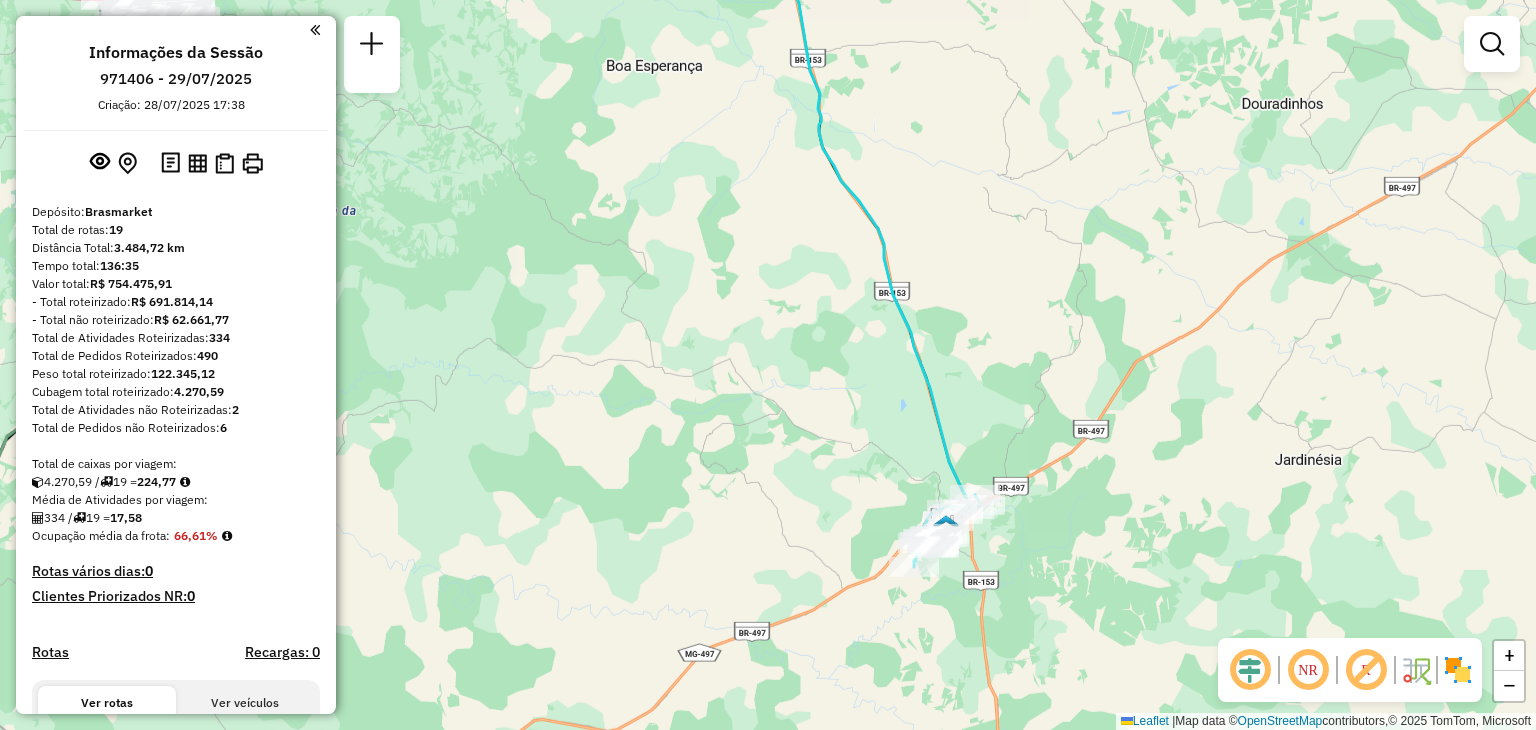 drag, startPoint x: 860, startPoint y: 411, endPoint x: 722, endPoint y: 181, distance: 268.2238 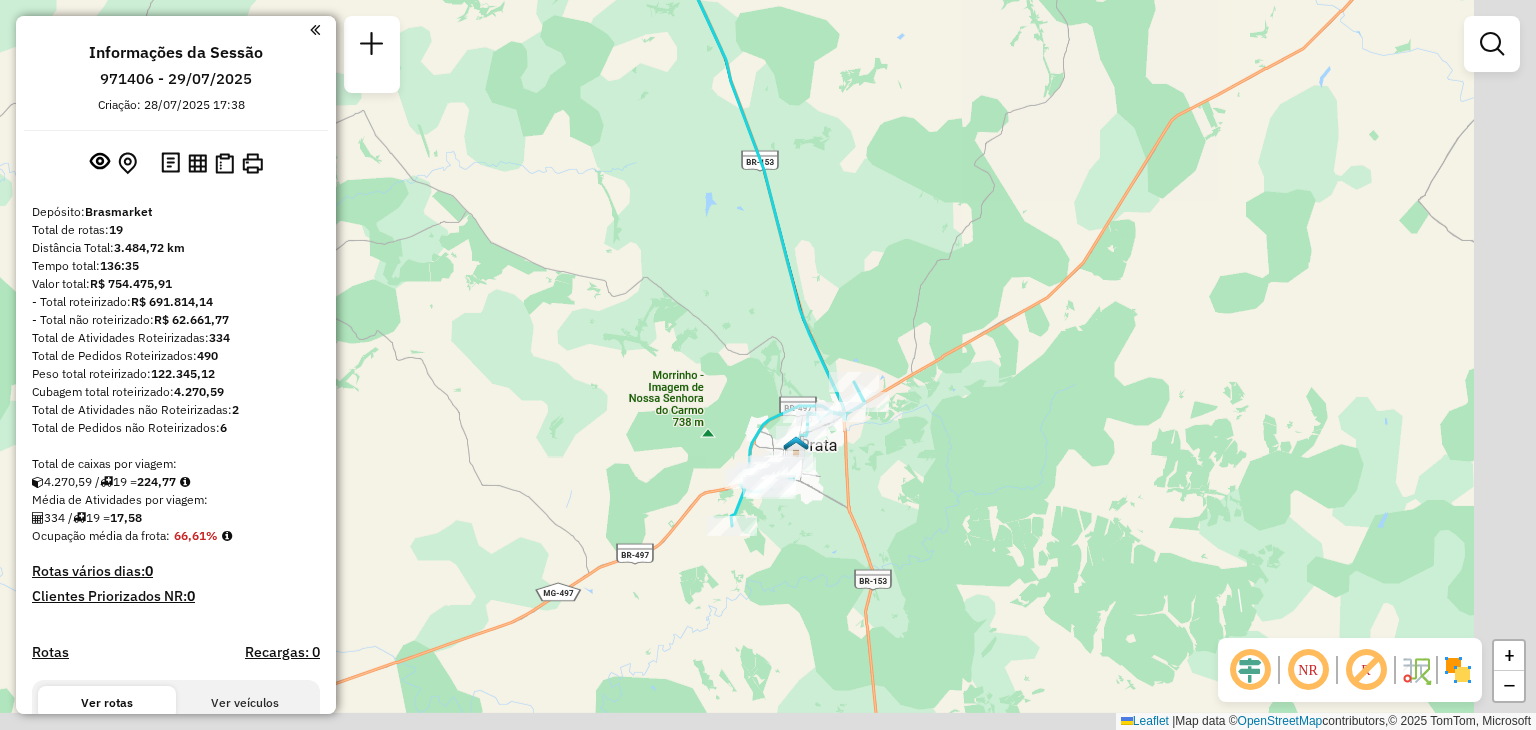 drag, startPoint x: 840, startPoint y: 342, endPoint x: 621, endPoint y: 221, distance: 250.20392 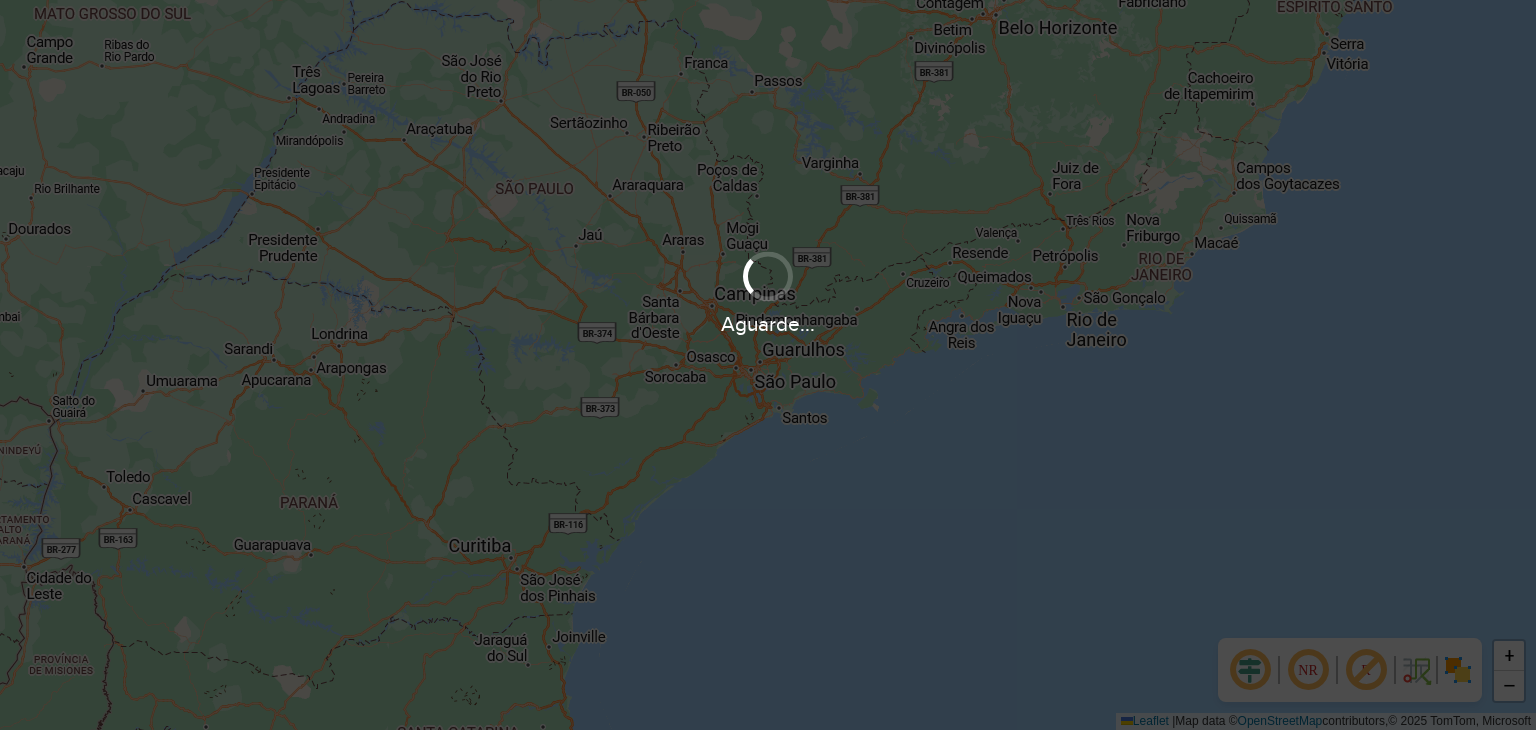 scroll, scrollTop: 0, scrollLeft: 0, axis: both 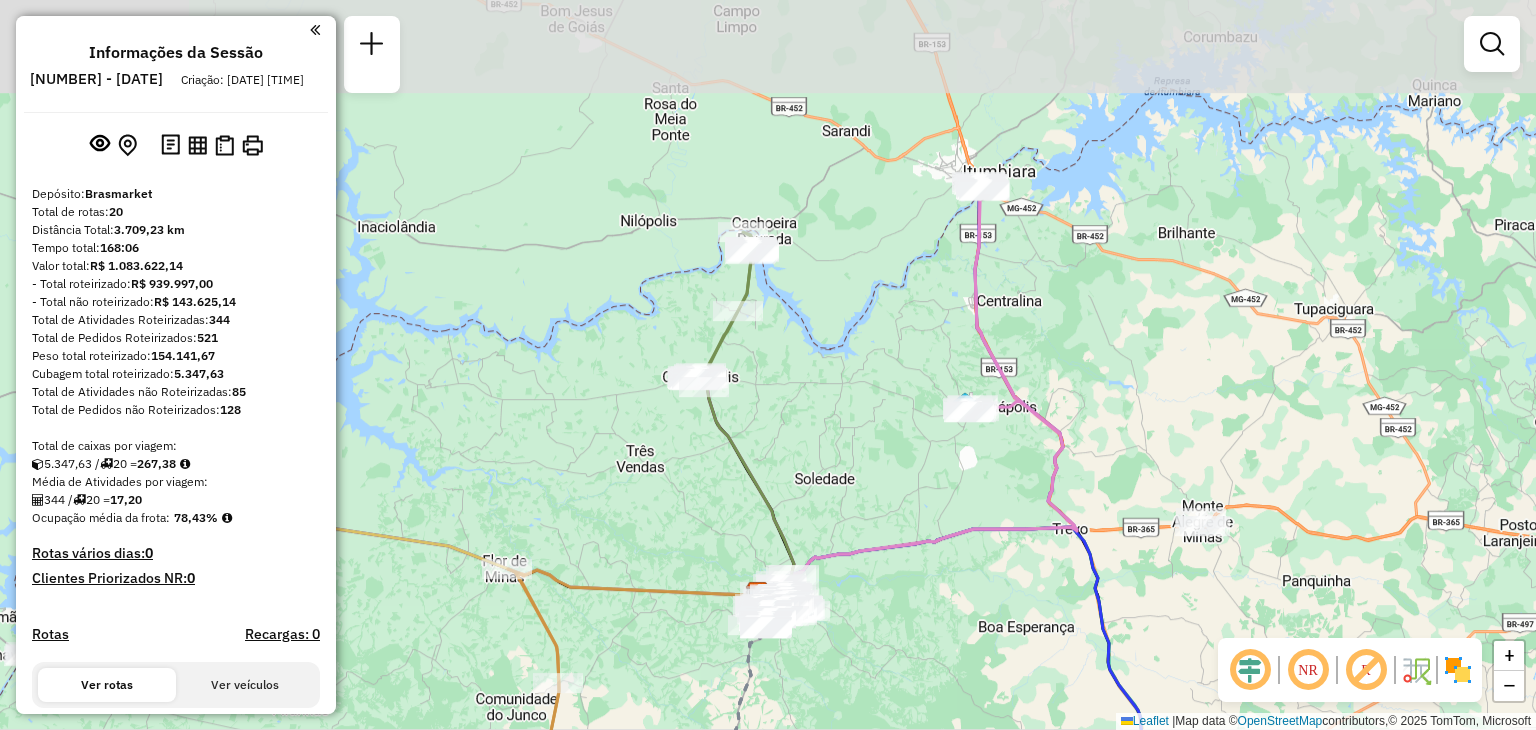 drag, startPoint x: 920, startPoint y: 150, endPoint x: 915, endPoint y: 346, distance: 196.06377 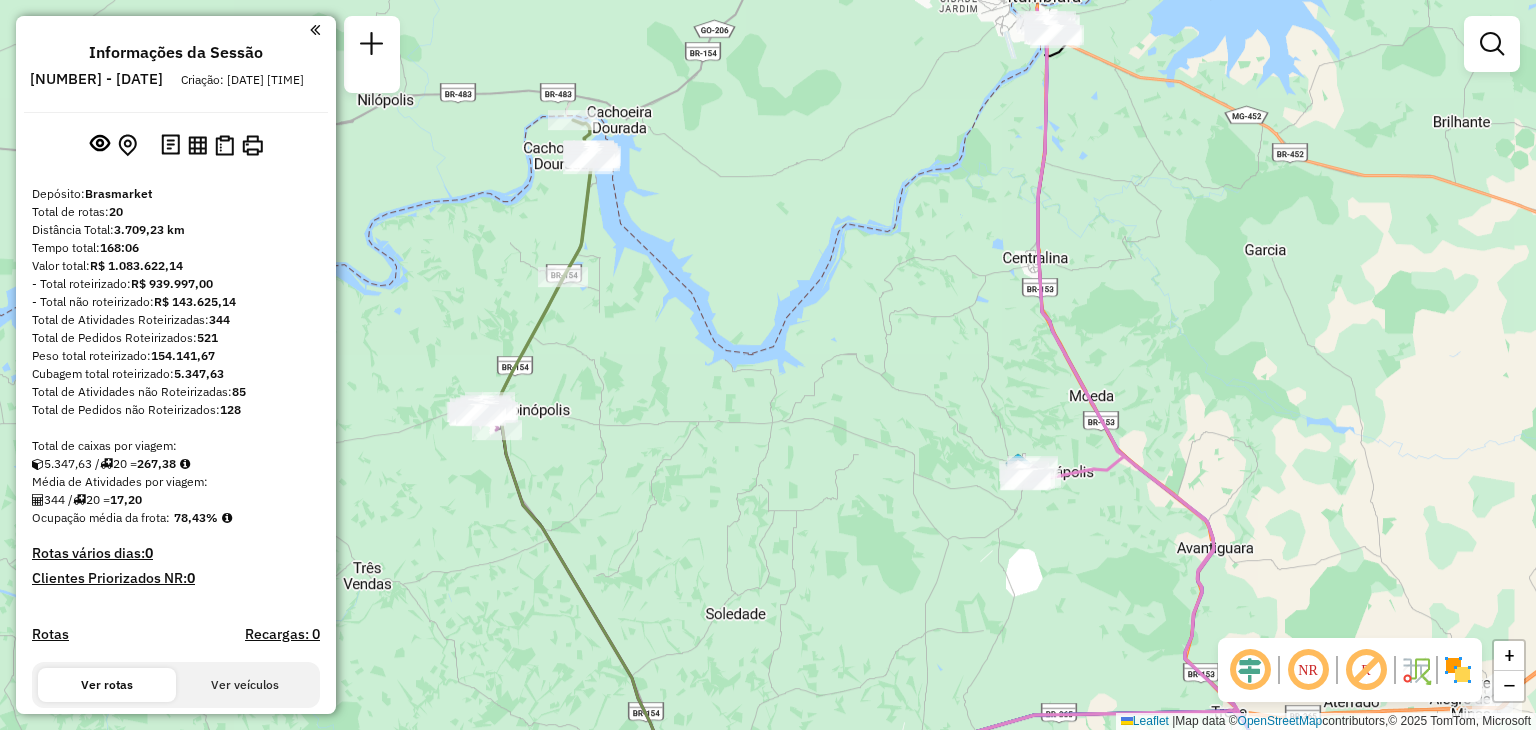 drag, startPoint x: 936, startPoint y: 206, endPoint x: 934, endPoint y: 405, distance: 199.01006 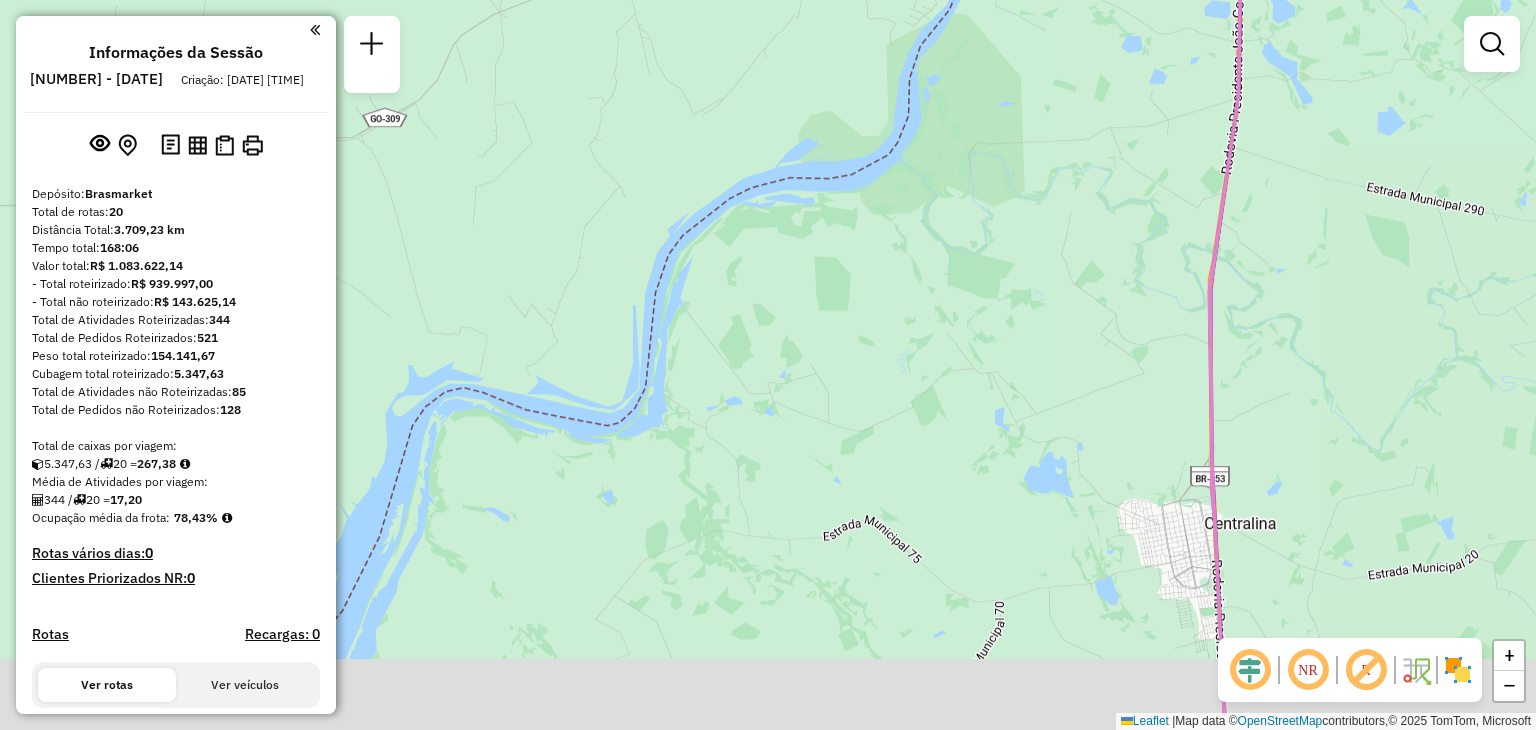 drag, startPoint x: 1068, startPoint y: 243, endPoint x: 1027, endPoint y: 51, distance: 196.32881 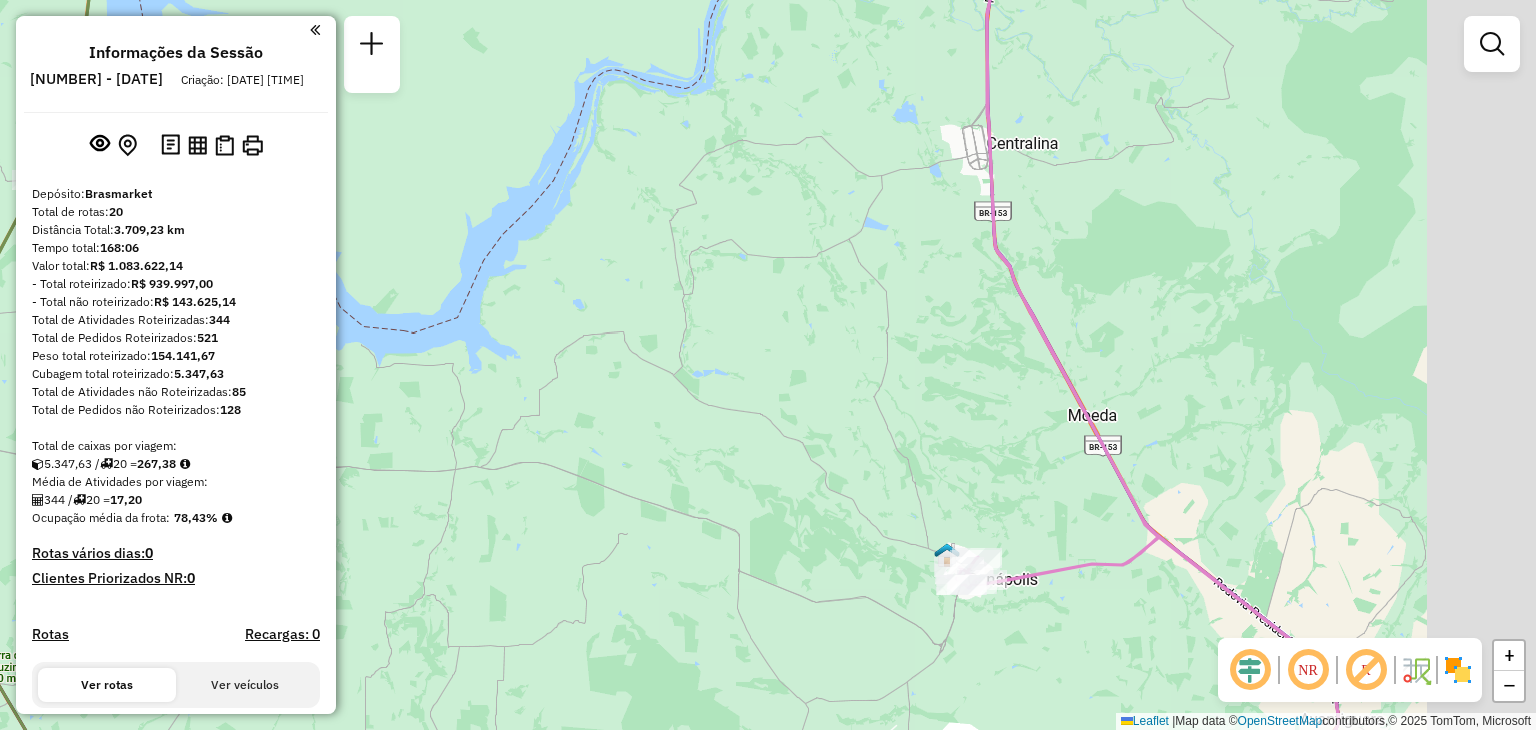 drag, startPoint x: 976, startPoint y: 205, endPoint x: 956, endPoint y: 184, distance: 29 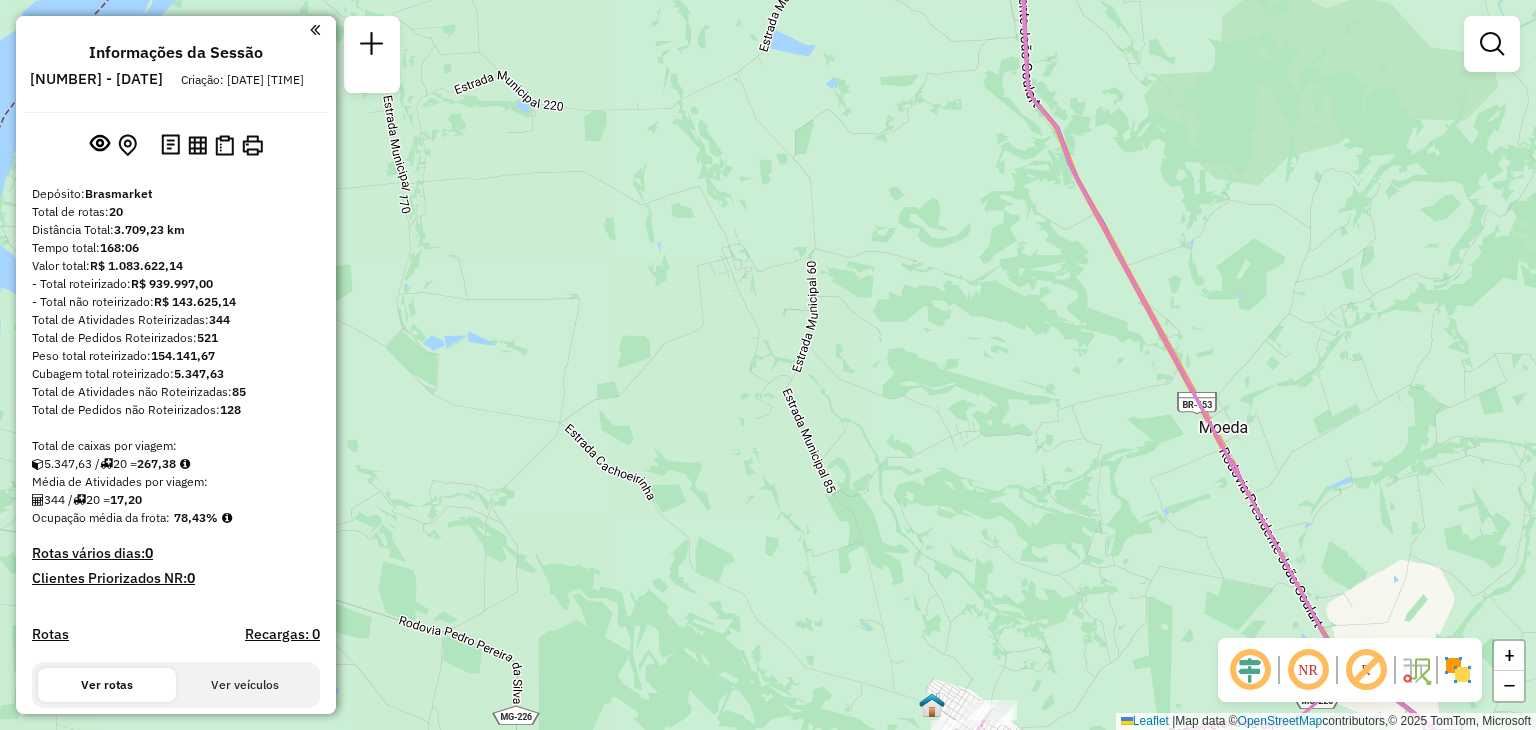 click 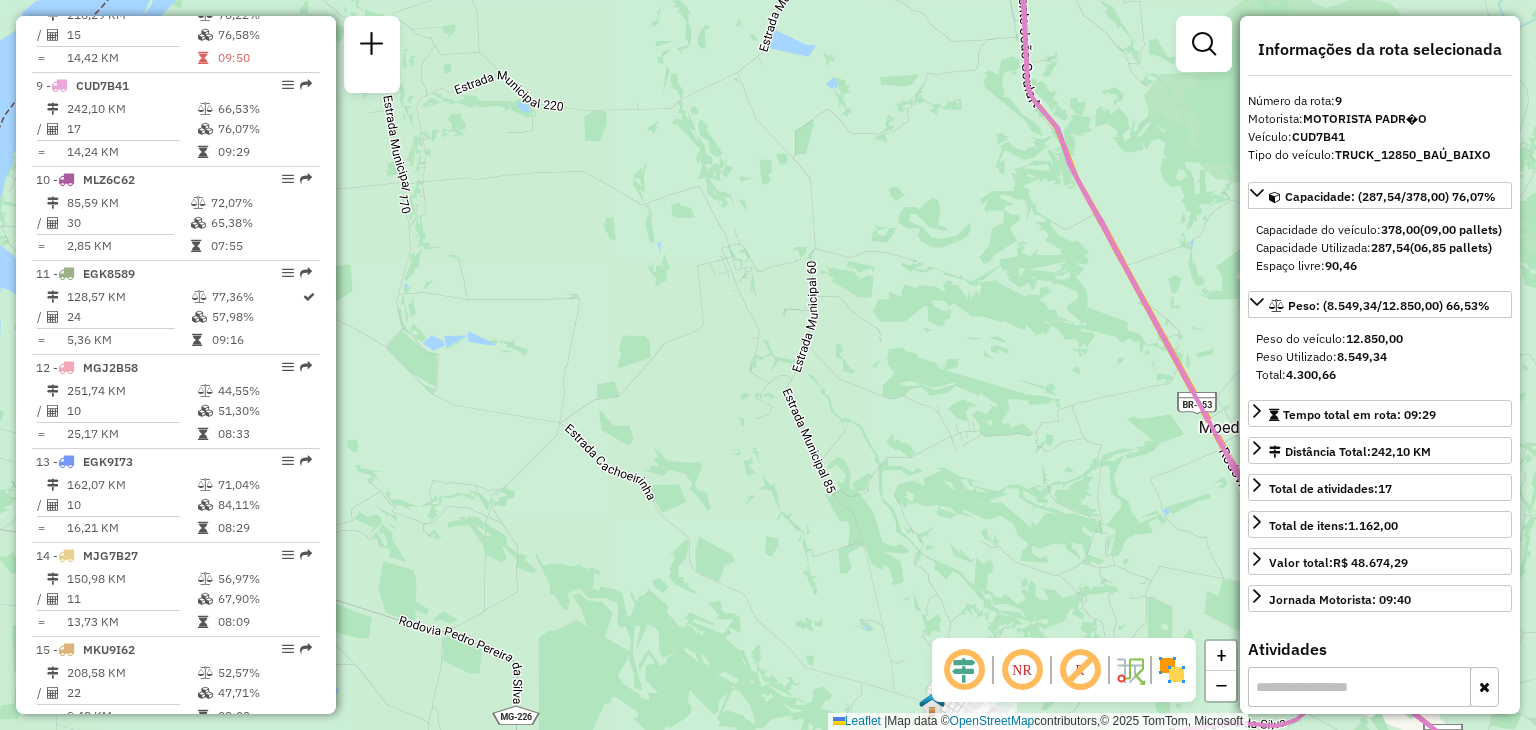 scroll, scrollTop: 1460, scrollLeft: 0, axis: vertical 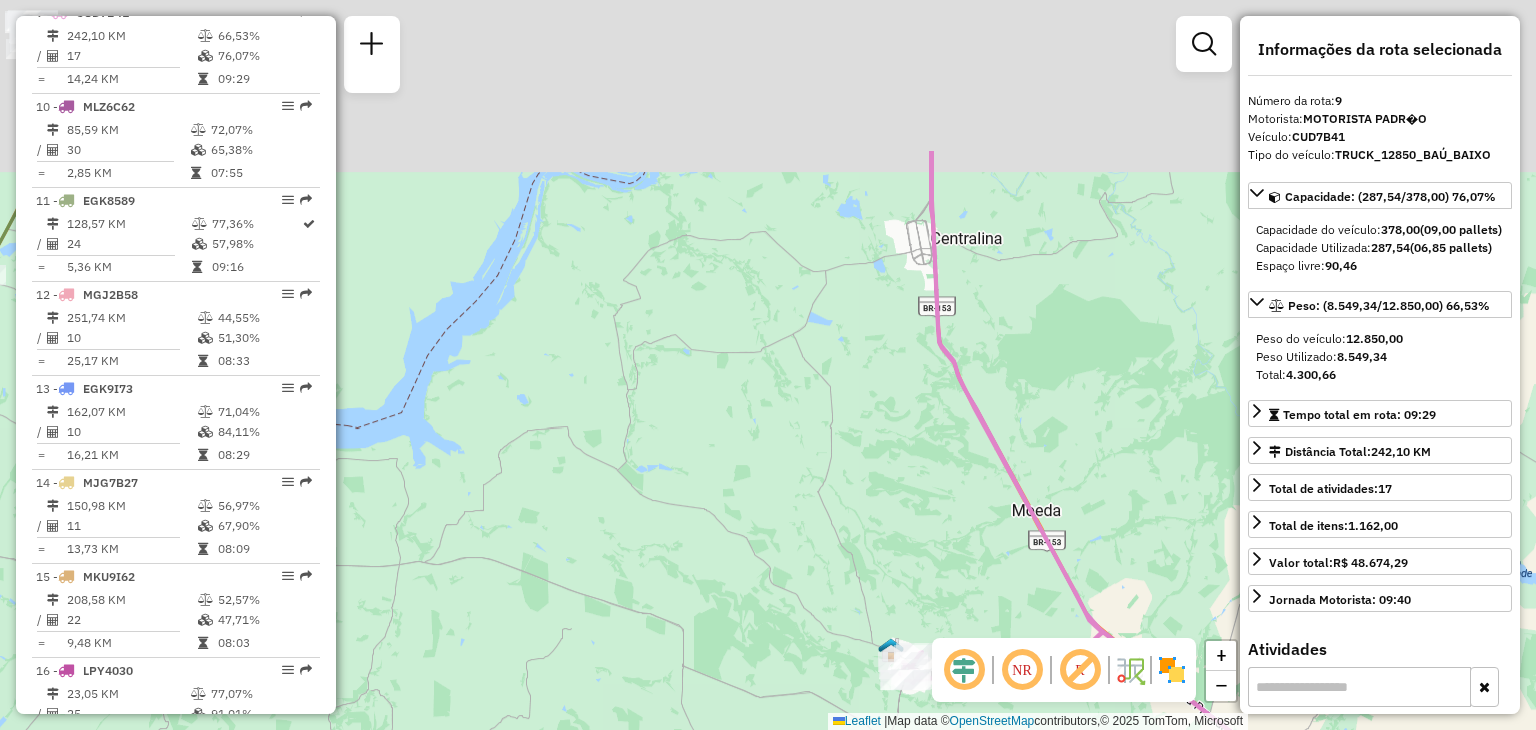 drag, startPoint x: 905, startPoint y: 254, endPoint x: 842, endPoint y: 472, distance: 226.92068 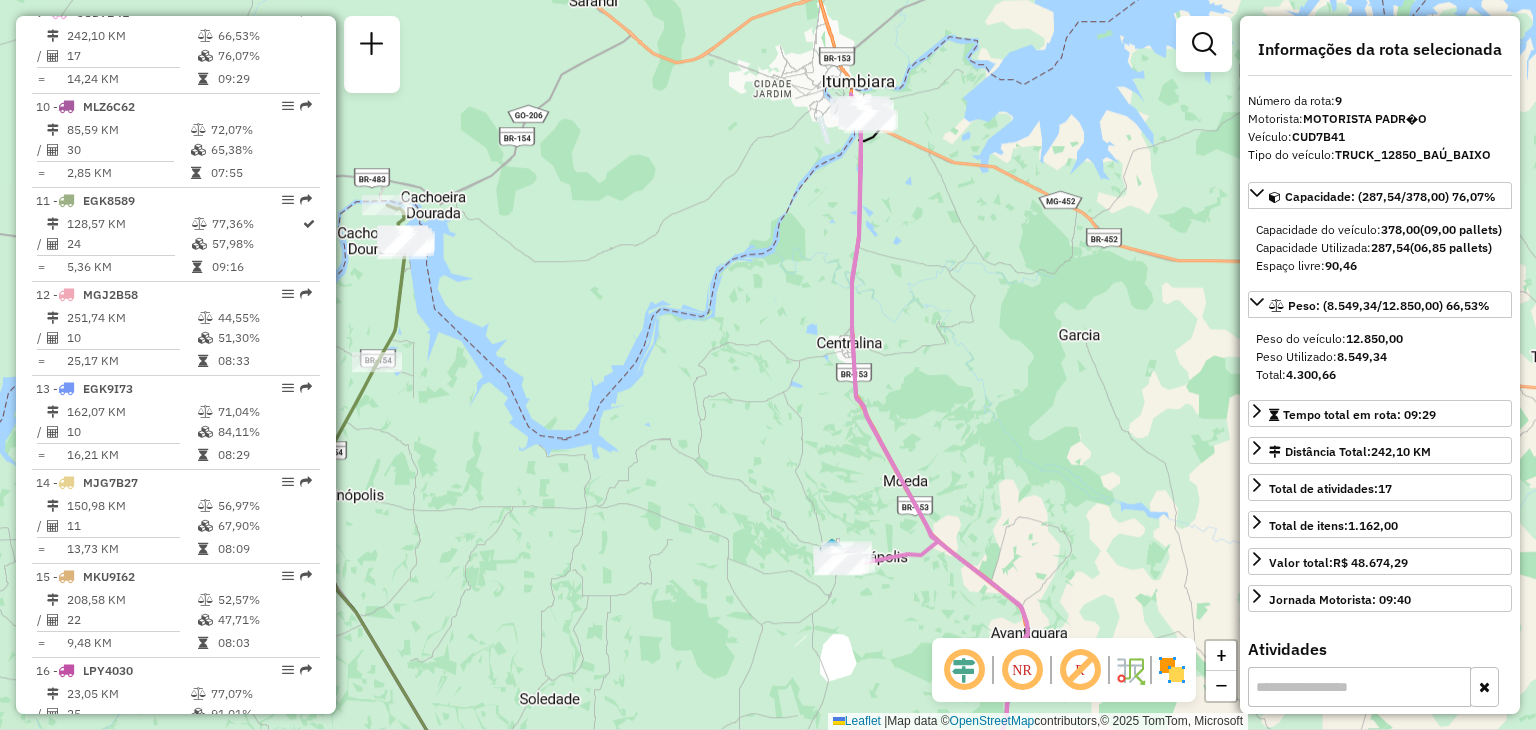 drag, startPoint x: 799, startPoint y: 148, endPoint x: 789, endPoint y: 372, distance: 224.2231 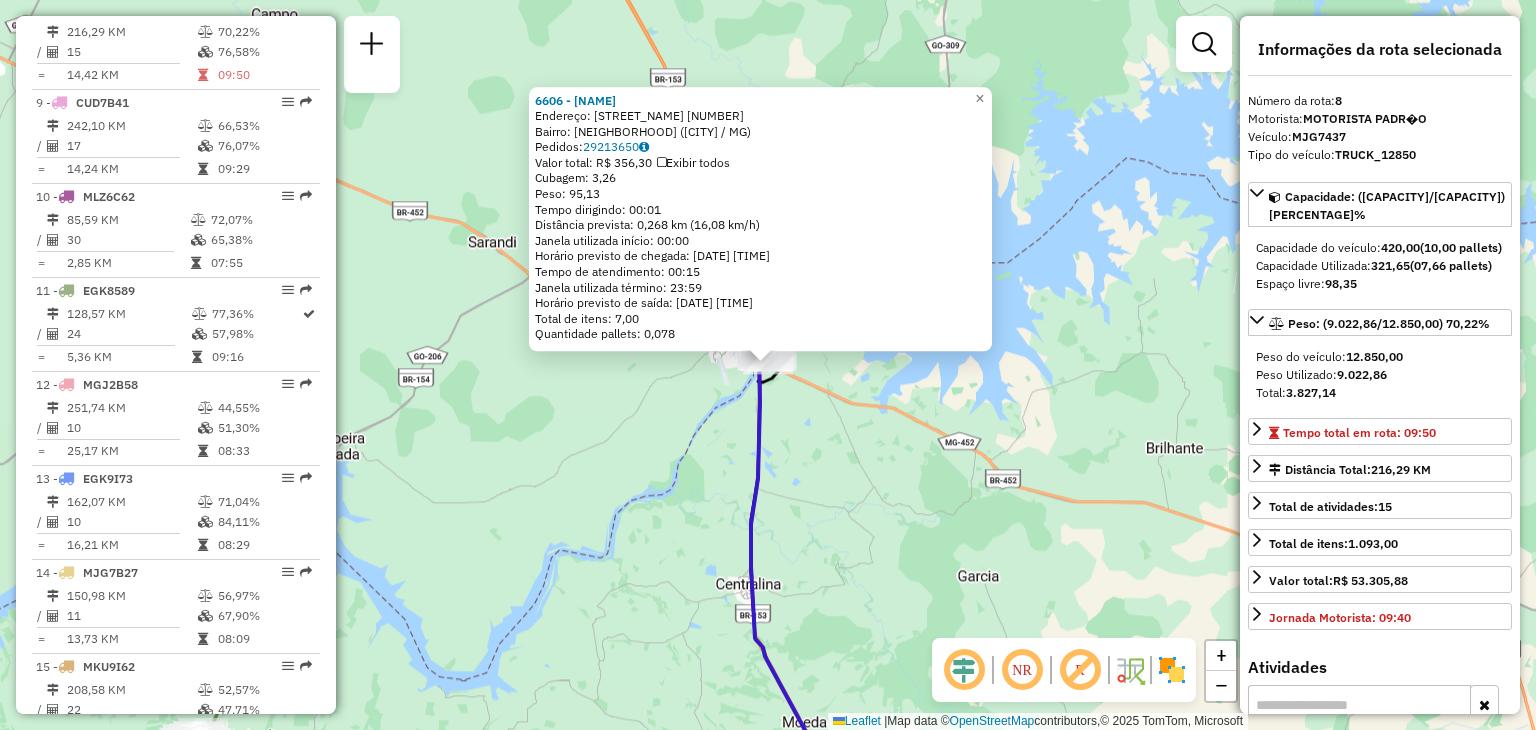 scroll, scrollTop: 1366, scrollLeft: 0, axis: vertical 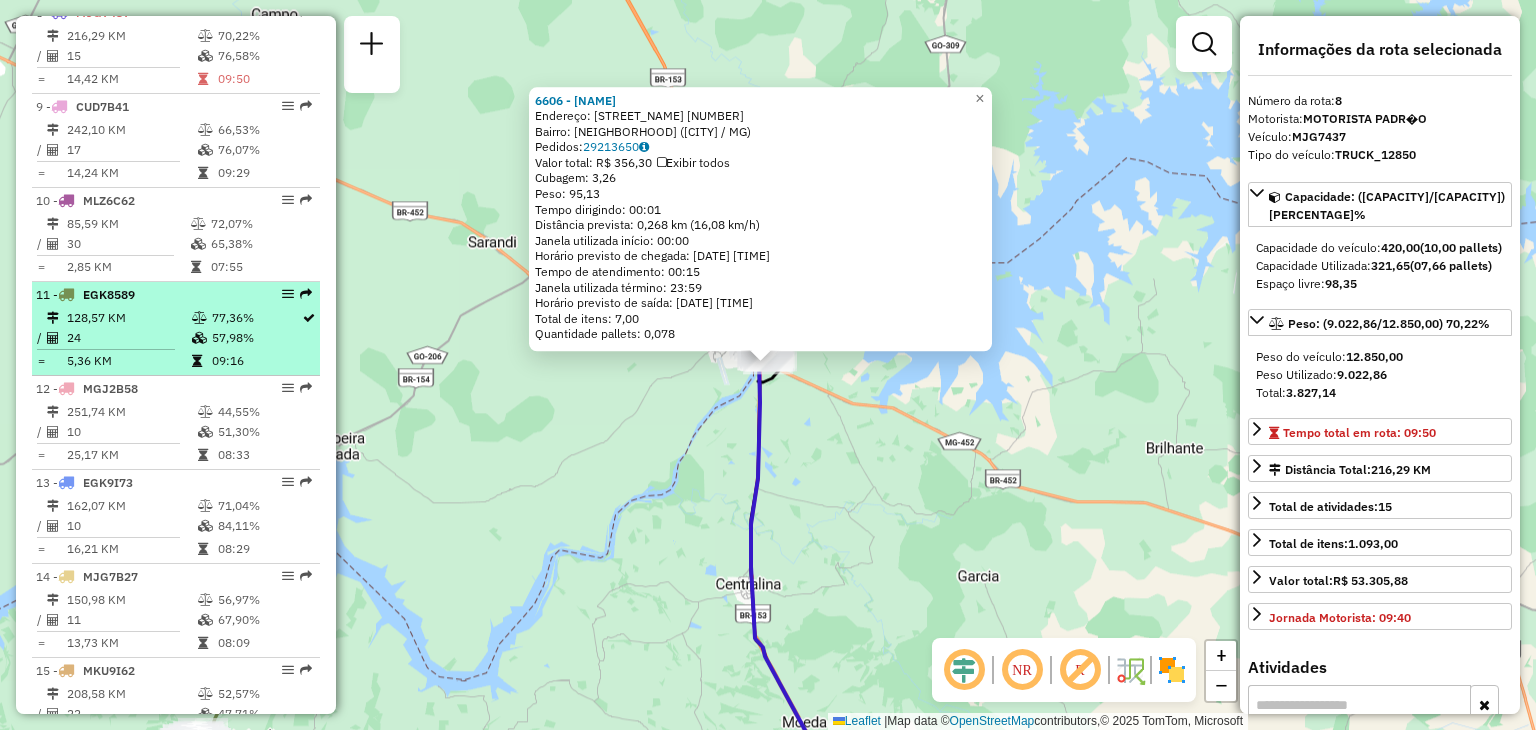 click on "24" at bounding box center (128, 338) 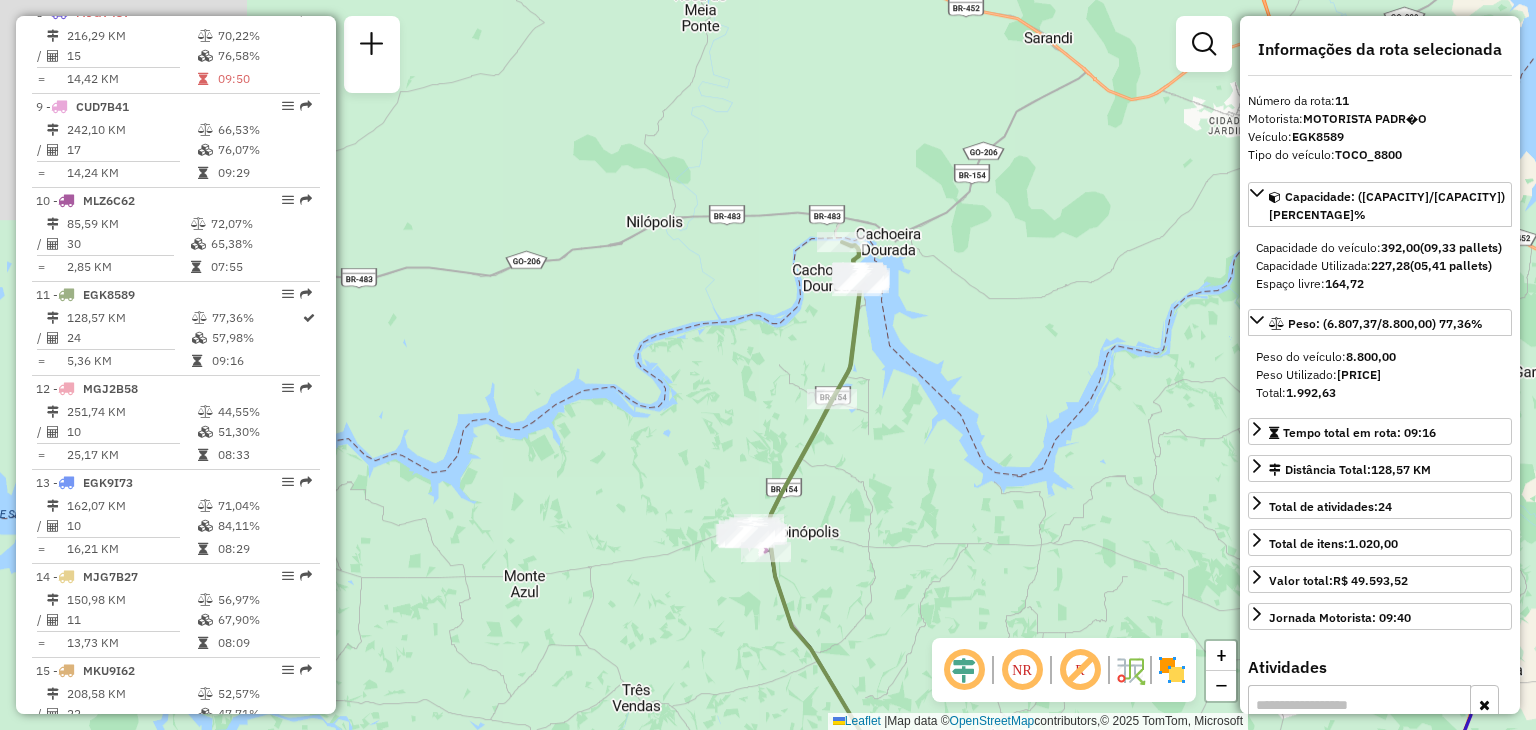 drag, startPoint x: 486, startPoint y: 289, endPoint x: 525, endPoint y: 443, distance: 158.86157 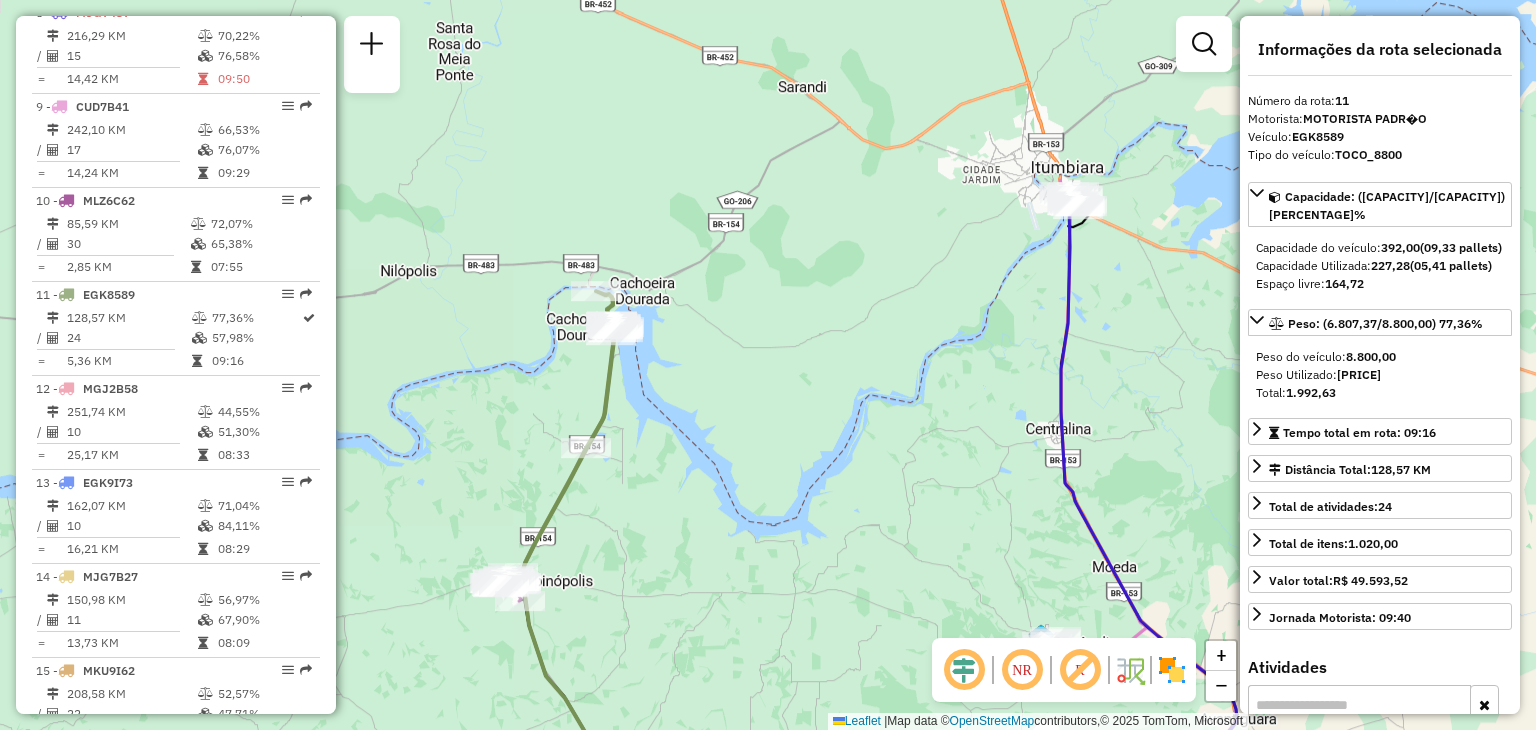 drag, startPoint x: 730, startPoint y: 360, endPoint x: 423, endPoint y: 429, distance: 314.65854 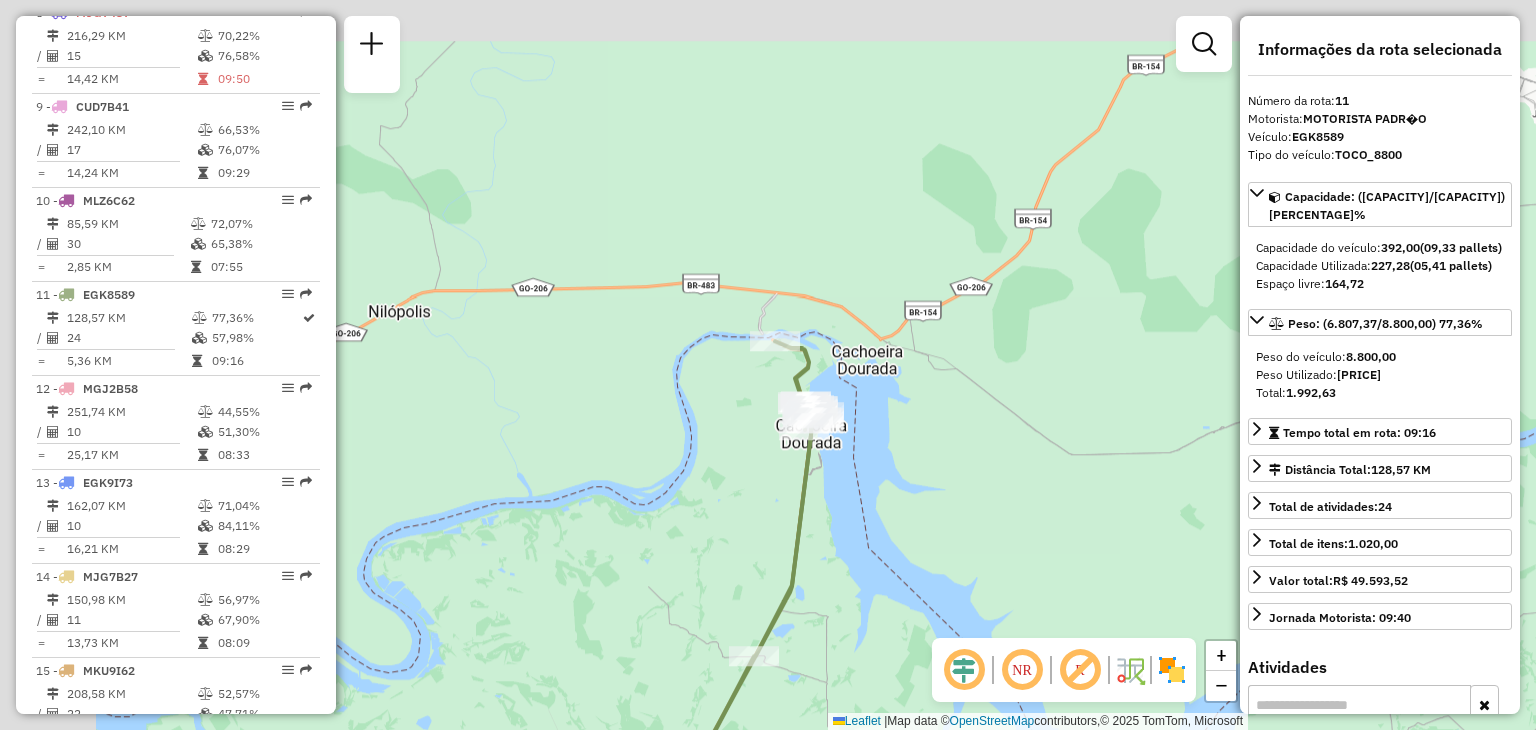 drag, startPoint x: 560, startPoint y: 381, endPoint x: 928, endPoint y: 538, distance: 400.09125 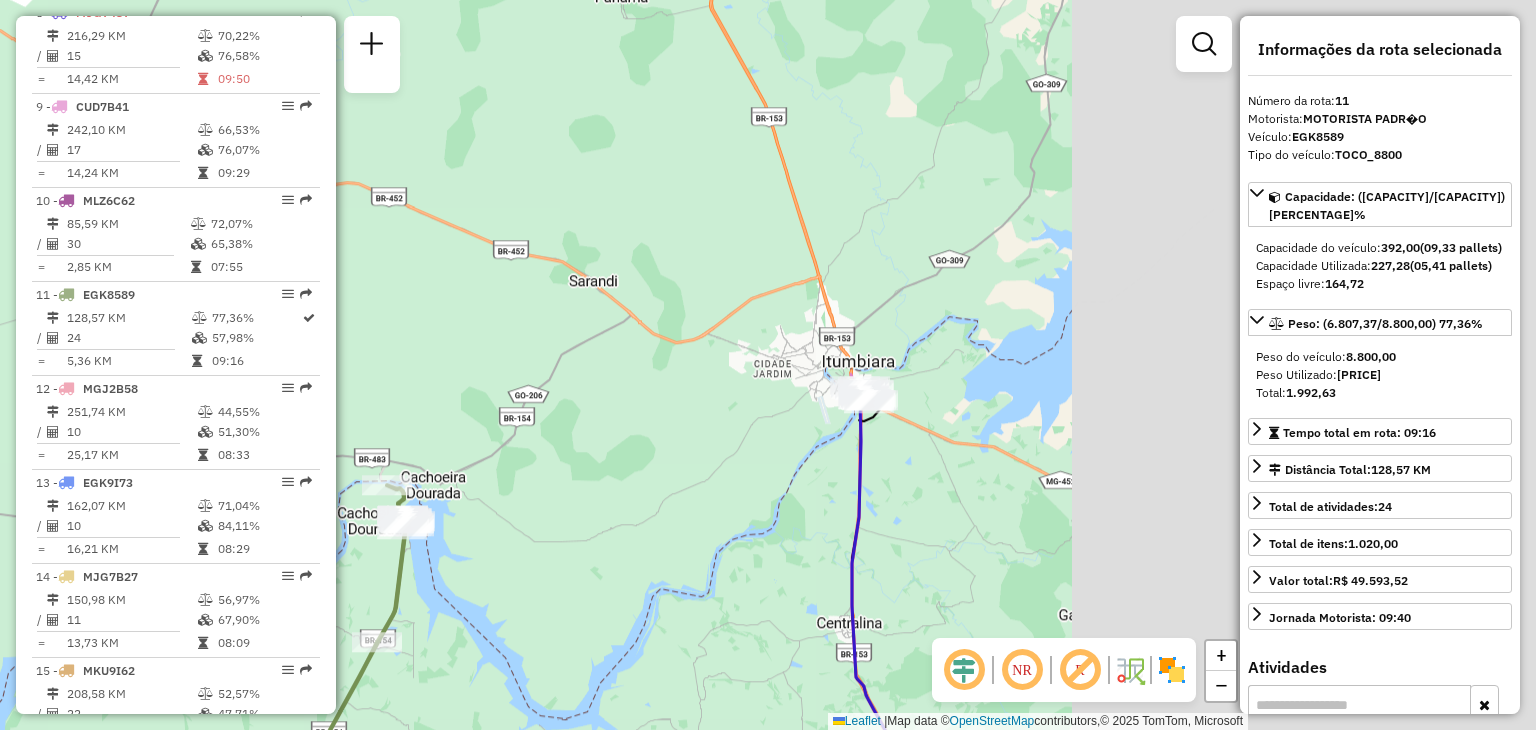 drag, startPoint x: 1100, startPoint y: 457, endPoint x: 557, endPoint y: 541, distance: 549.4588 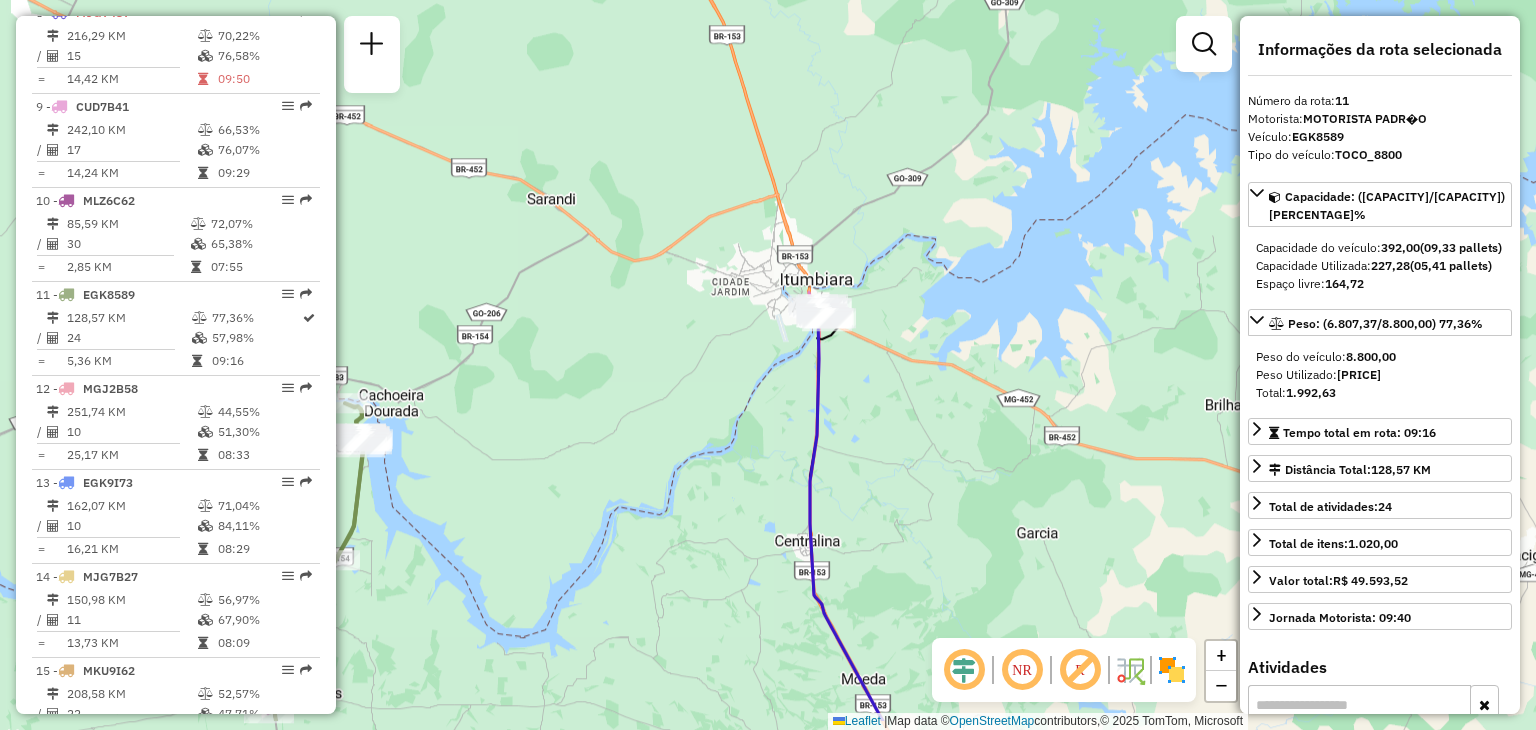 drag, startPoint x: 840, startPoint y: 528, endPoint x: 798, endPoint y: 388, distance: 146.16429 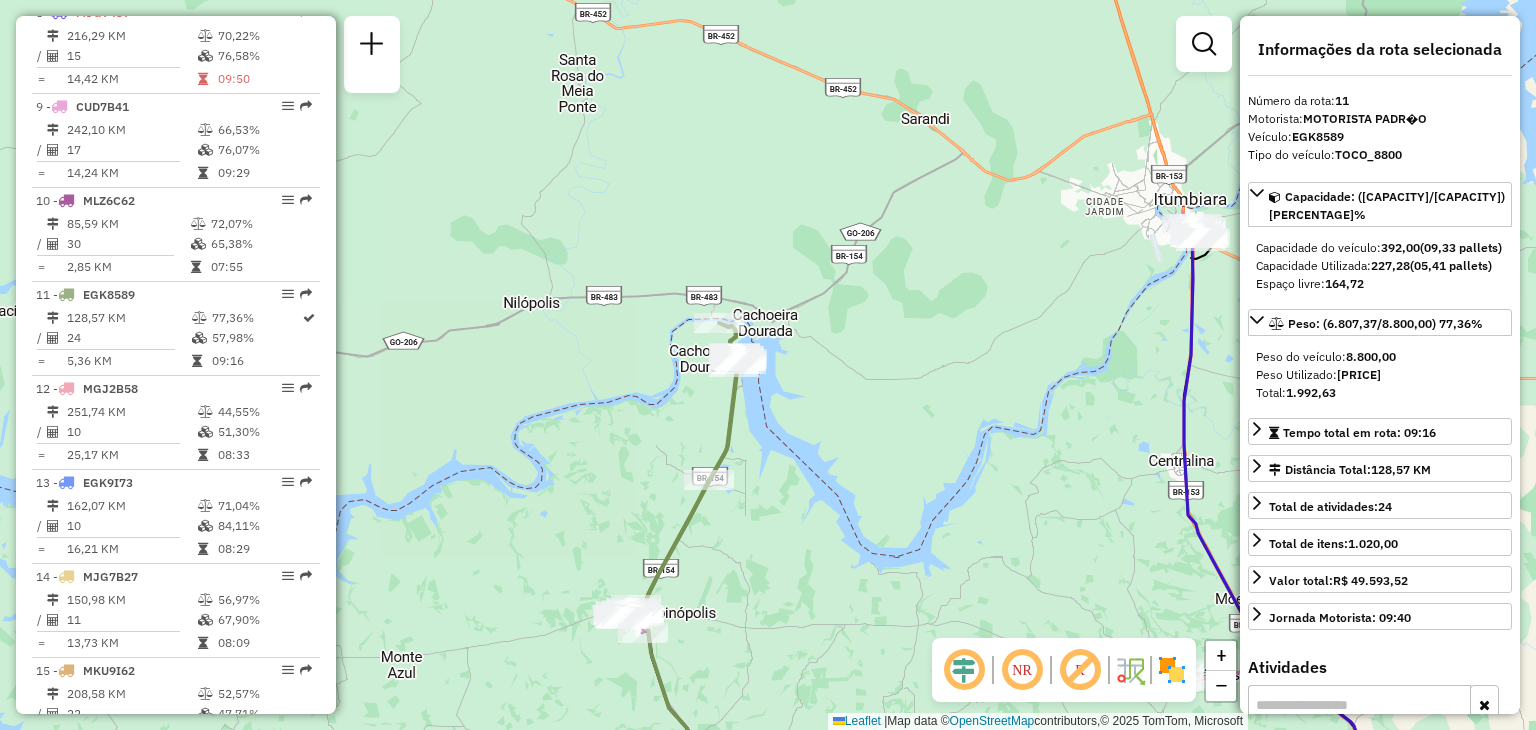 drag, startPoint x: 614, startPoint y: 452, endPoint x: 994, endPoint y: 396, distance: 384.10416 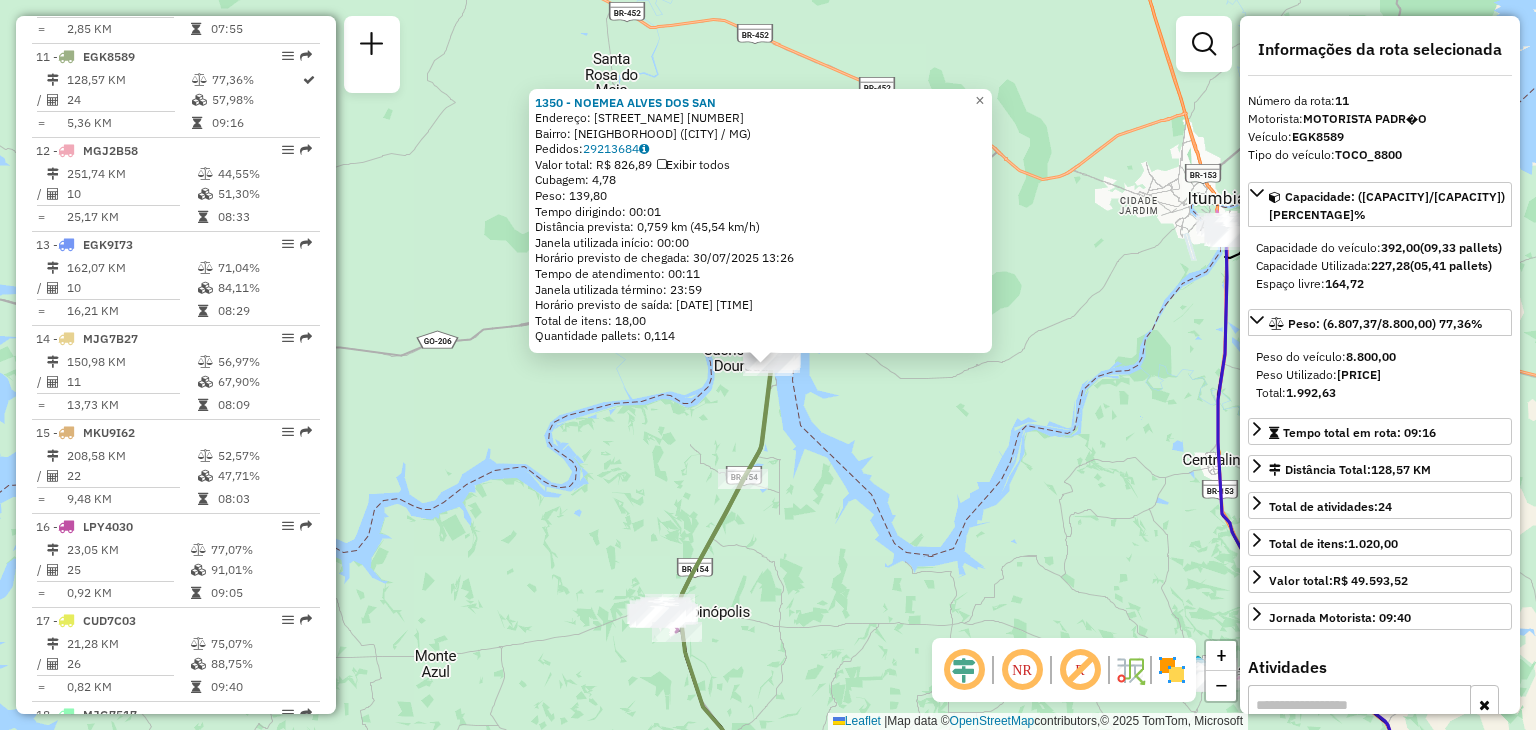 scroll, scrollTop: 1647, scrollLeft: 0, axis: vertical 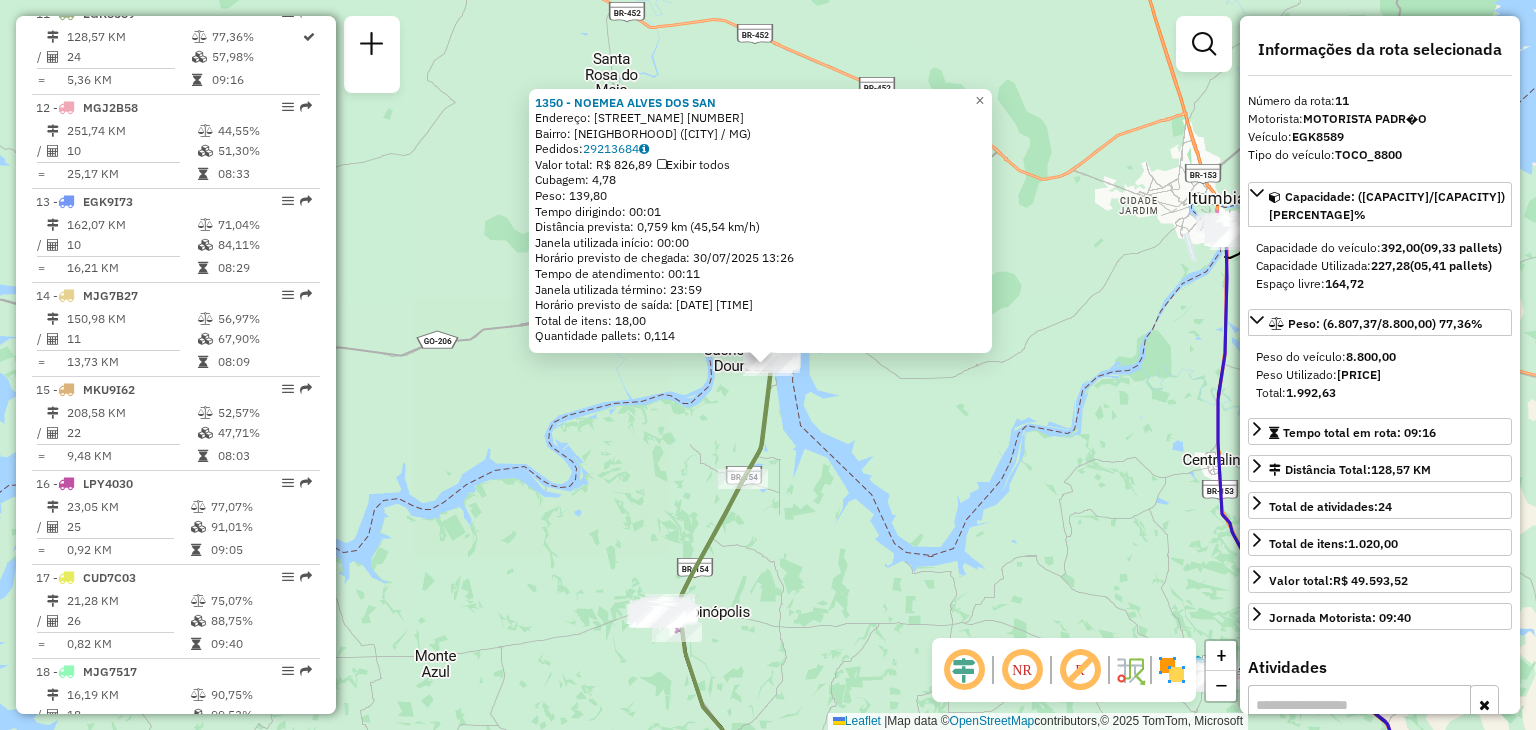 click 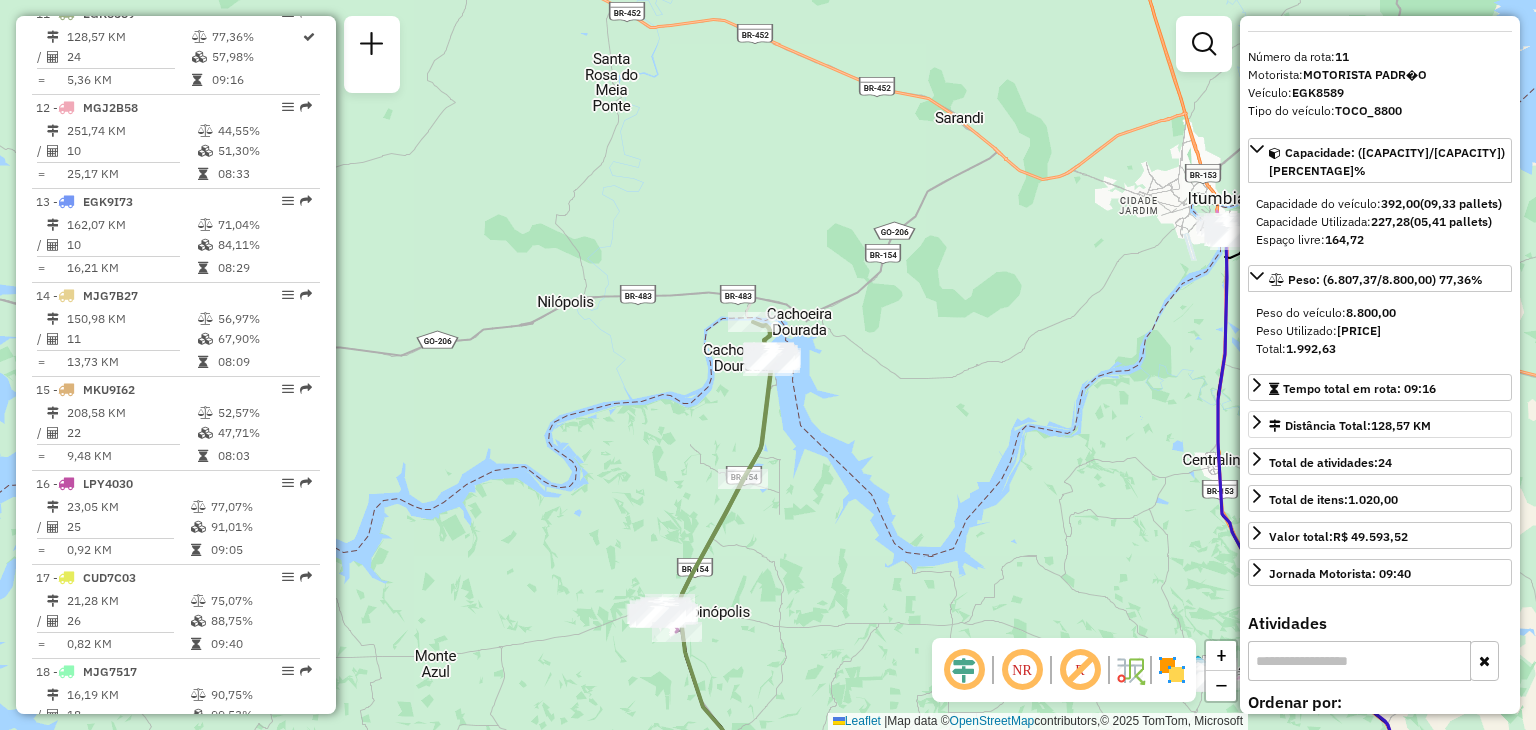 scroll, scrollTop: 0, scrollLeft: 0, axis: both 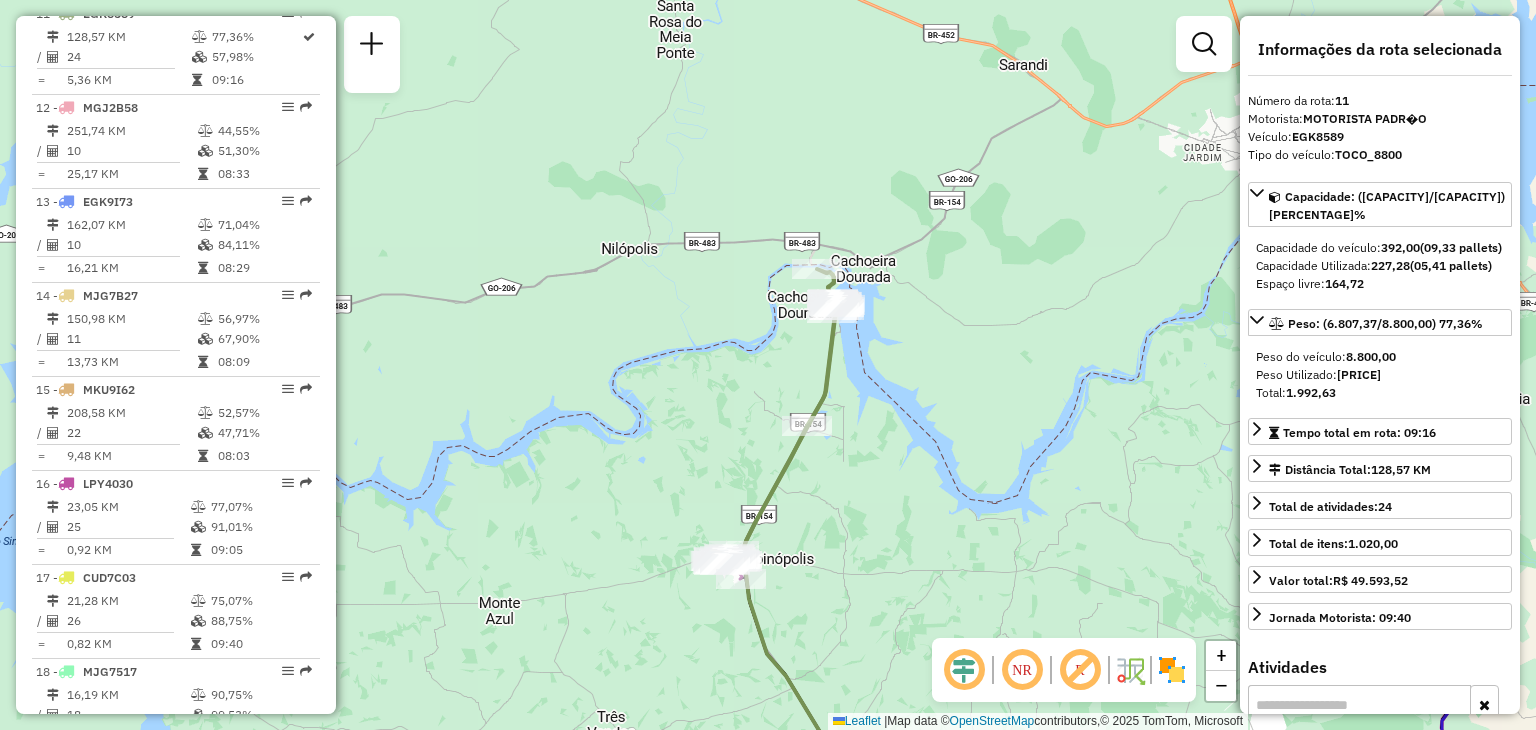 drag, startPoint x: 788, startPoint y: 548, endPoint x: 893, endPoint y: 460, distance: 137 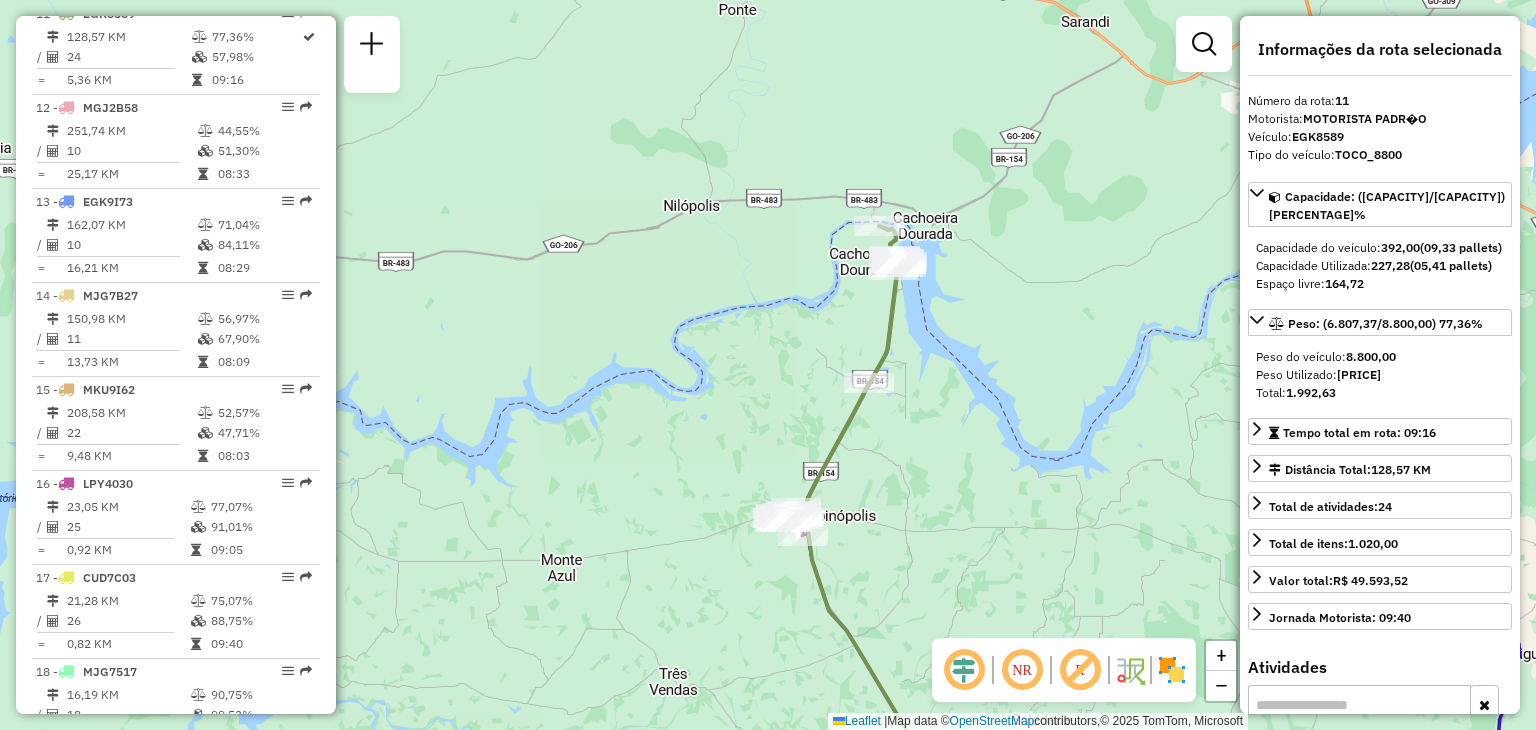 drag, startPoint x: 893, startPoint y: 458, endPoint x: 914, endPoint y: 449, distance: 22.847319 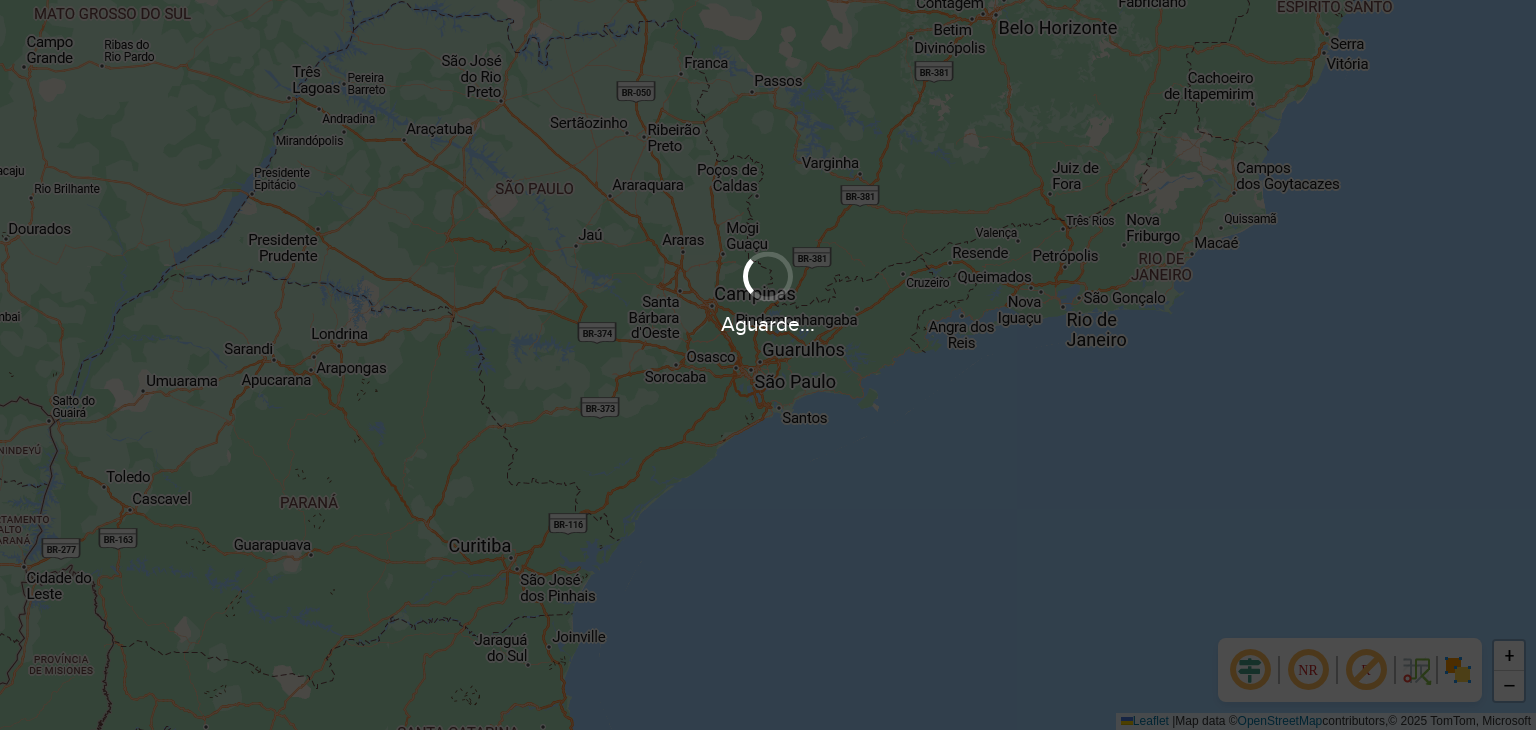 scroll, scrollTop: 0, scrollLeft: 0, axis: both 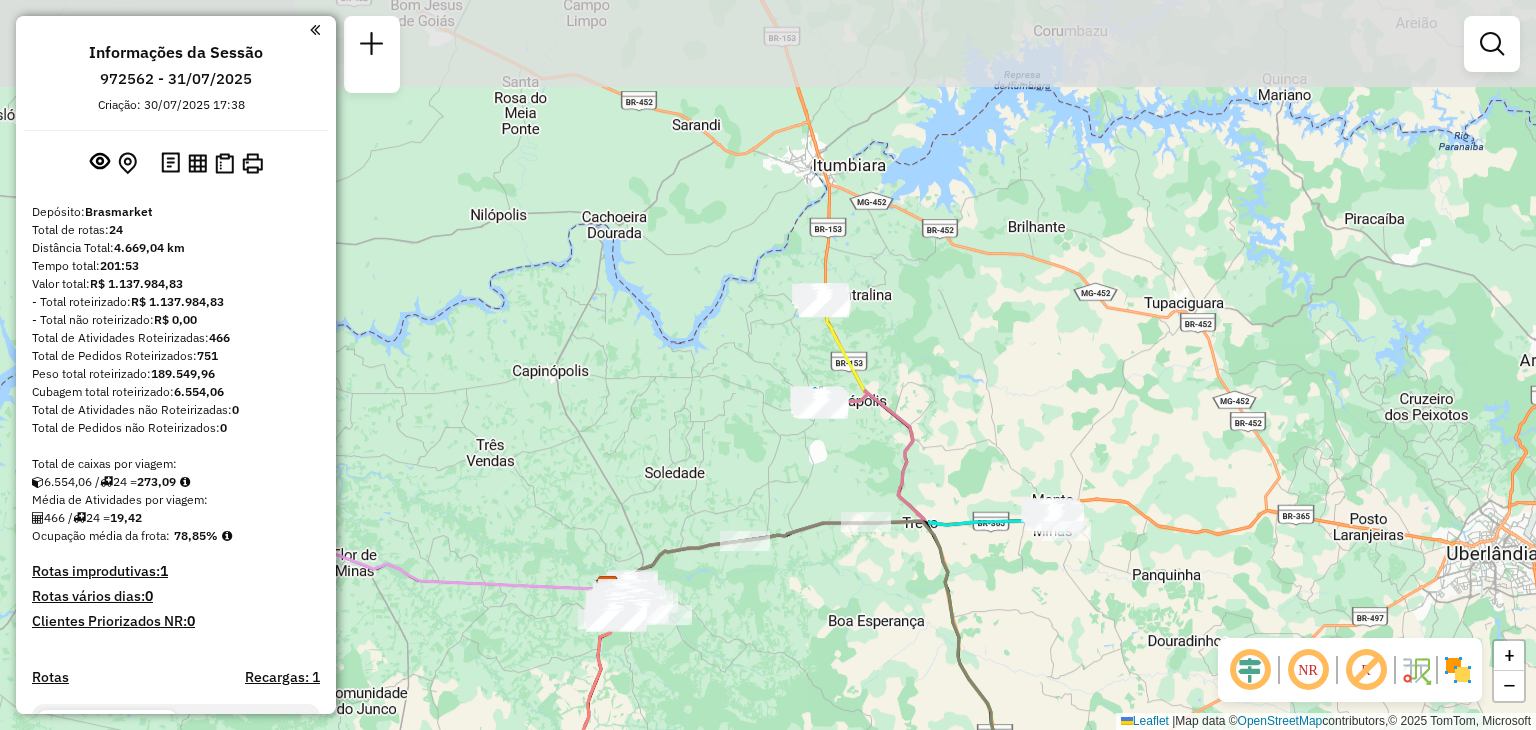 drag, startPoint x: 989, startPoint y: 274, endPoint x: 818, endPoint y: 532, distance: 309.52383 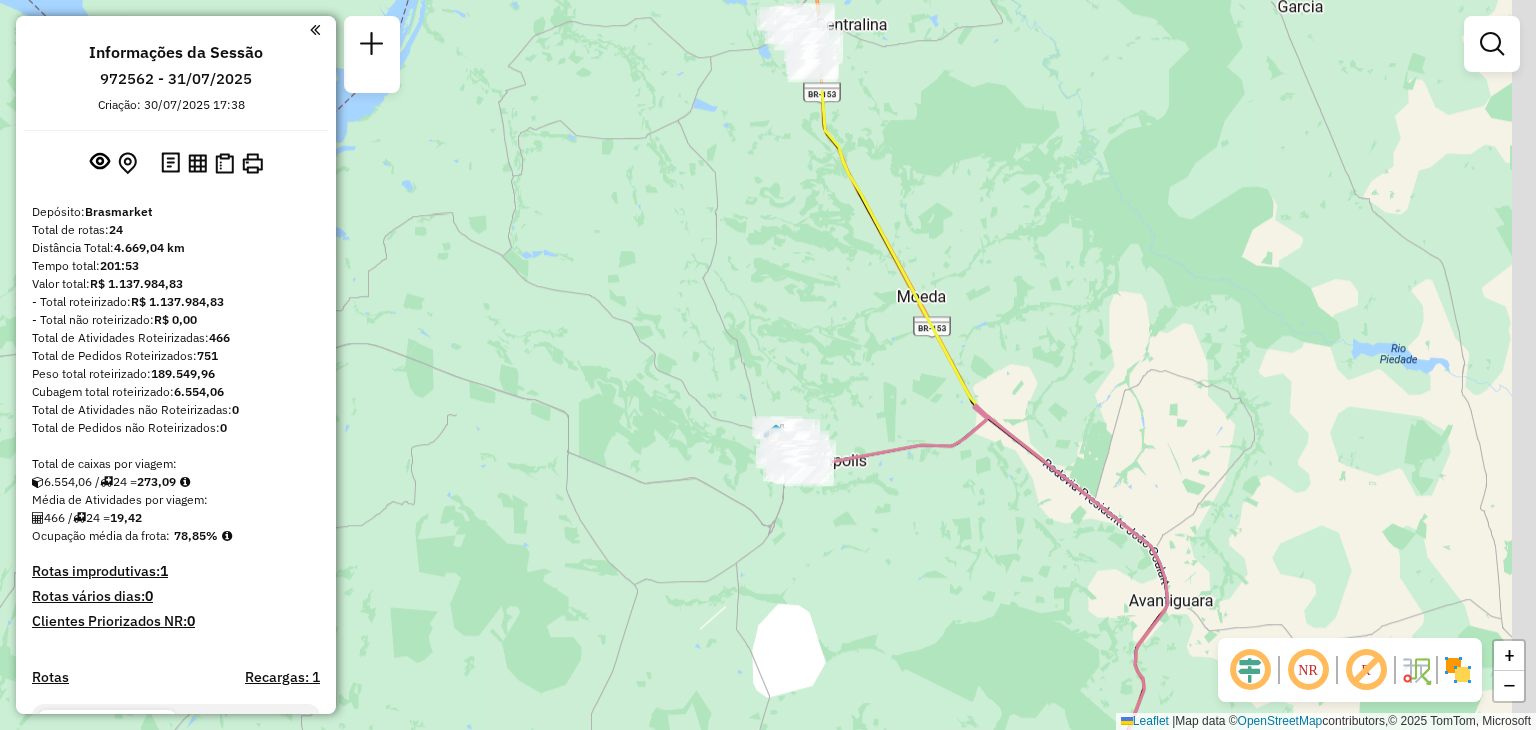 drag, startPoint x: 801, startPoint y: 349, endPoint x: 732, endPoint y: 557, distance: 219.14607 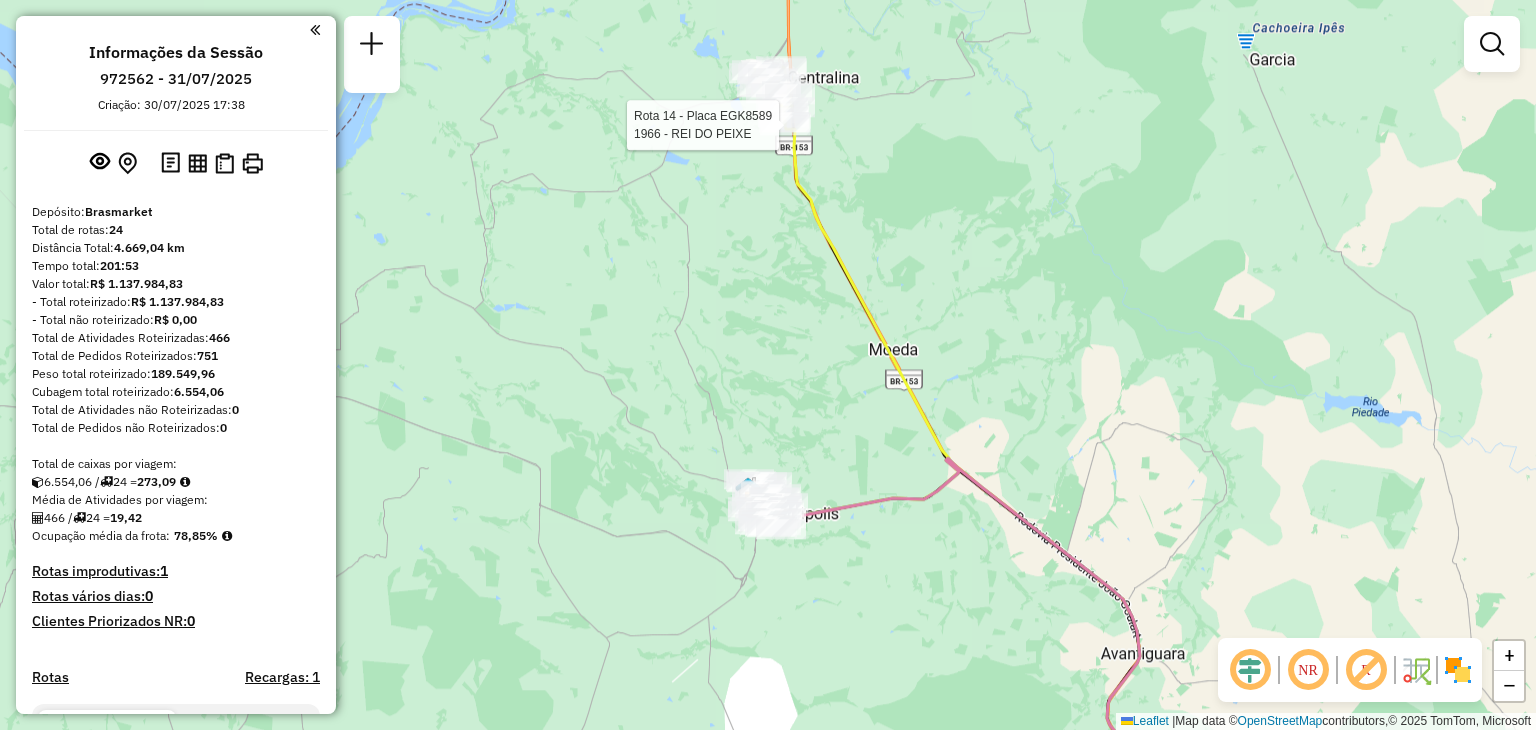 select on "**********" 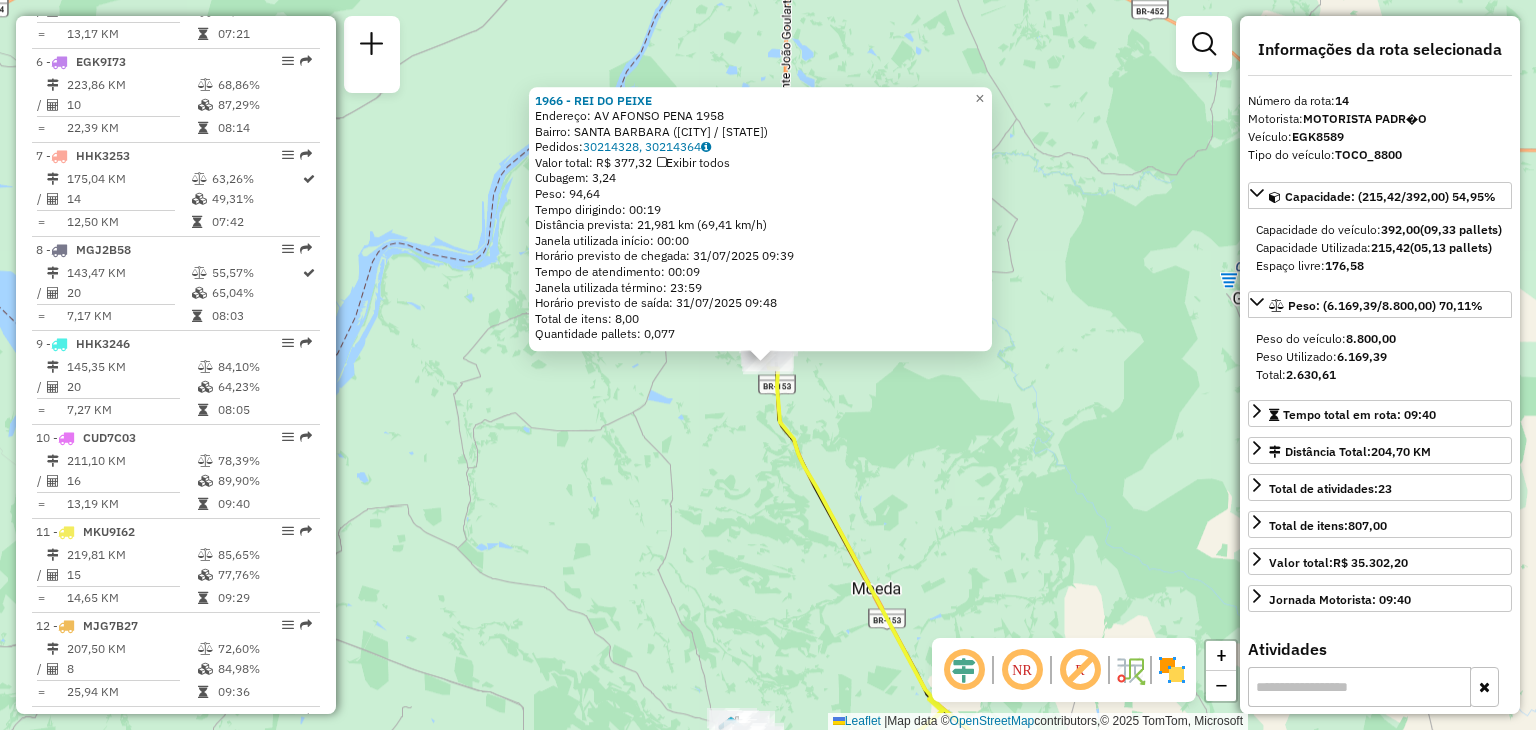 scroll, scrollTop: 1952, scrollLeft: 0, axis: vertical 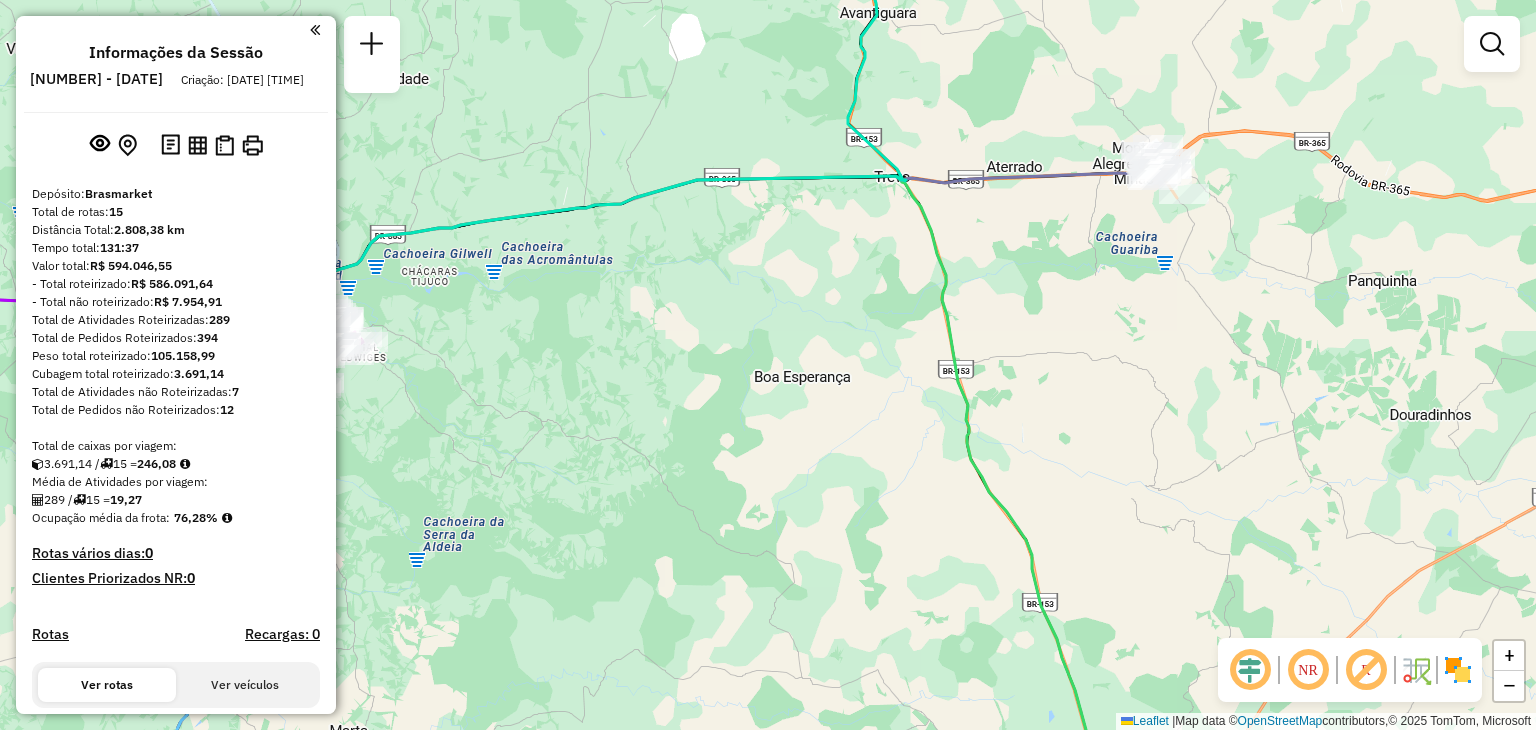 drag, startPoint x: 1078, startPoint y: 332, endPoint x: 646, endPoint y: 288, distance: 434.23495 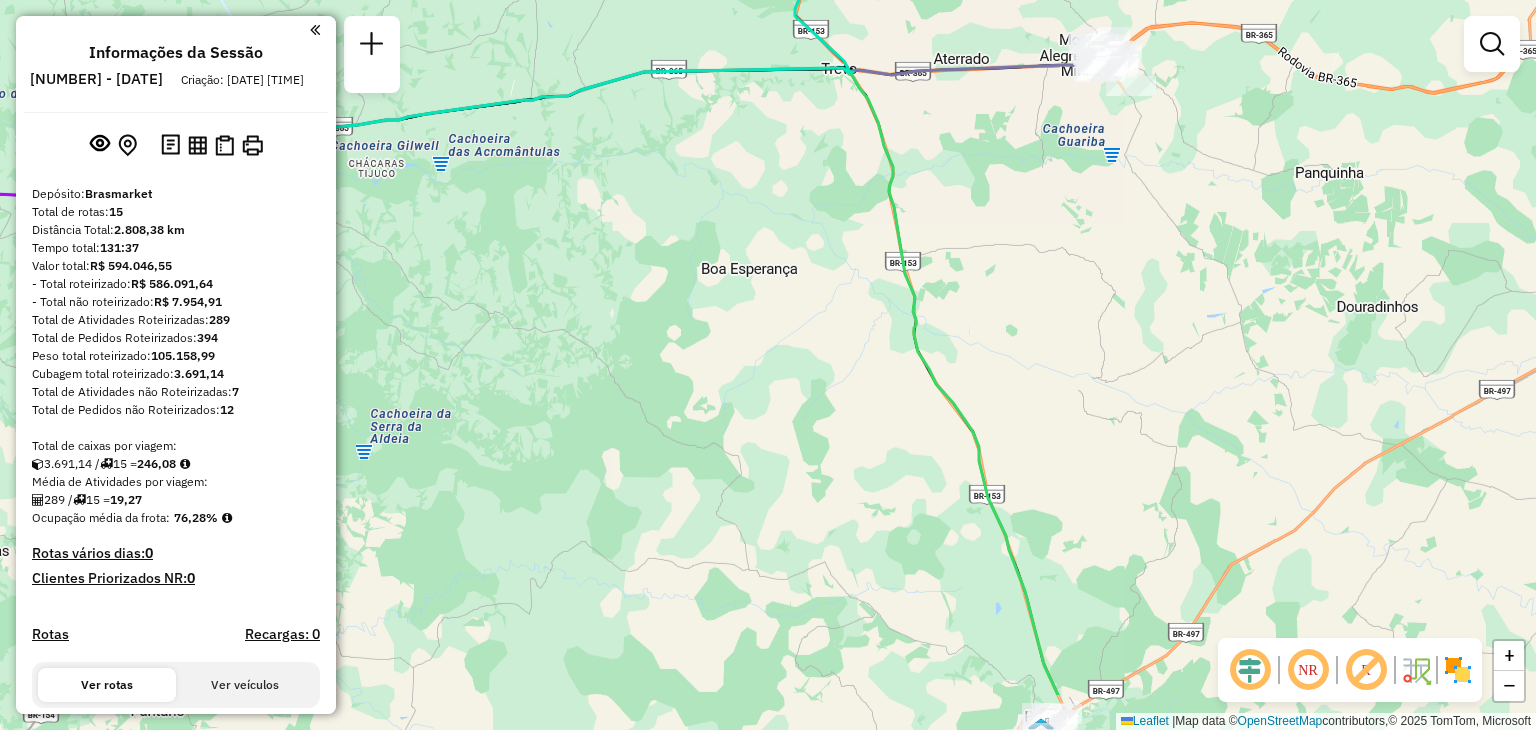 drag, startPoint x: 870, startPoint y: 339, endPoint x: 801, endPoint y: 188, distance: 166.01807 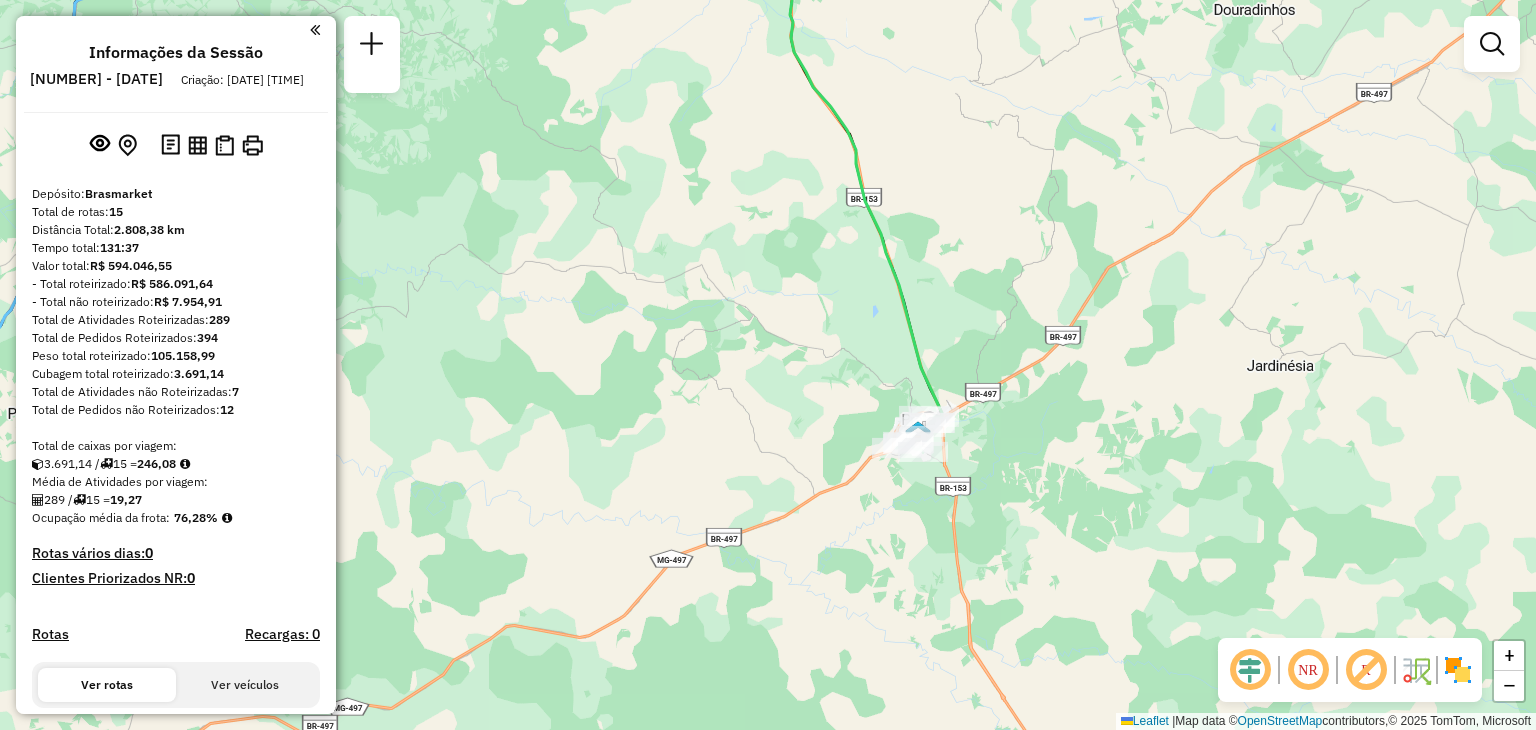 click on "Janela de atendimento Grade de atendimento Capacidade Transportadoras Veículos Cliente Pedidos  Rotas Selecione os dias de semana para filtrar as janelas de atendimento  Seg   Ter   Qua   Qui   Sex   Sáb   Dom  Informe o período da janela de atendimento: De: Até:  Filtrar exatamente a janela do cliente  Considerar janela de atendimento padrão  Selecione os dias de semana para filtrar as grades de atendimento  Seg   Ter   Qua   Qui   Sex   Sáb   Dom   Considerar clientes sem dia de atendimento cadastrado  Clientes fora do dia de atendimento selecionado Filtrar as atividades entre os valores definidos abaixo:  Peso mínimo:   Peso máximo:   Cubagem mínima:   Cubagem máxima:   De:   Até:  Filtrar as atividades entre o tempo de atendimento definido abaixo:  De:   Até:   Considerar capacidade total dos clientes não roteirizados Transportadora: Selecione um ou mais itens Tipo de veículo: Selecione um ou mais itens Veículo: Selecione um ou mais itens Motorista: Selecione um ou mais itens Nome: Rótulo:" 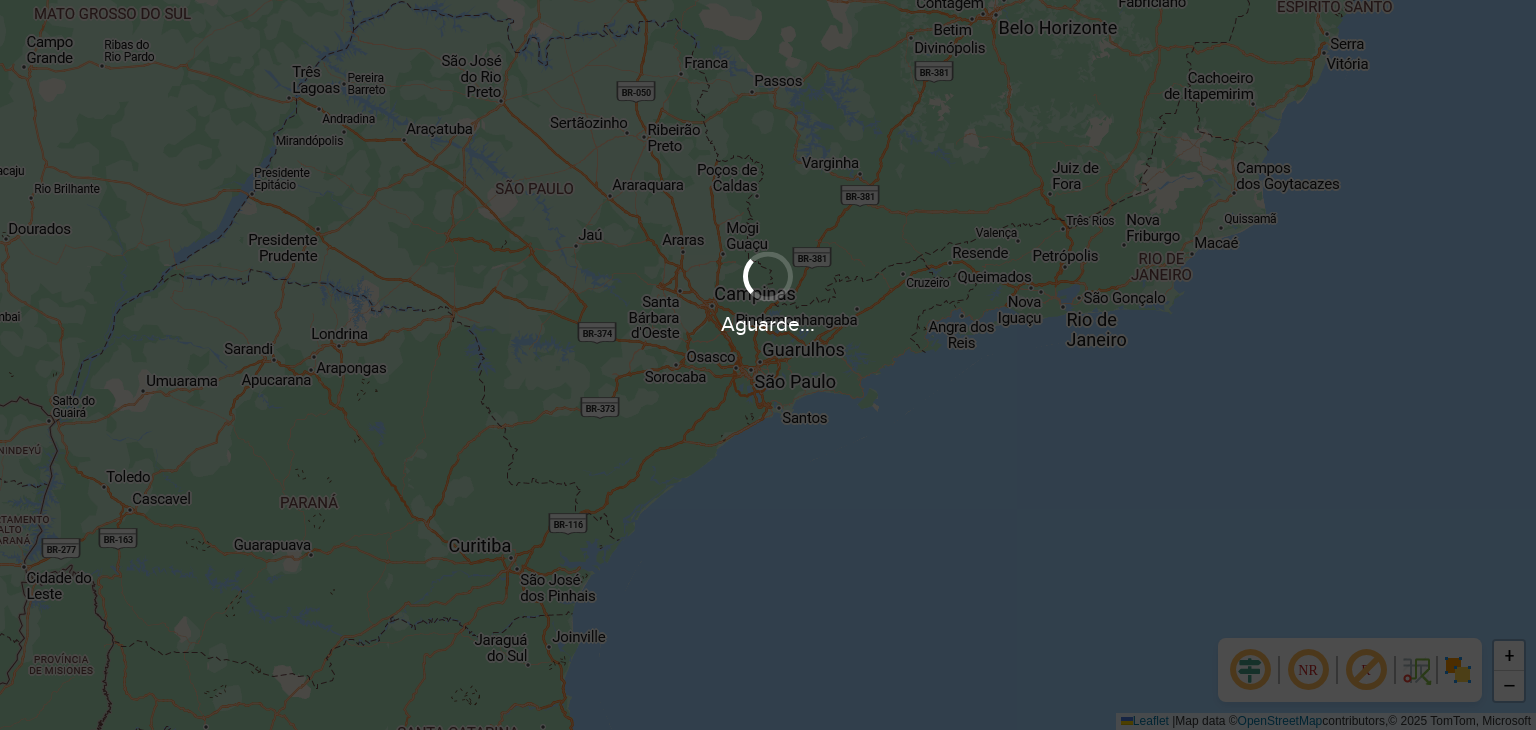 scroll, scrollTop: 0, scrollLeft: 0, axis: both 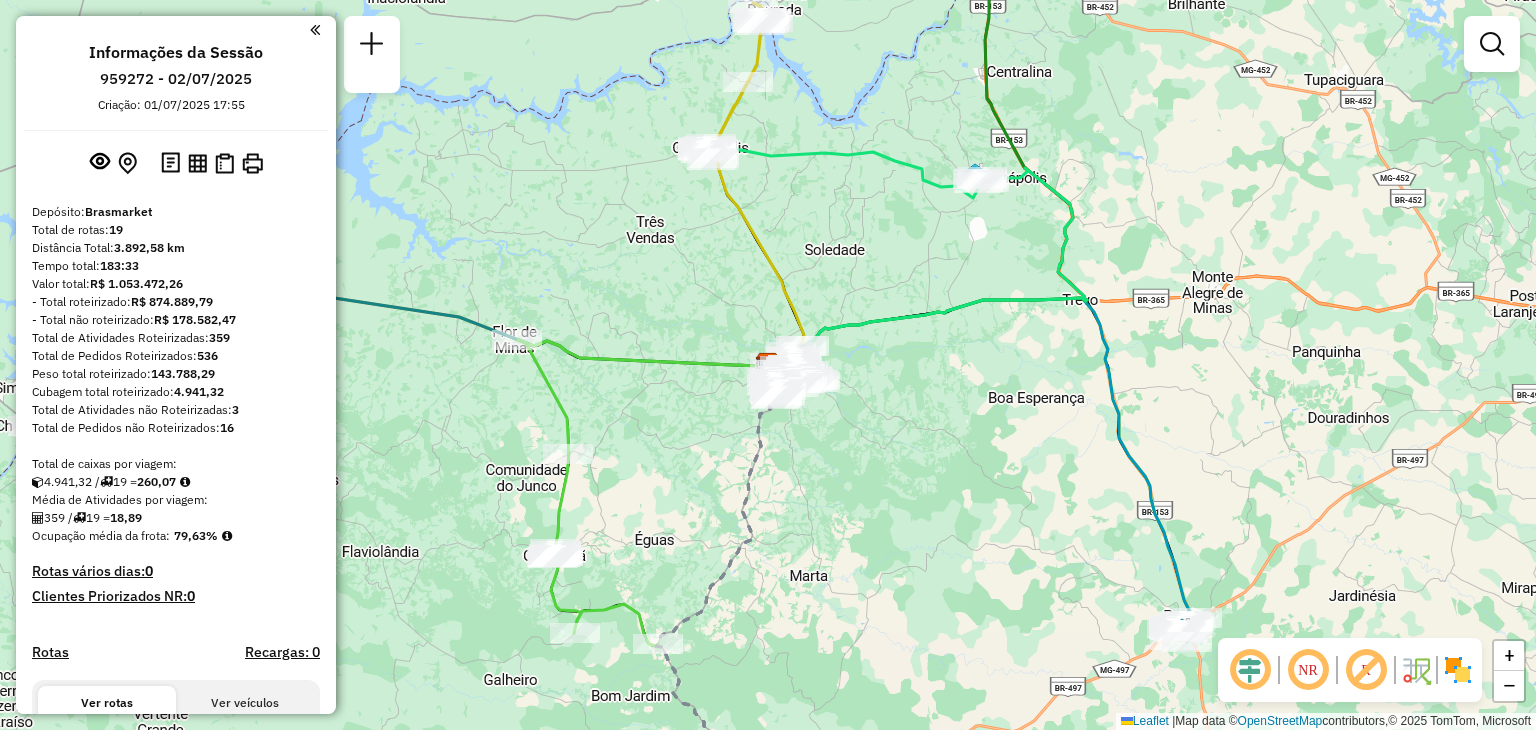 drag, startPoint x: 1233, startPoint y: 535, endPoint x: 948, endPoint y: 280, distance: 382.42645 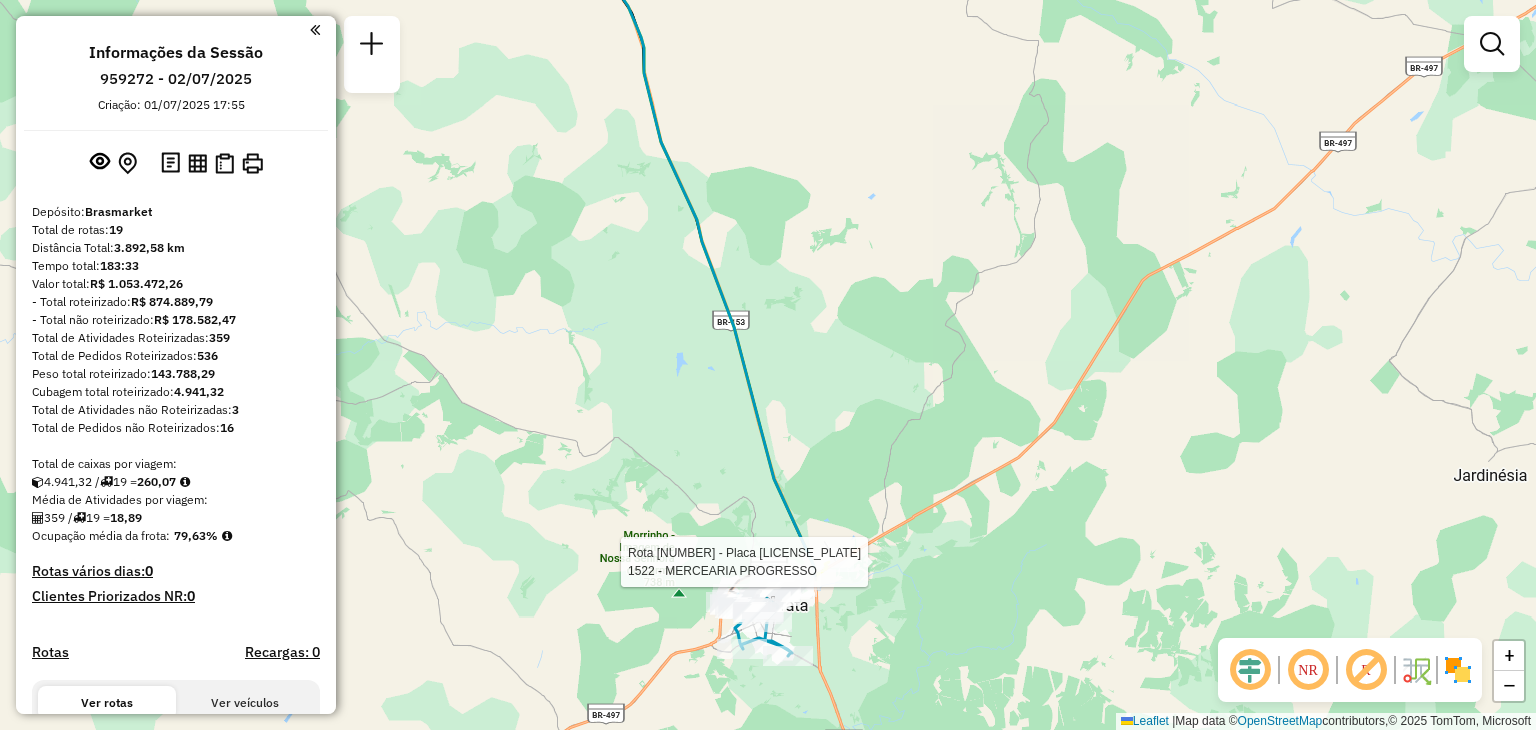 select on "**********" 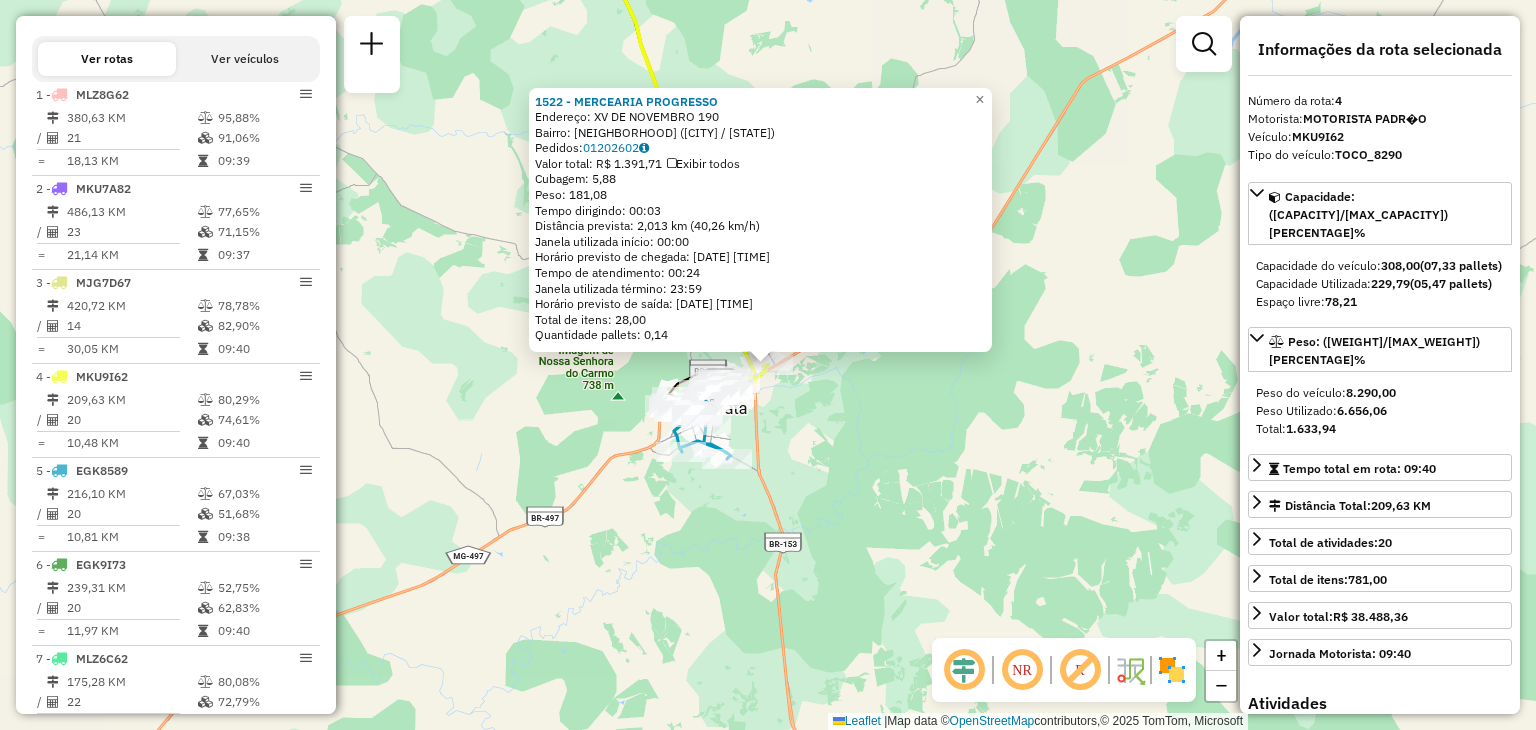 scroll, scrollTop: 991, scrollLeft: 0, axis: vertical 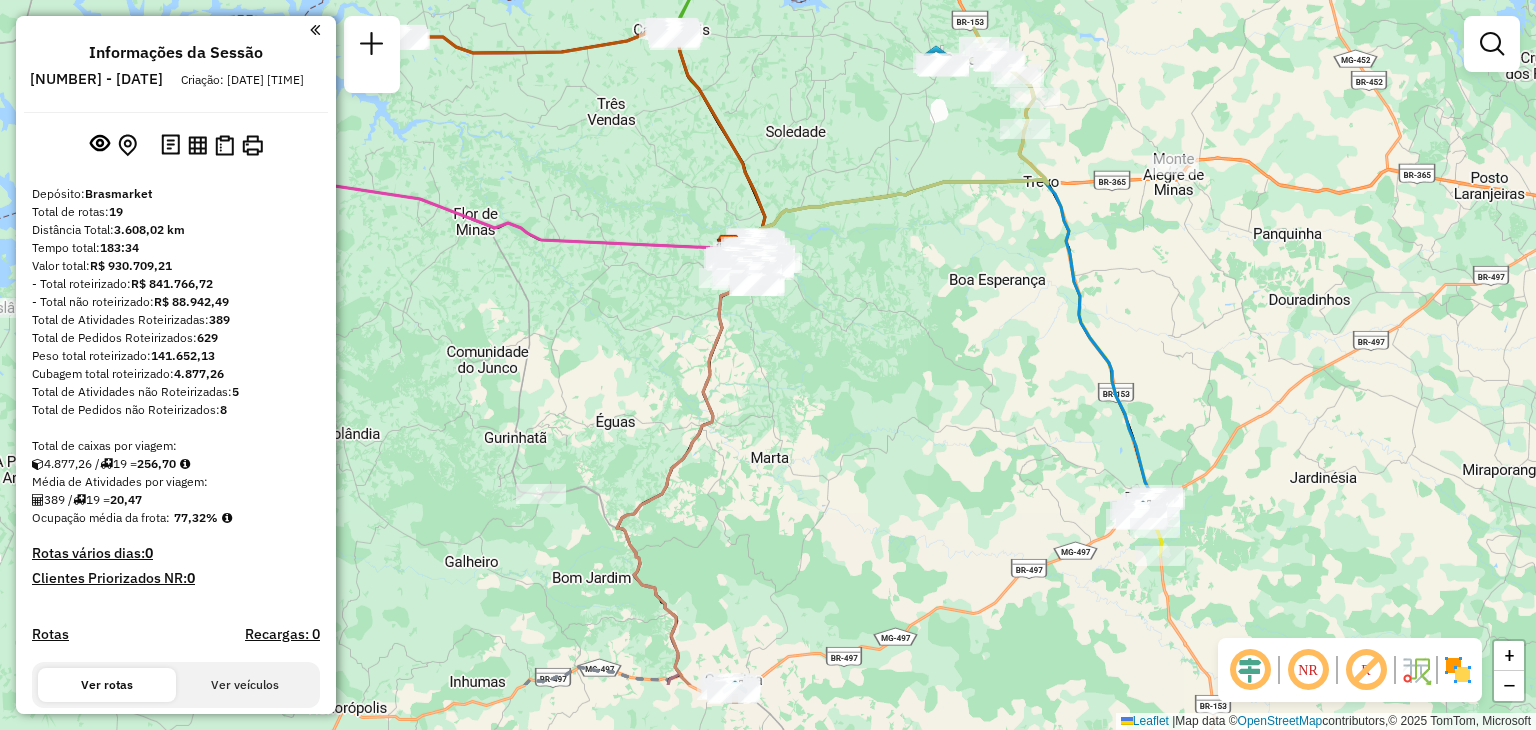 drag, startPoint x: 1195, startPoint y: 509, endPoint x: 1118, endPoint y: 243, distance: 276.92056 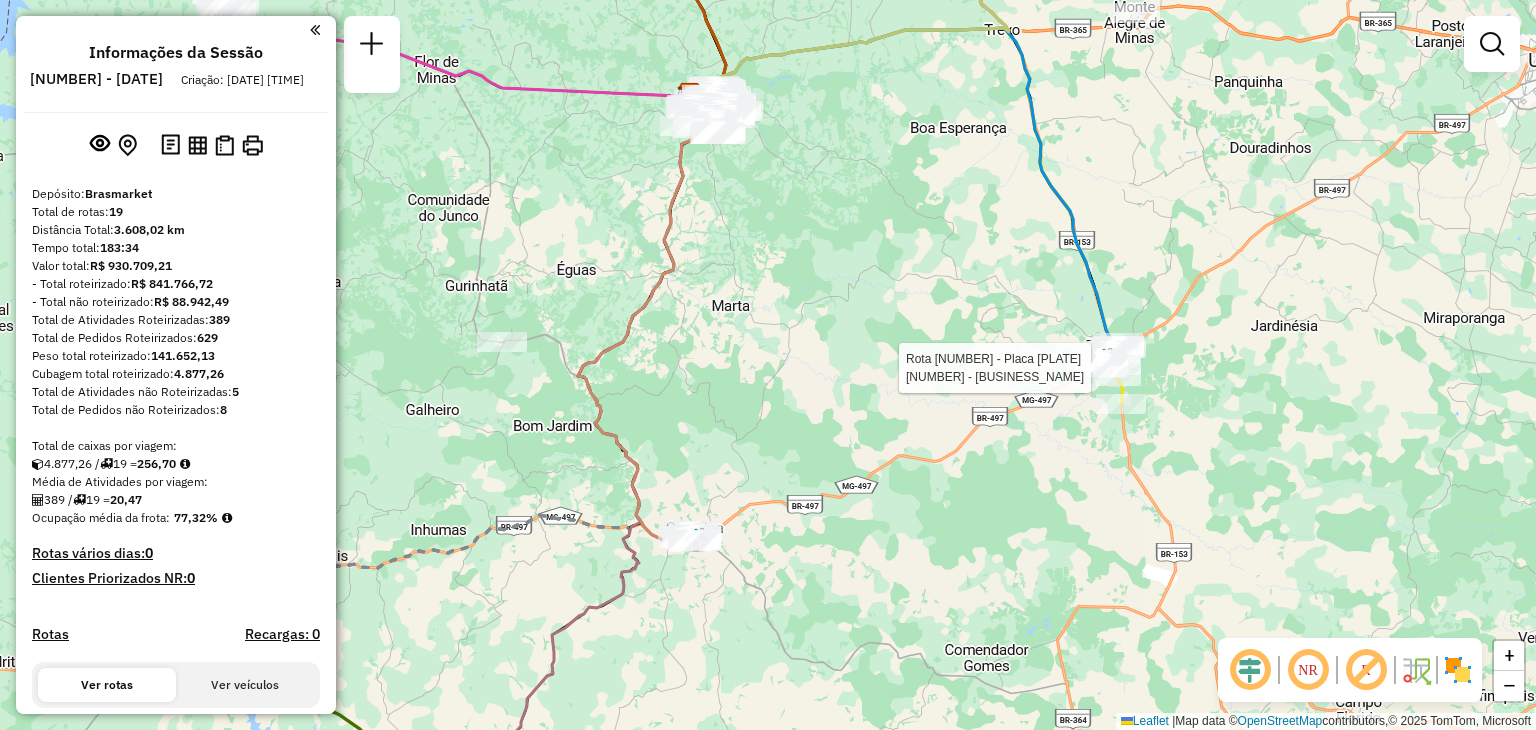 select on "**********" 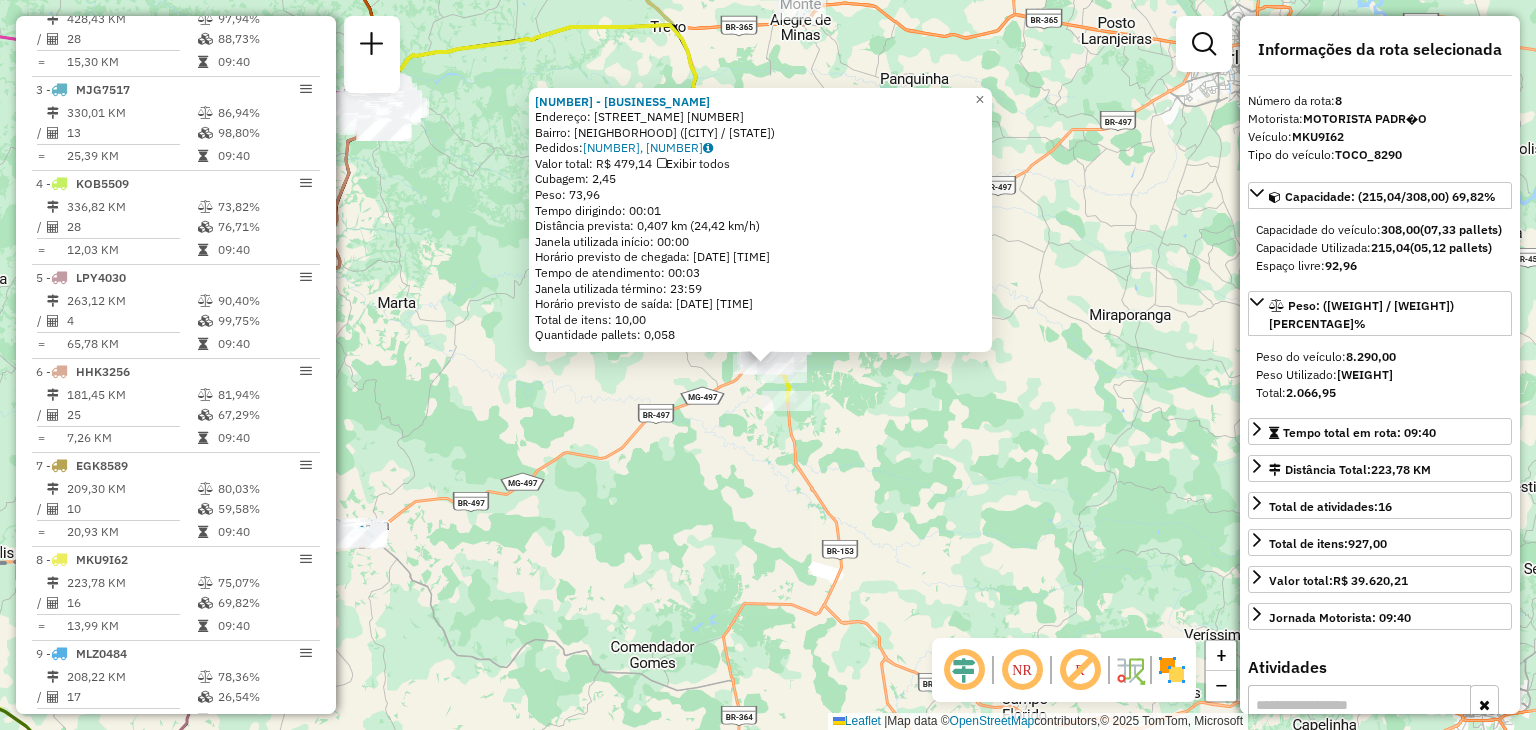 scroll, scrollTop: 1366, scrollLeft: 0, axis: vertical 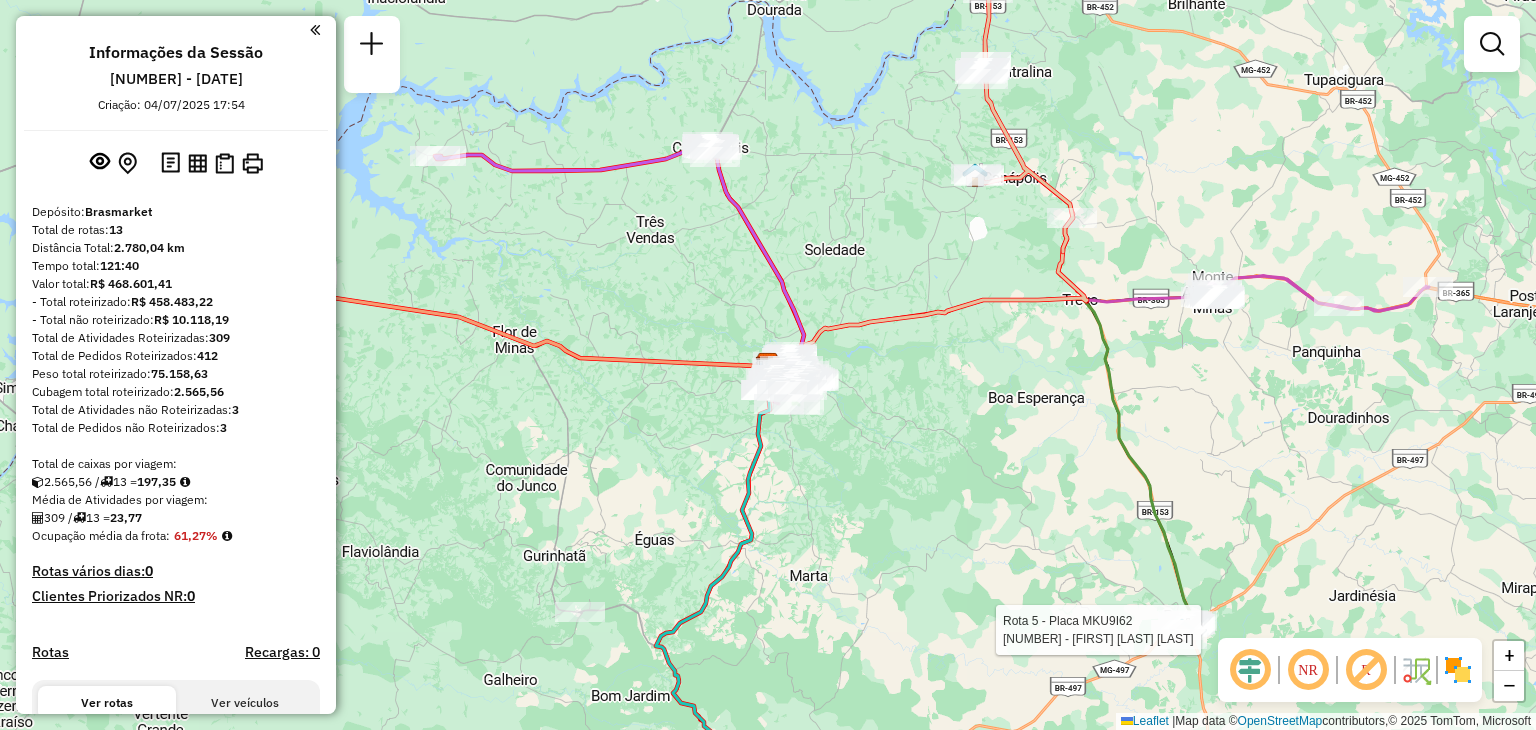 select on "**********" 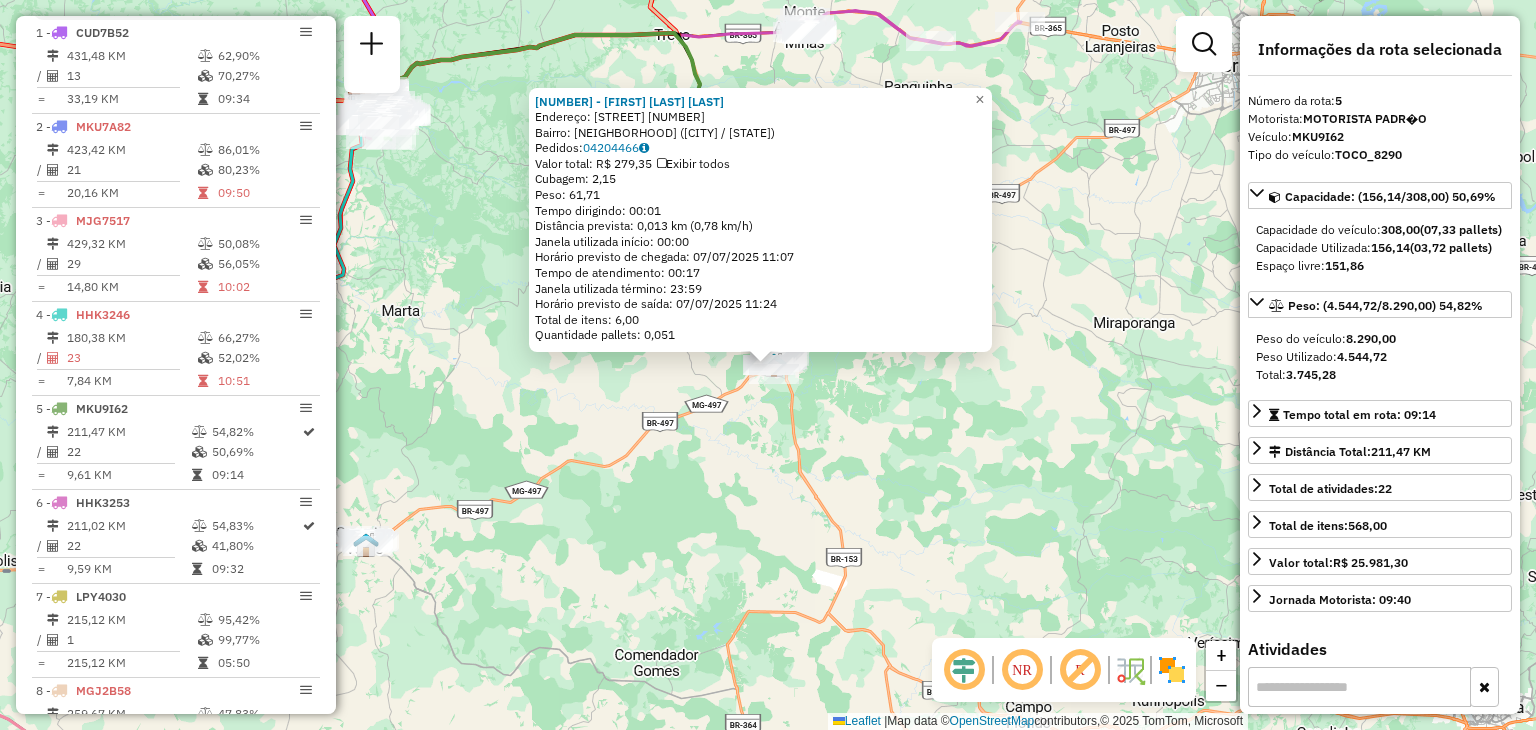 scroll, scrollTop: 1084, scrollLeft: 0, axis: vertical 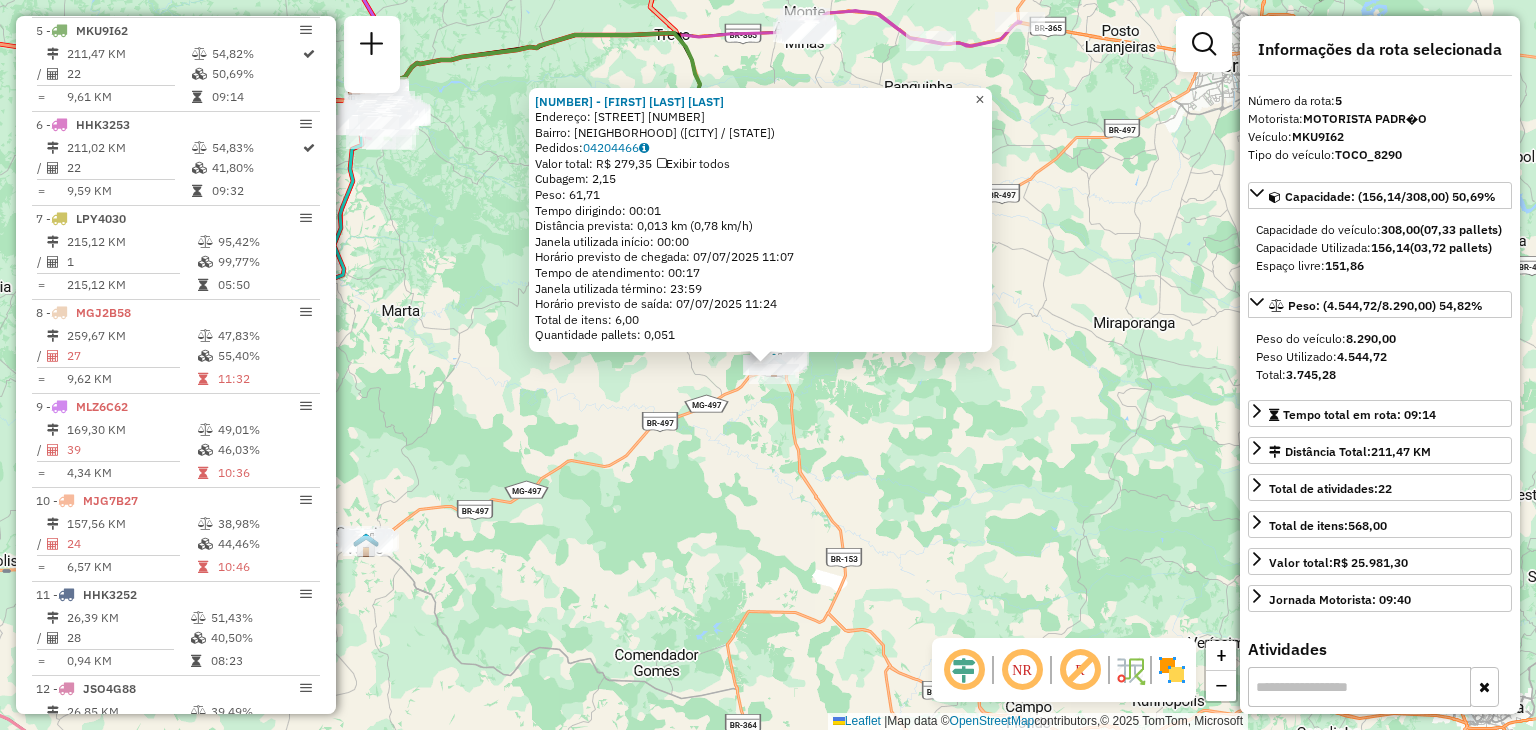 click on "×" 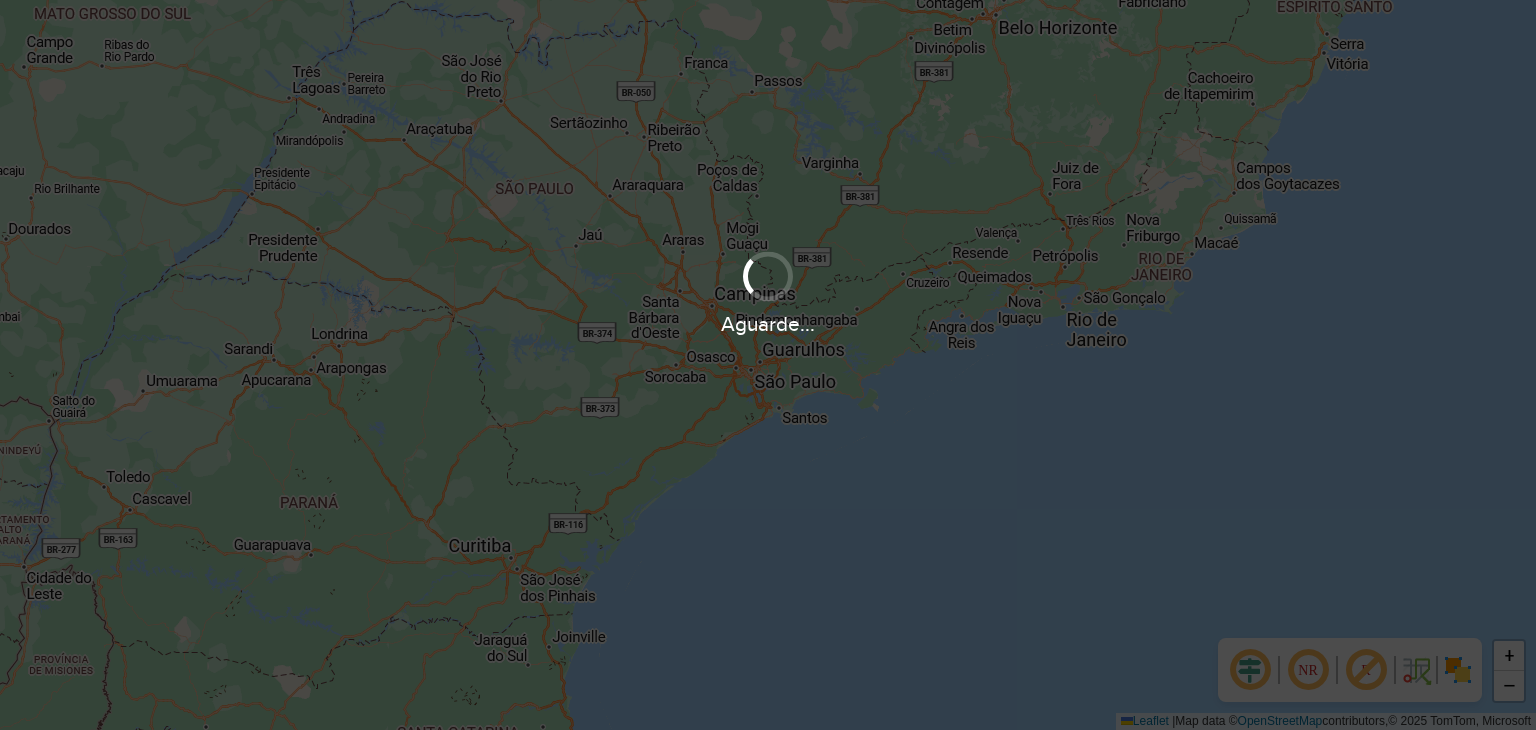 scroll, scrollTop: 0, scrollLeft: 0, axis: both 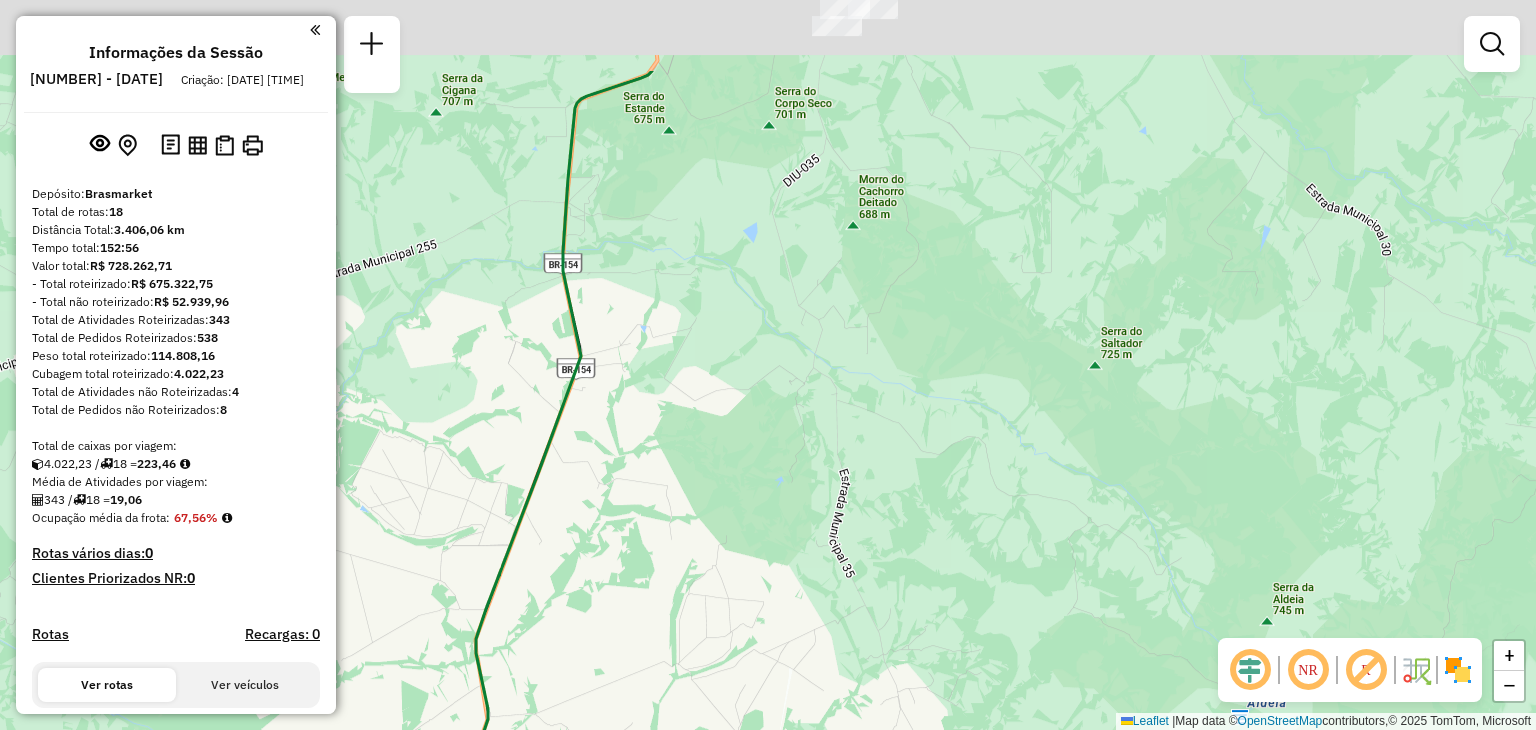drag, startPoint x: 698, startPoint y: 193, endPoint x: 742, endPoint y: 557, distance: 366.6497 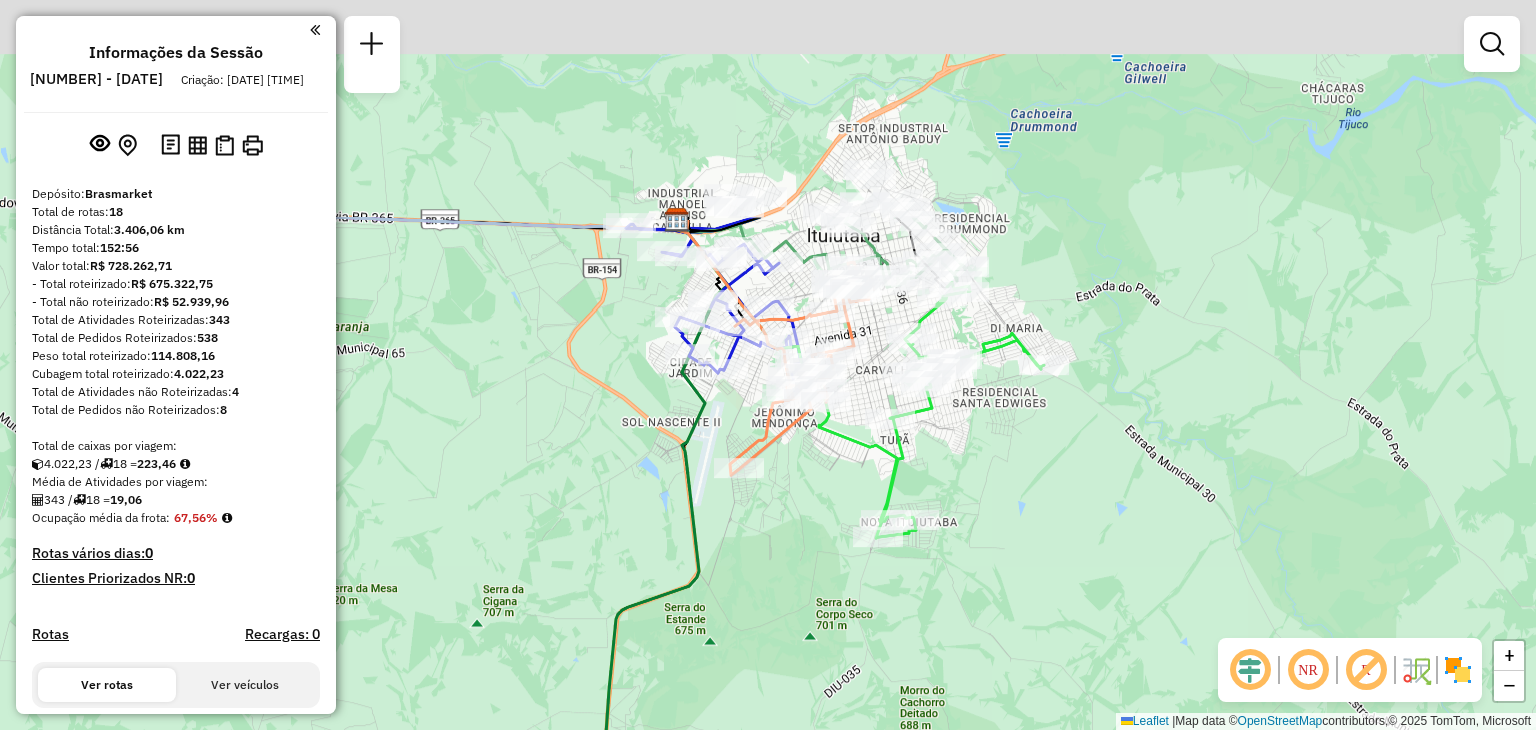 drag, startPoint x: 732, startPoint y: 560, endPoint x: 726, endPoint y: 656, distance: 96.18732 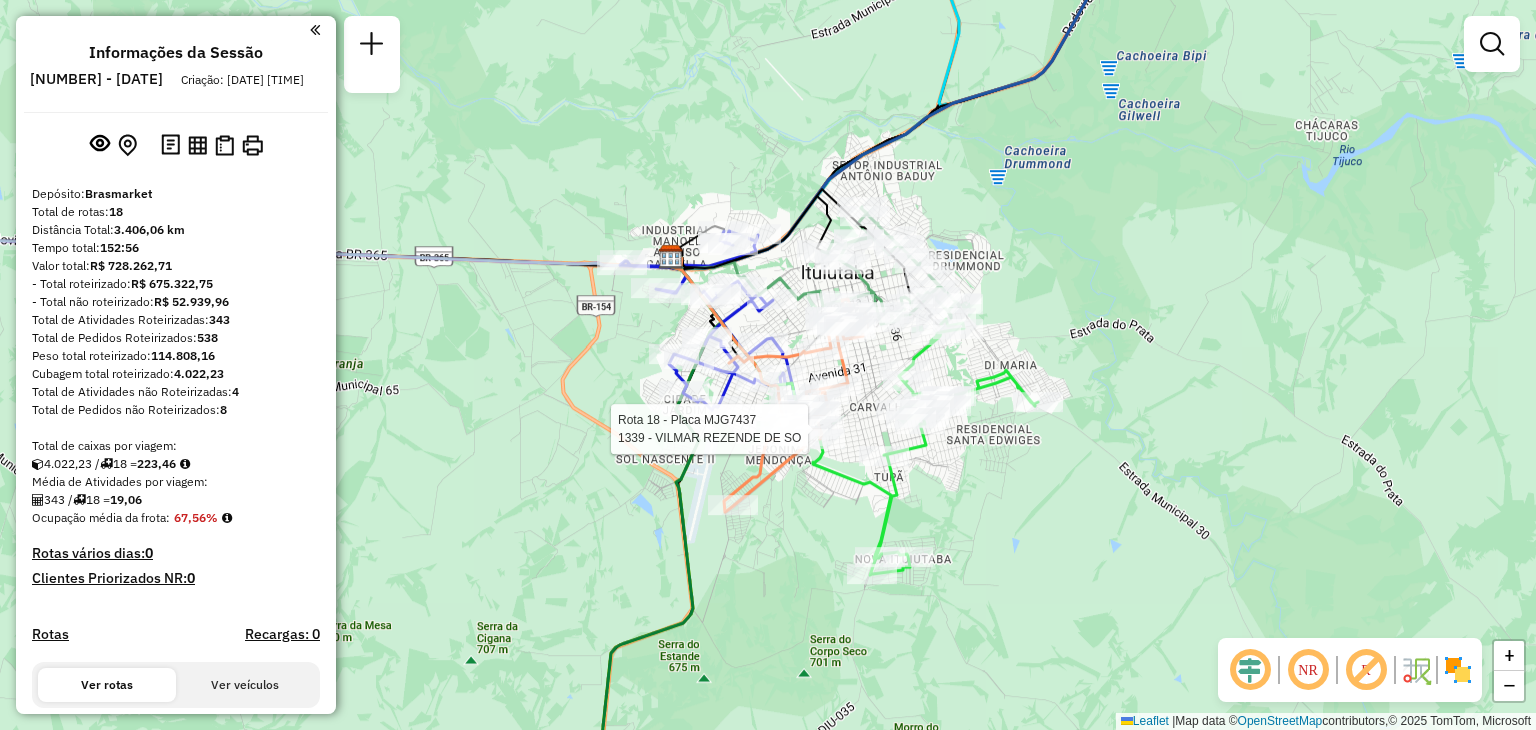 select on "**********" 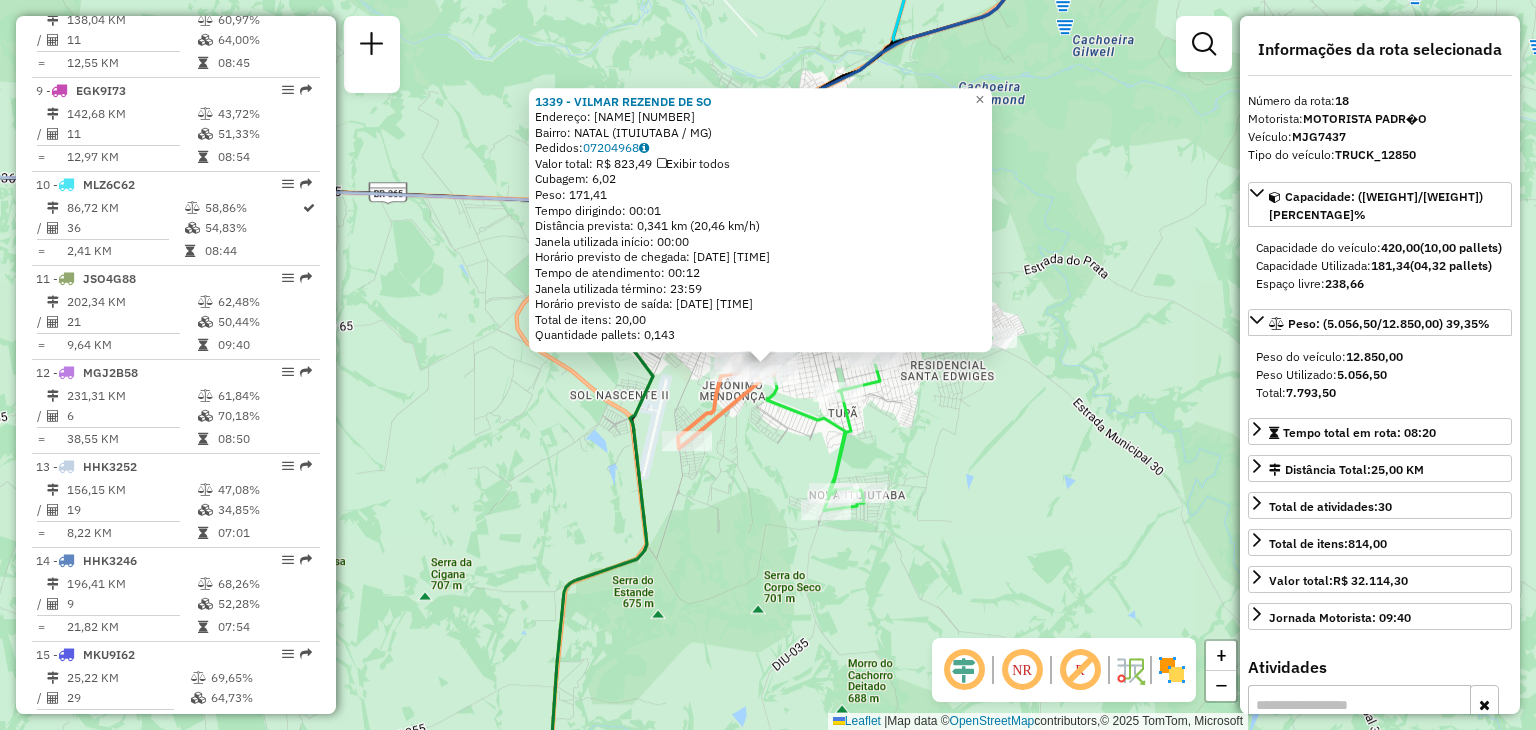 scroll, scrollTop: 2048, scrollLeft: 0, axis: vertical 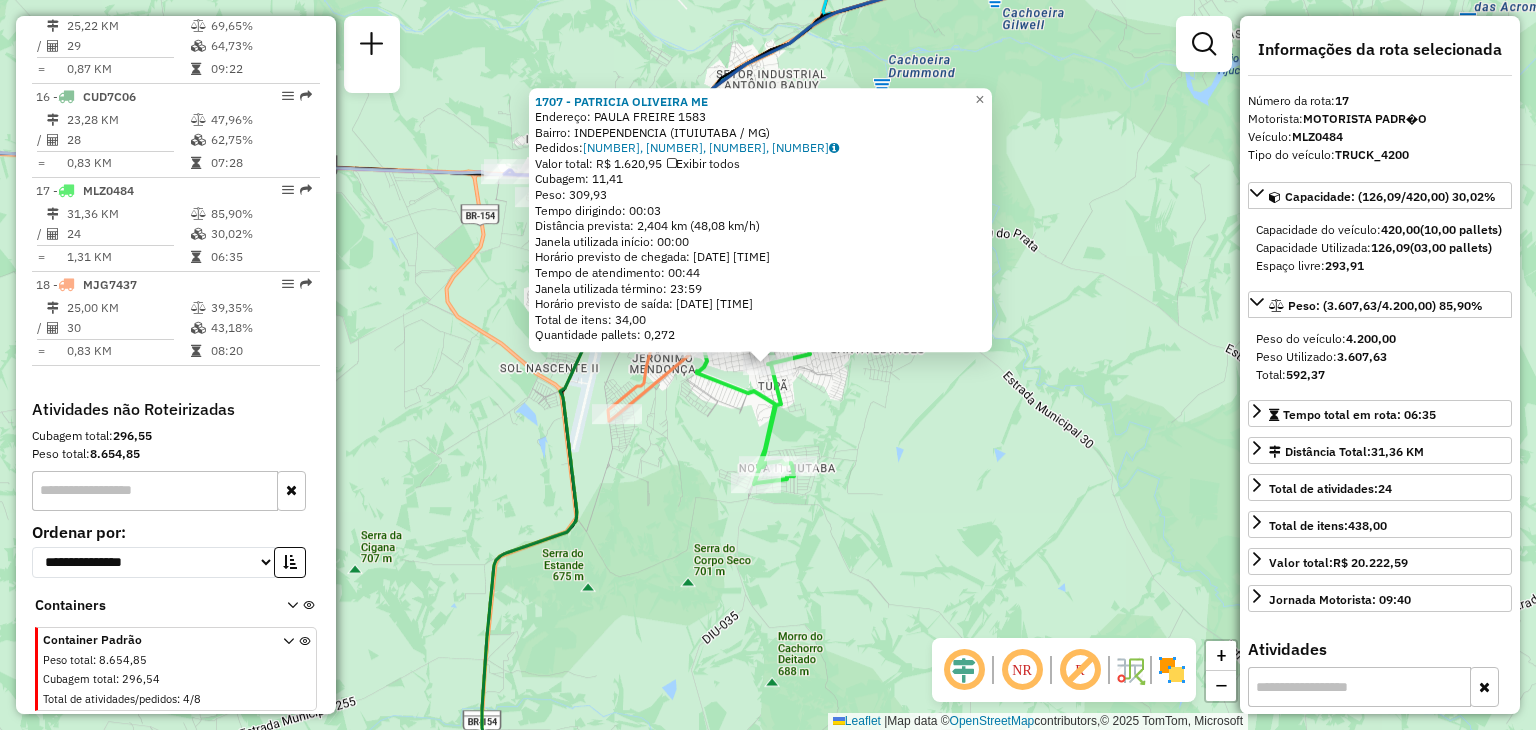 click on "1707 - PATRICIA OLIVEIRA ME  Endereço:  PAULA FREIRE 1583   Bairro: INDEPENDENCIA (ITUIUTABA / MG)   Pedidos:  07204764, 07204765, 07204778, 07205062   Valor total: R$ 1.620,95   Exibir todos   Cubagem: 11,41  Peso: 309,93  Tempo dirigindo: 00:03   Distância prevista: 2,404 km (48,08 km/h)   Janela utilizada início: 00:00   Horário previsto de chegada: 08/07/2025 08:56   Tempo de atendimento: 00:44   Janela utilizada término: 23:59   Horário previsto de saída: 08/07/2025 09:40   Total de itens: 34,00   Quantidade pallets: 0,272  × Janela de atendimento Grade de atendimento Capacidade Transportadoras Veículos Cliente Pedidos  Rotas Selecione os dias de semana para filtrar as janelas de atendimento  Seg   Ter   Qua   Qui   Sex   Sáb   Dom  Informe o período da janela de atendimento: De: Até:  Filtrar exatamente a janela do cliente  Considerar janela de atendimento padrão  Selecione os dias de semana para filtrar as grades de atendimento  Seg   Ter   Qua   Qui   Sex   Sáb   Dom   Peso mínimo:  De:" 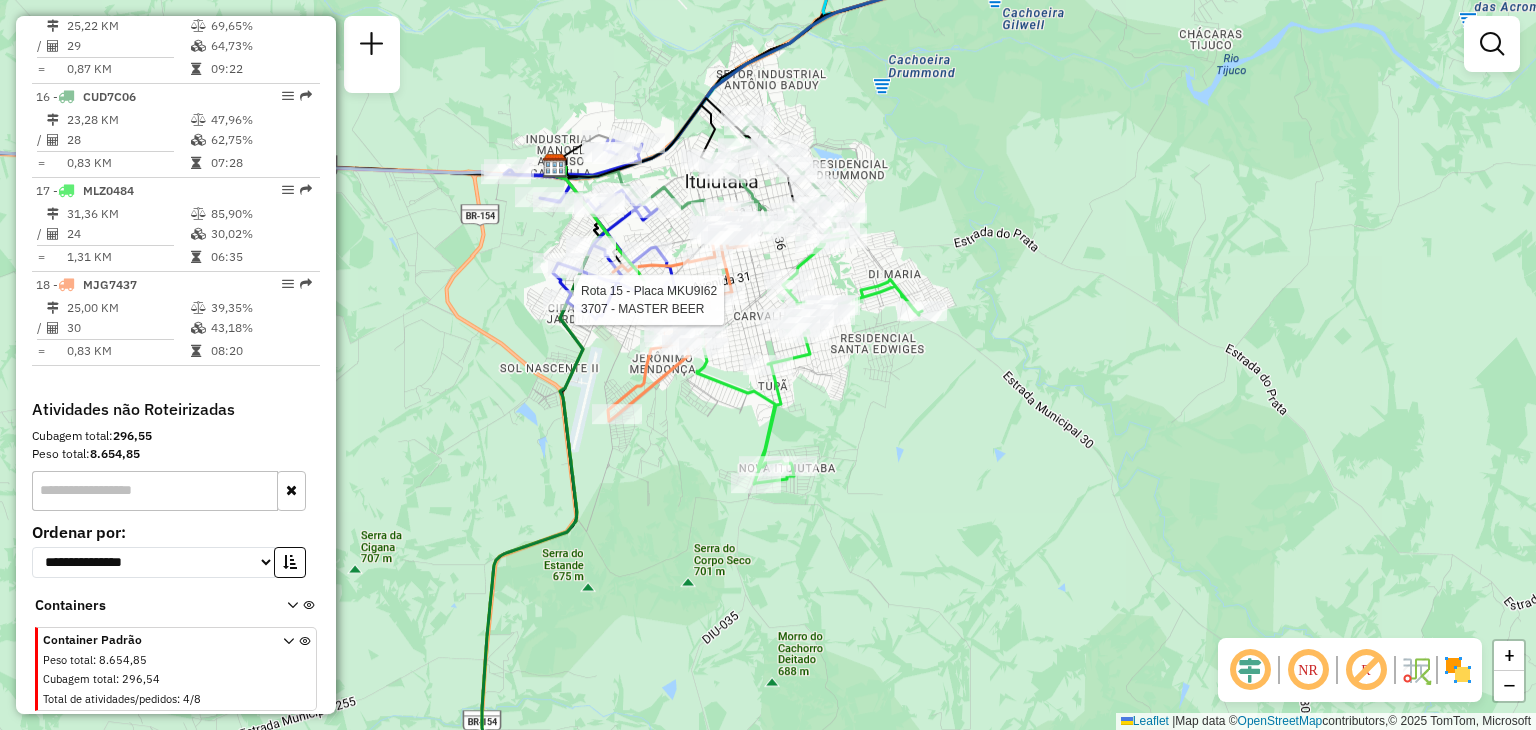 select on "**********" 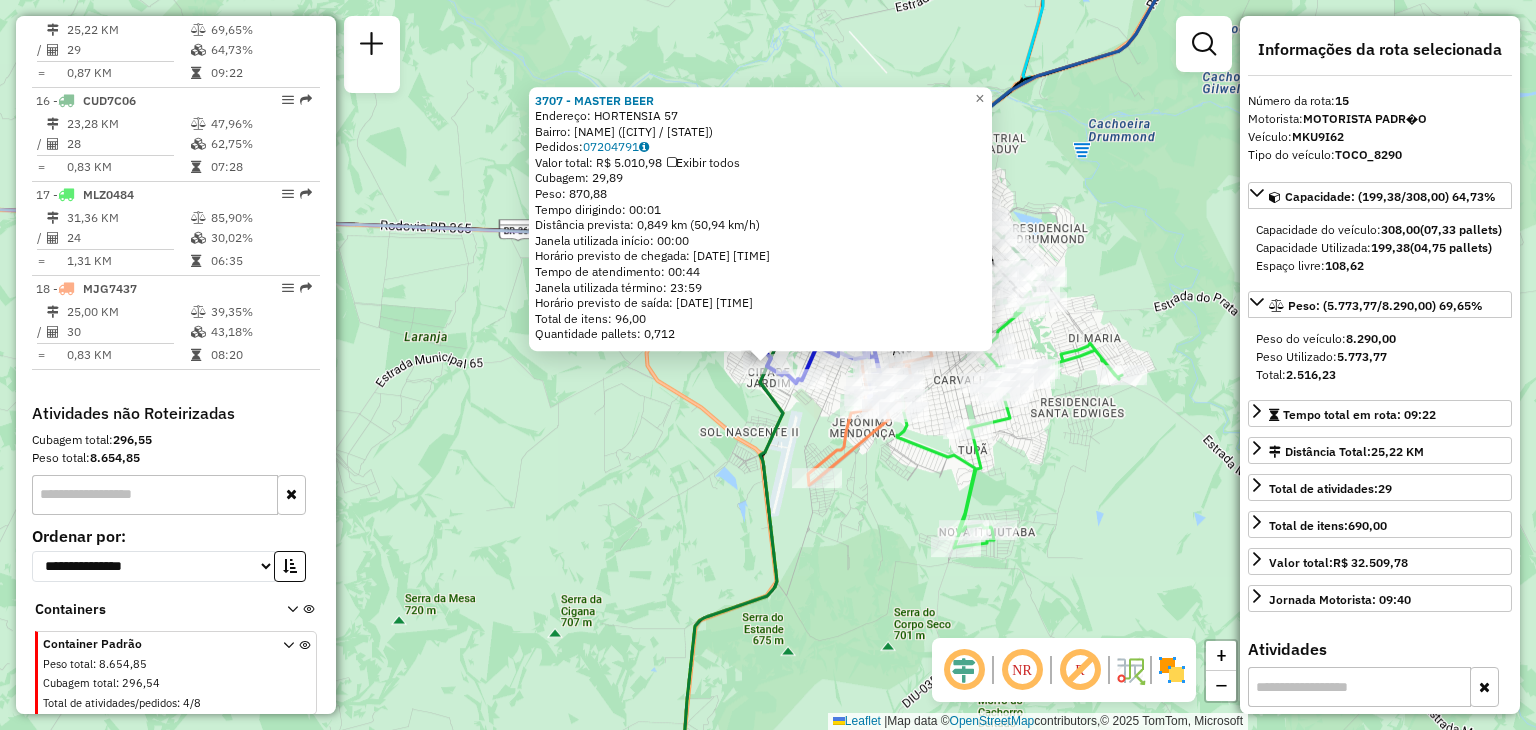 scroll, scrollTop: 2022, scrollLeft: 0, axis: vertical 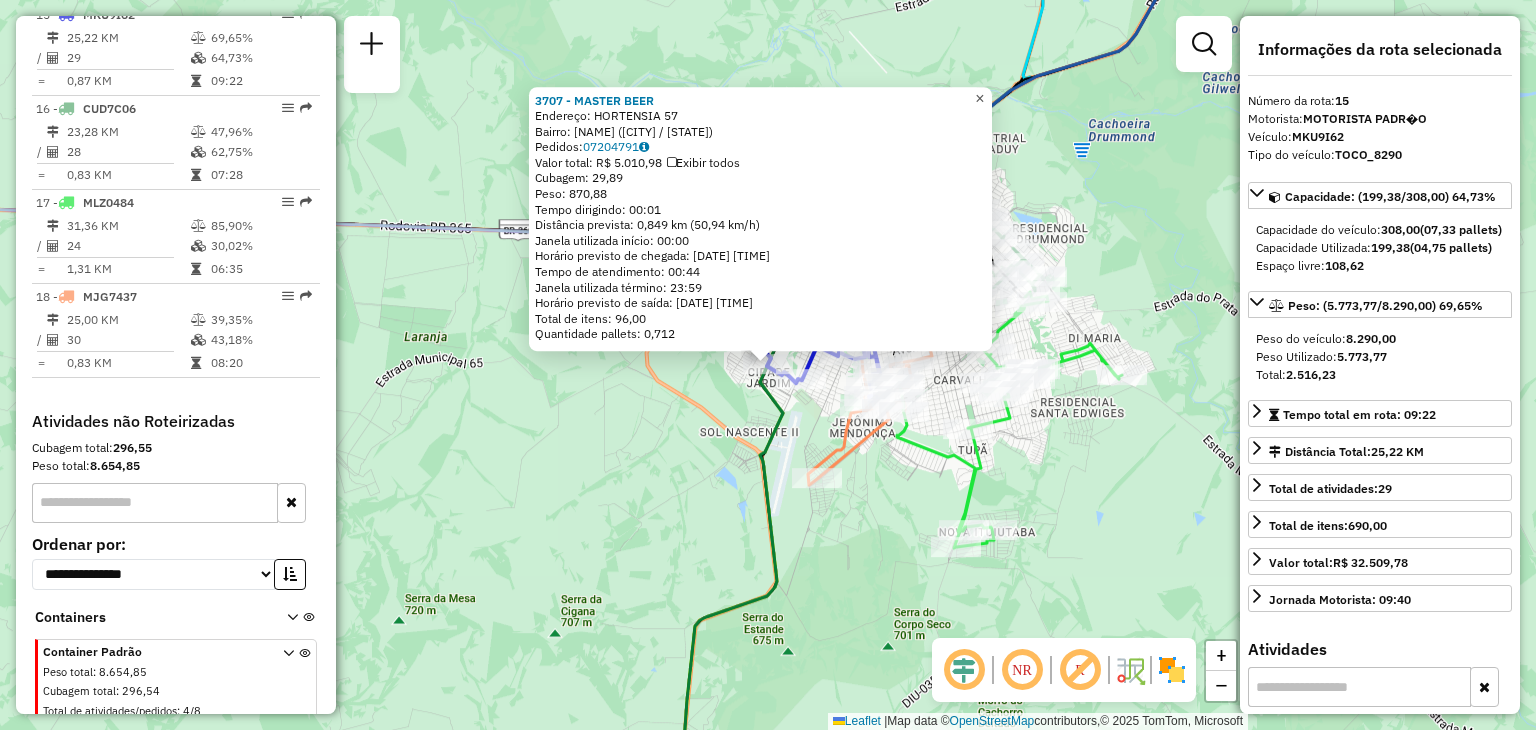 click on "×" 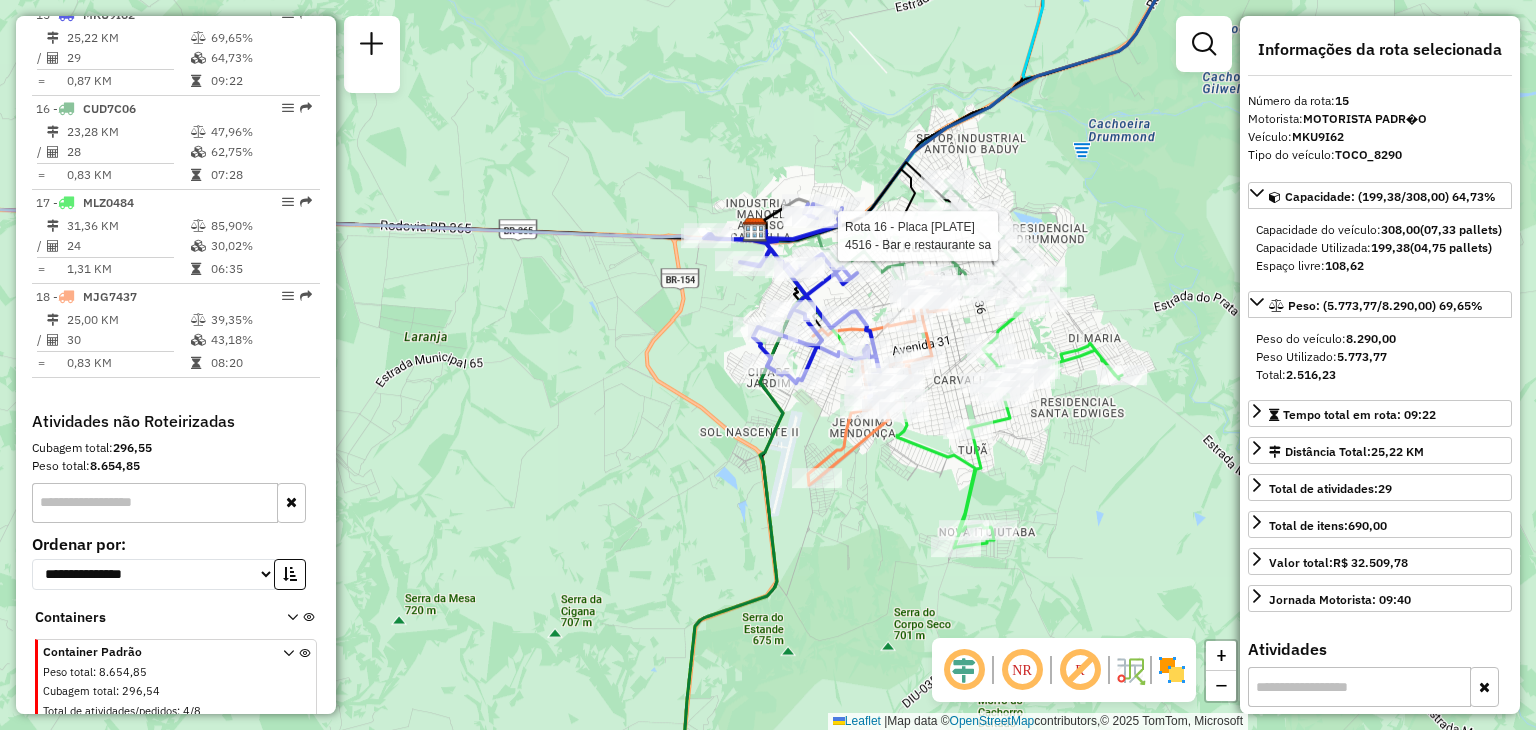 scroll, scrollTop: 2048, scrollLeft: 0, axis: vertical 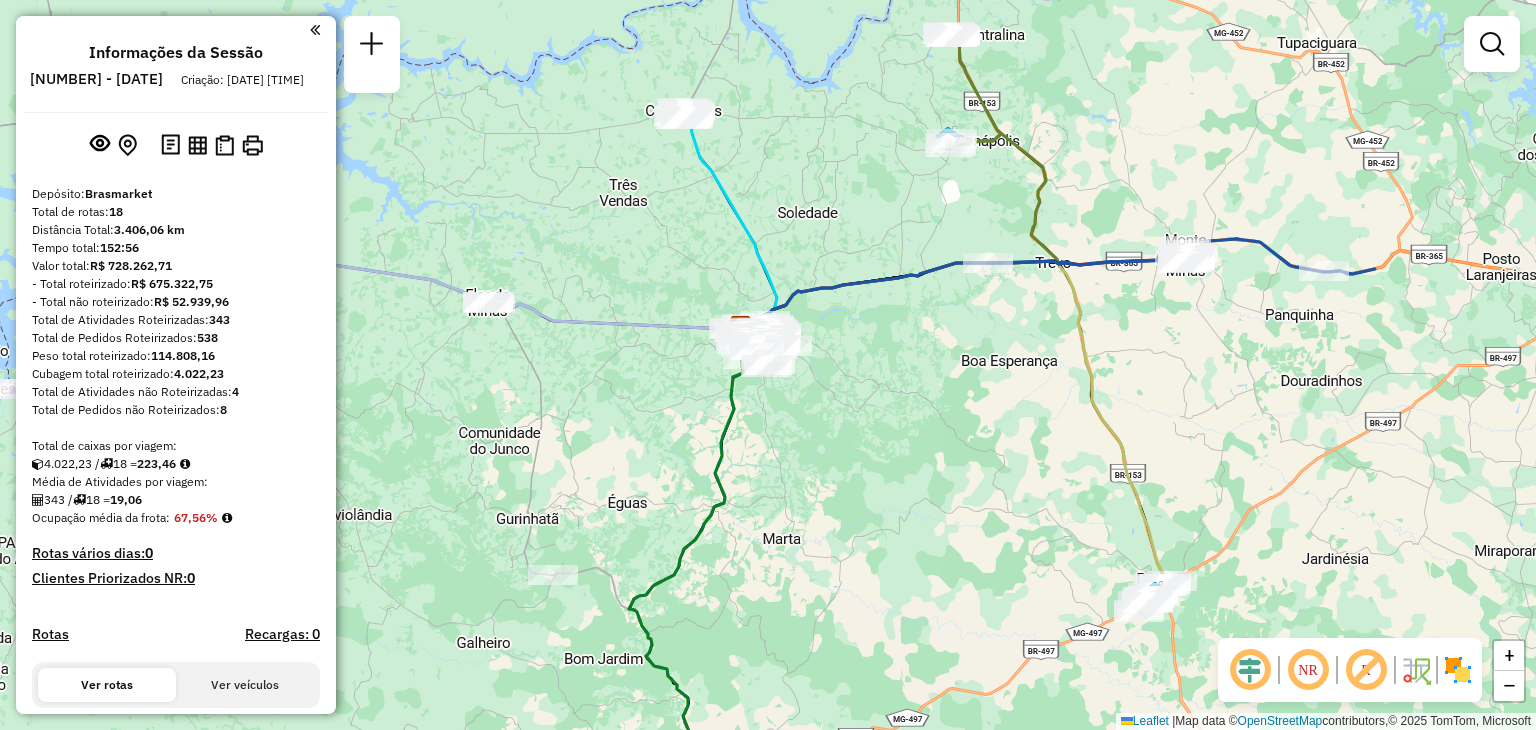 drag, startPoint x: 1266, startPoint y: 554, endPoint x: 1180, endPoint y: 457, distance: 129.6341 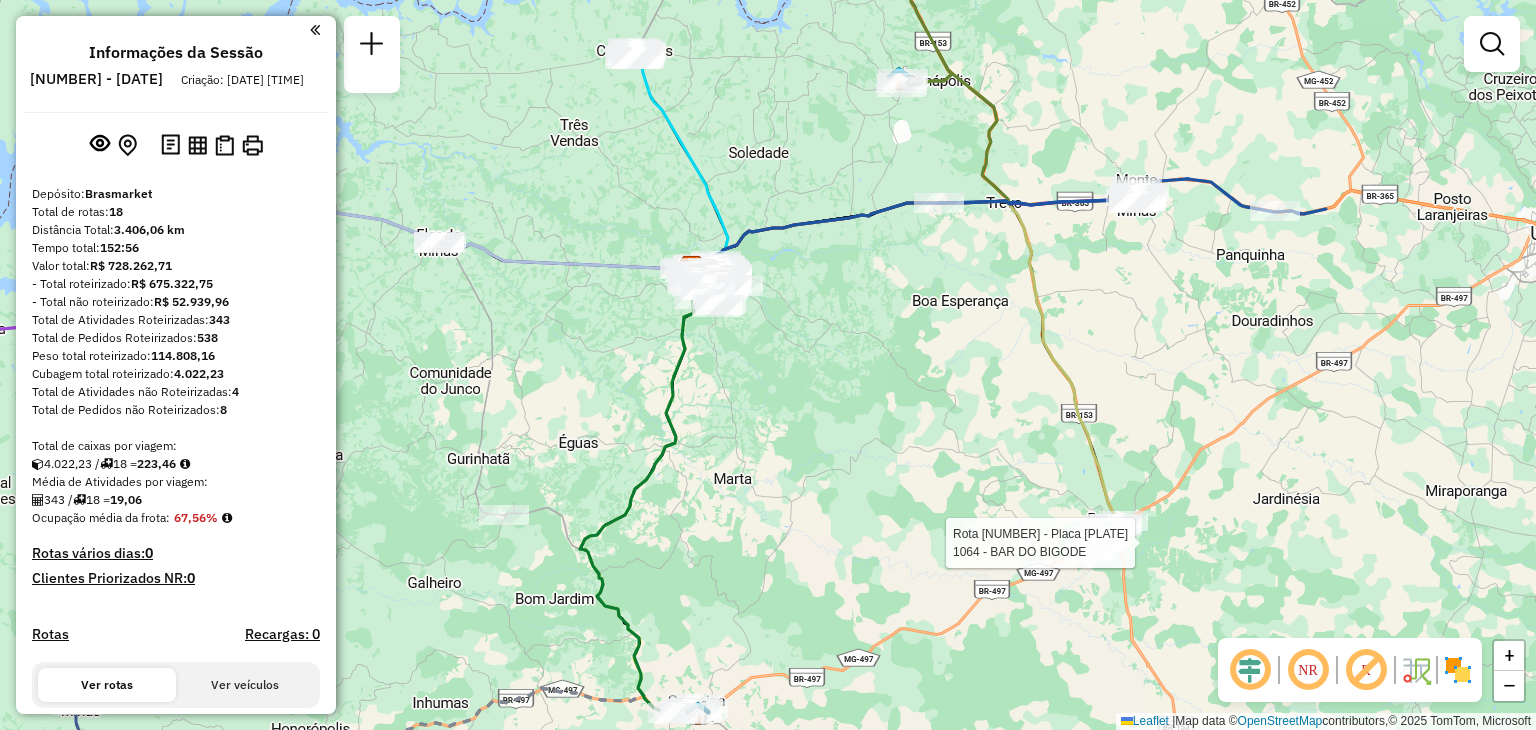 select on "**********" 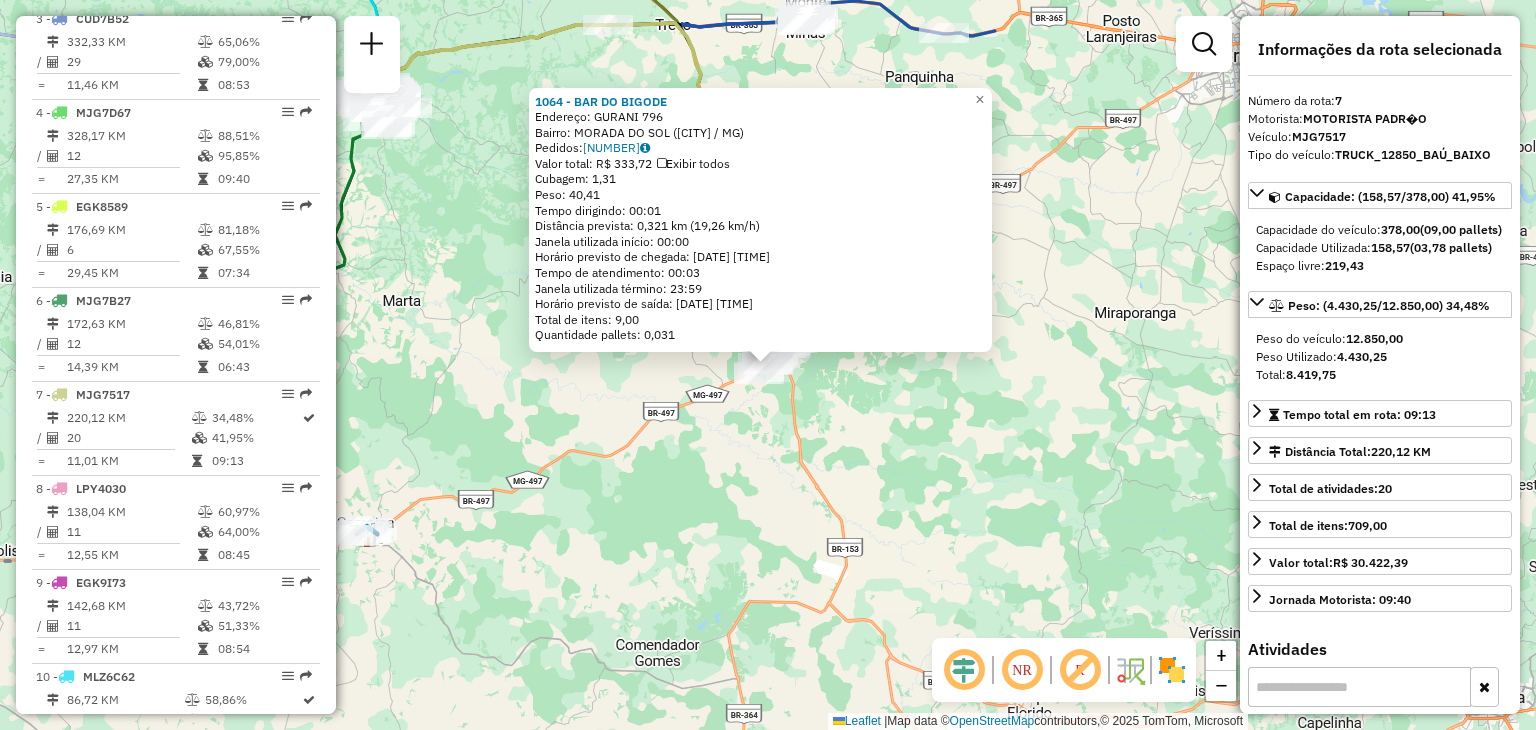 scroll, scrollTop: 1272, scrollLeft: 0, axis: vertical 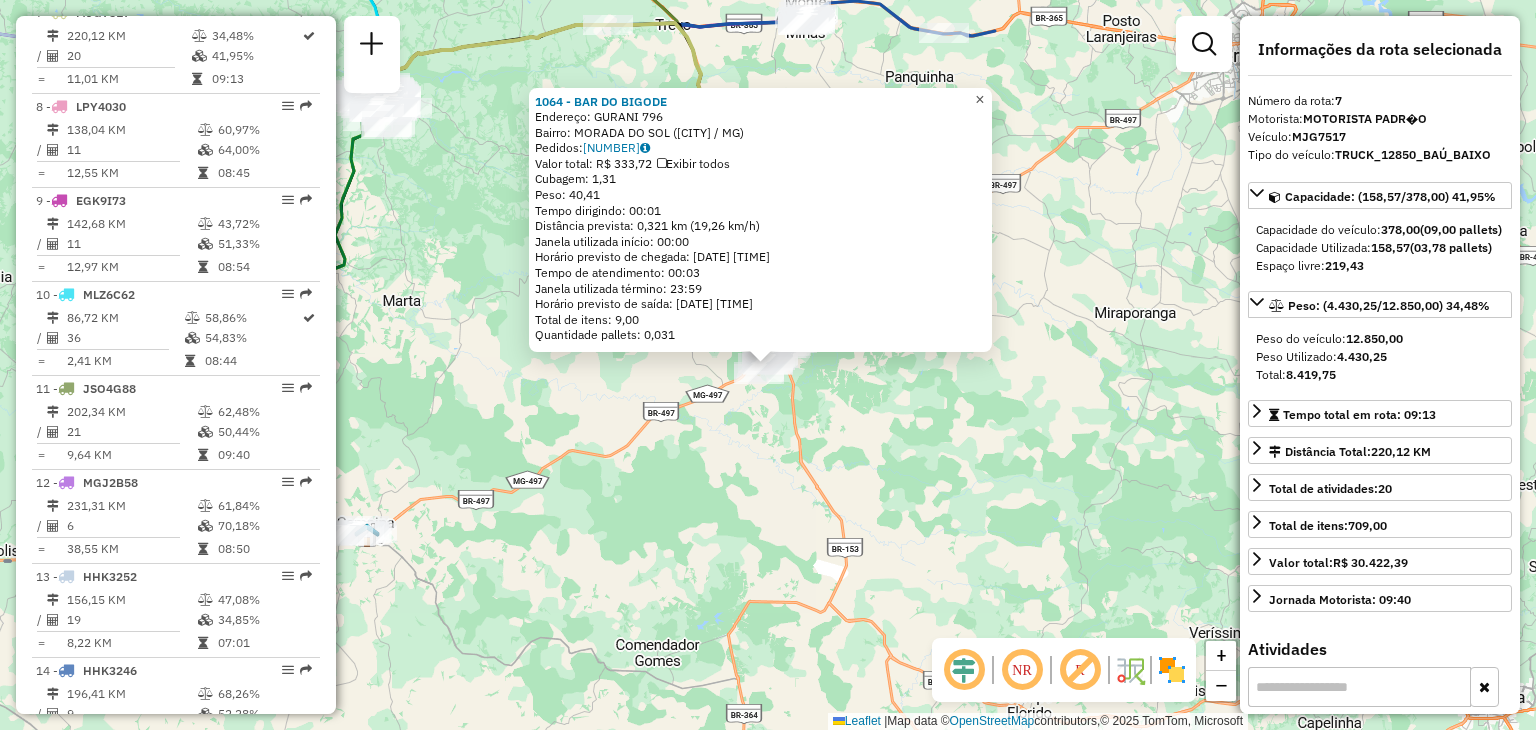 drag, startPoint x: 995, startPoint y: 84, endPoint x: 1012, endPoint y: 61, distance: 28.600698 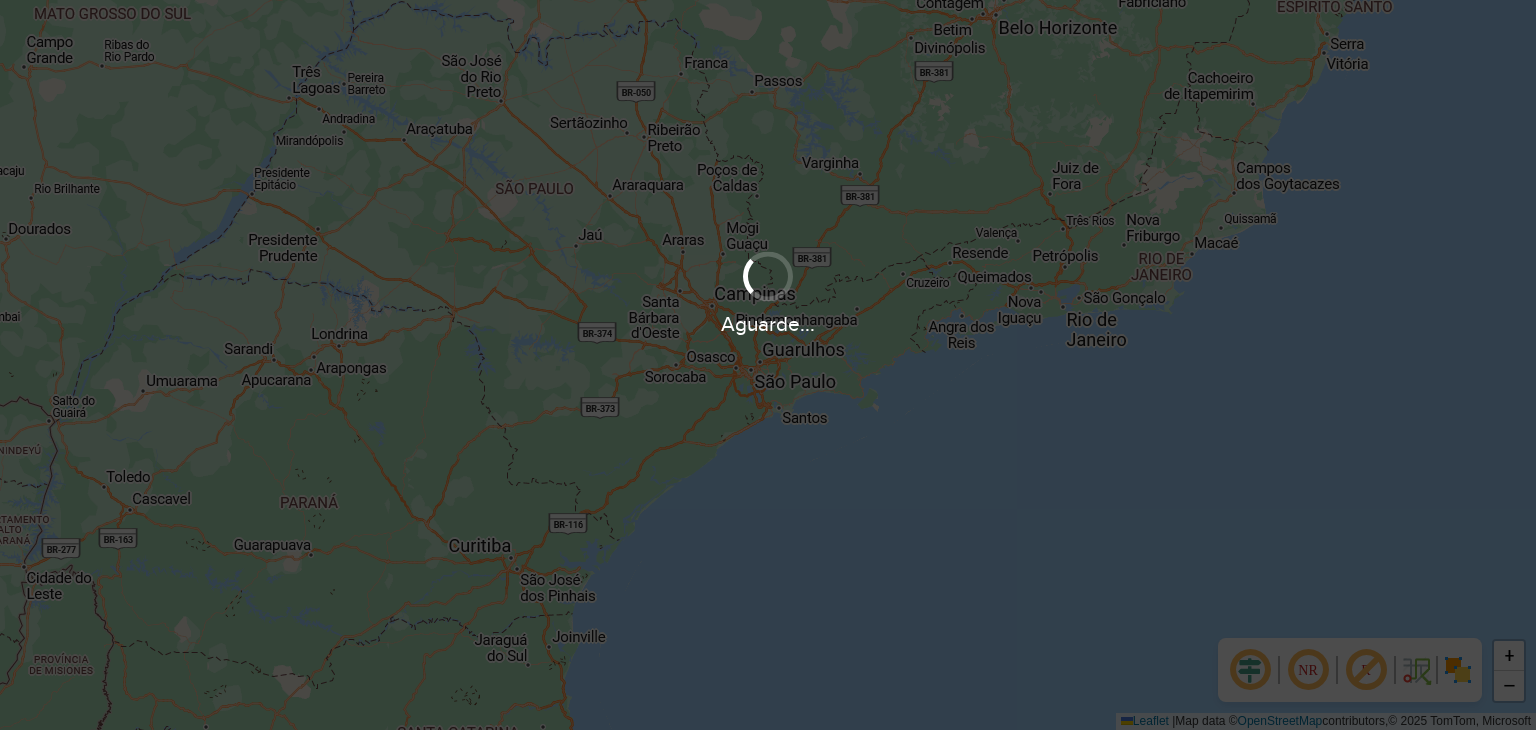 scroll, scrollTop: 0, scrollLeft: 0, axis: both 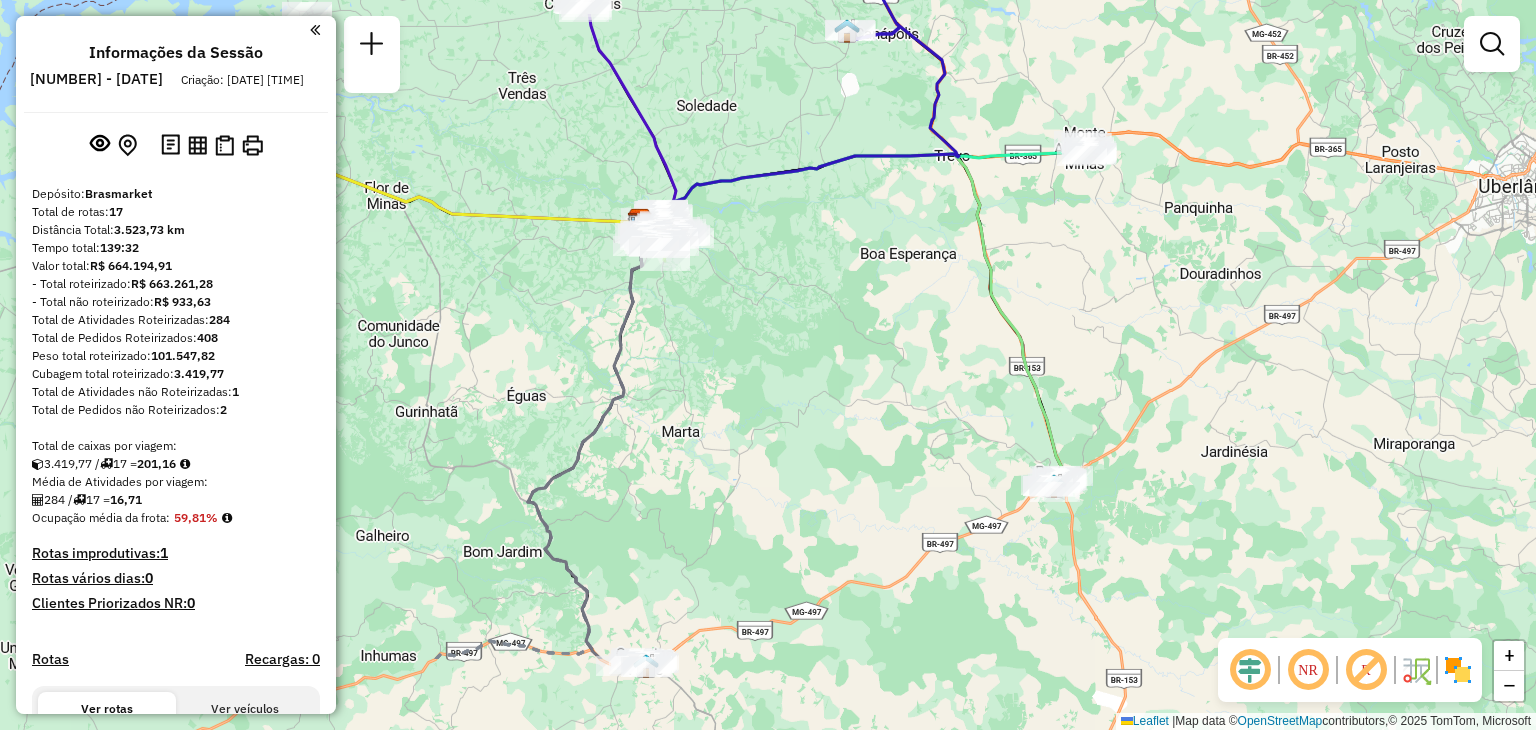 drag, startPoint x: 1128, startPoint y: 513, endPoint x: 869, endPoint y: 240, distance: 376.31104 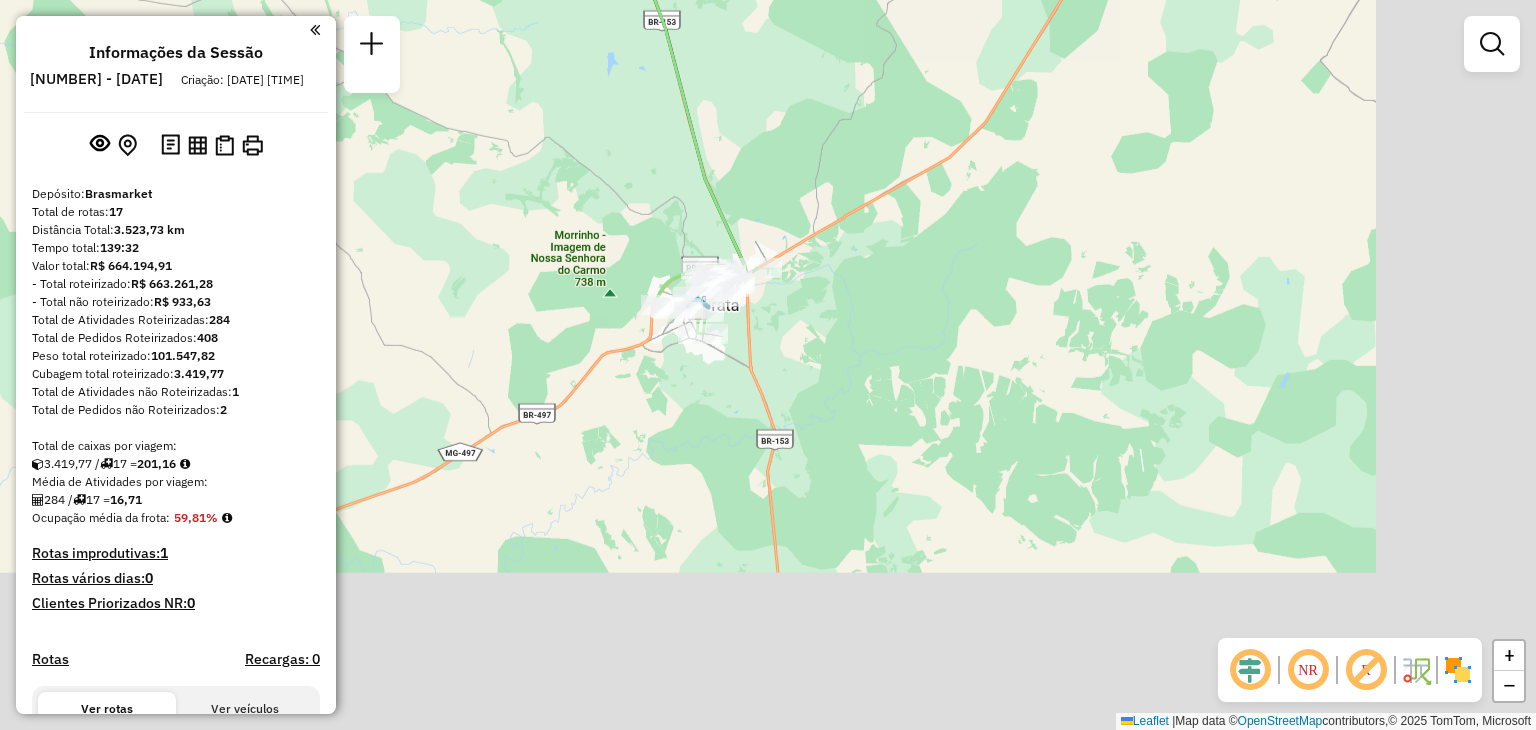 drag, startPoint x: 1025, startPoint y: 429, endPoint x: 644, endPoint y: 75, distance: 520.07404 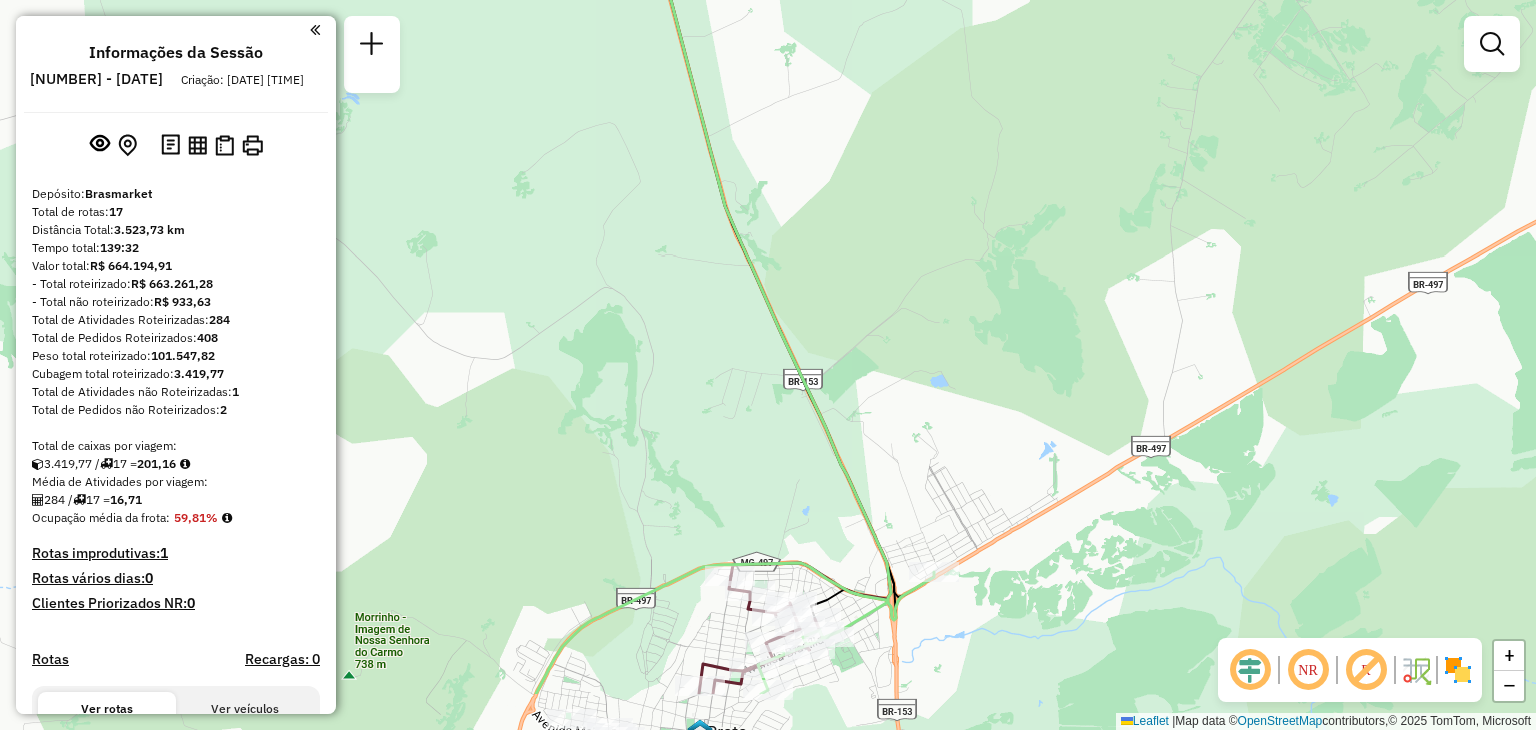 drag, startPoint x: 813, startPoint y: 164, endPoint x: 1045, endPoint y: -87, distance: 341.79672 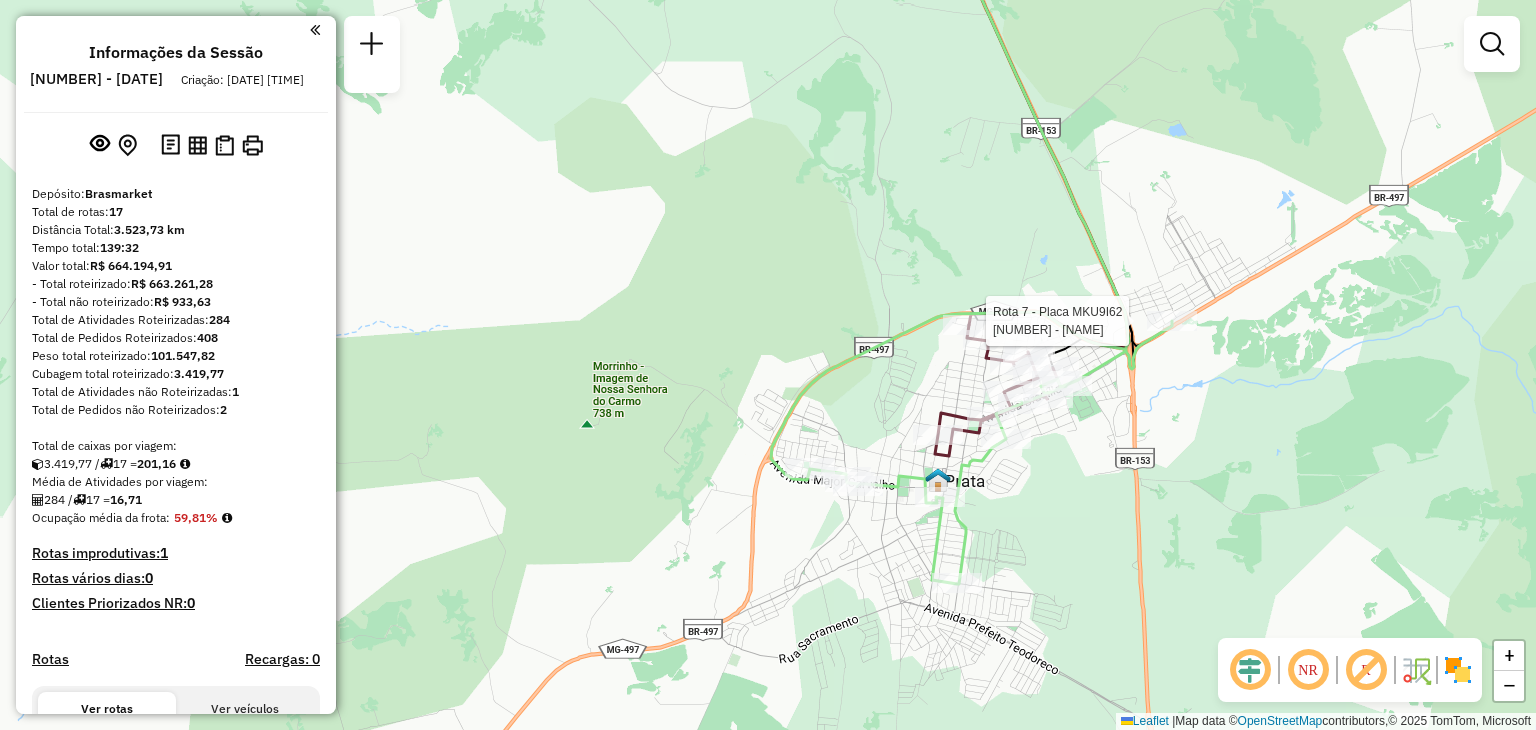 select on "**********" 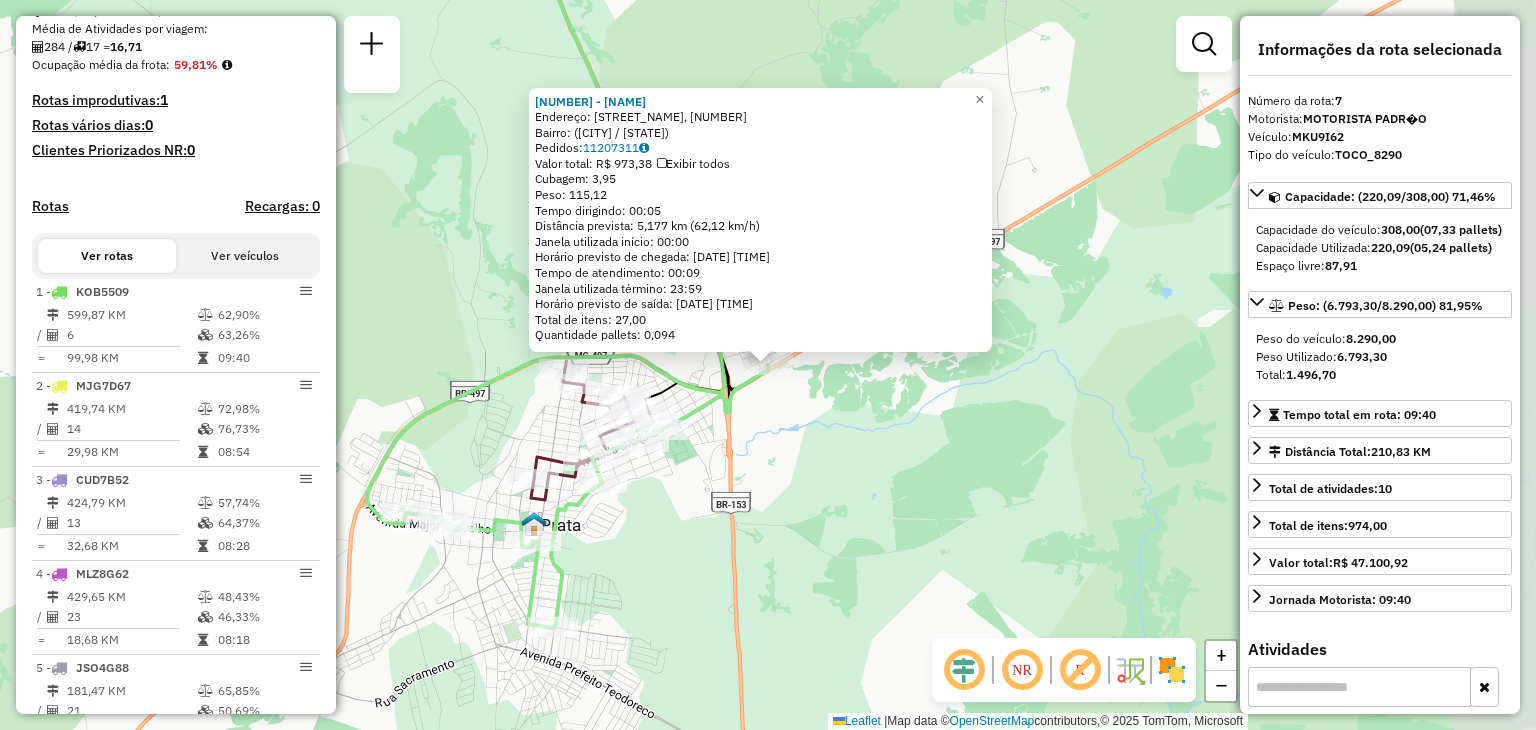 scroll, scrollTop: 1296, scrollLeft: 0, axis: vertical 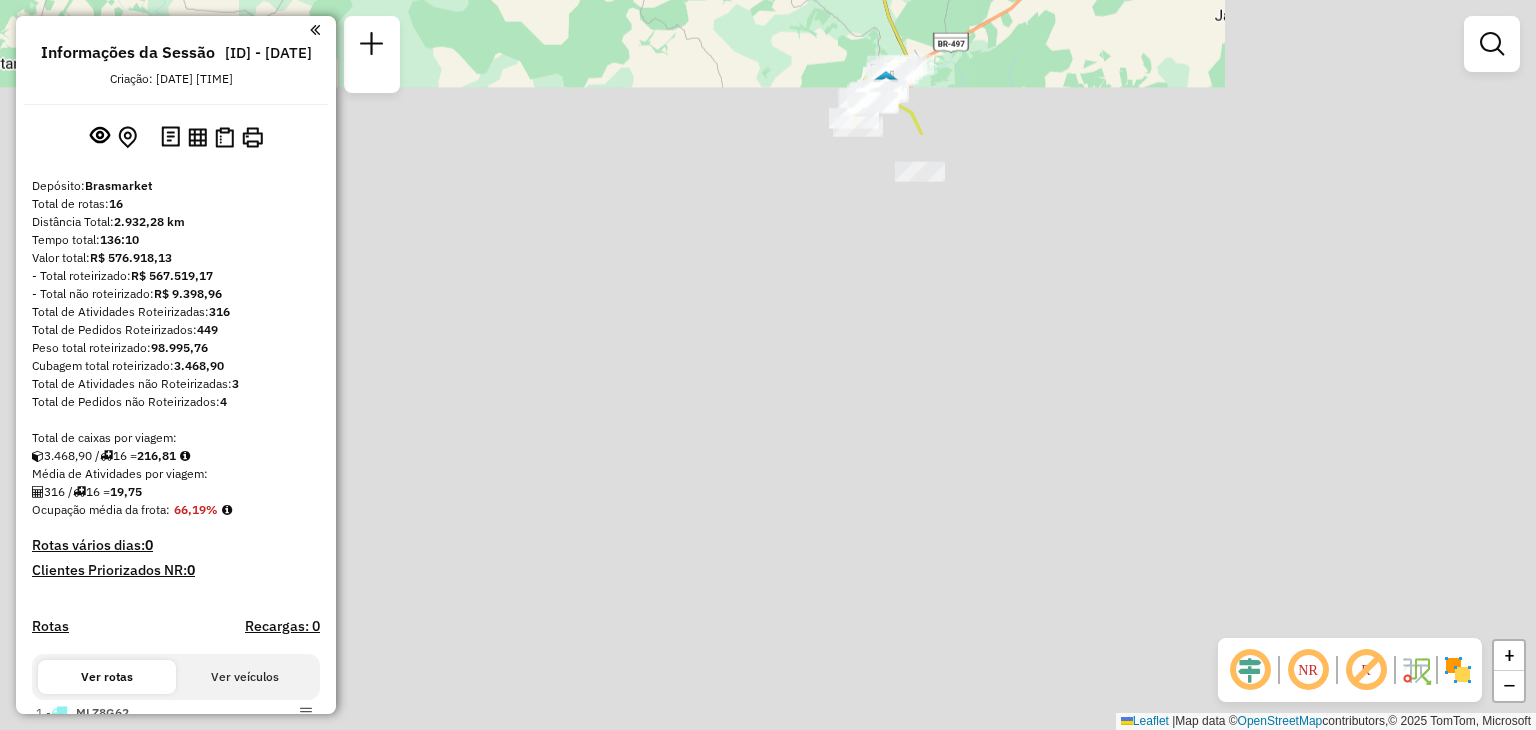 drag, startPoint x: 1120, startPoint y: 581, endPoint x: 645, endPoint y: -87, distance: 819.66394 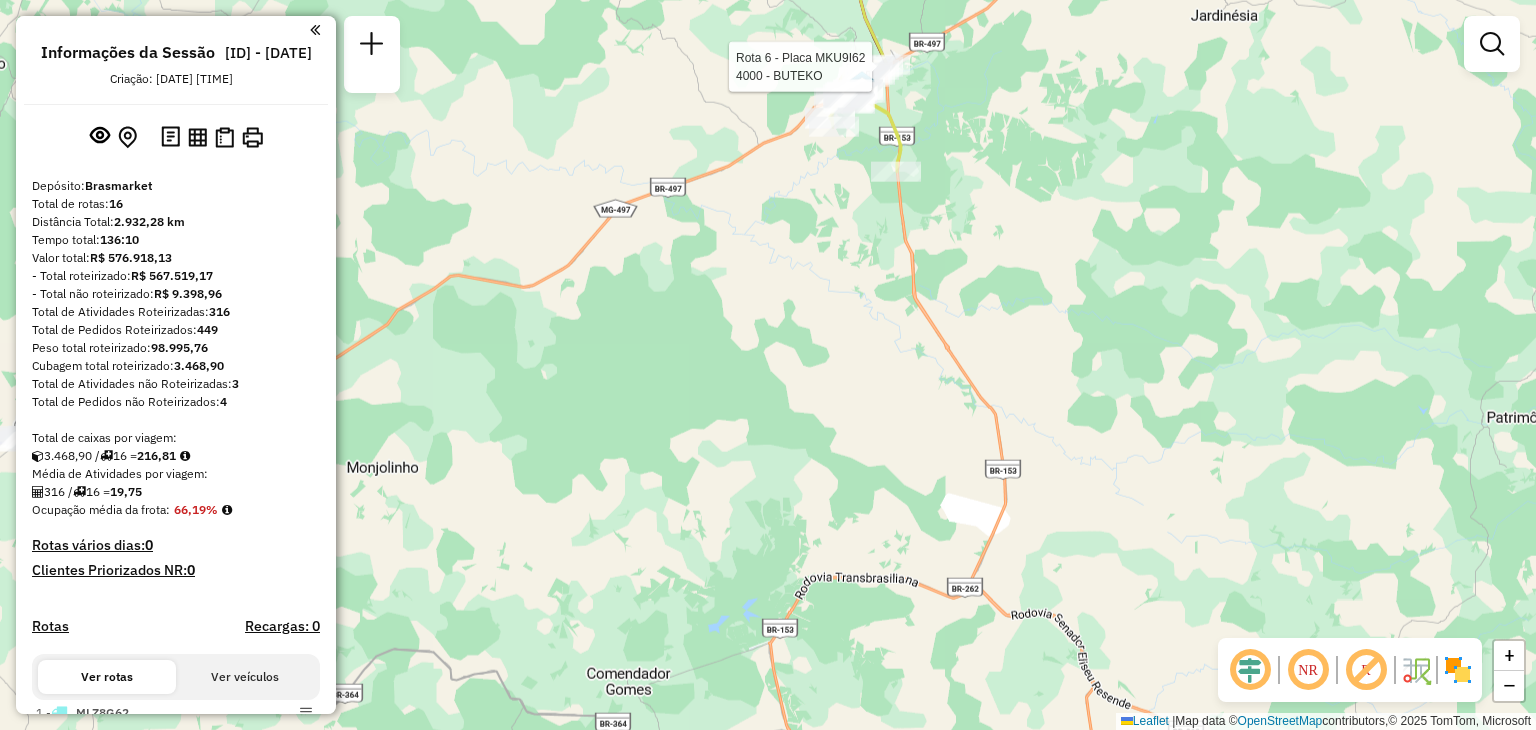 select on "**********" 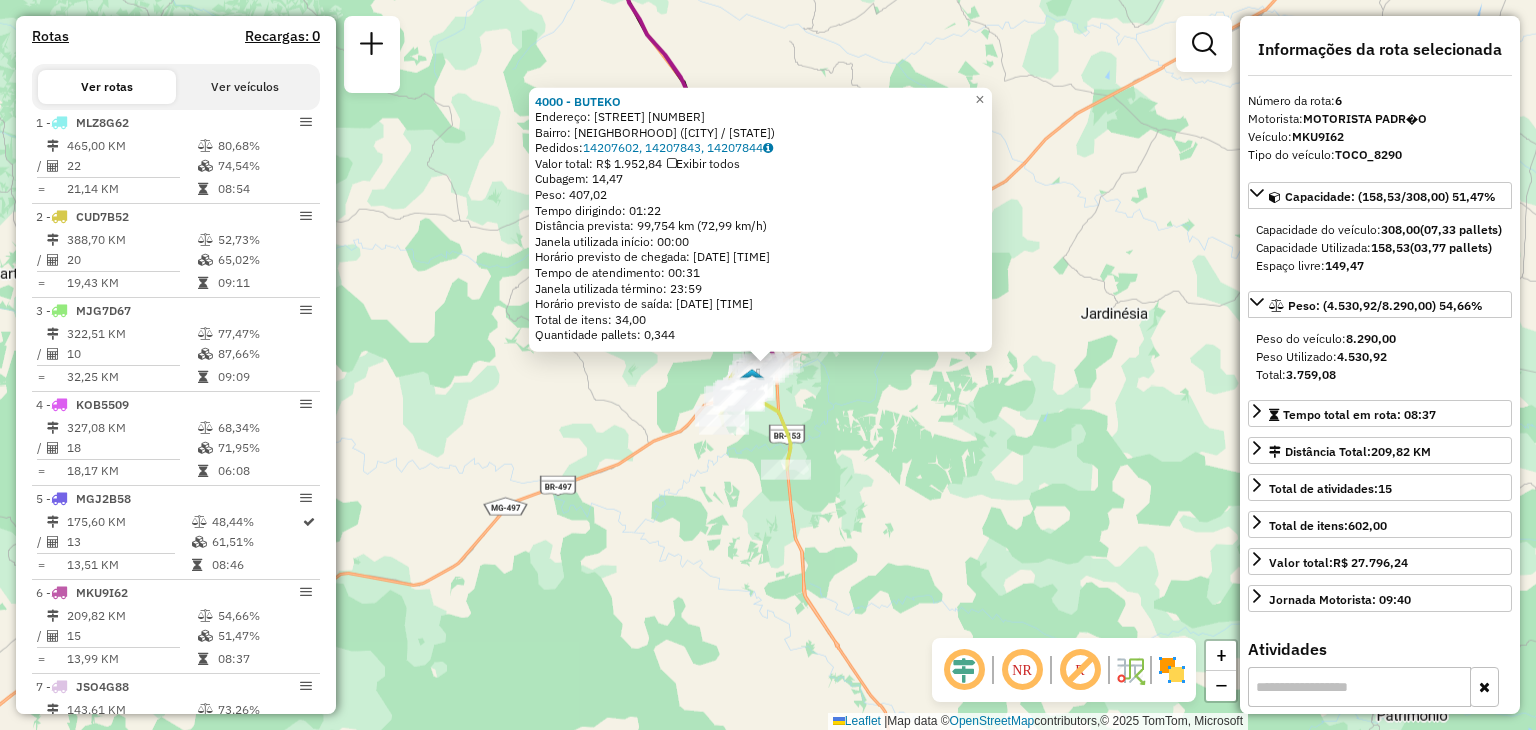 scroll, scrollTop: 1178, scrollLeft: 0, axis: vertical 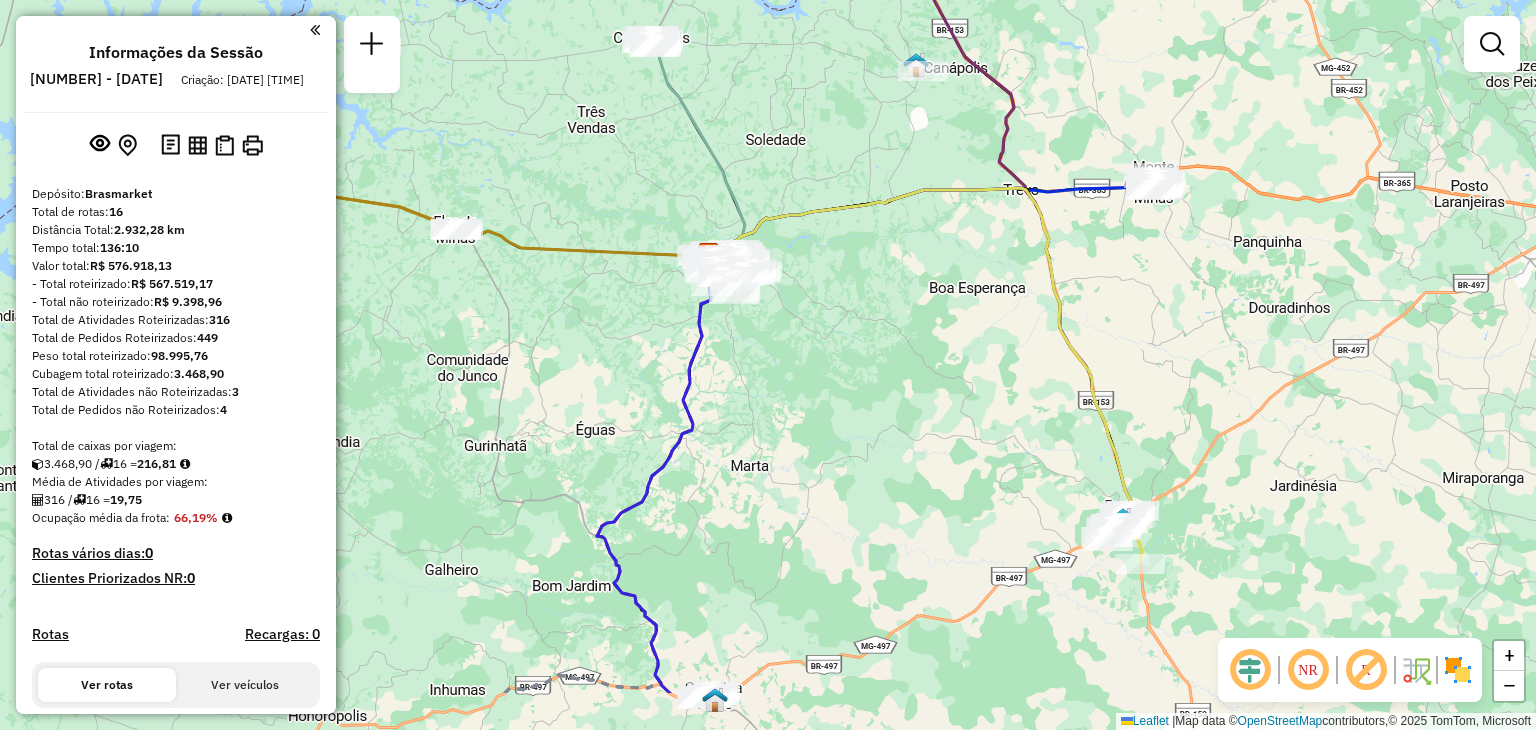drag, startPoint x: 940, startPoint y: 401, endPoint x: 900, endPoint y: 280, distance: 127.440186 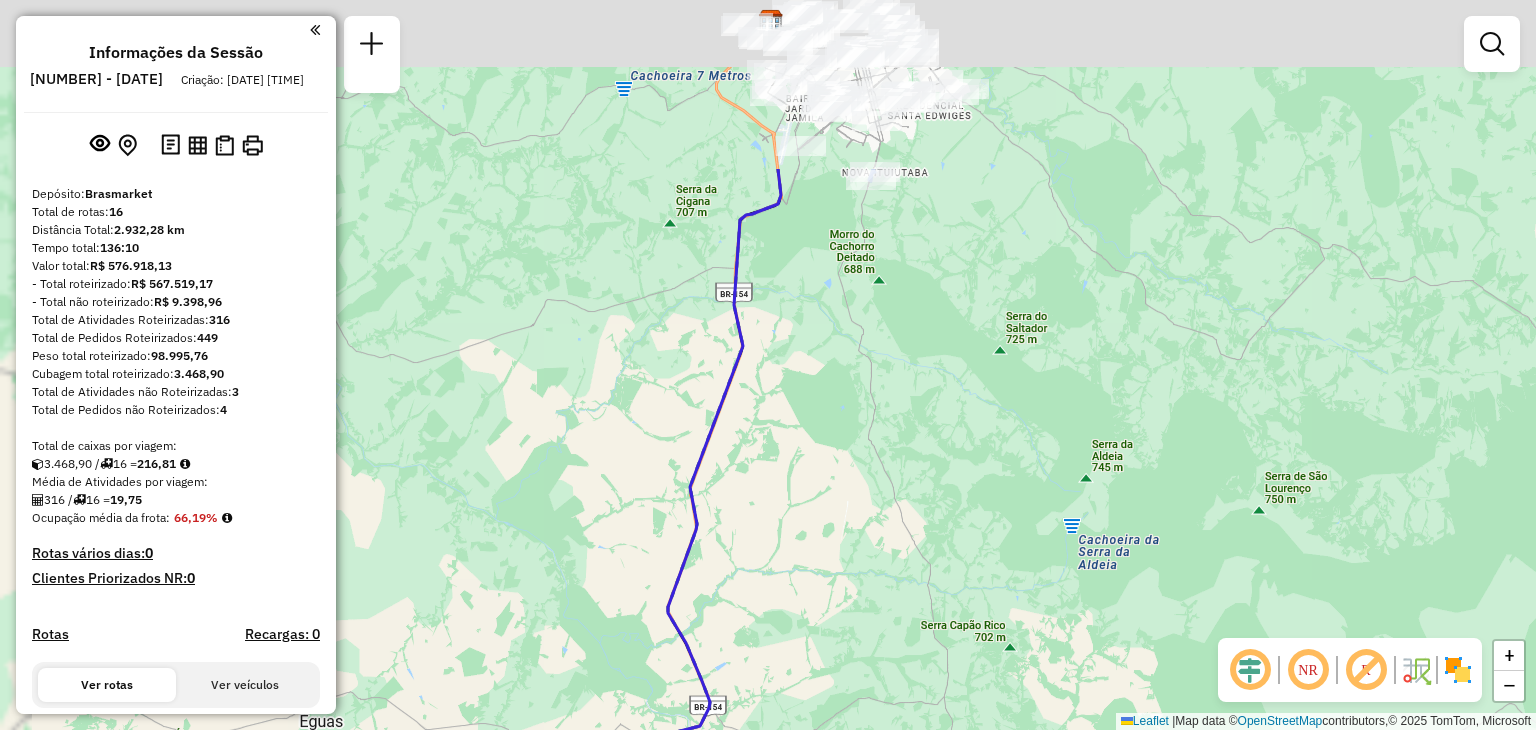 drag, startPoint x: 678, startPoint y: 209, endPoint x: 774, endPoint y: 491, distance: 297.8926 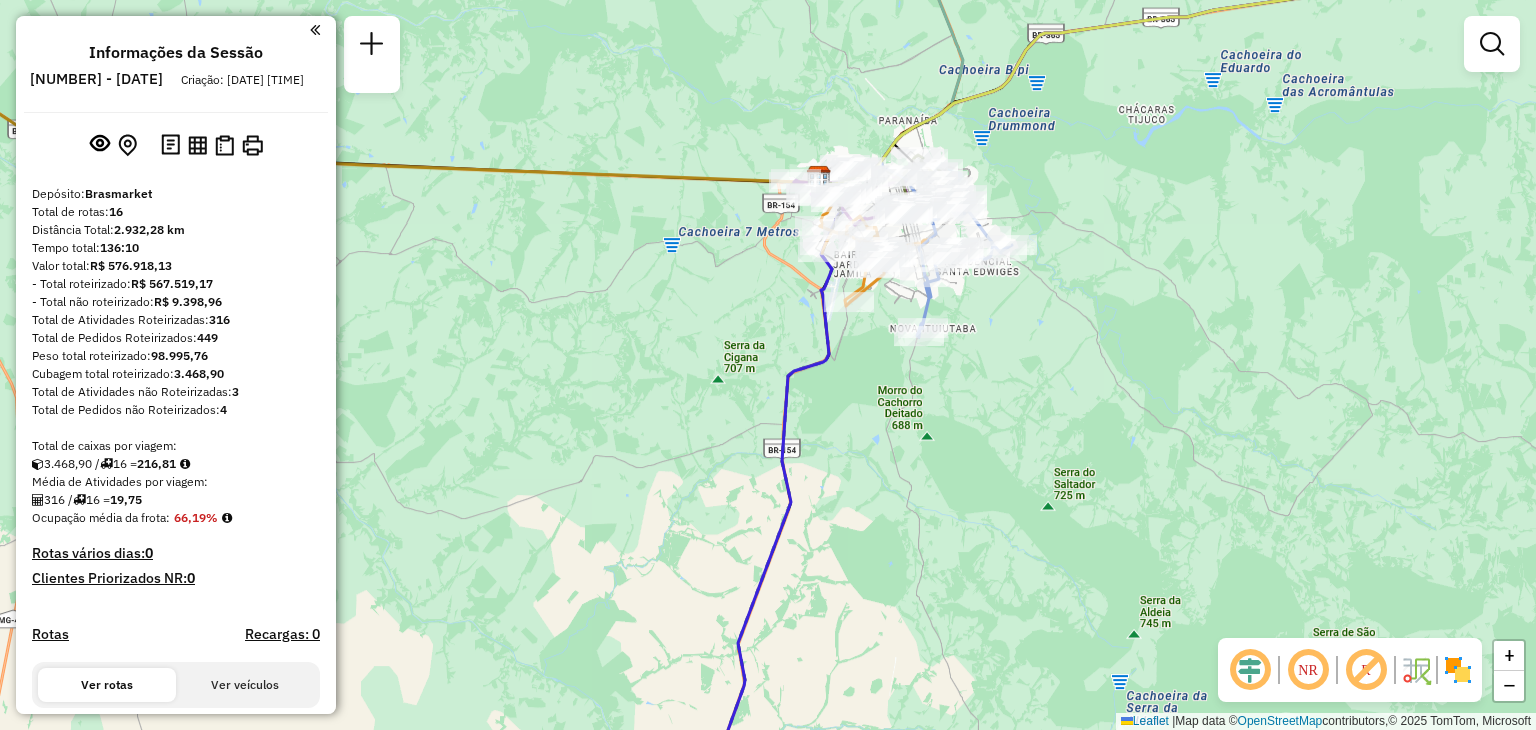 drag, startPoint x: 720, startPoint y: 283, endPoint x: 676, endPoint y: 420, distance: 143.89232 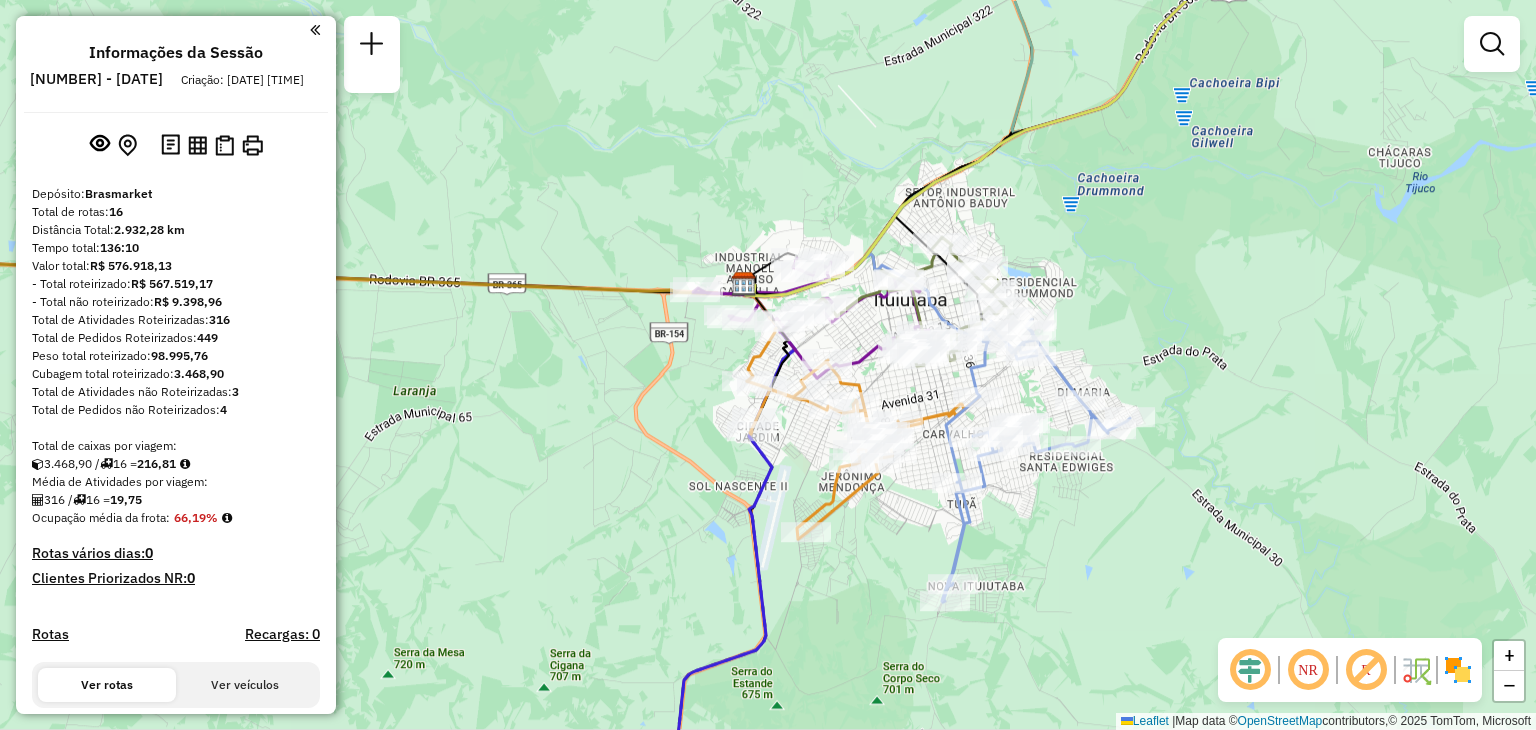 drag, startPoint x: 721, startPoint y: 401, endPoint x: 571, endPoint y: 474, distance: 166.82027 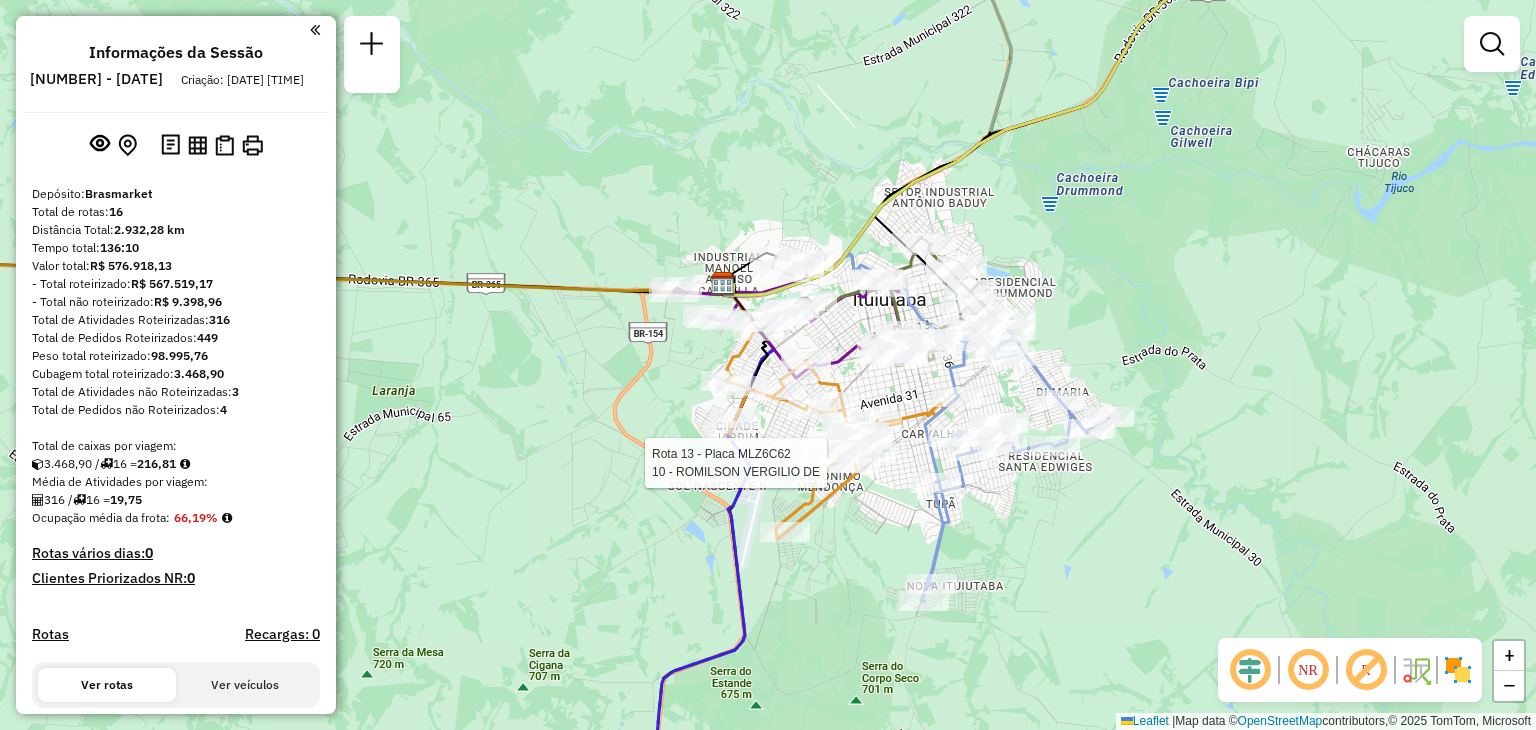 select on "**********" 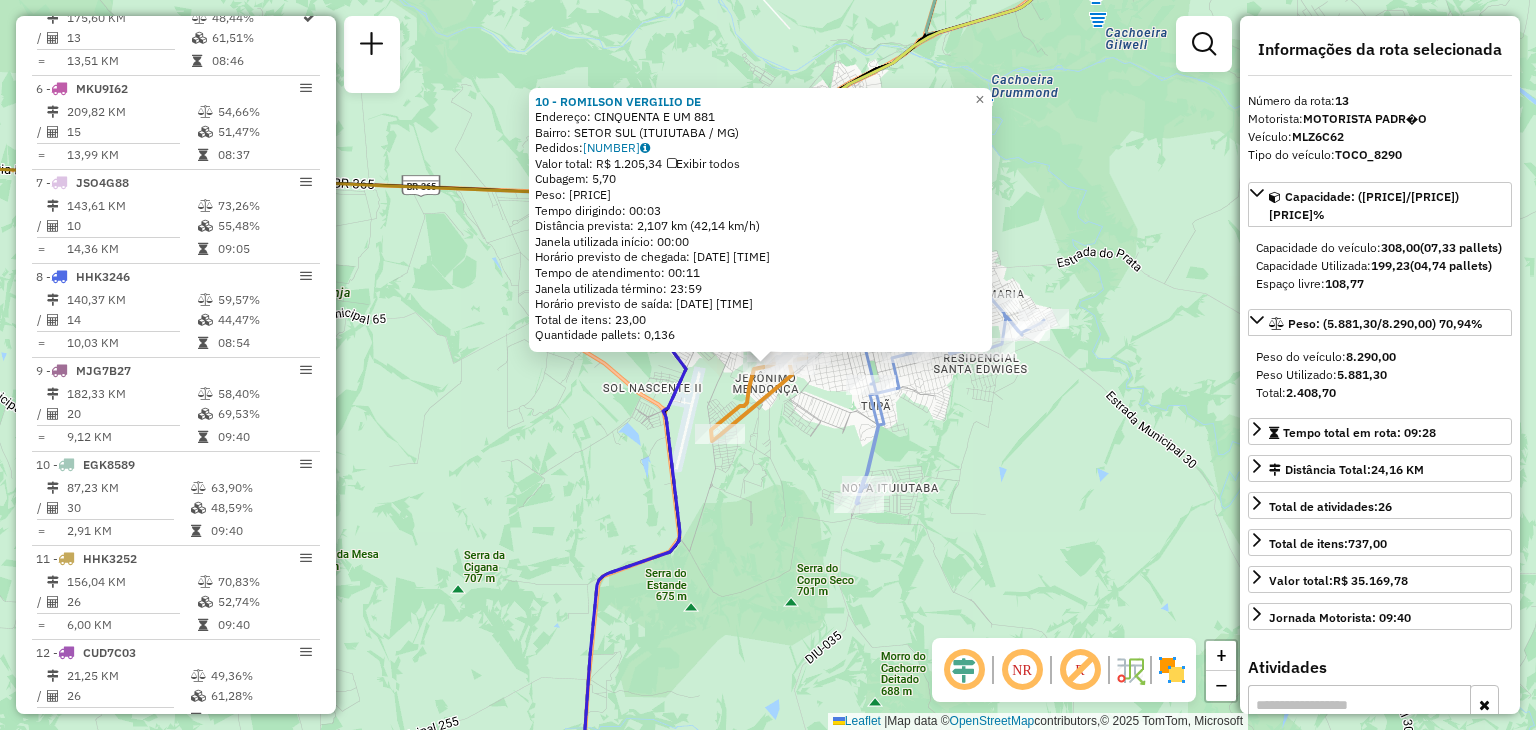 scroll, scrollTop: 1835, scrollLeft: 0, axis: vertical 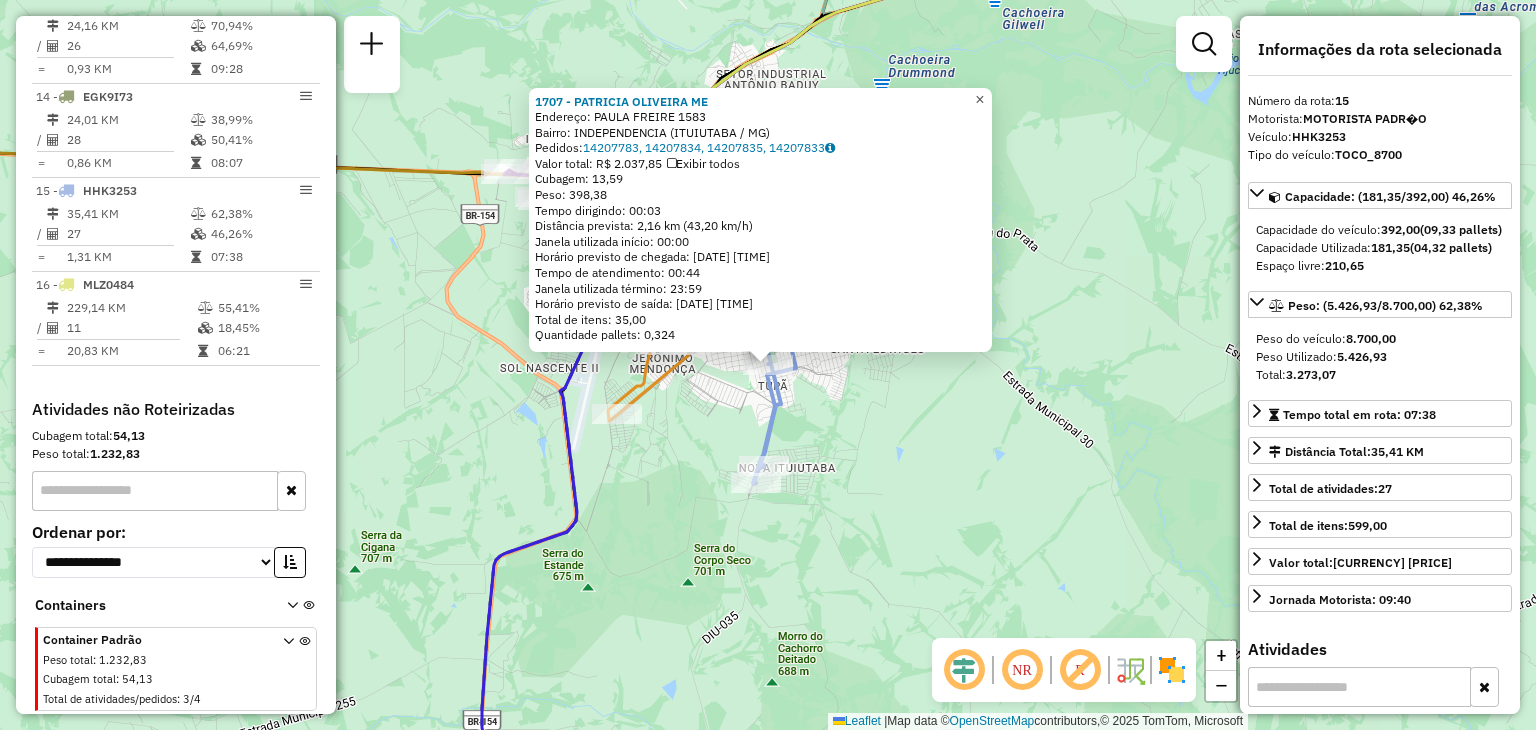 click on "×" 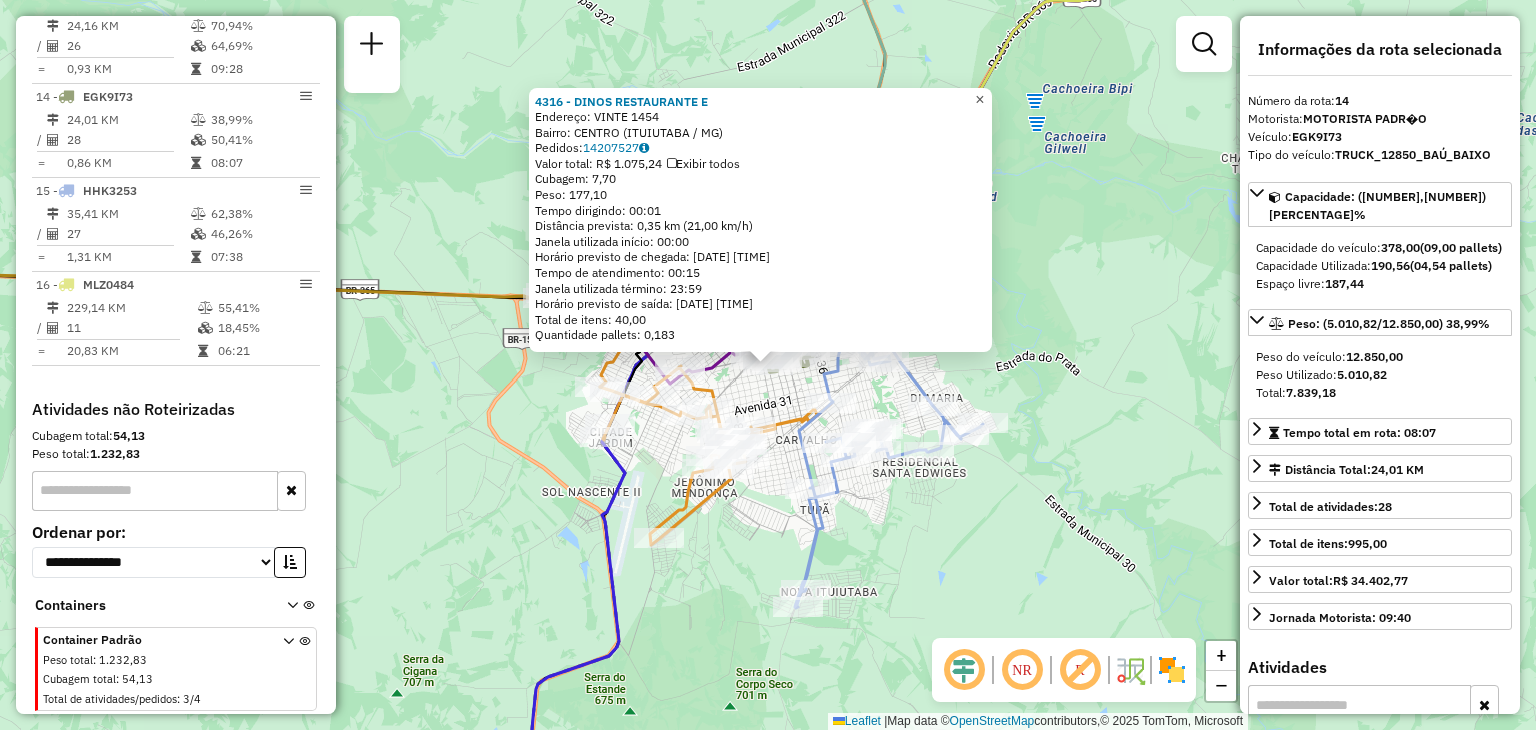 click on "×" 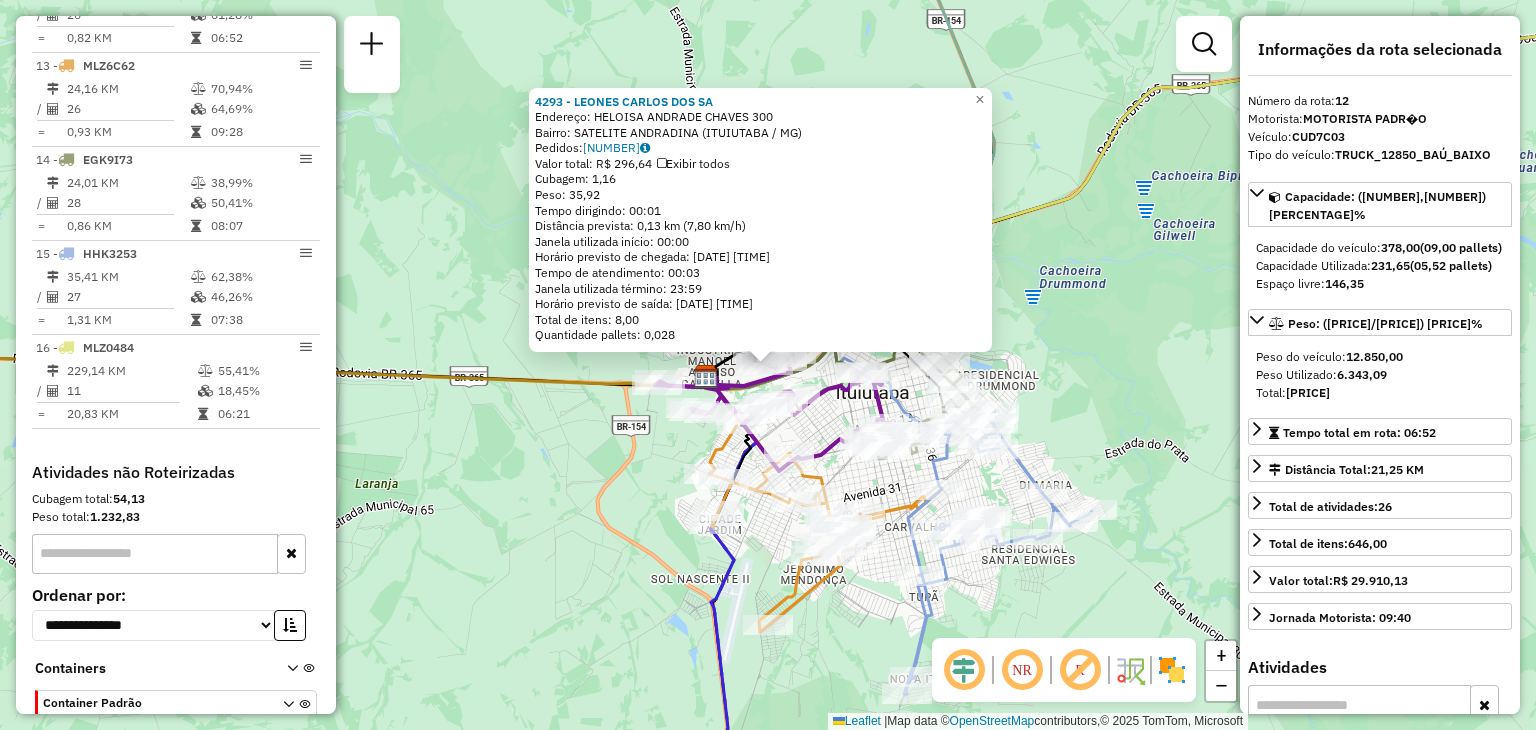 scroll, scrollTop: 1740, scrollLeft: 0, axis: vertical 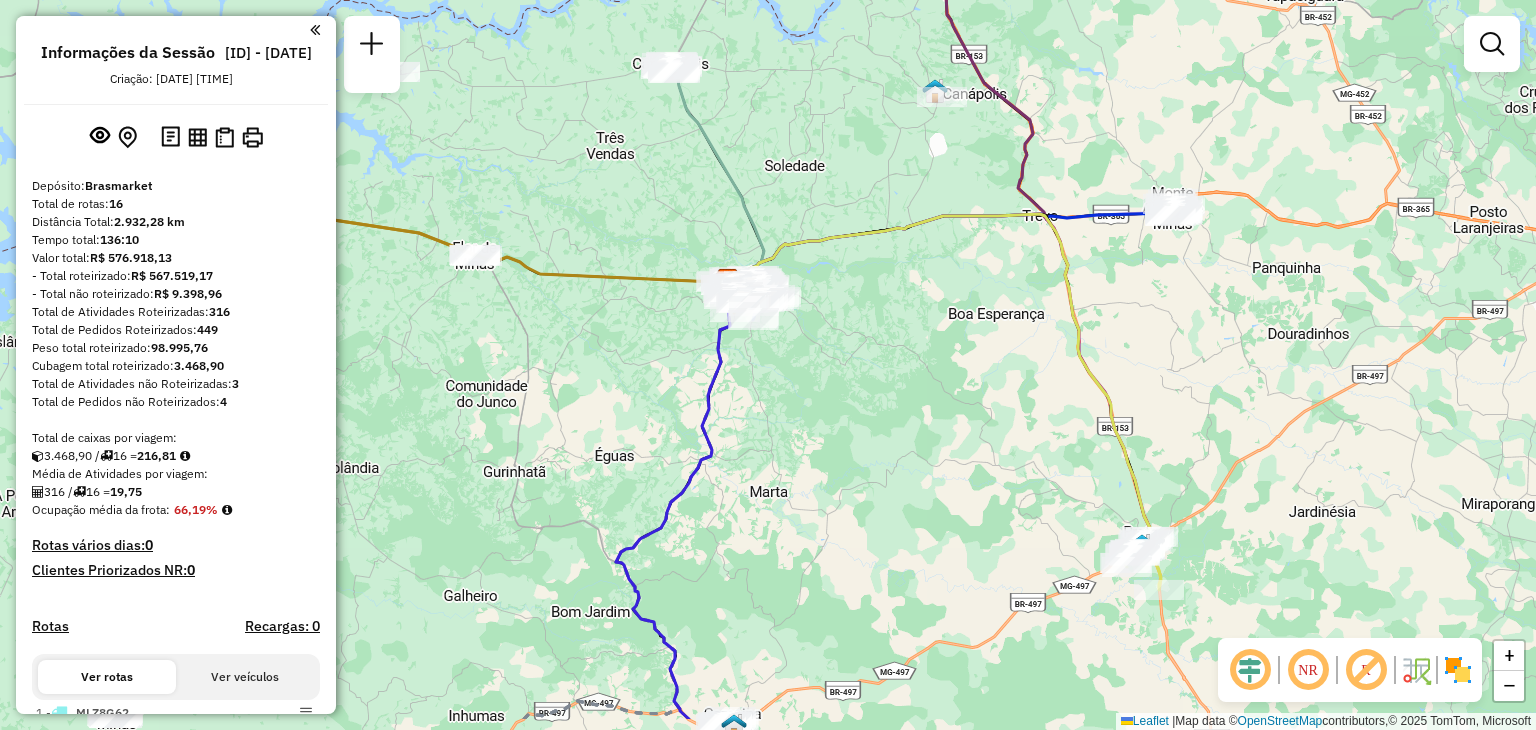 drag, startPoint x: 1221, startPoint y: 476, endPoint x: 1181, endPoint y: 392, distance: 93.03763 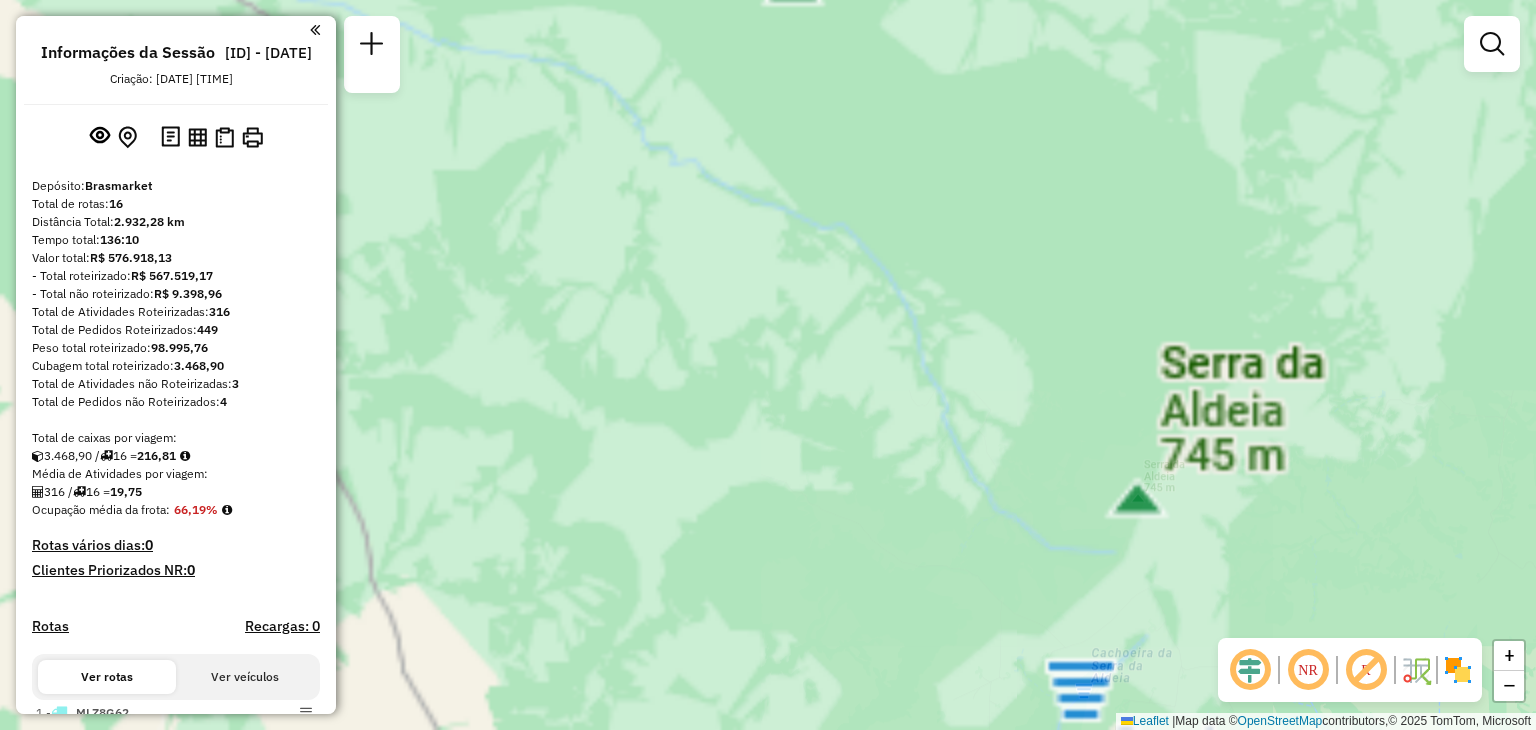 drag, startPoint x: 556, startPoint y: 196, endPoint x: 1338, endPoint y: 621, distance: 890.0275 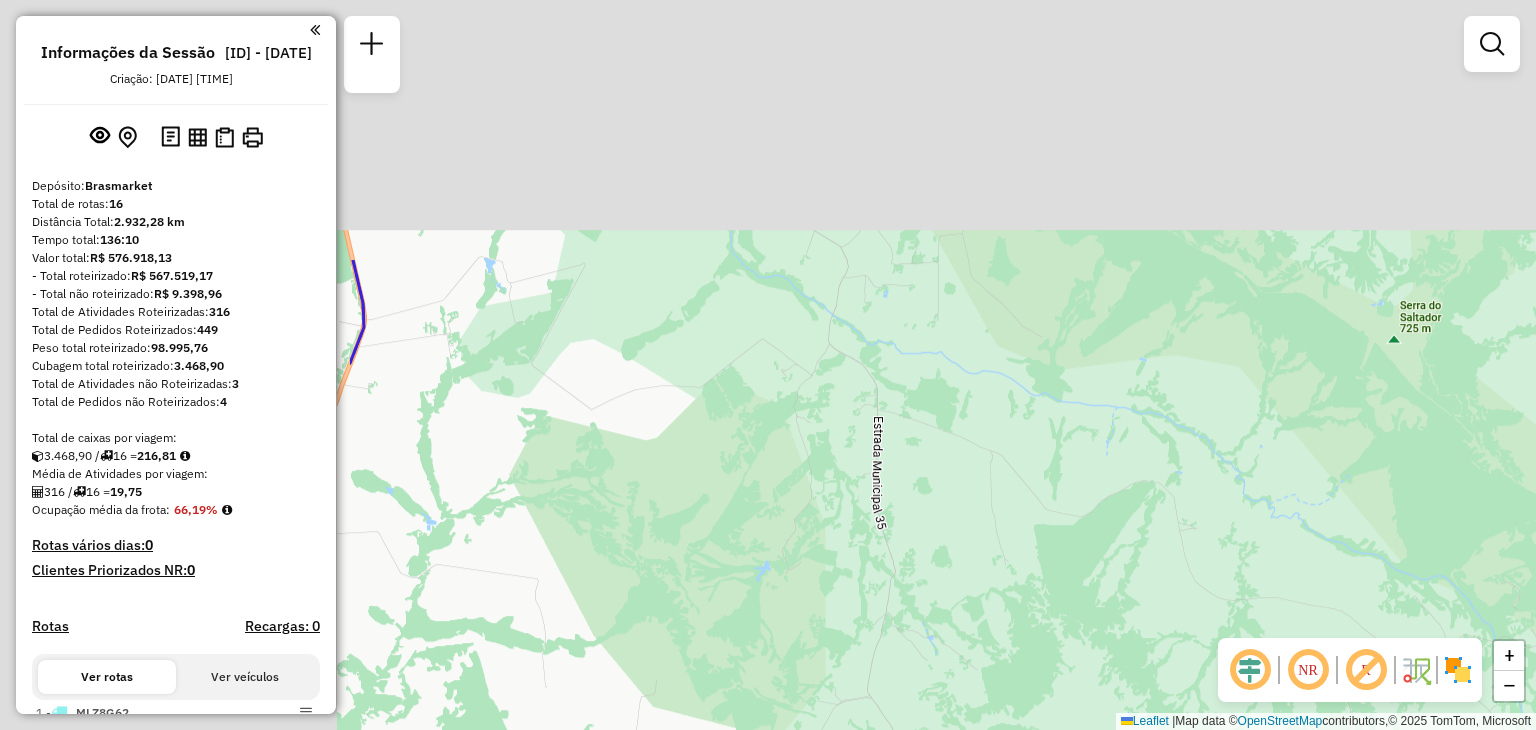 drag, startPoint x: 1184, startPoint y: 565, endPoint x: 1524, endPoint y: 704, distance: 367.31595 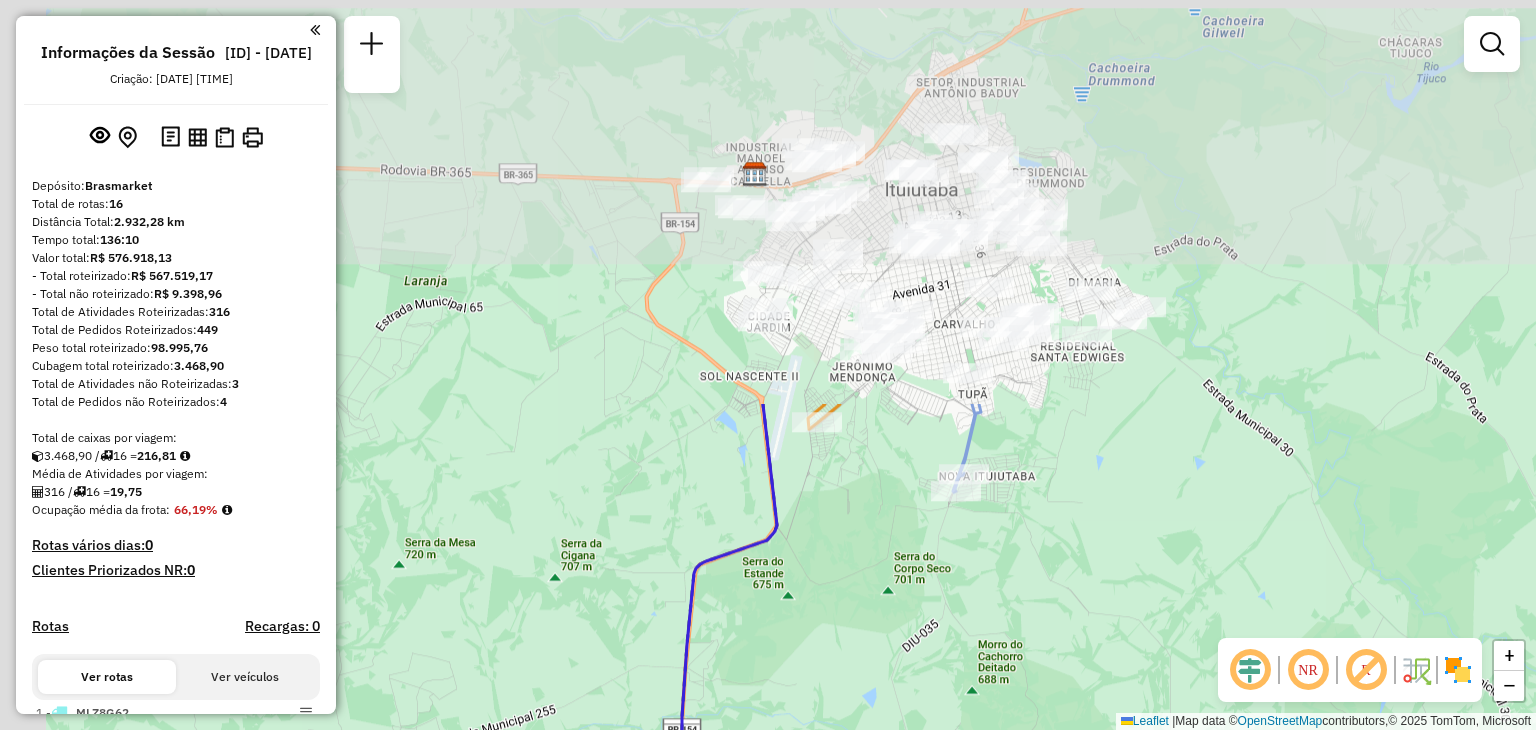 drag, startPoint x: 682, startPoint y: 517, endPoint x: 732, endPoint y: 640, distance: 132.77425 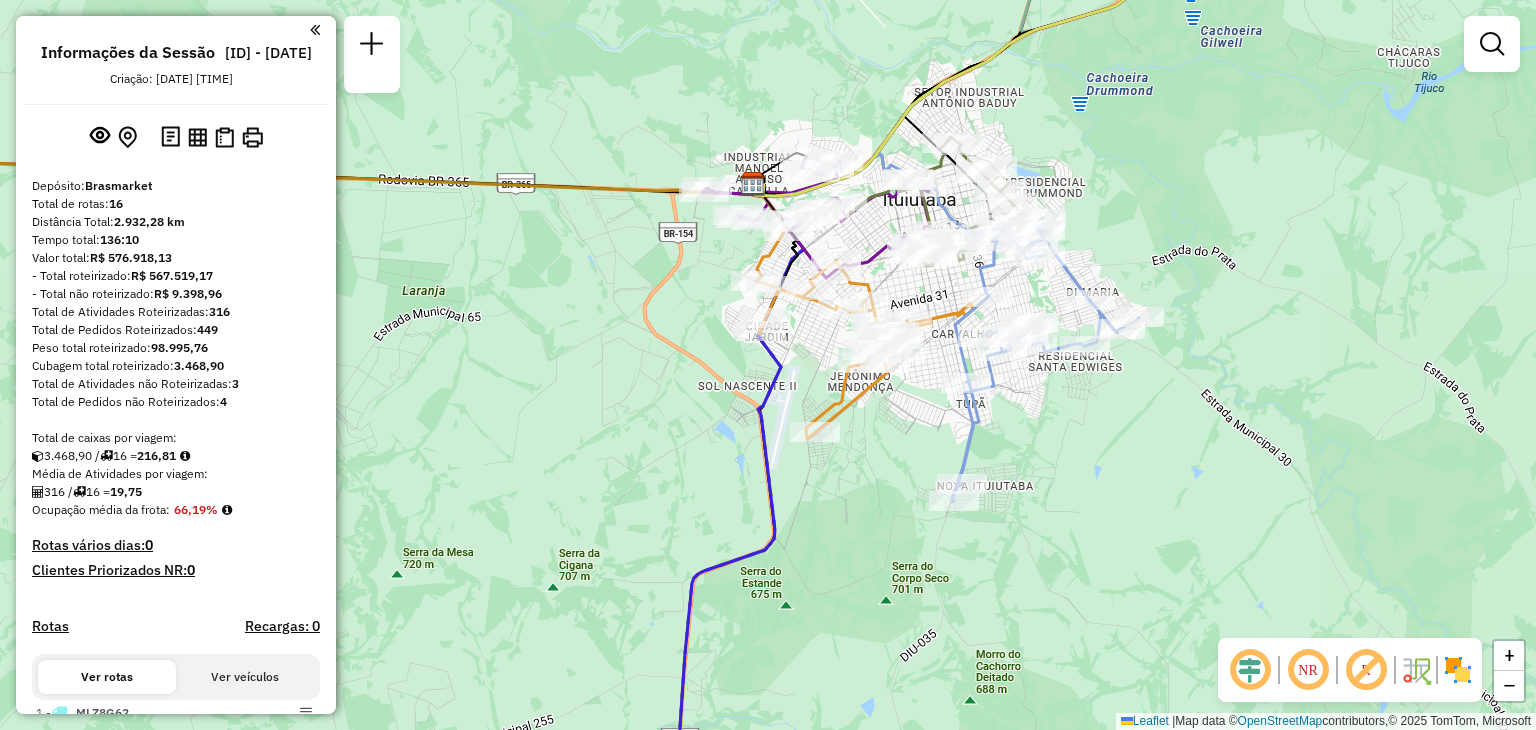 drag, startPoint x: 828, startPoint y: 483, endPoint x: 760, endPoint y: 597, distance: 132.74034 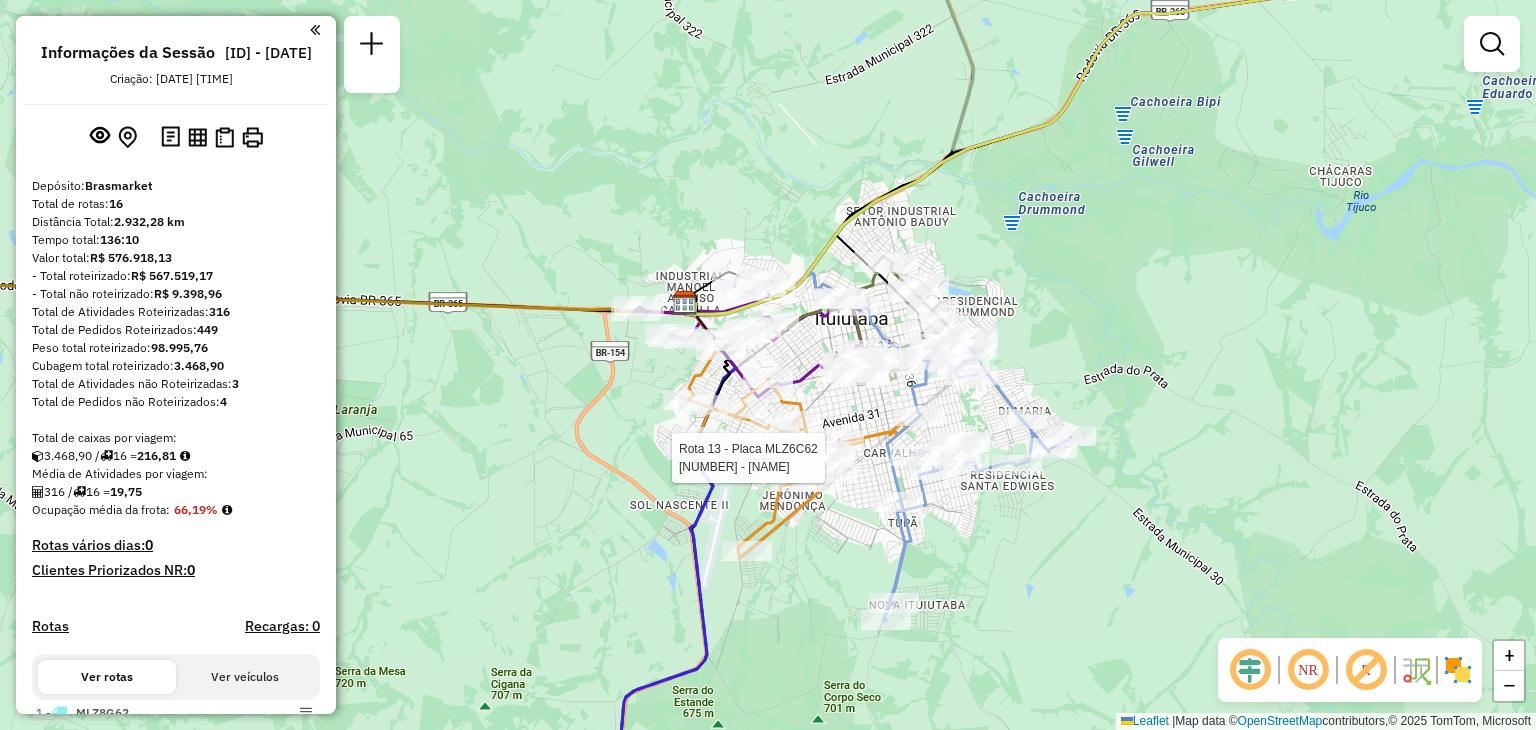 select on "**********" 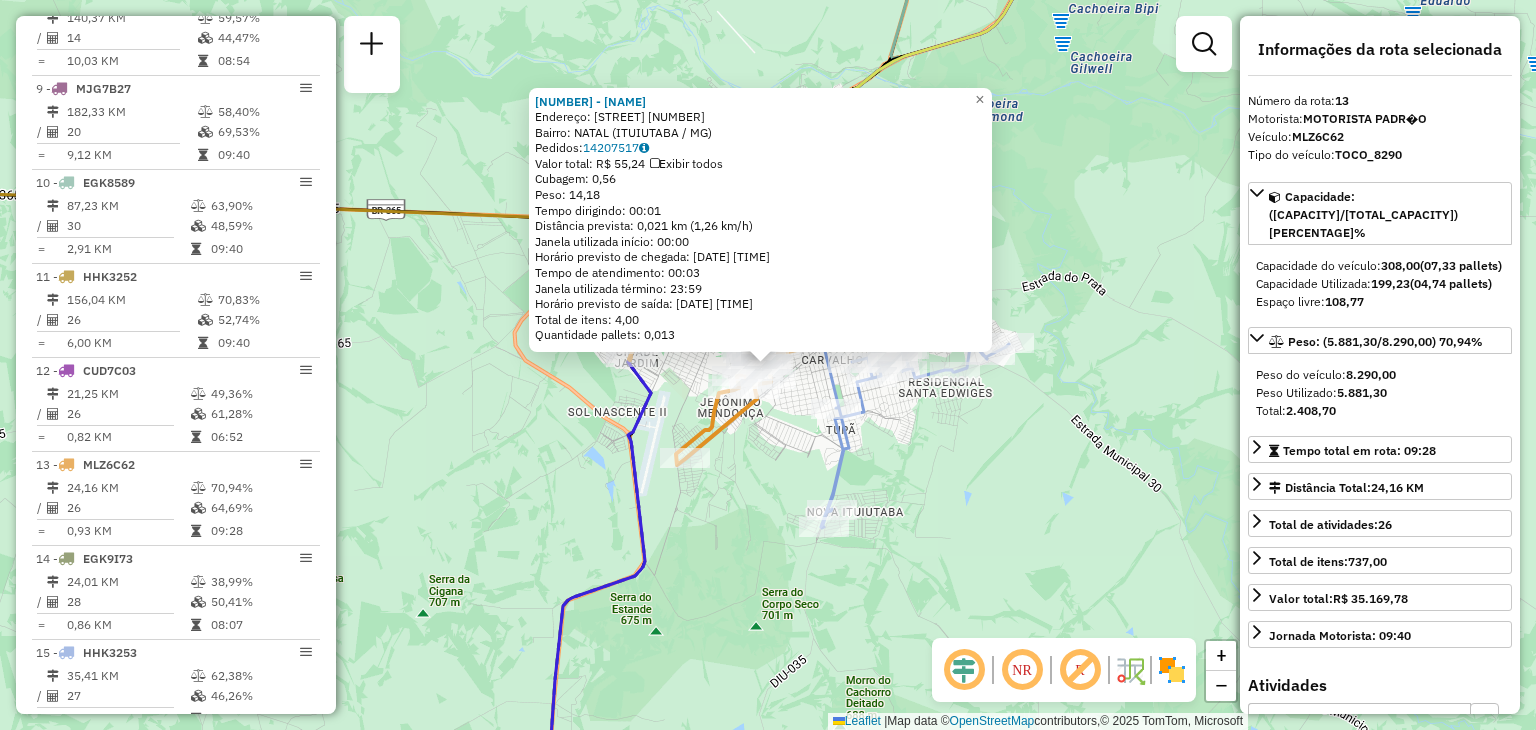 scroll, scrollTop: 1835, scrollLeft: 0, axis: vertical 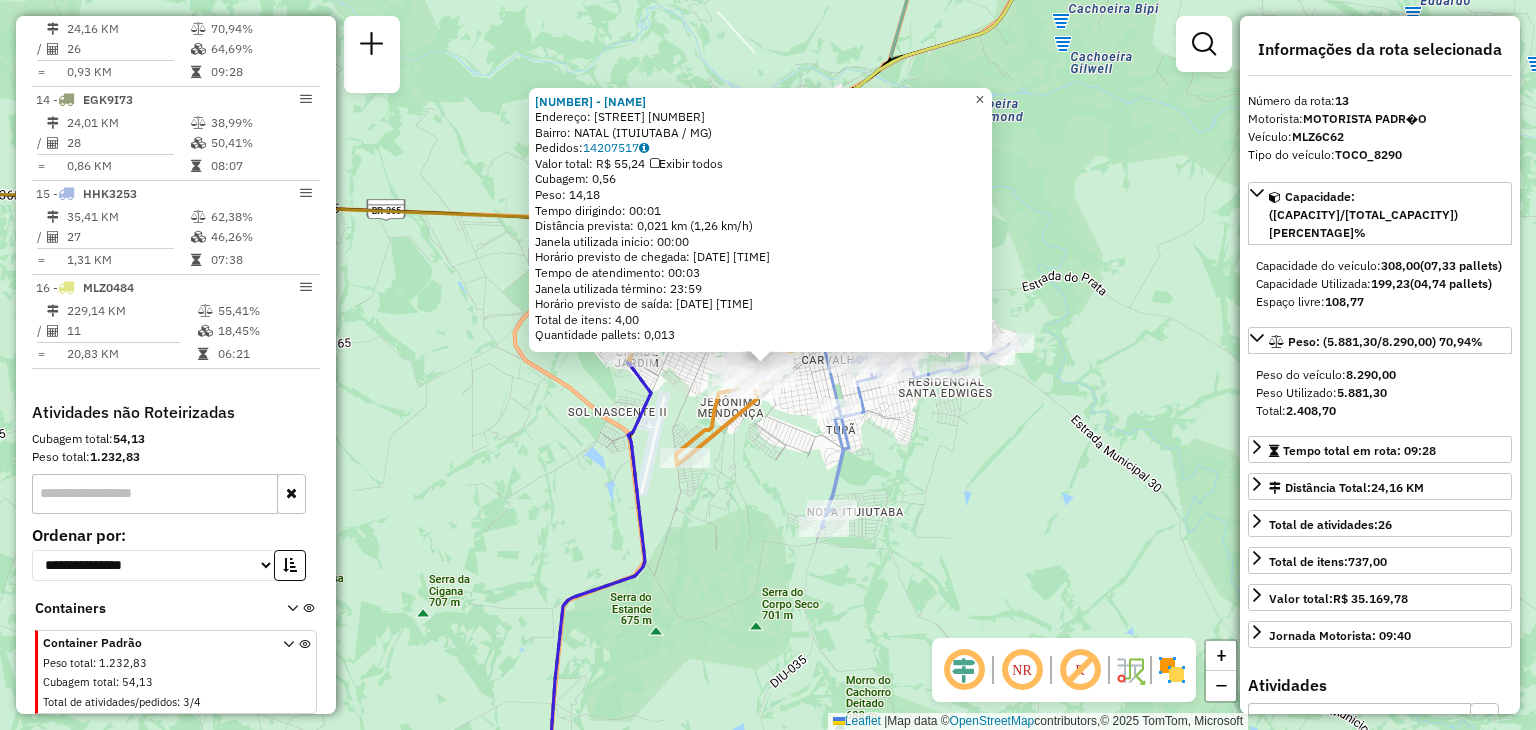click on "×" 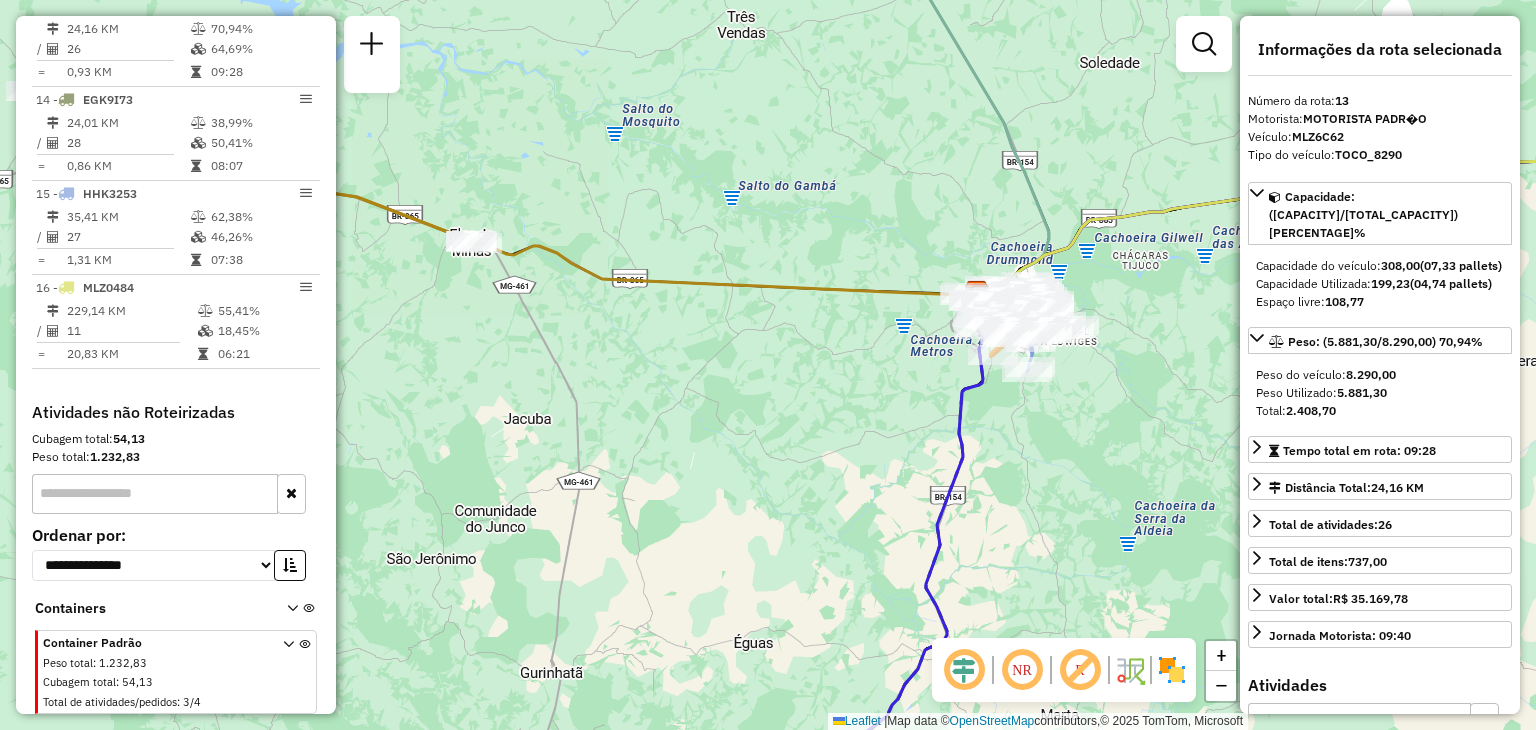 click on "Janela de atendimento Grade de atendimento Capacidade Transportadoras Veículos Cliente Pedidos  Rotas Selecione os dias de semana para filtrar as janelas de atendimento  Seg   Ter   Qua   Qui   Sex   Sáb   Dom  Informe o período da janela de atendimento: De: Até:  Filtrar exatamente a janela do cliente  Considerar janela de atendimento padrão  Selecione os dias de semana para filtrar as grades de atendimento  Seg   Ter   Qua   Qui   Sex   Sáb   Dom   Considerar clientes sem dia de atendimento cadastrado  Clientes fora do dia de atendimento selecionado Filtrar as atividades entre os valores definidos abaixo:  Peso mínimo:   Peso máximo:   Cubagem mínima:   Cubagem máxima:   De:   Até:  Filtrar as atividades entre o tempo de atendimento definido abaixo:  De:   Até:   Considerar capacidade total dos clientes não roteirizados Transportadora: Selecione um ou mais itens Tipo de veículo: Selecione um ou mais itens Veículo: Selecione um ou mais itens Motorista: Selecione um ou mais itens Nome: Rótulo:" 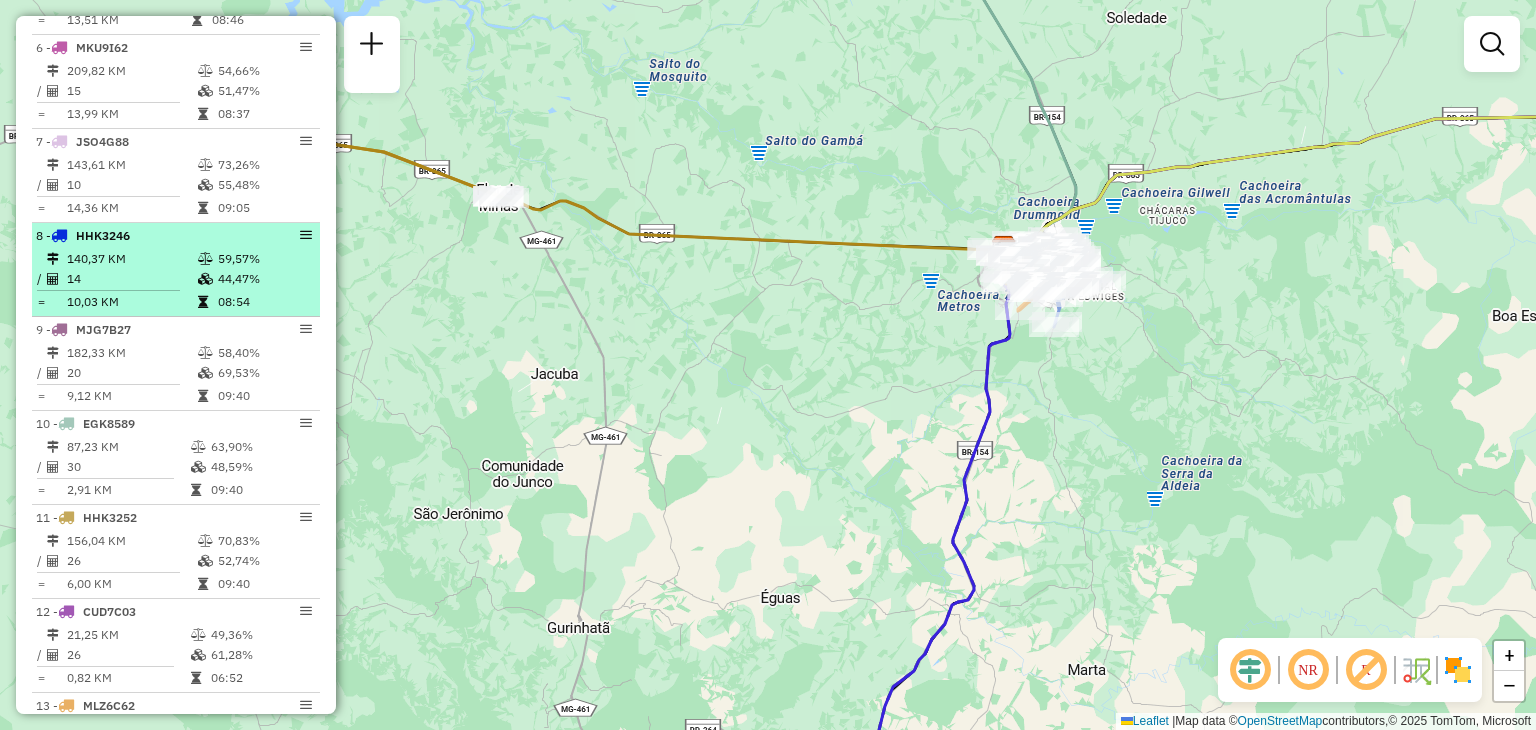 scroll, scrollTop: 1035, scrollLeft: 0, axis: vertical 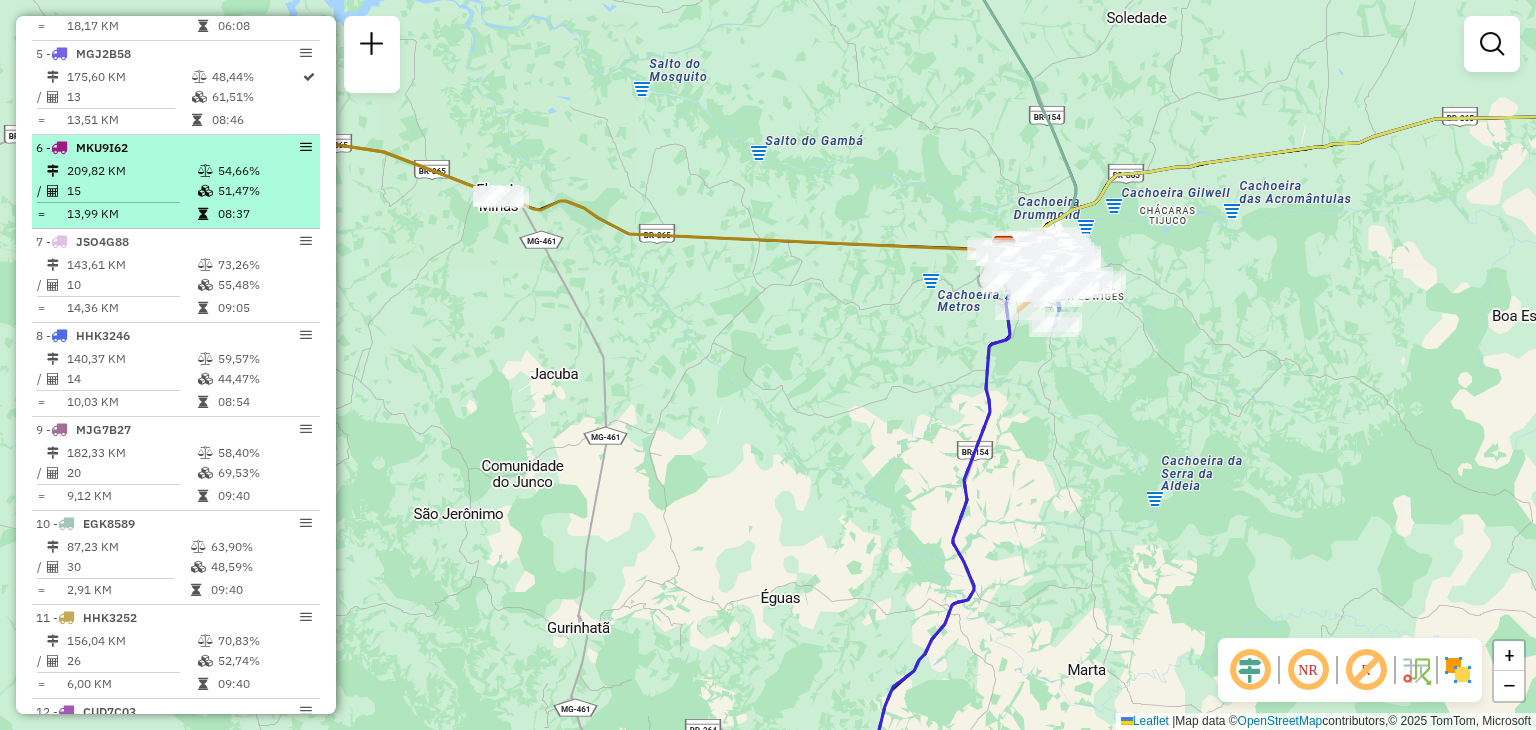 click on "209,82 KM" at bounding box center [131, 171] 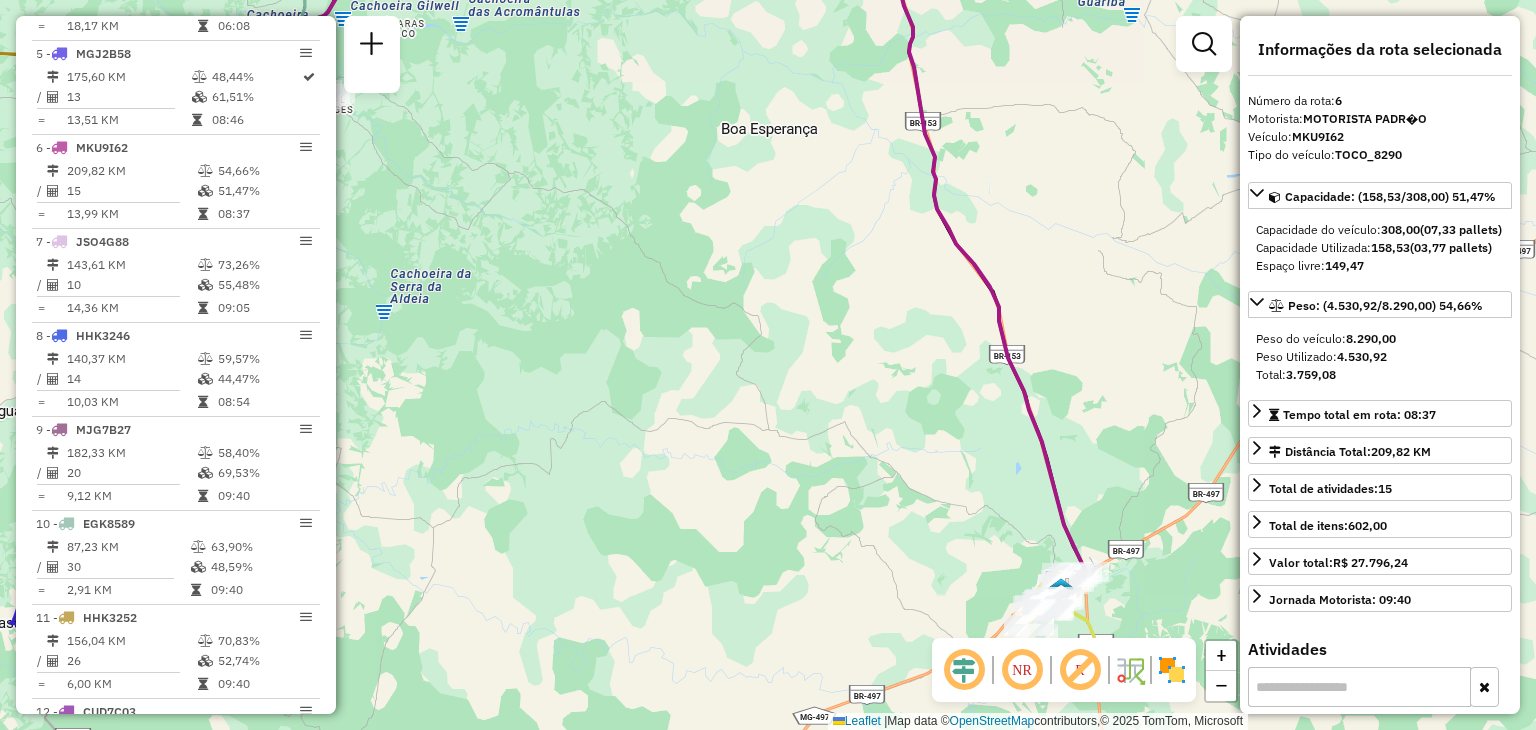 drag, startPoint x: 1010, startPoint y: 462, endPoint x: 550, endPoint y: 55, distance: 614.206 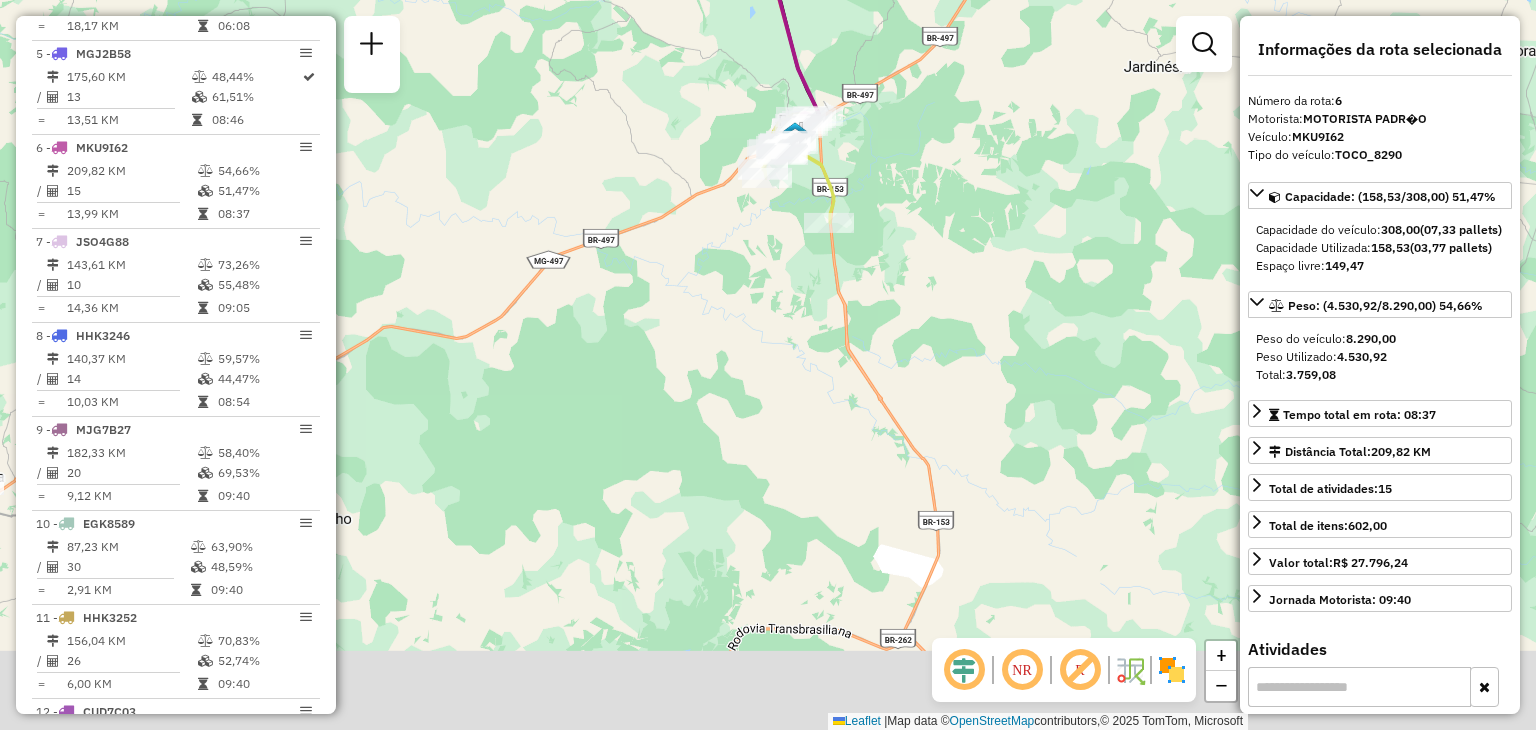 drag, startPoint x: 817, startPoint y: 150, endPoint x: 880, endPoint y: 20, distance: 144.46107 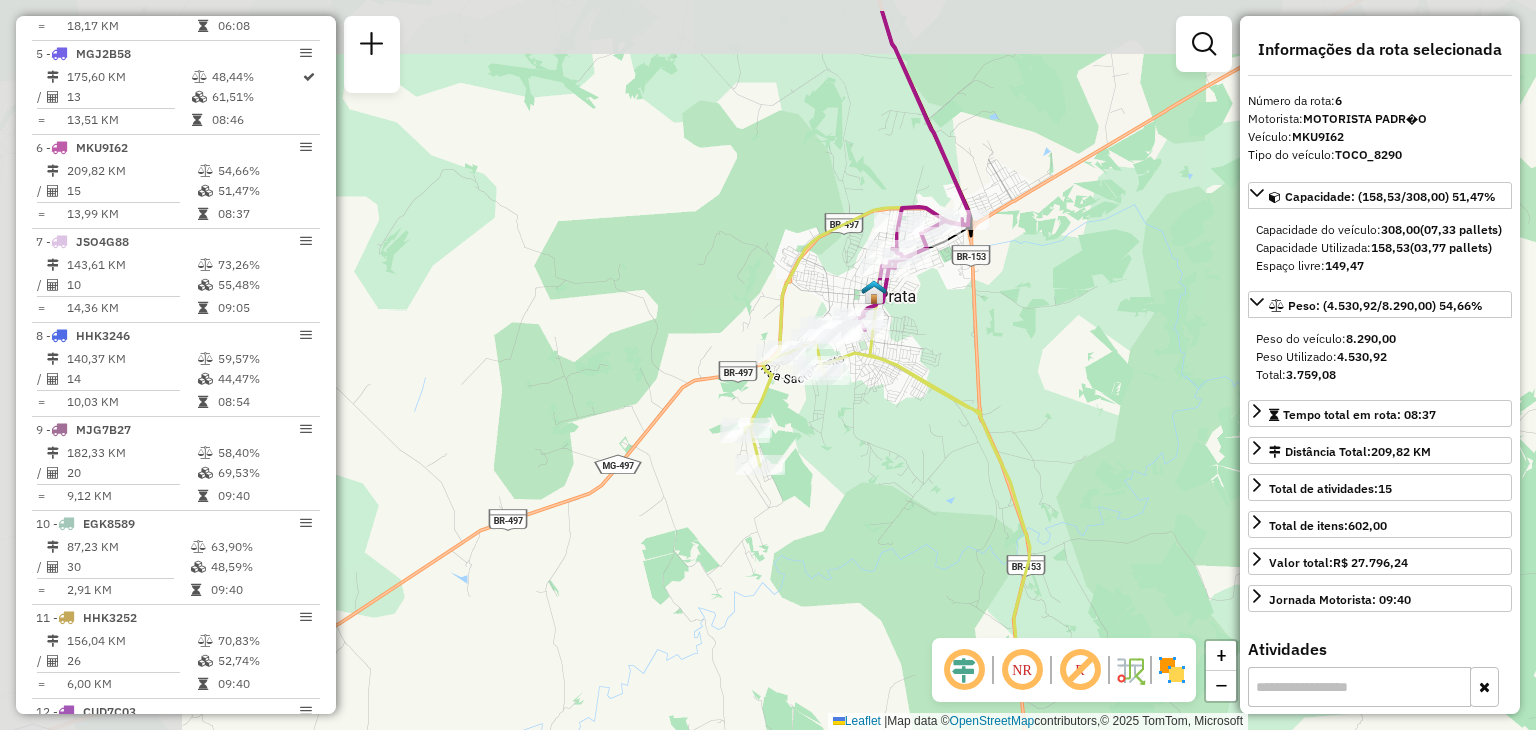 drag, startPoint x: 786, startPoint y: 243, endPoint x: 1116, endPoint y: 321, distance: 339.0929 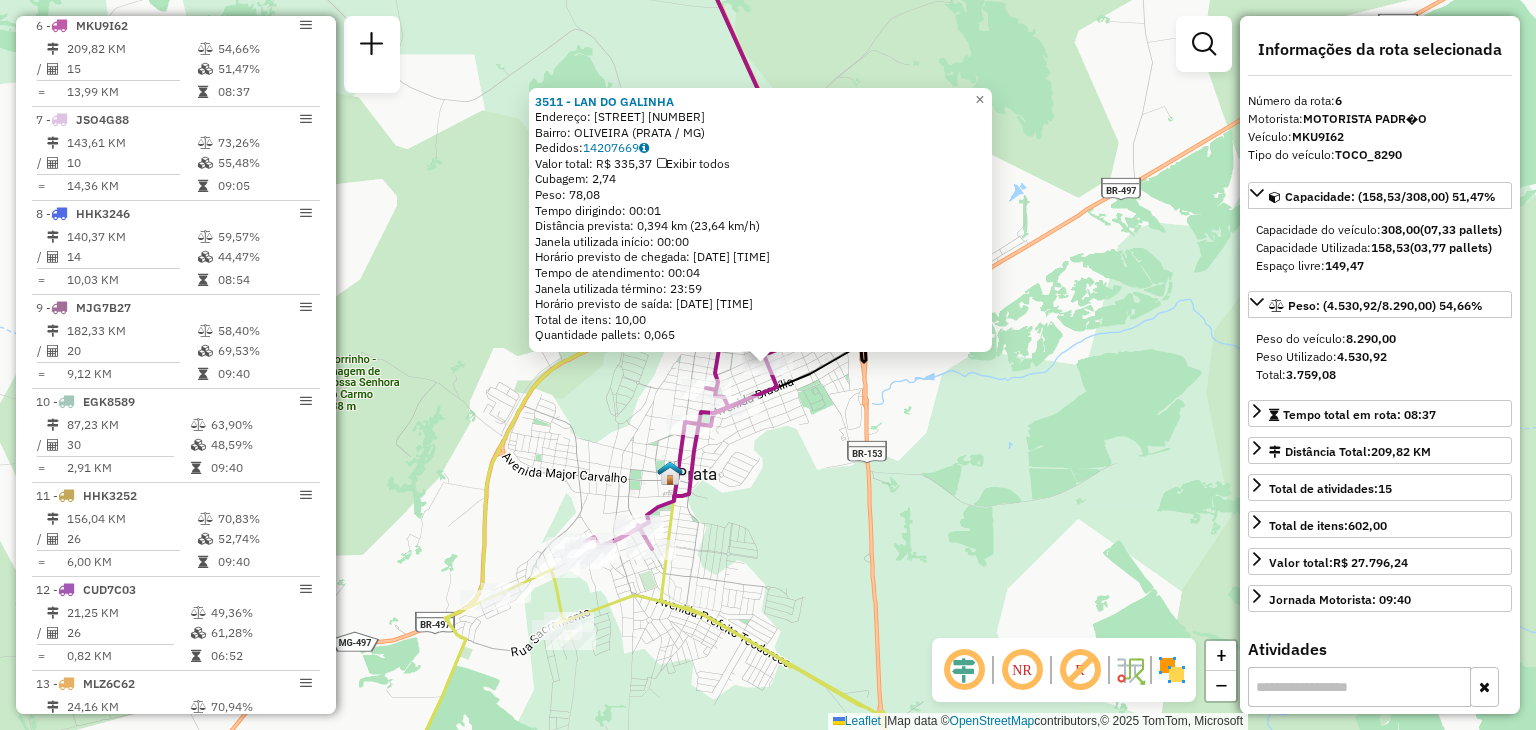scroll, scrollTop: 1178, scrollLeft: 0, axis: vertical 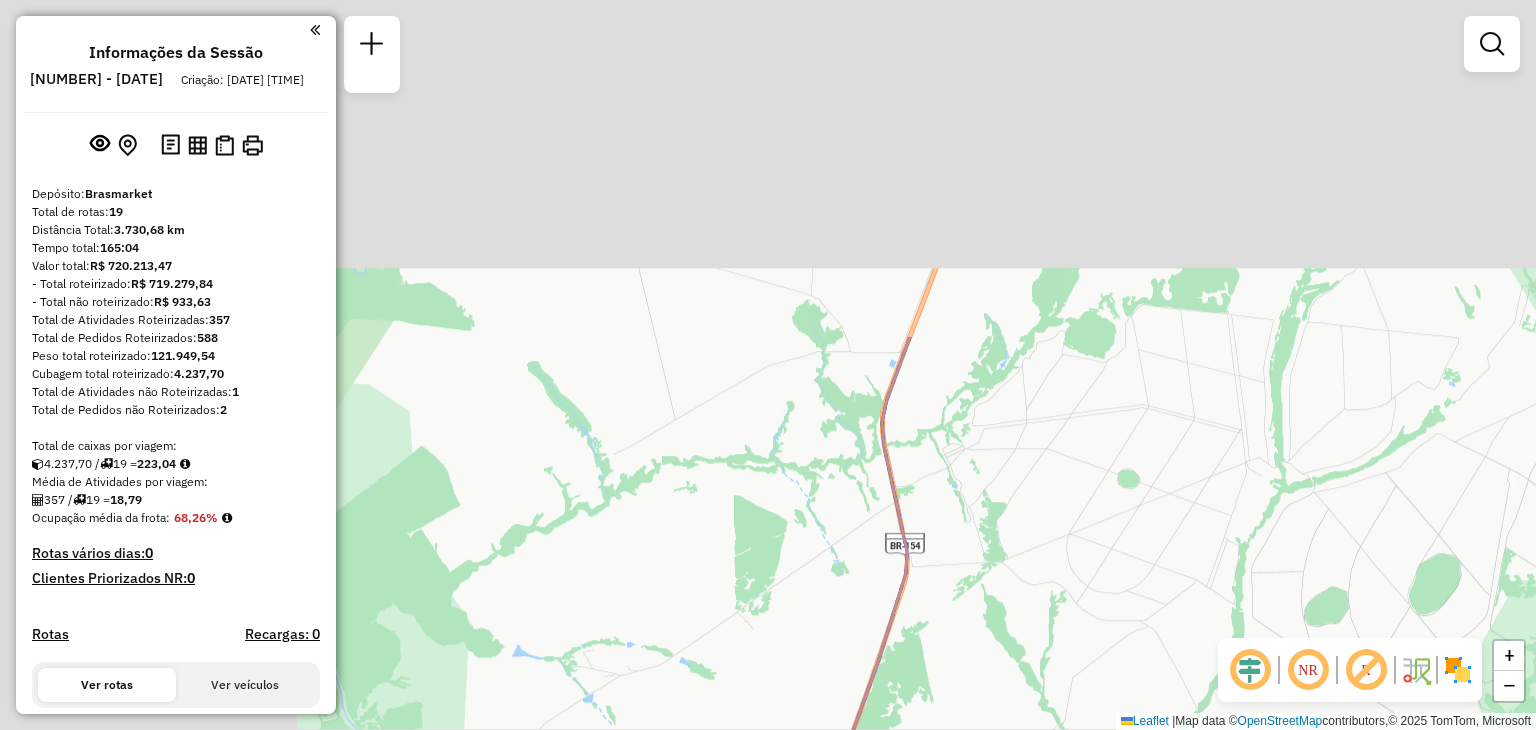 drag, startPoint x: 648, startPoint y: 195, endPoint x: 1054, endPoint y: 593, distance: 568.542 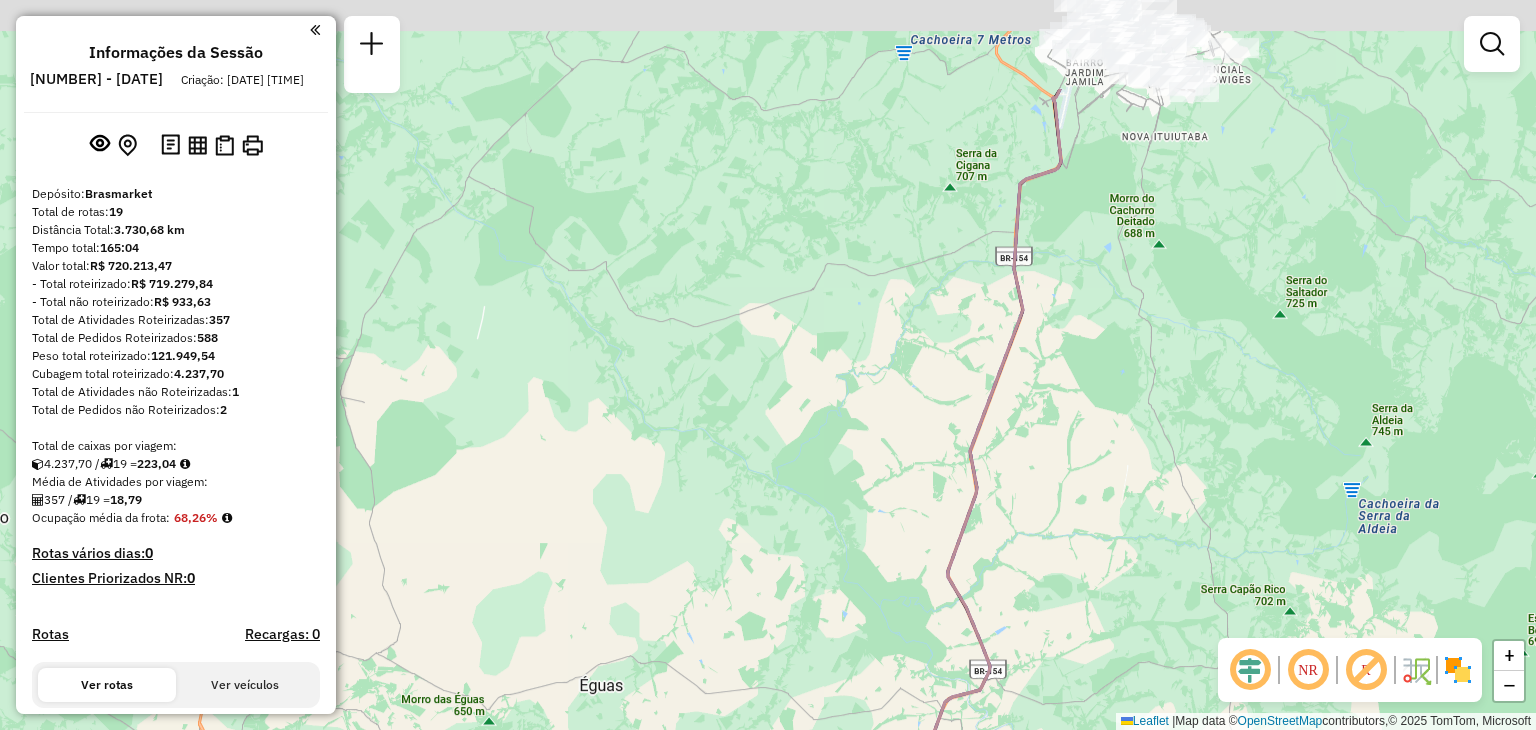 drag, startPoint x: 1089, startPoint y: 225, endPoint x: 1022, endPoint y: 541, distance: 323.02478 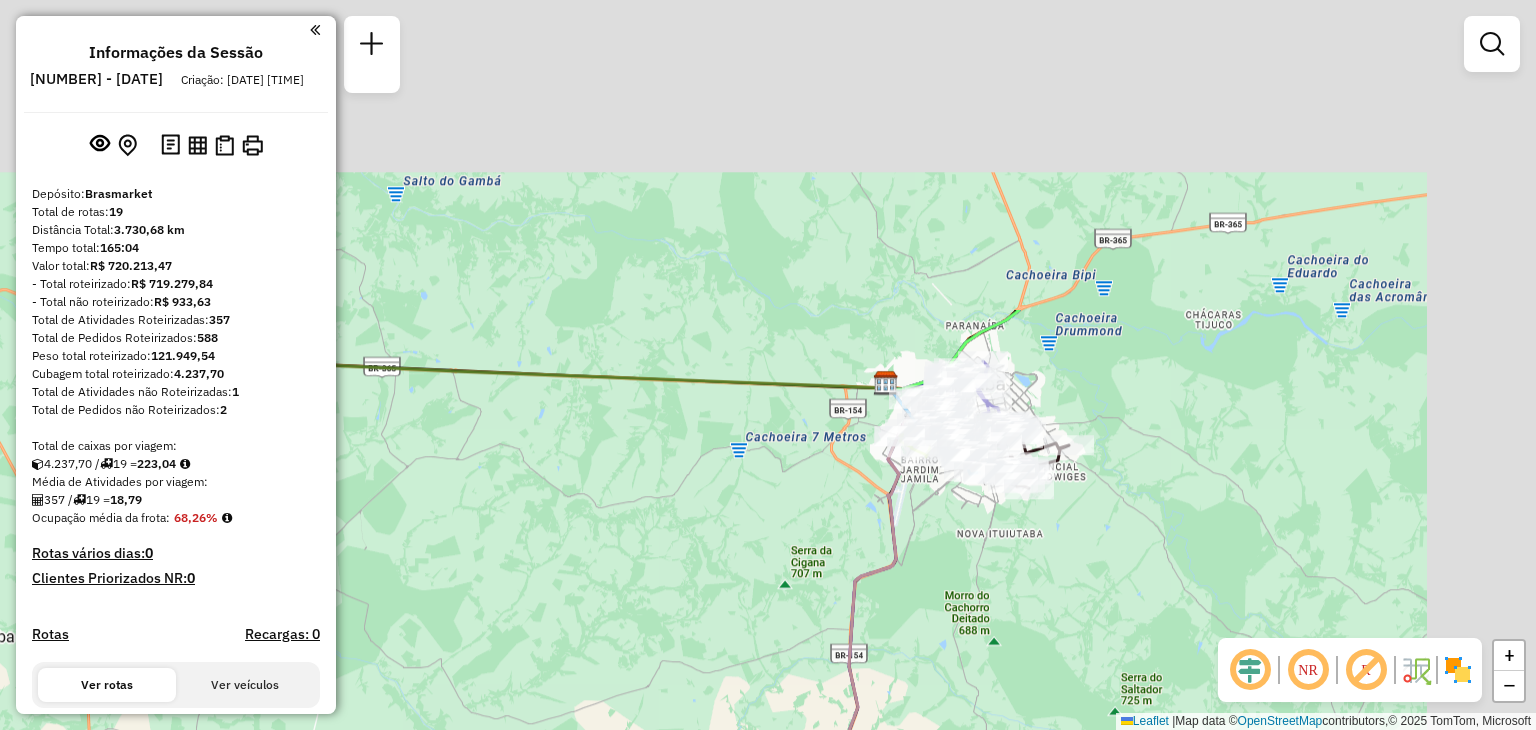 drag, startPoint x: 1076, startPoint y: 404, endPoint x: 884, endPoint y: 653, distance: 314.42804 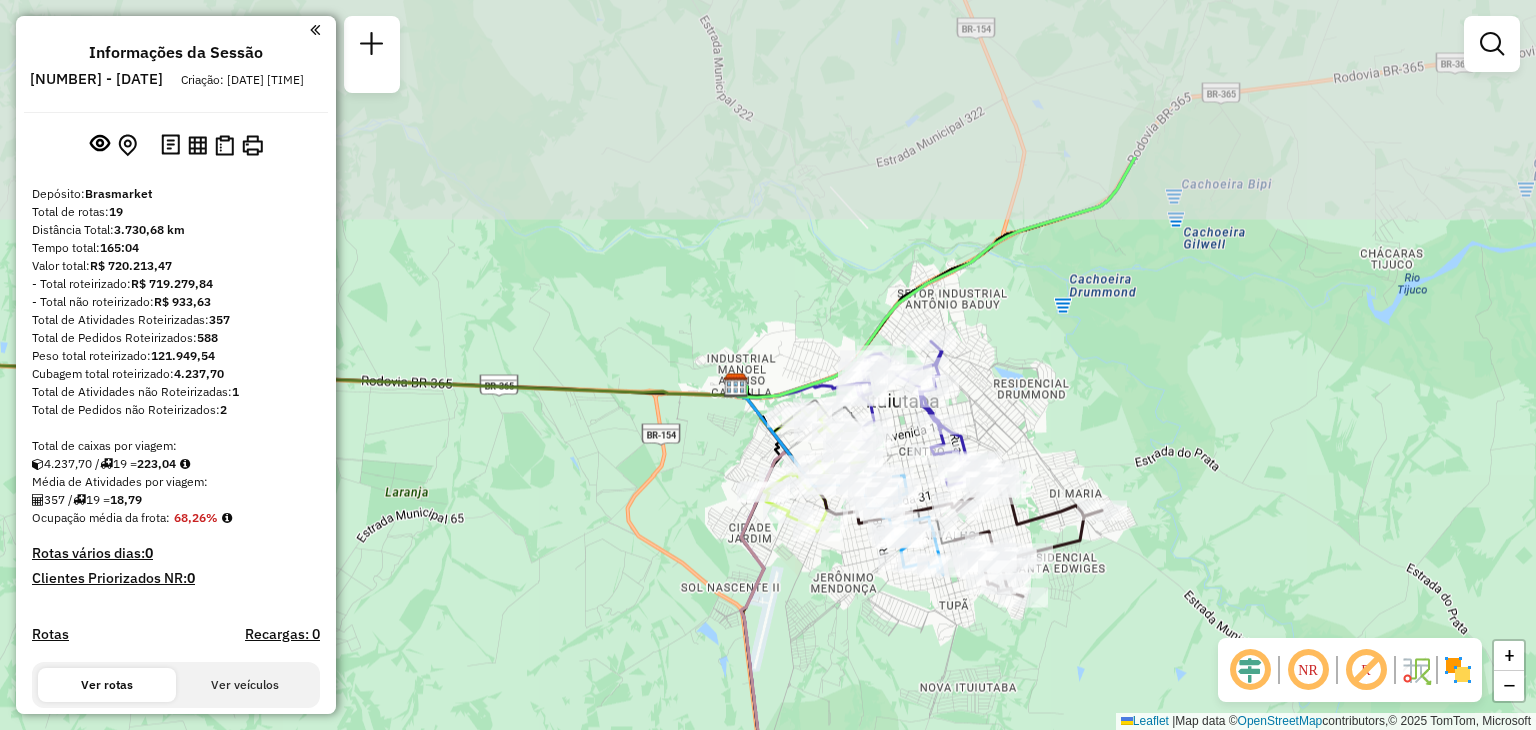drag, startPoint x: 989, startPoint y: 475, endPoint x: 855, endPoint y: 705, distance: 266.1879 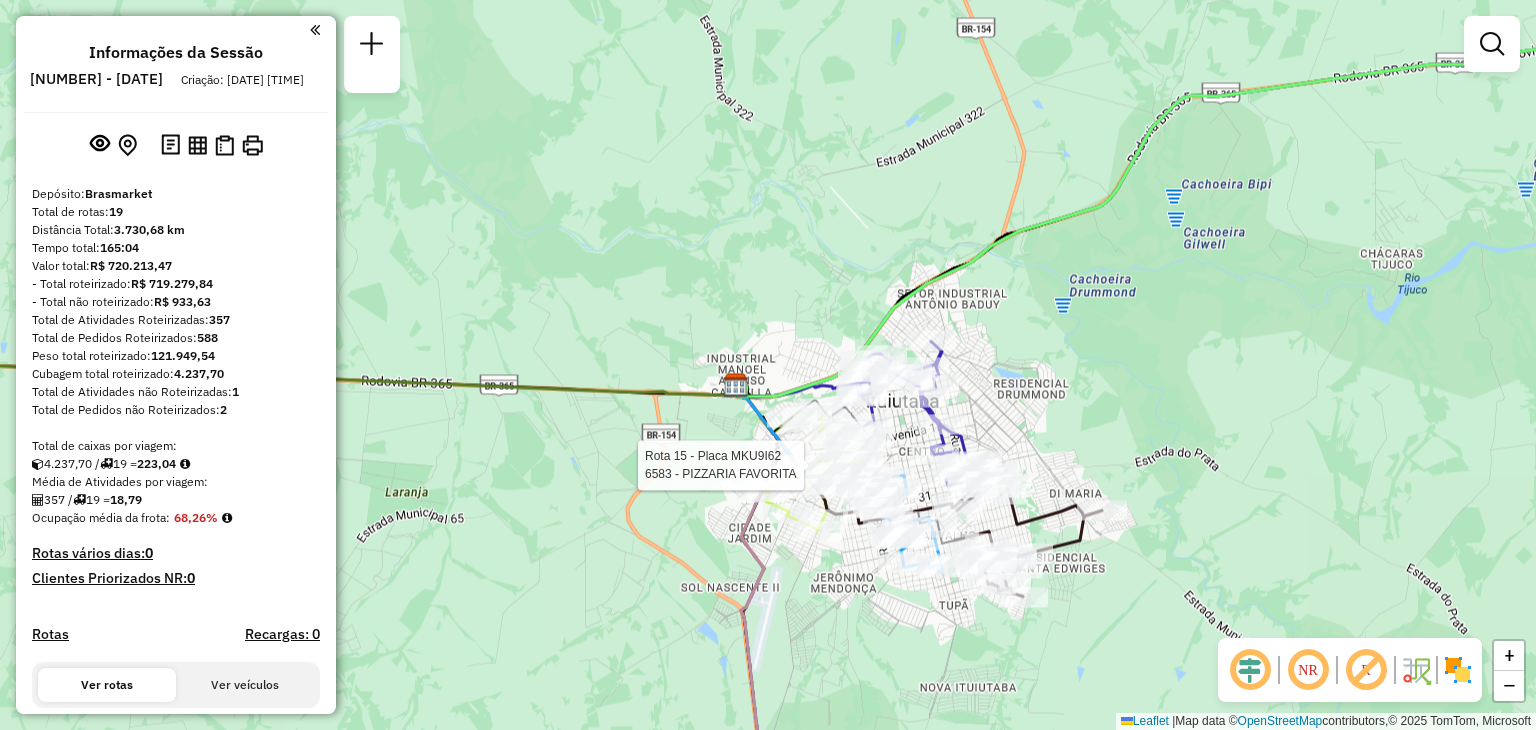 select on "**********" 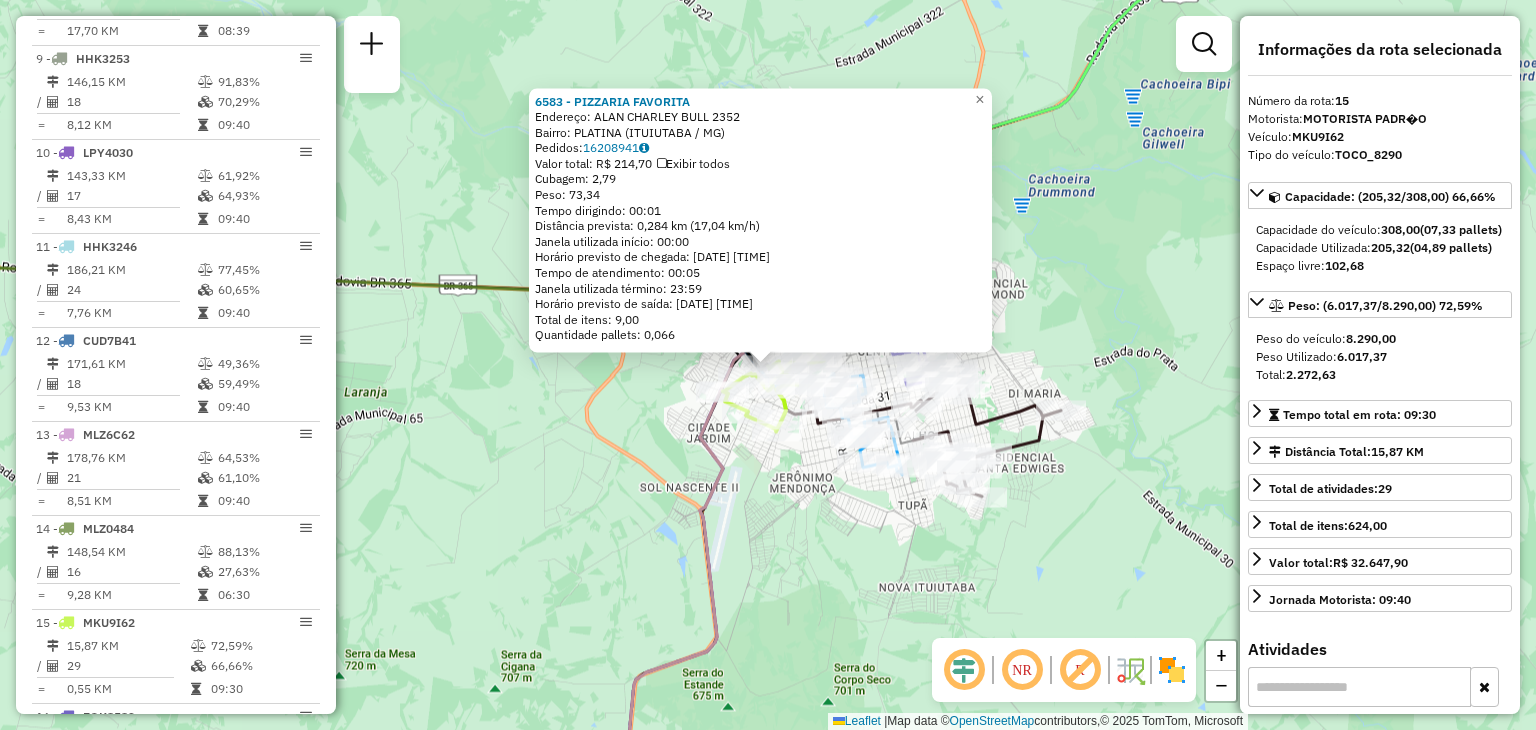 scroll, scrollTop: 2022, scrollLeft: 0, axis: vertical 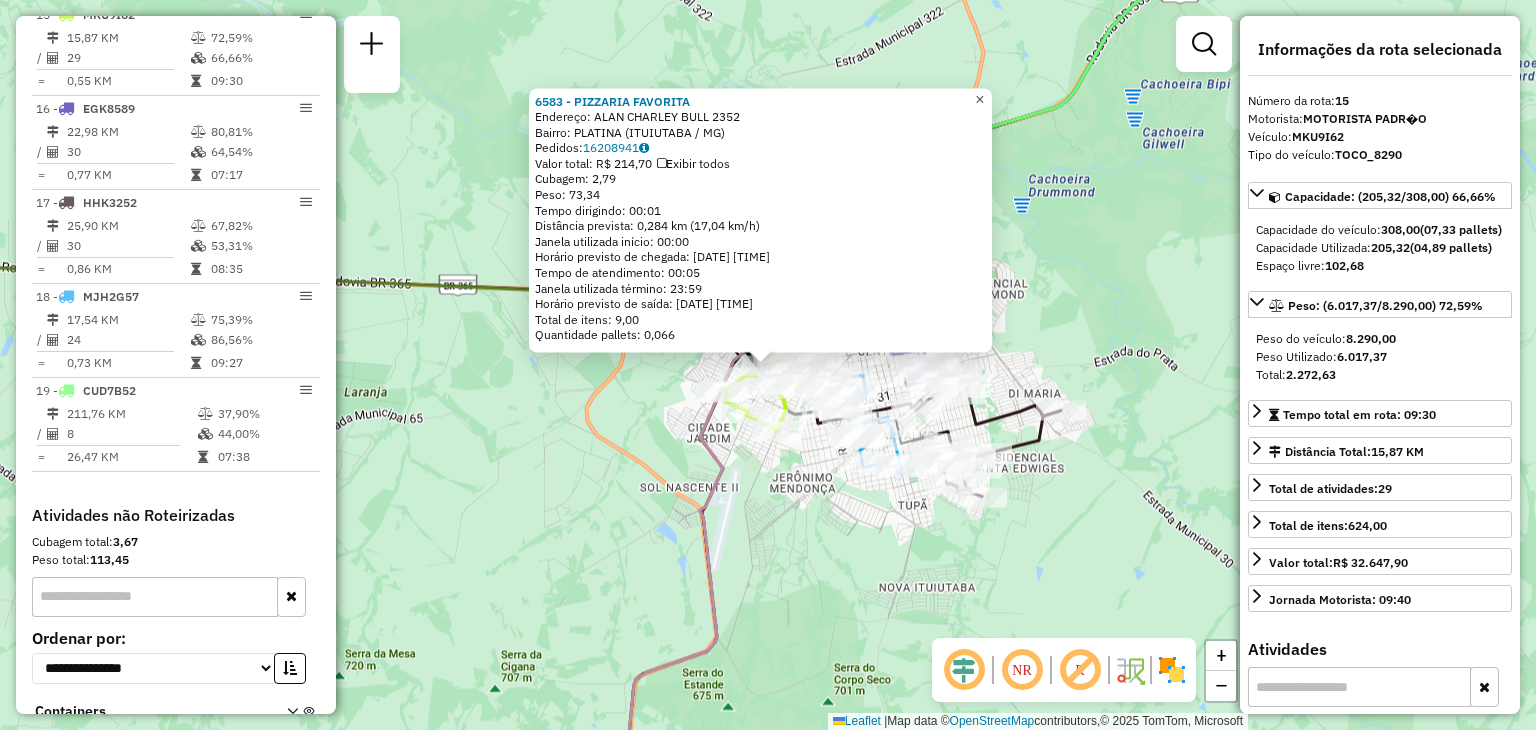 click on "×" 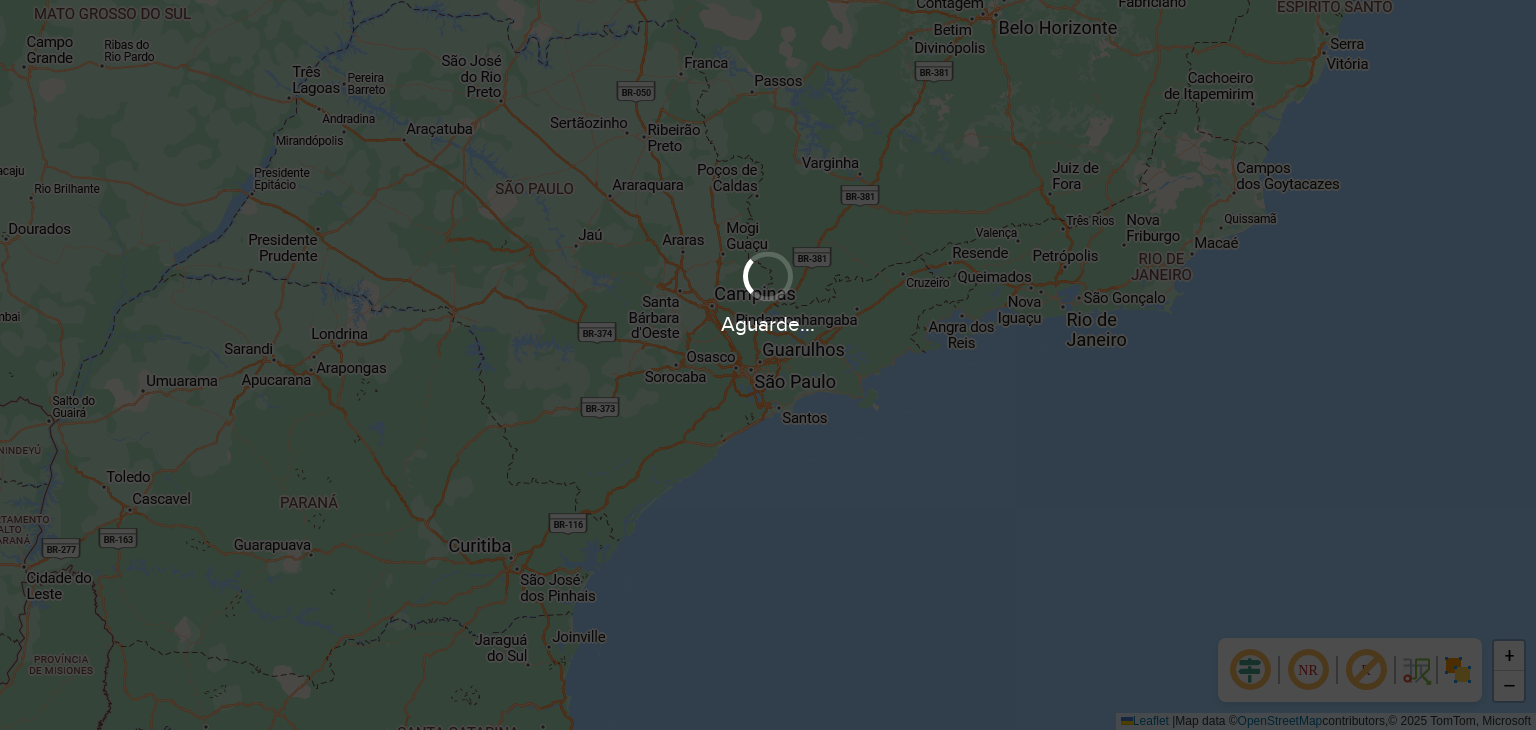 scroll, scrollTop: 0, scrollLeft: 0, axis: both 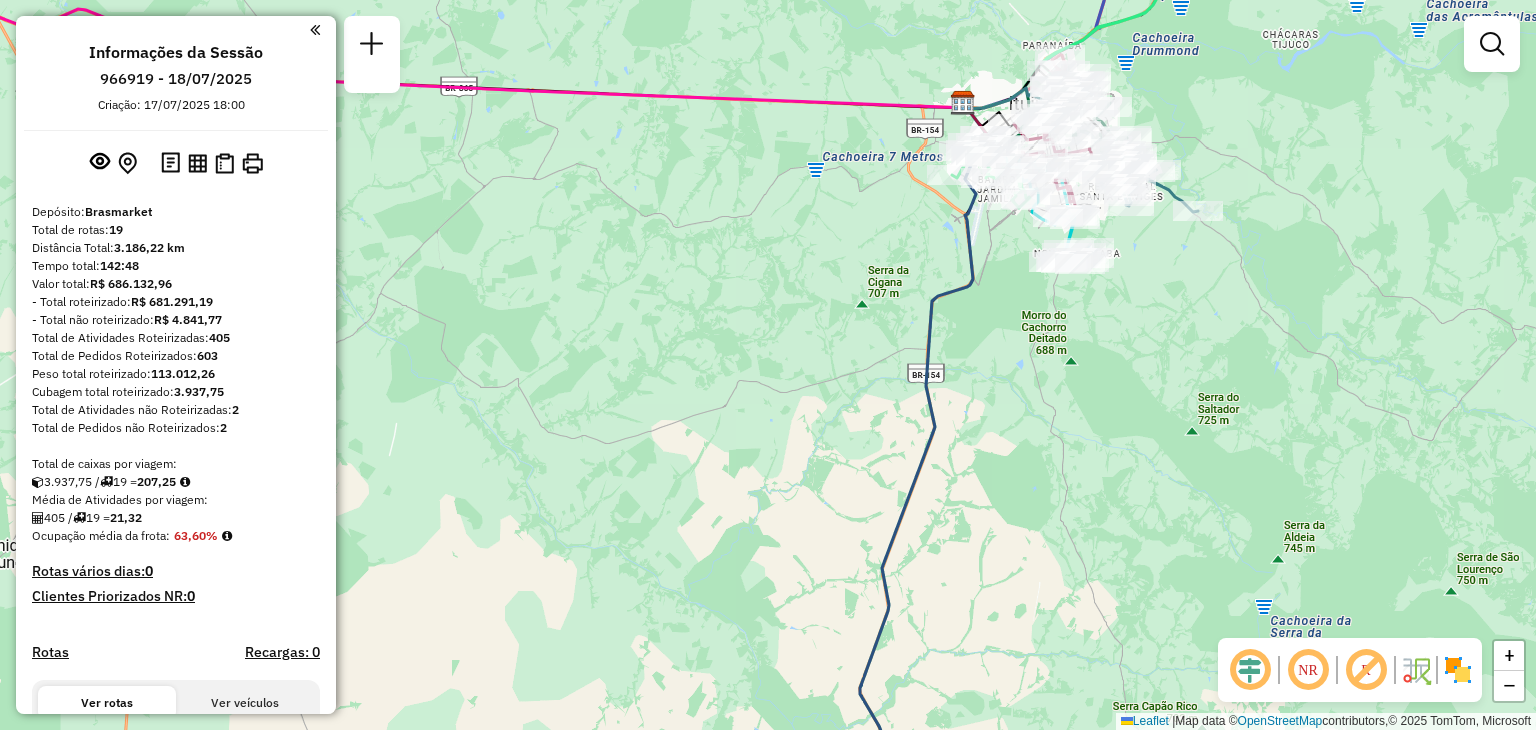 drag, startPoint x: 895, startPoint y: 345, endPoint x: 655, endPoint y: 667, distance: 401.6018 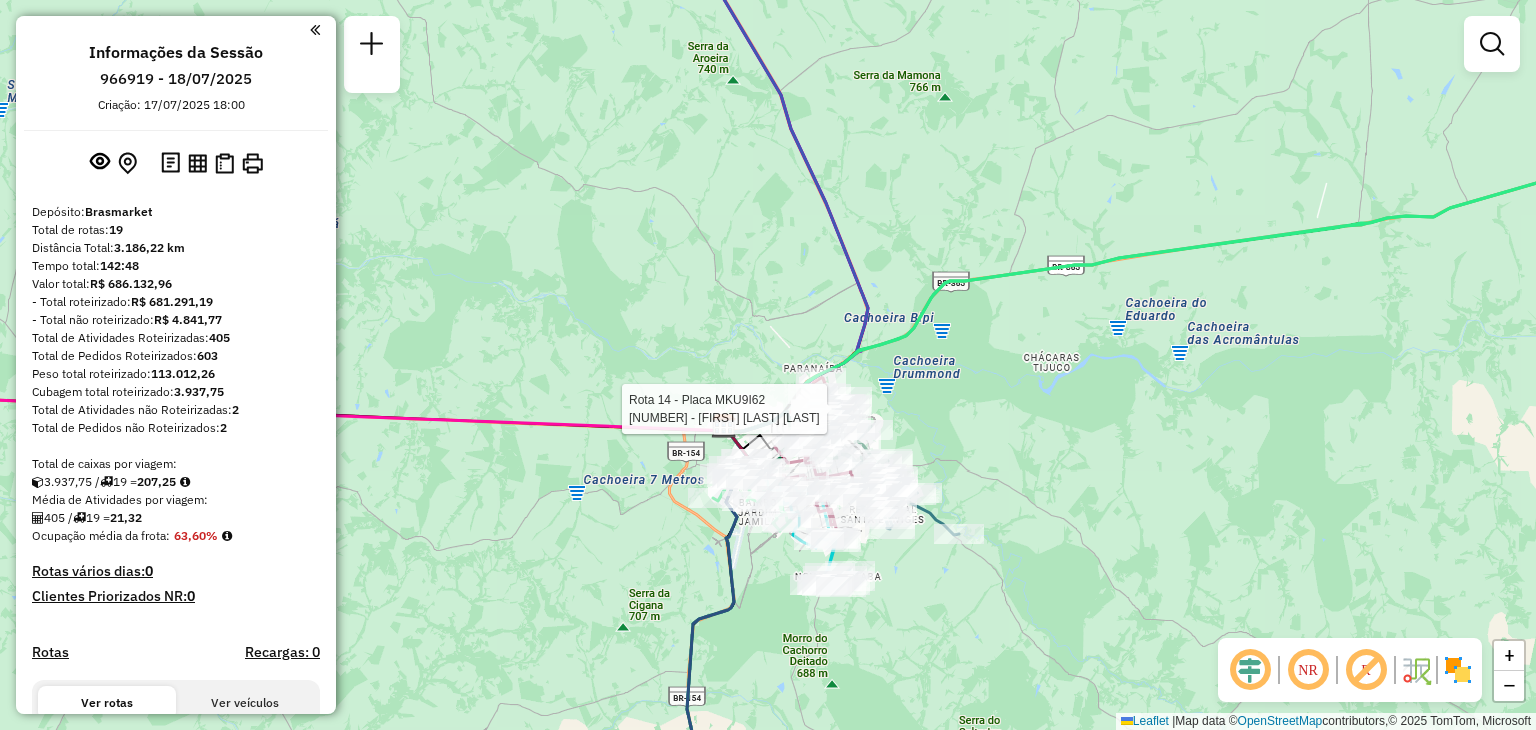 select on "**********" 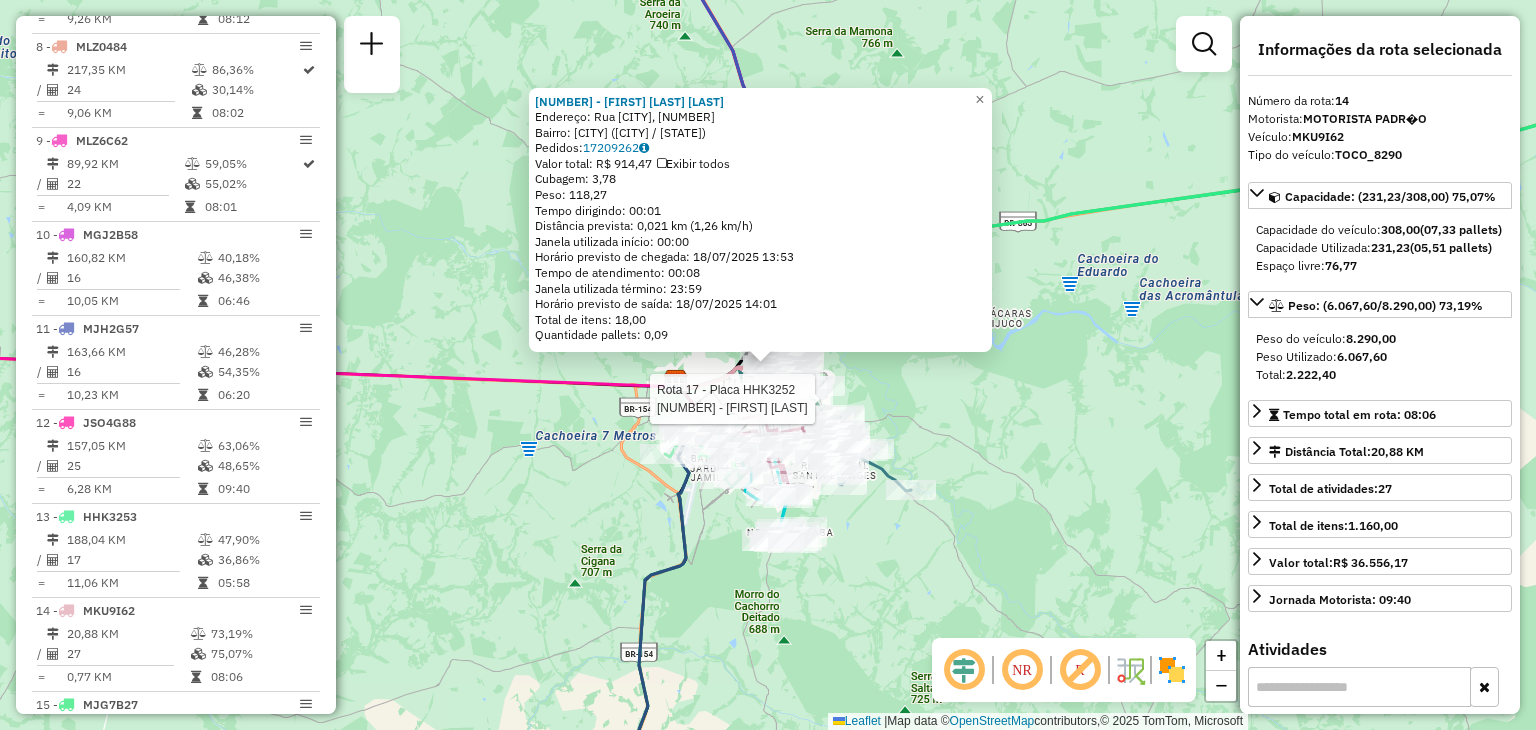 scroll, scrollTop: 1928, scrollLeft: 0, axis: vertical 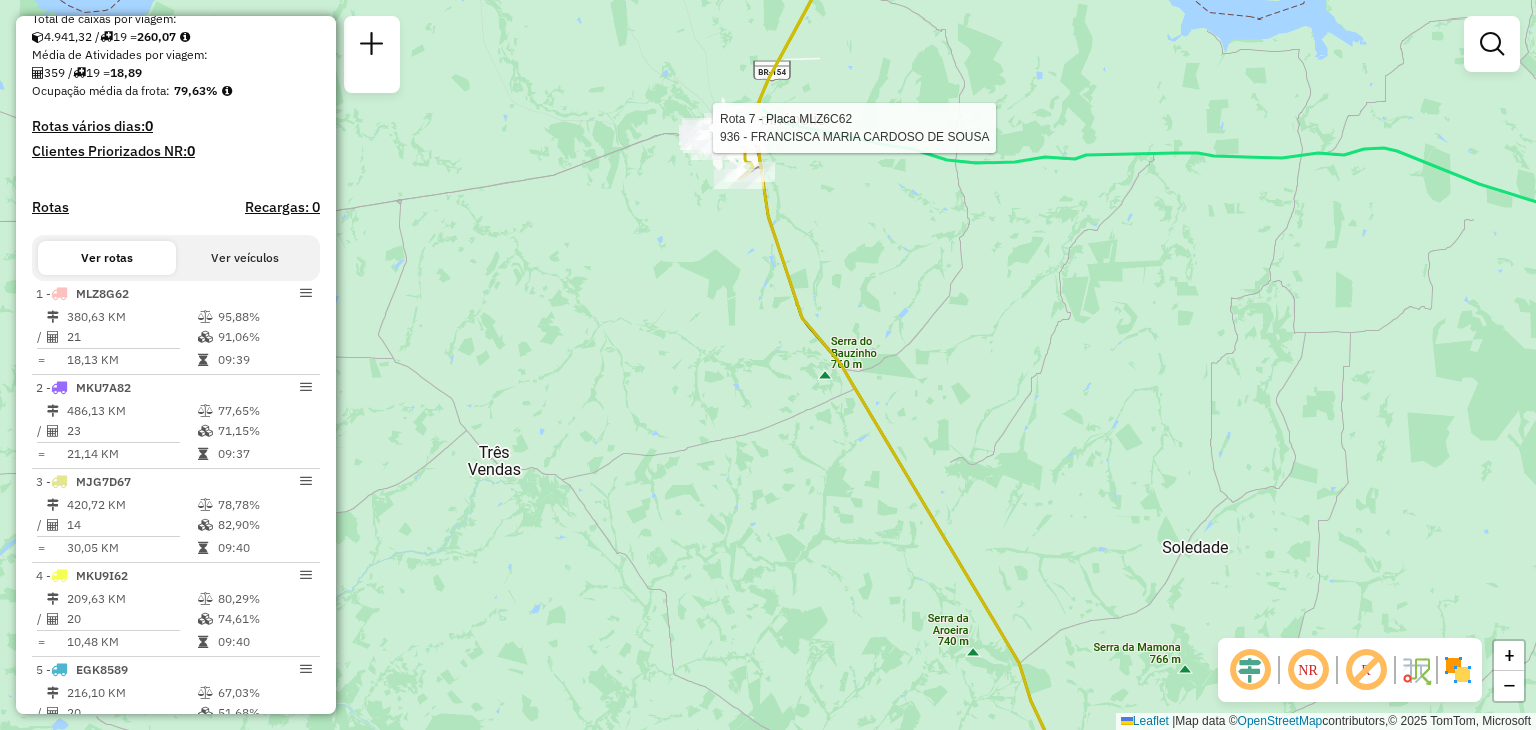 select on "**********" 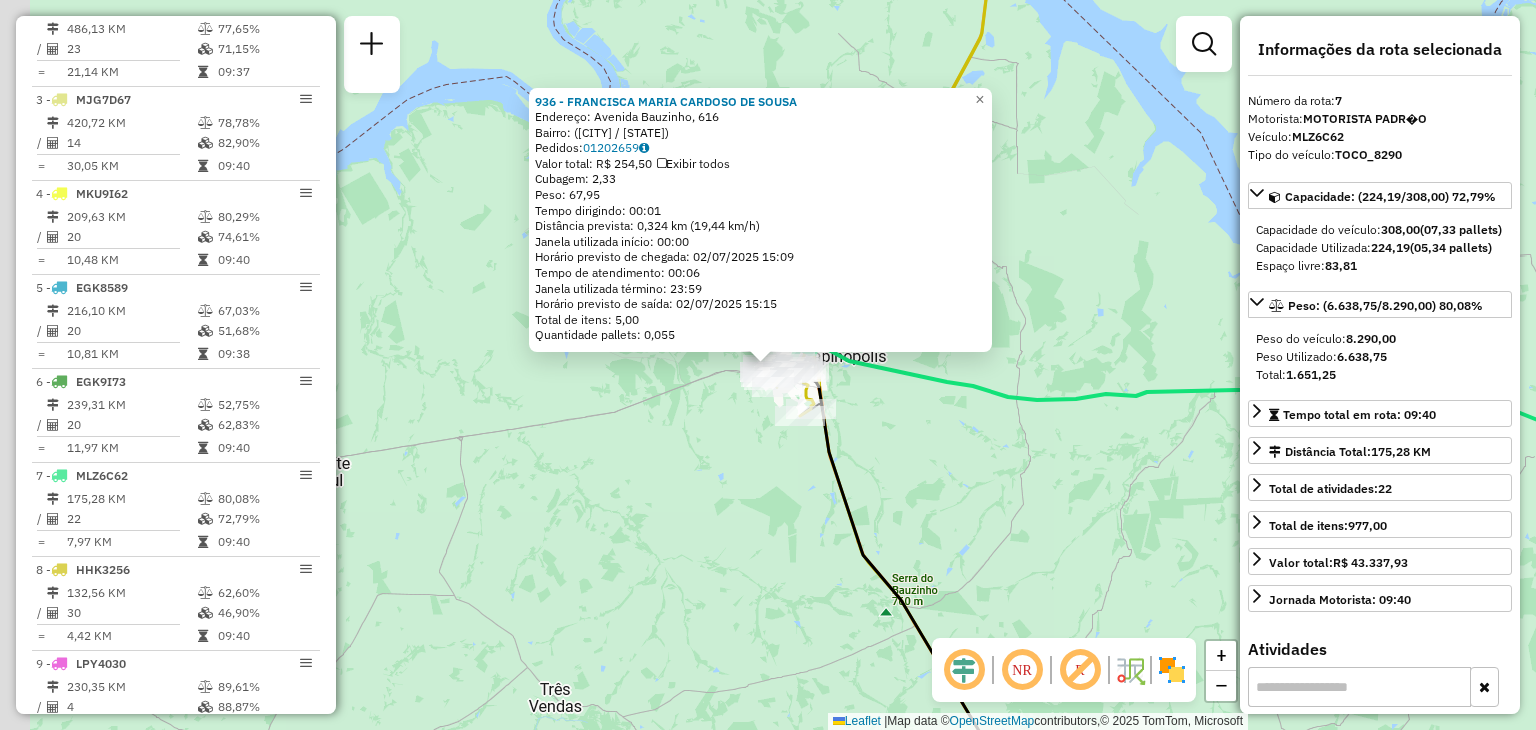 scroll, scrollTop: 1272, scrollLeft: 0, axis: vertical 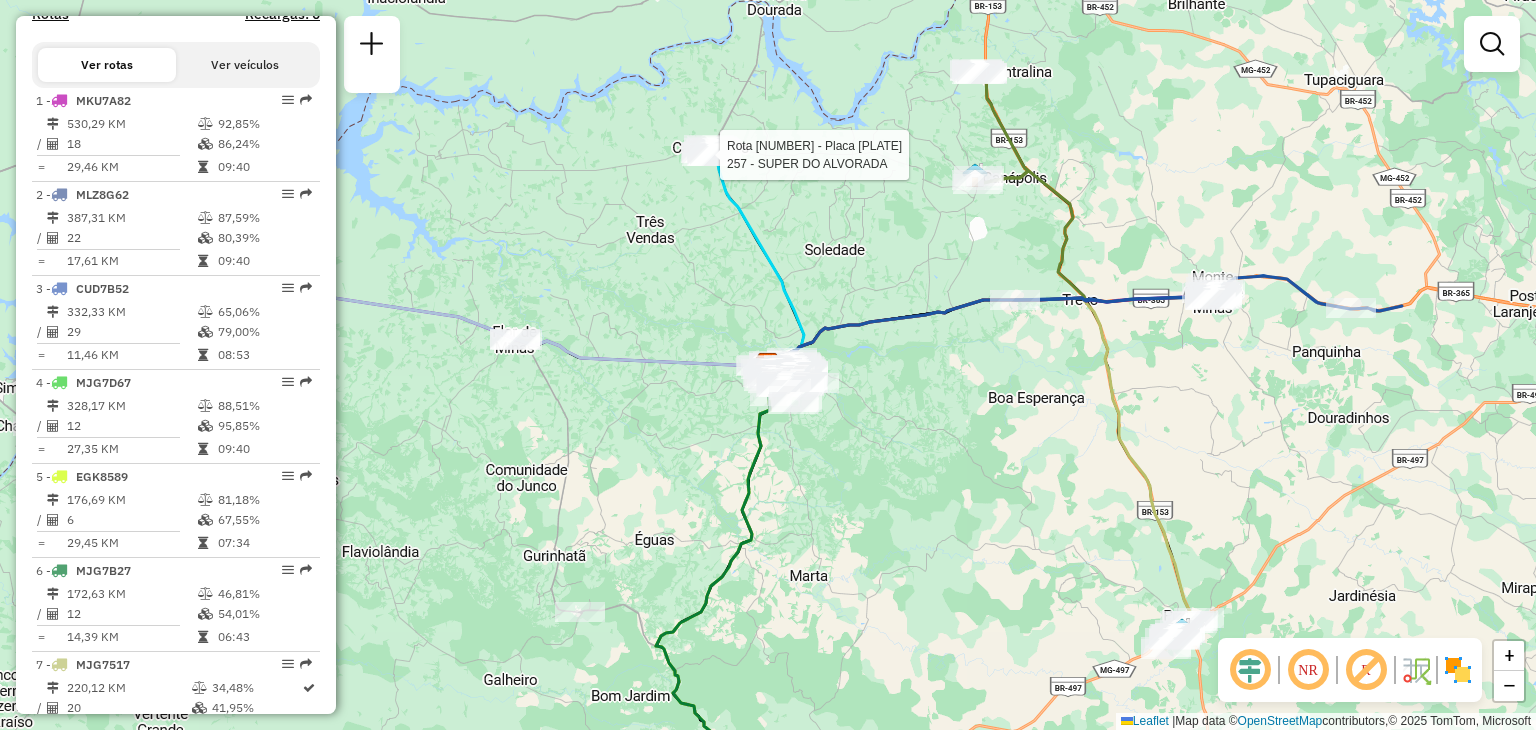 select on "**********" 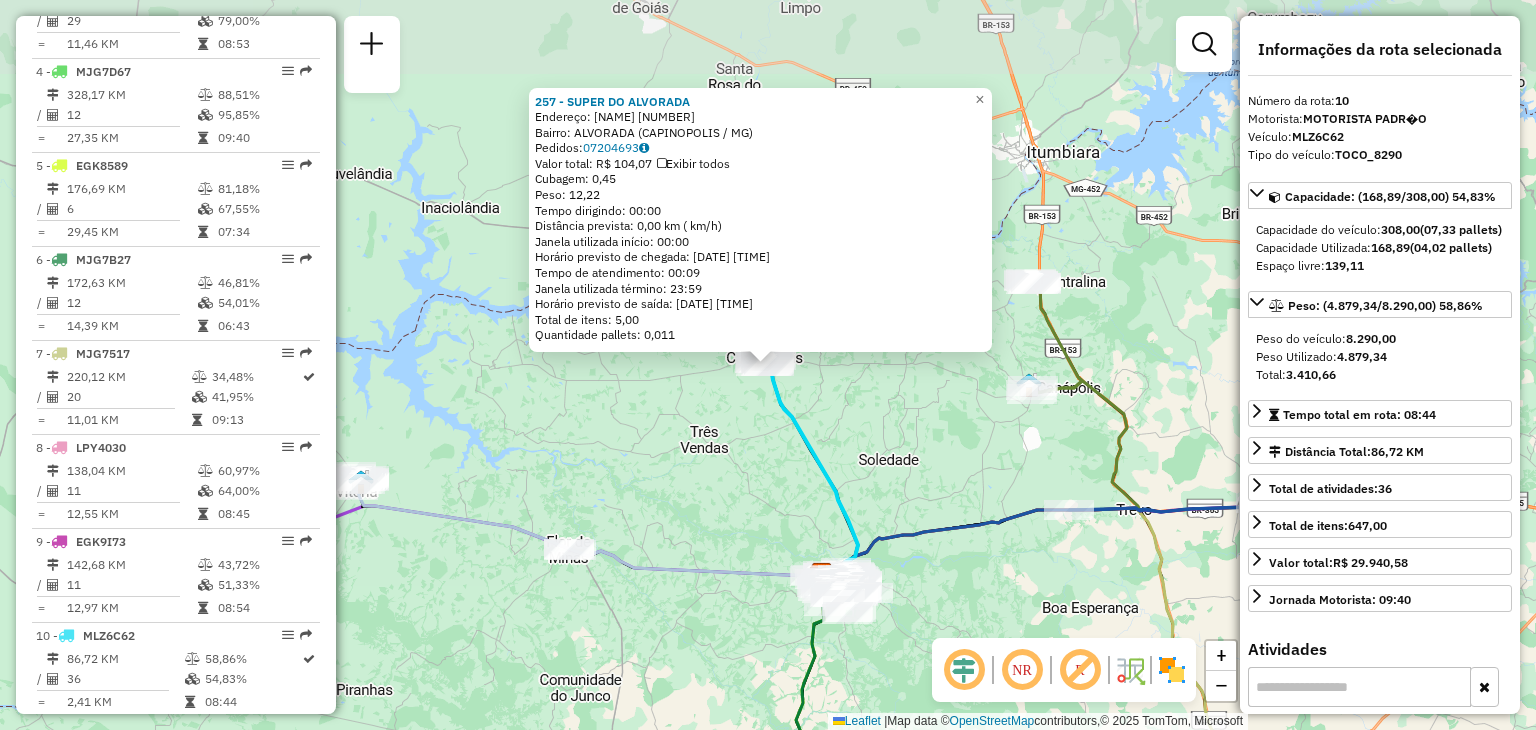 scroll, scrollTop: 1552, scrollLeft: 0, axis: vertical 